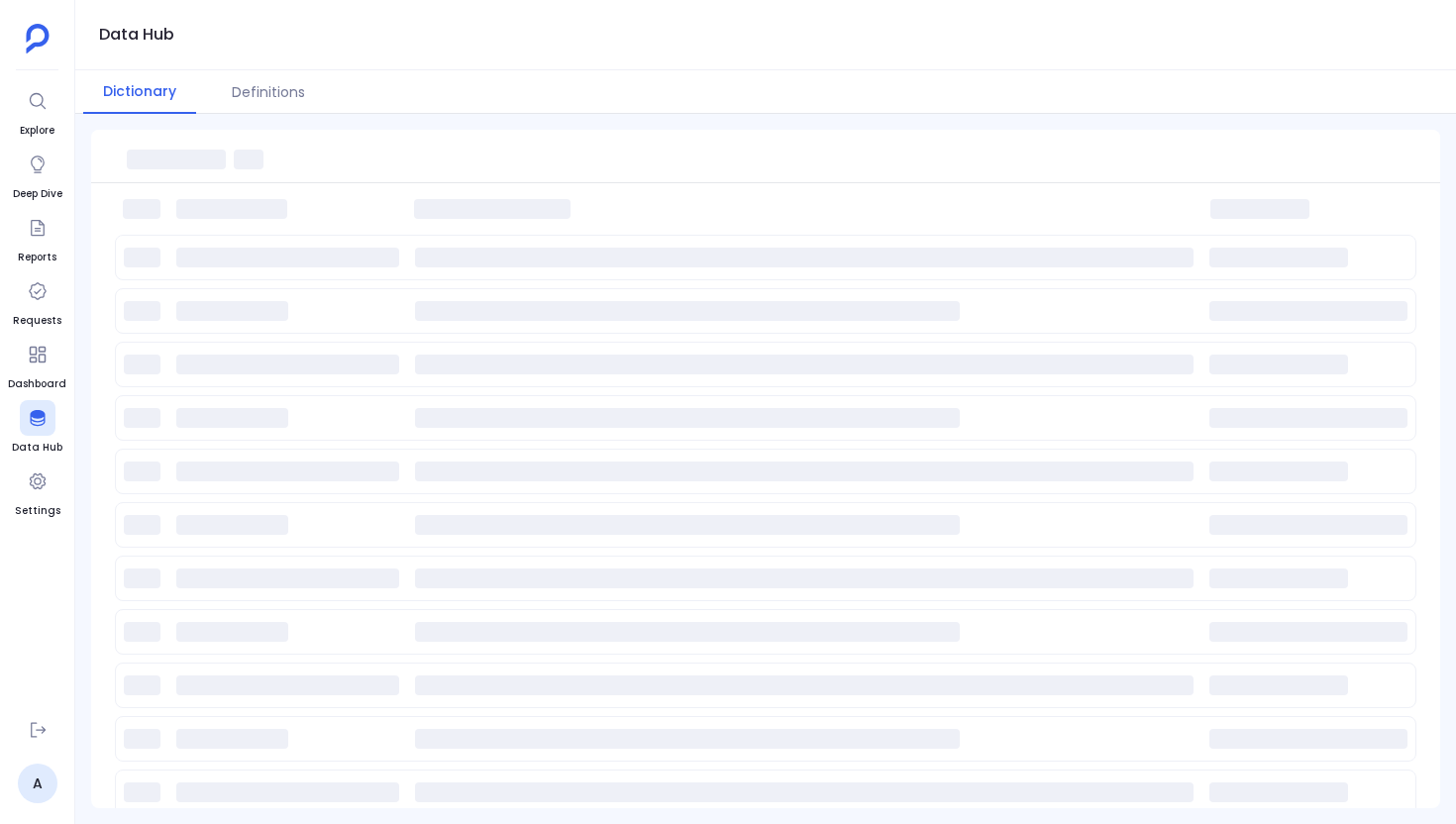 scroll, scrollTop: 0, scrollLeft: 0, axis: both 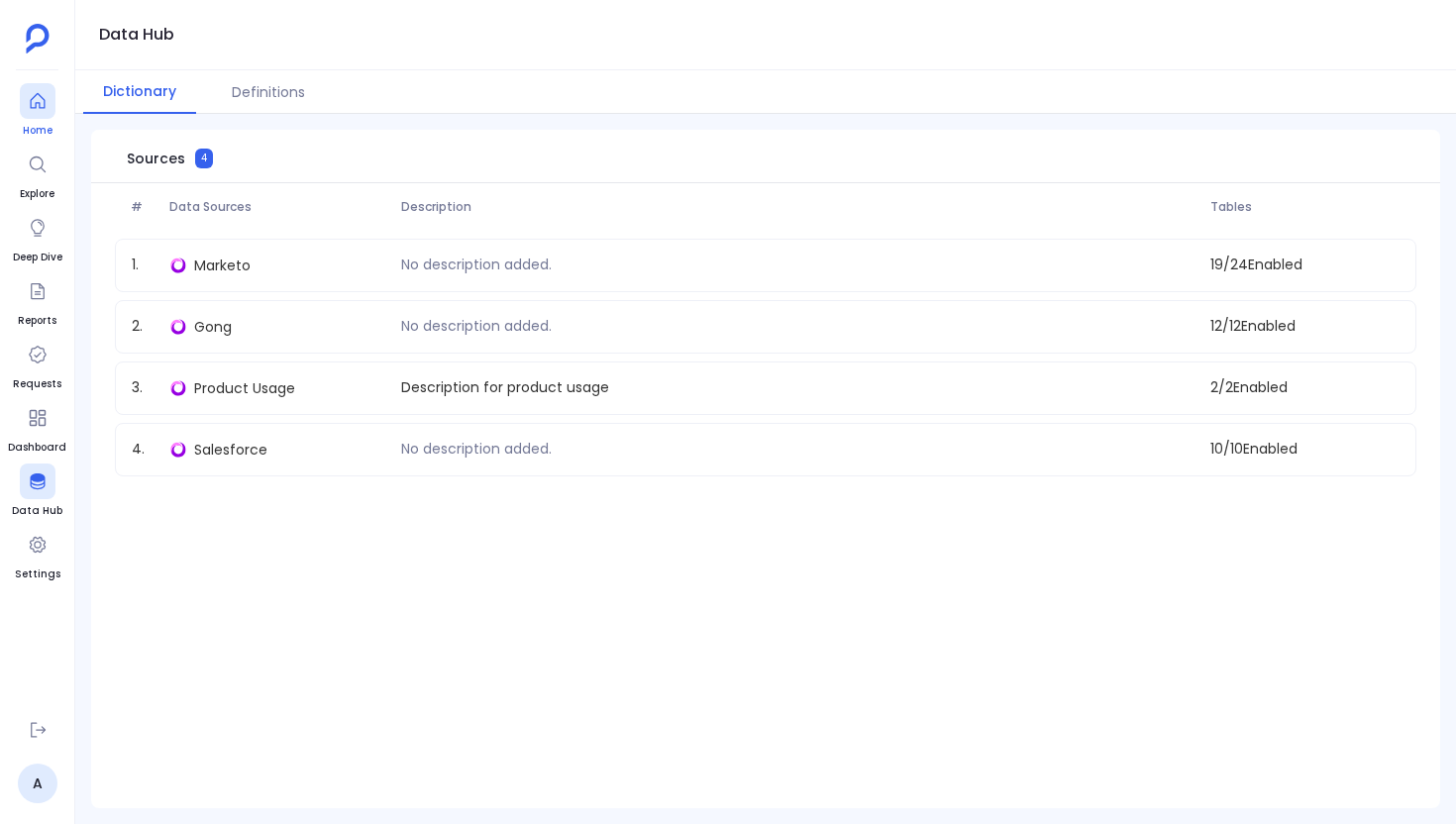 click 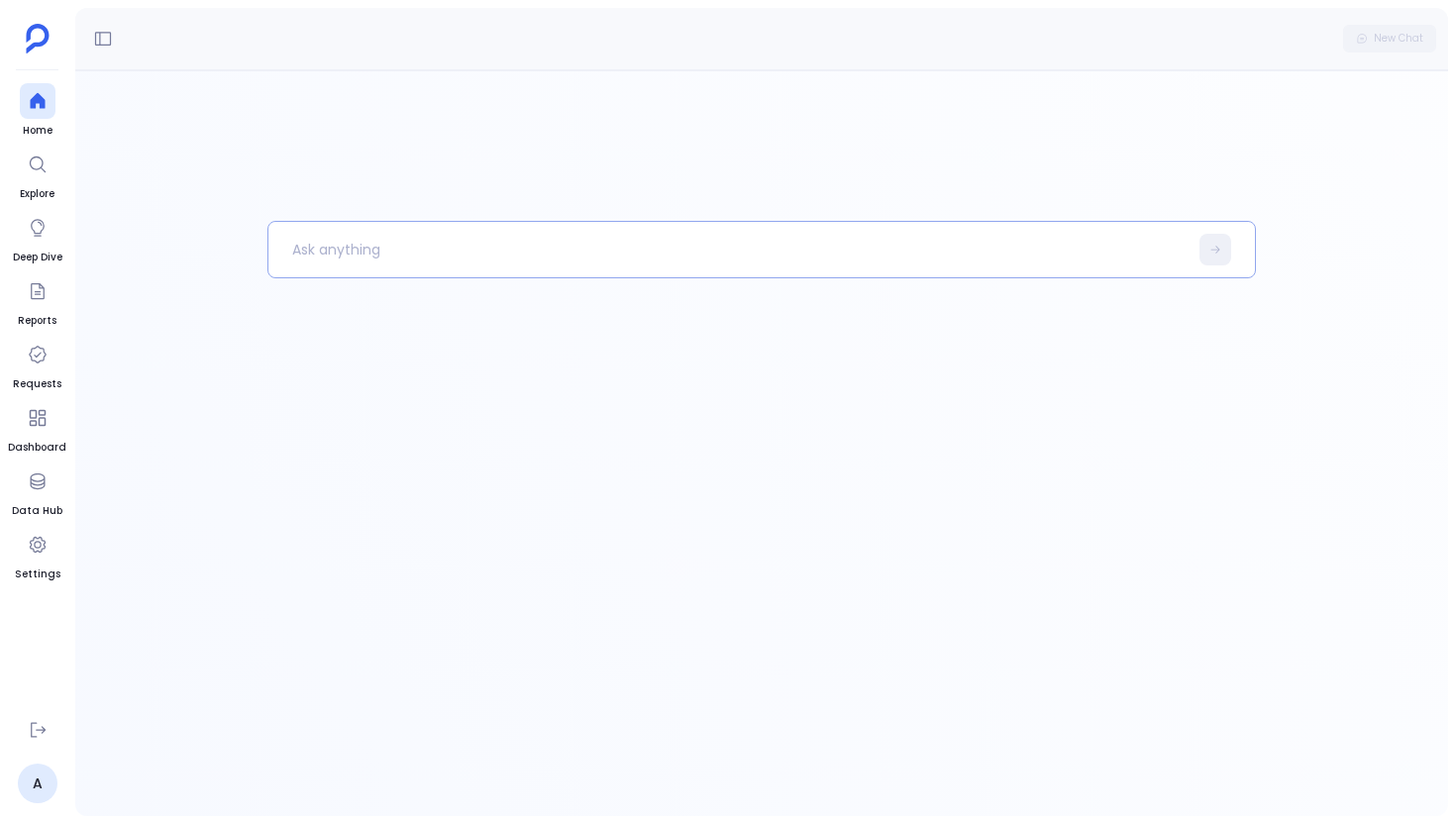click at bounding box center (728, 250) 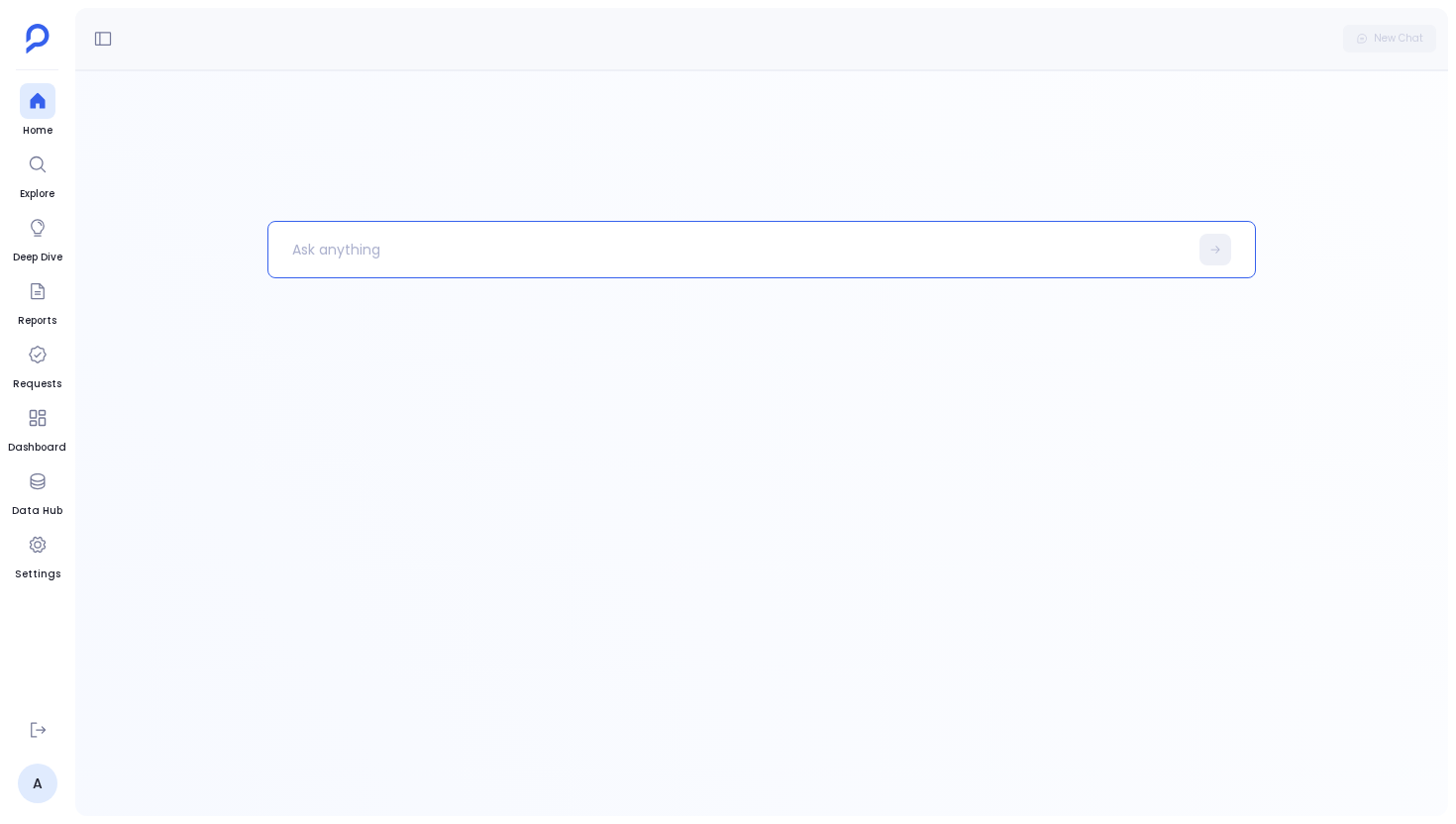 click at bounding box center (728, 250) 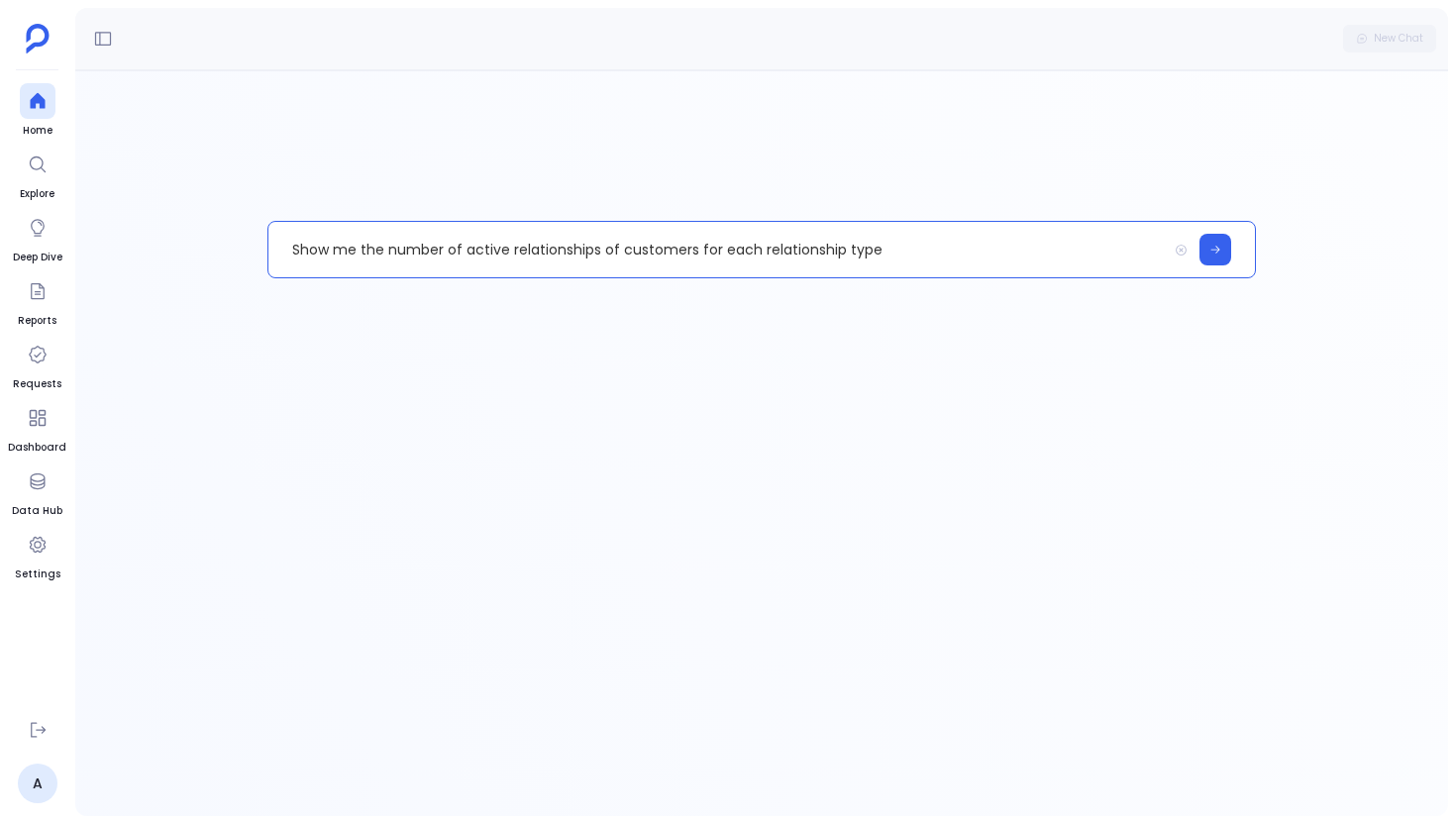 click on "Show me the number of active relationships of customers for each relationship type" at bounding box center (717, 250) 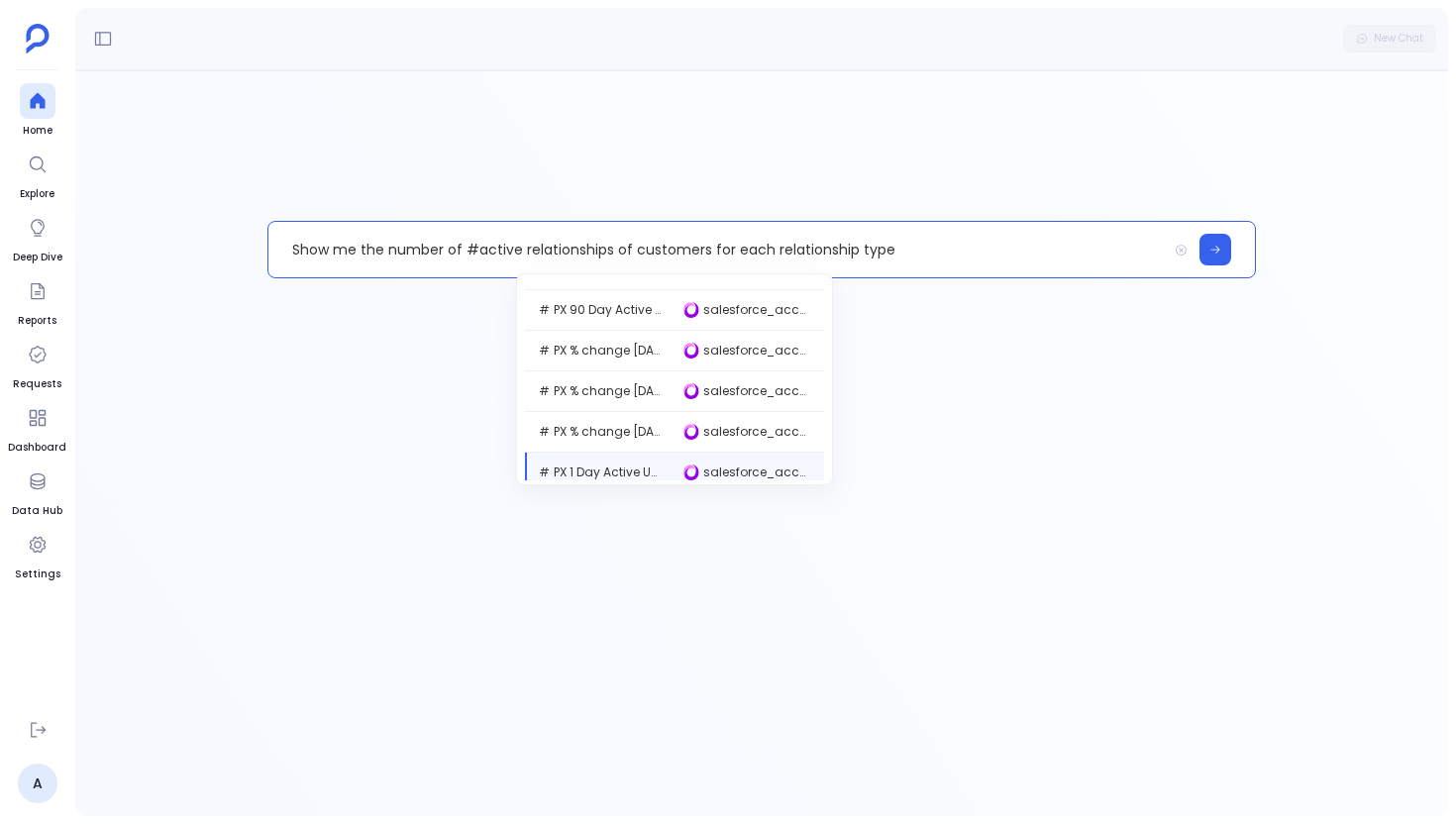 scroll, scrollTop: 662, scrollLeft: 0, axis: vertical 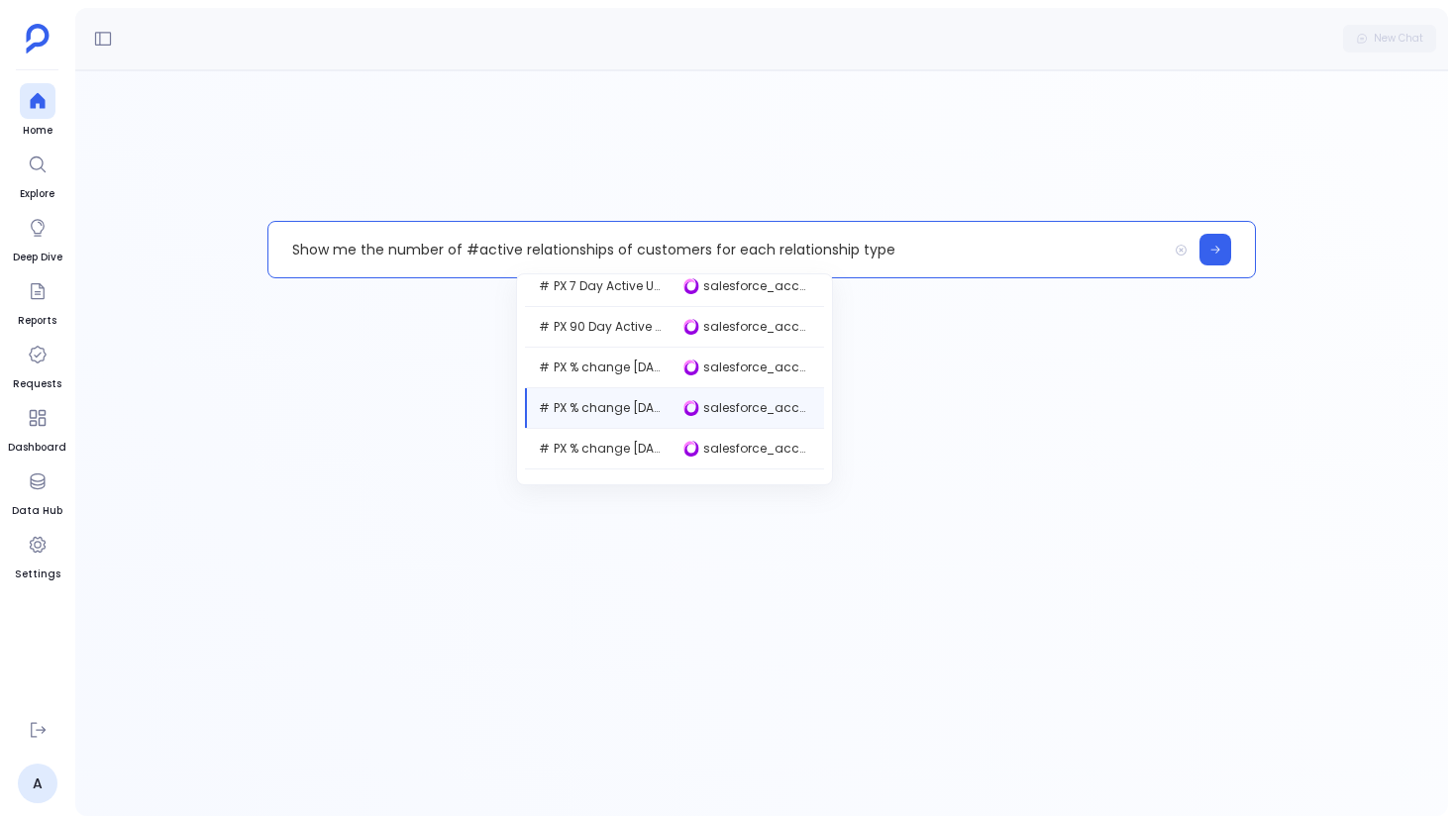 click on "Show me the number of #active relationships of customers for each relationship type" at bounding box center [717, 250] 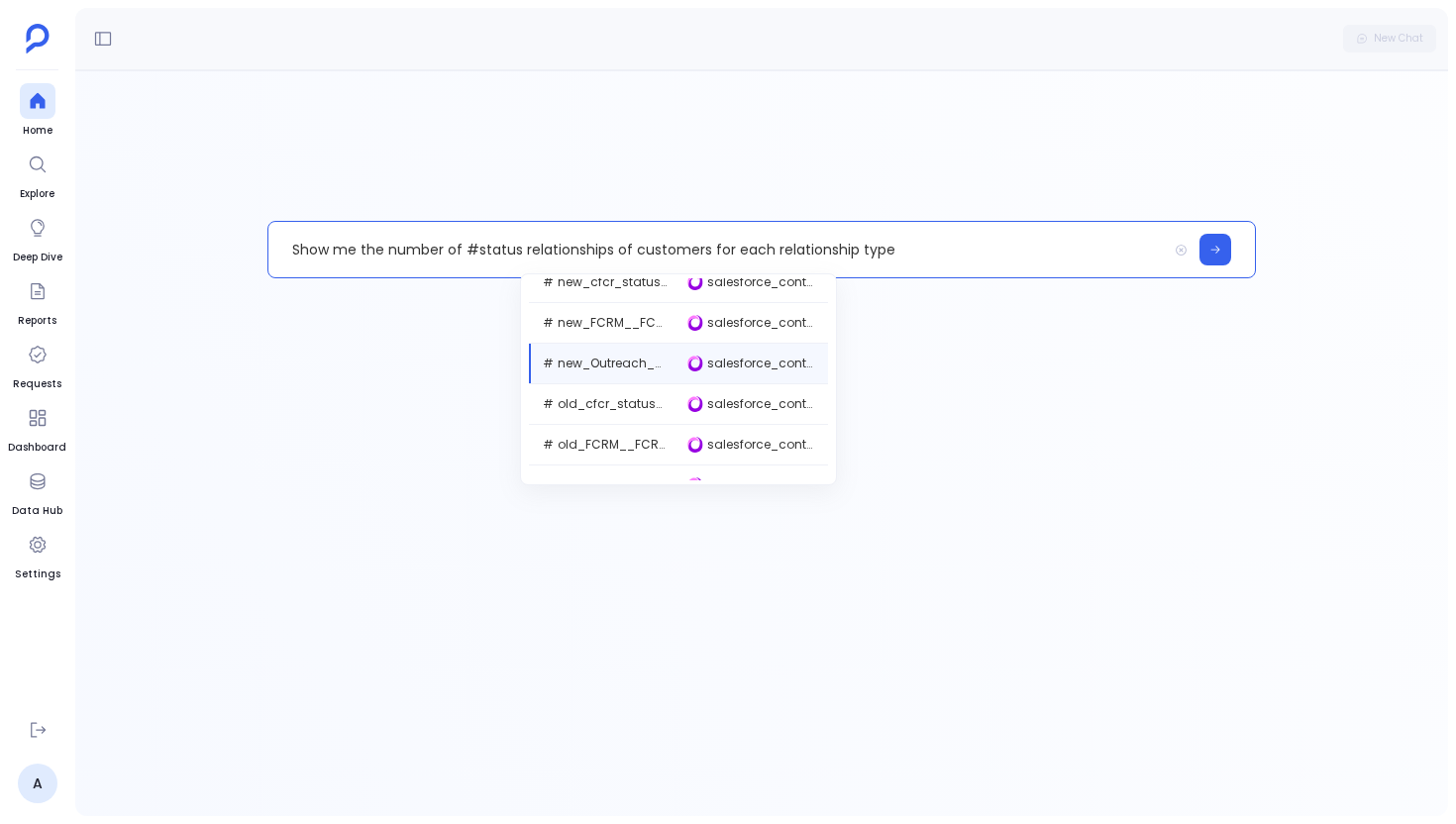 scroll, scrollTop: 1264, scrollLeft: 0, axis: vertical 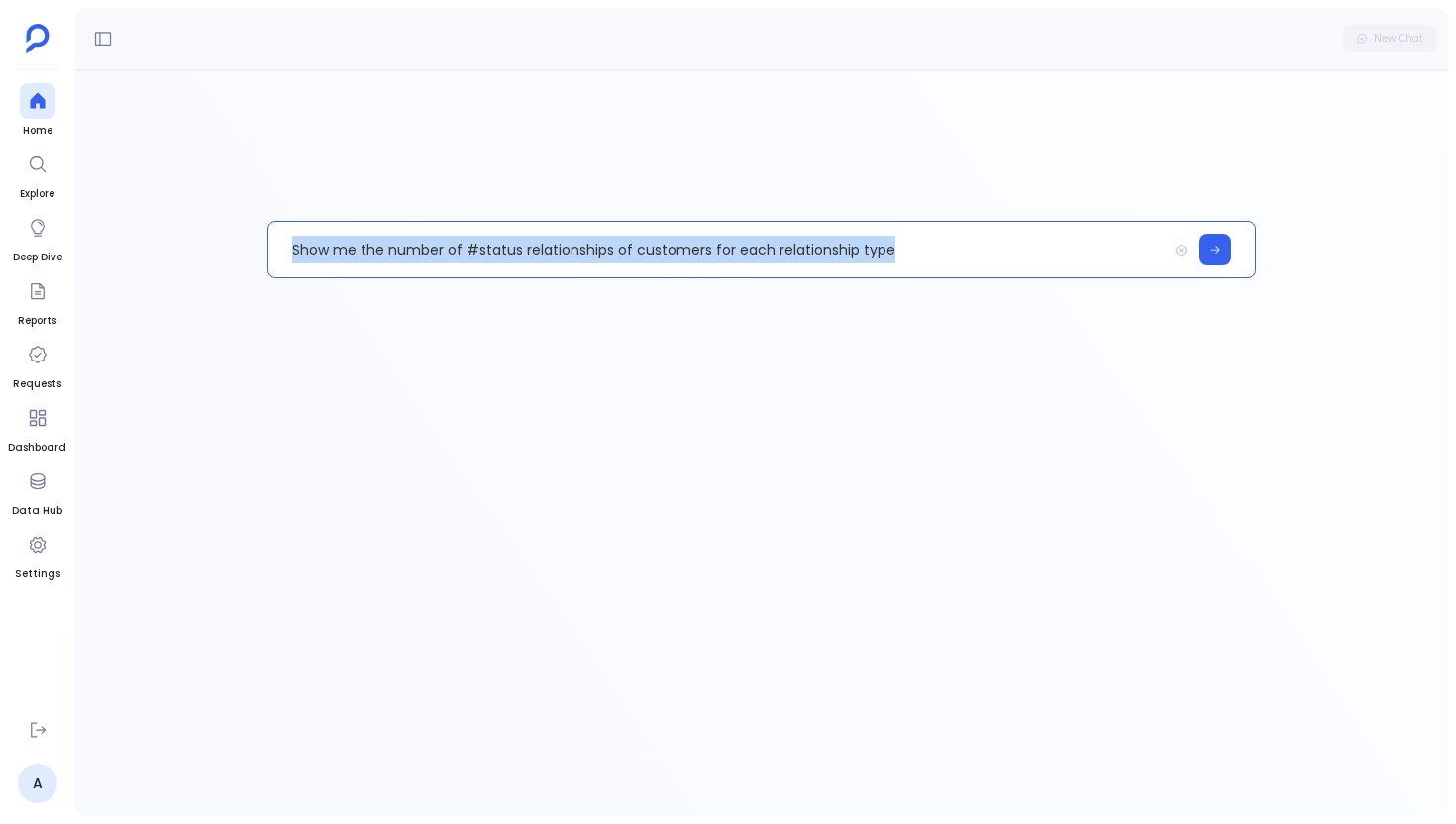 drag, startPoint x: 901, startPoint y: 256, endPoint x: 184, endPoint y: 212, distance: 718.3488 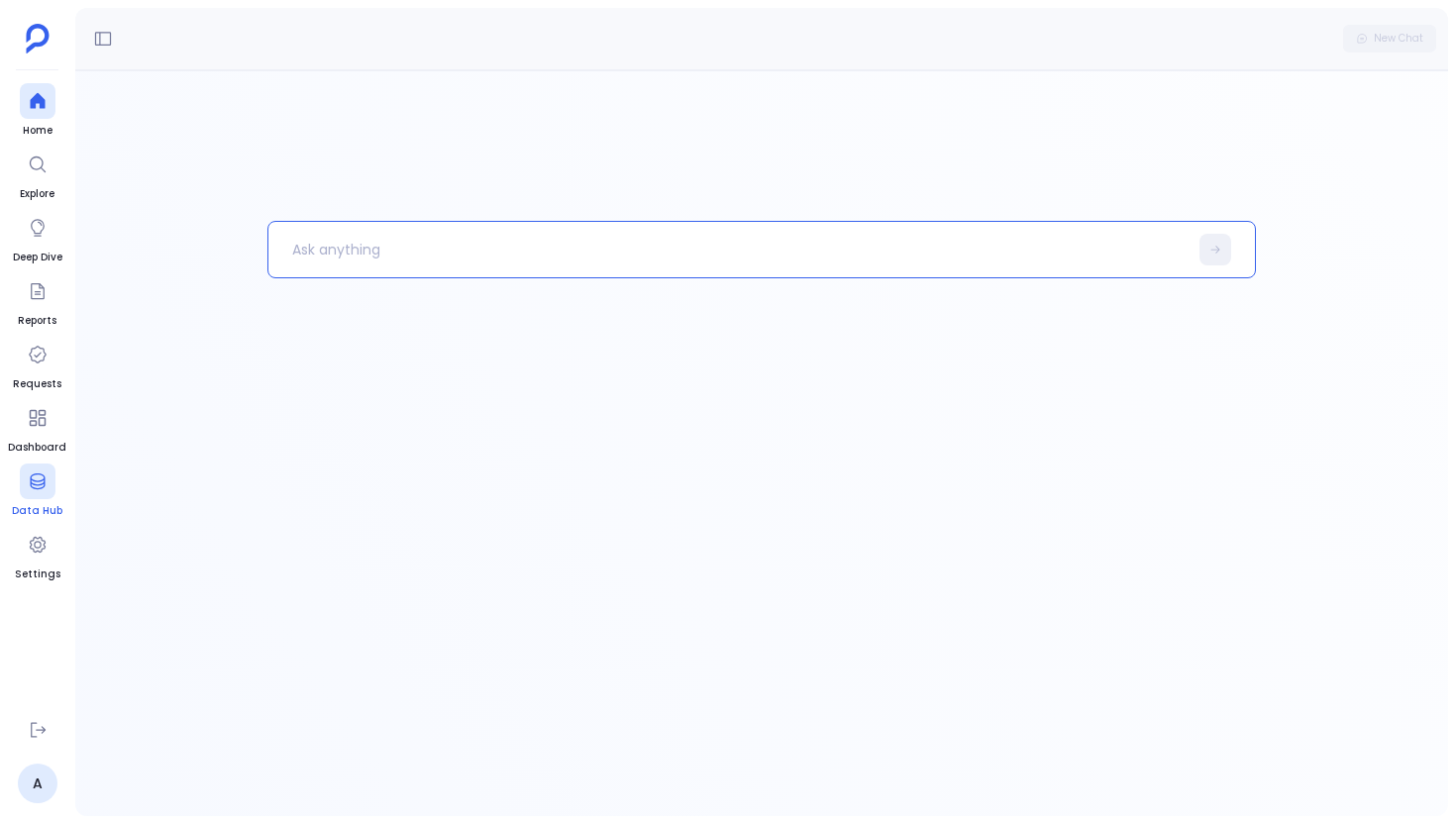 click 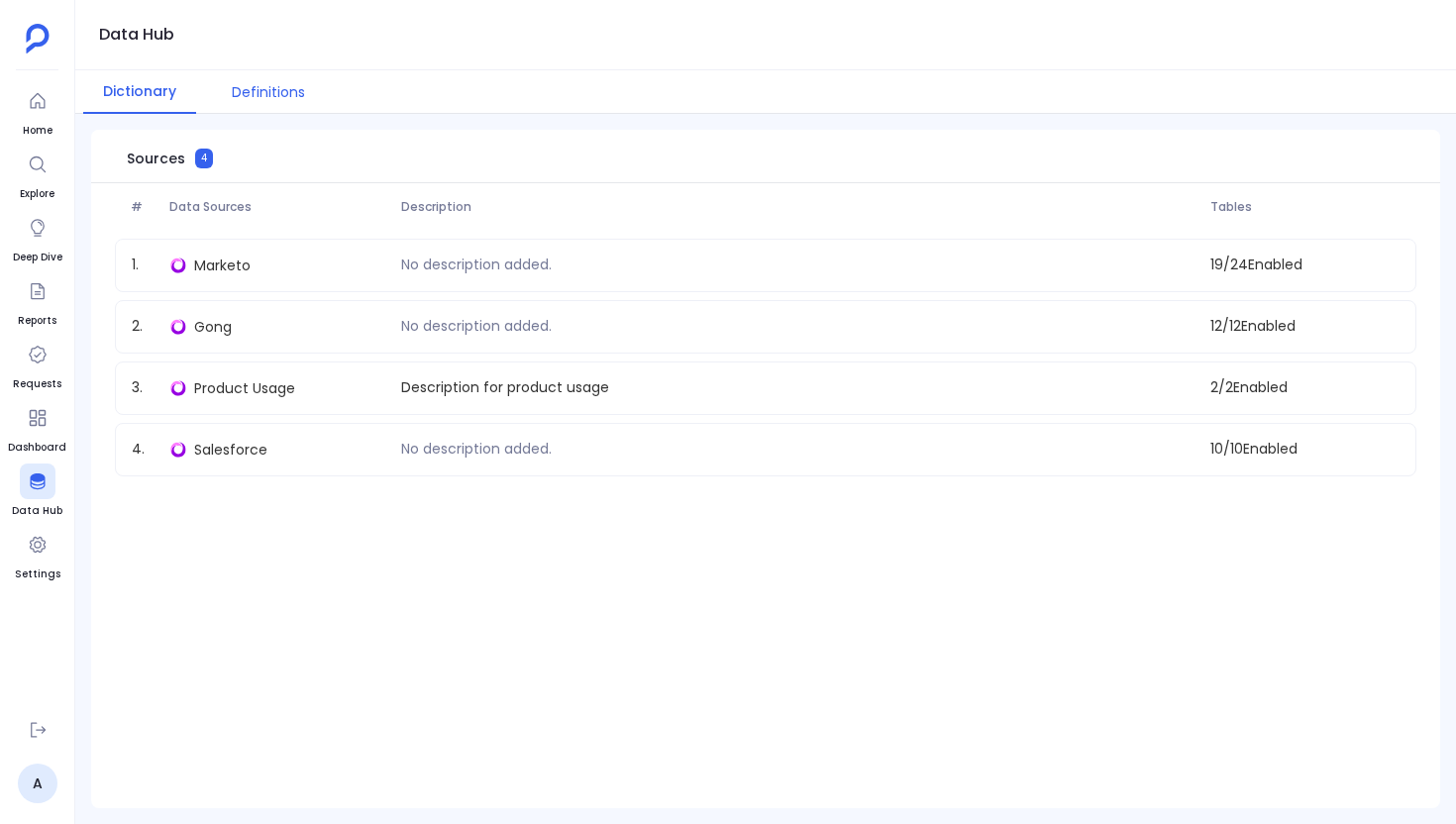 click on "Definitions" at bounding box center [268, 92] 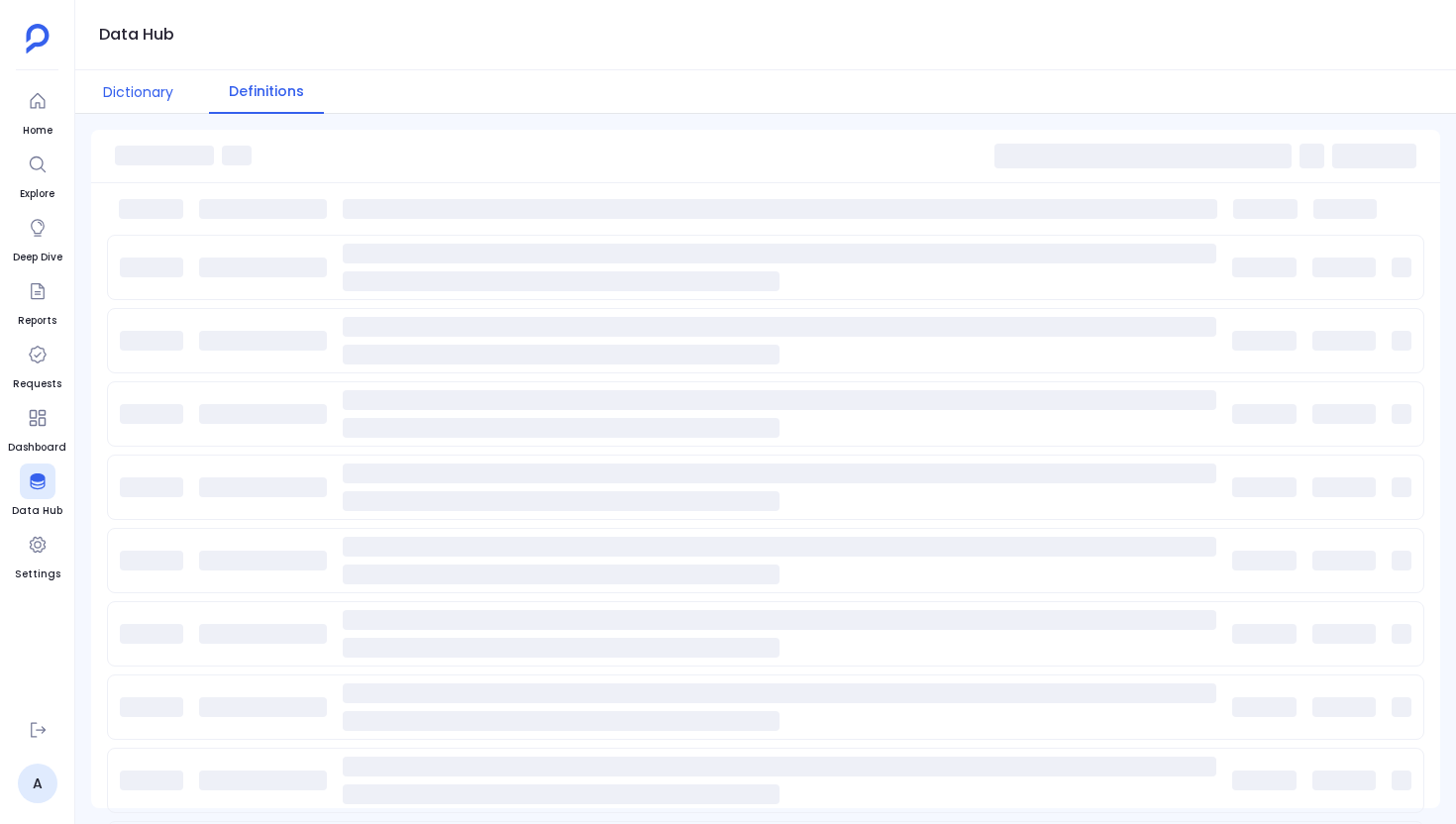 click on "Dictionary" at bounding box center [138, 92] 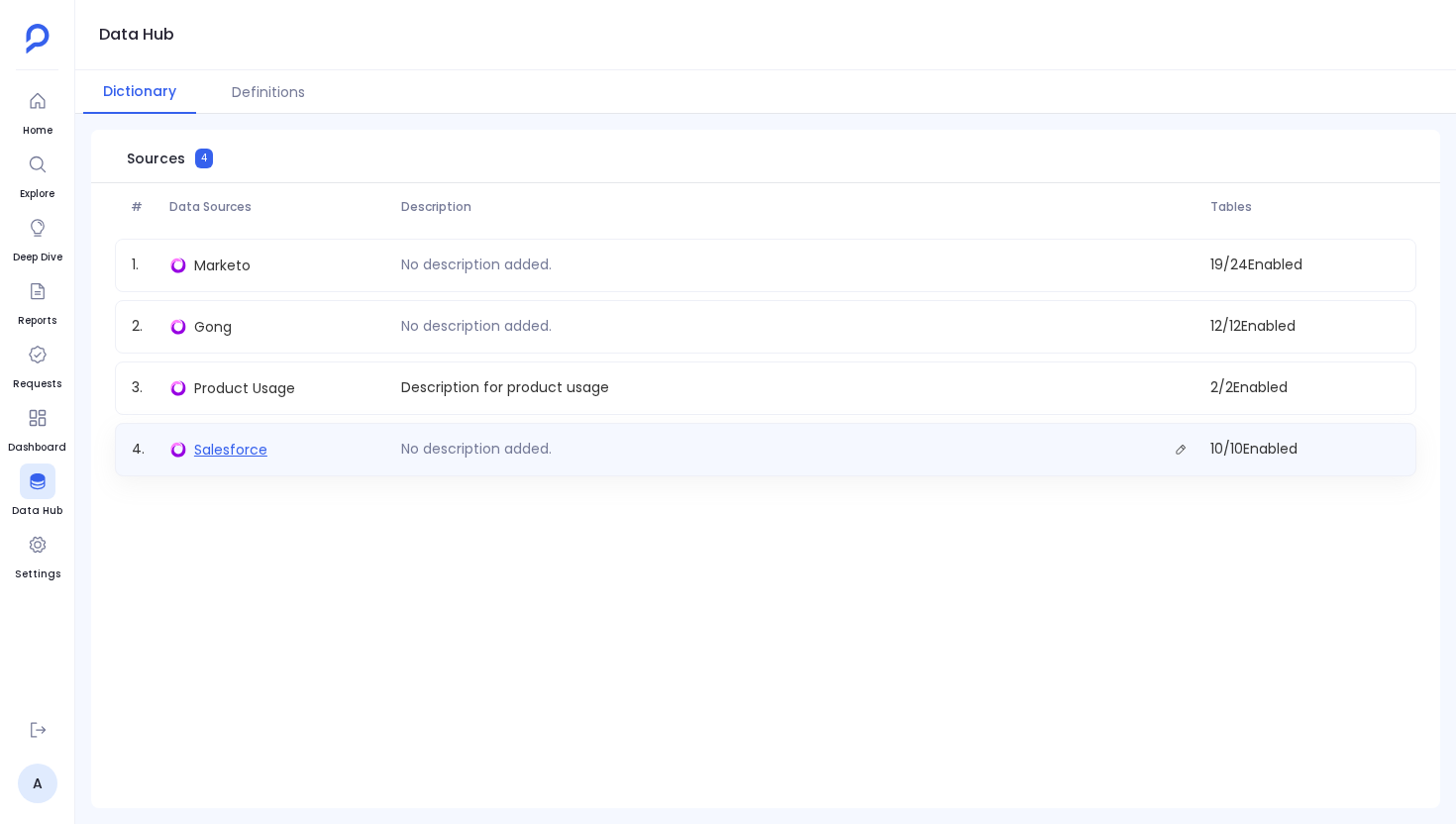 click on "Salesforce" at bounding box center (231, 450) 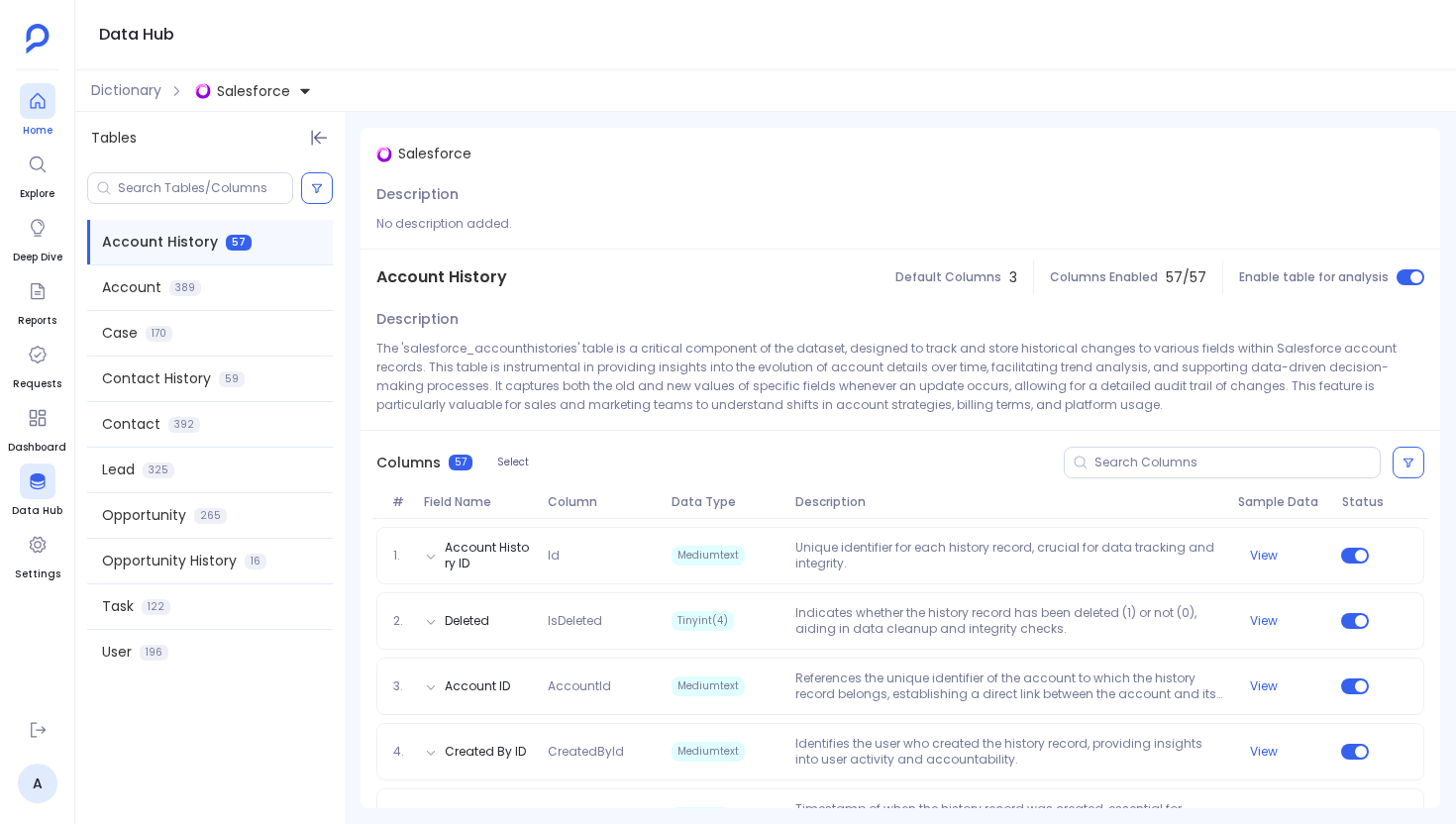 click on "Home" at bounding box center (38, 111) 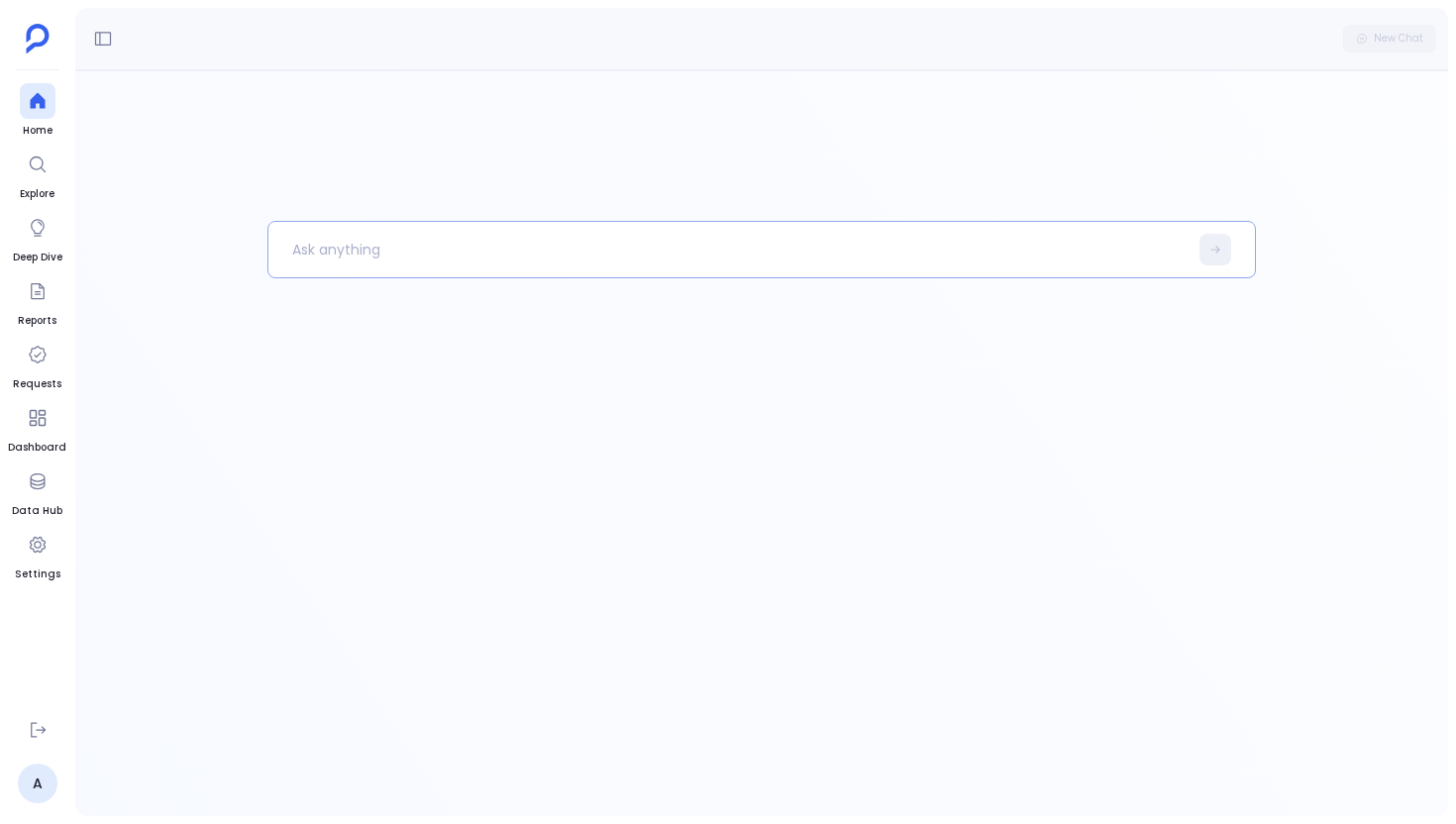 click at bounding box center (728, 250) 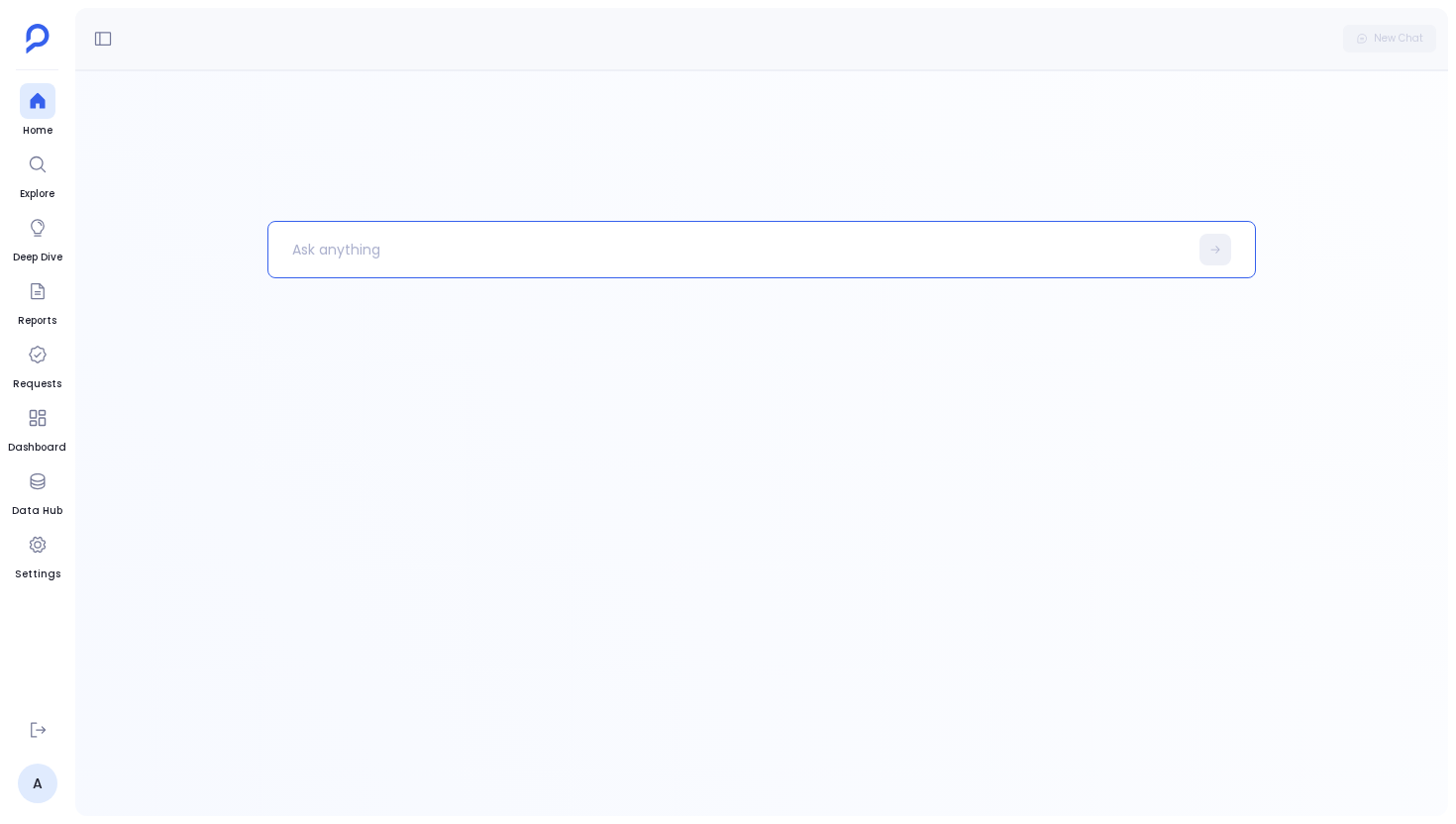 paste 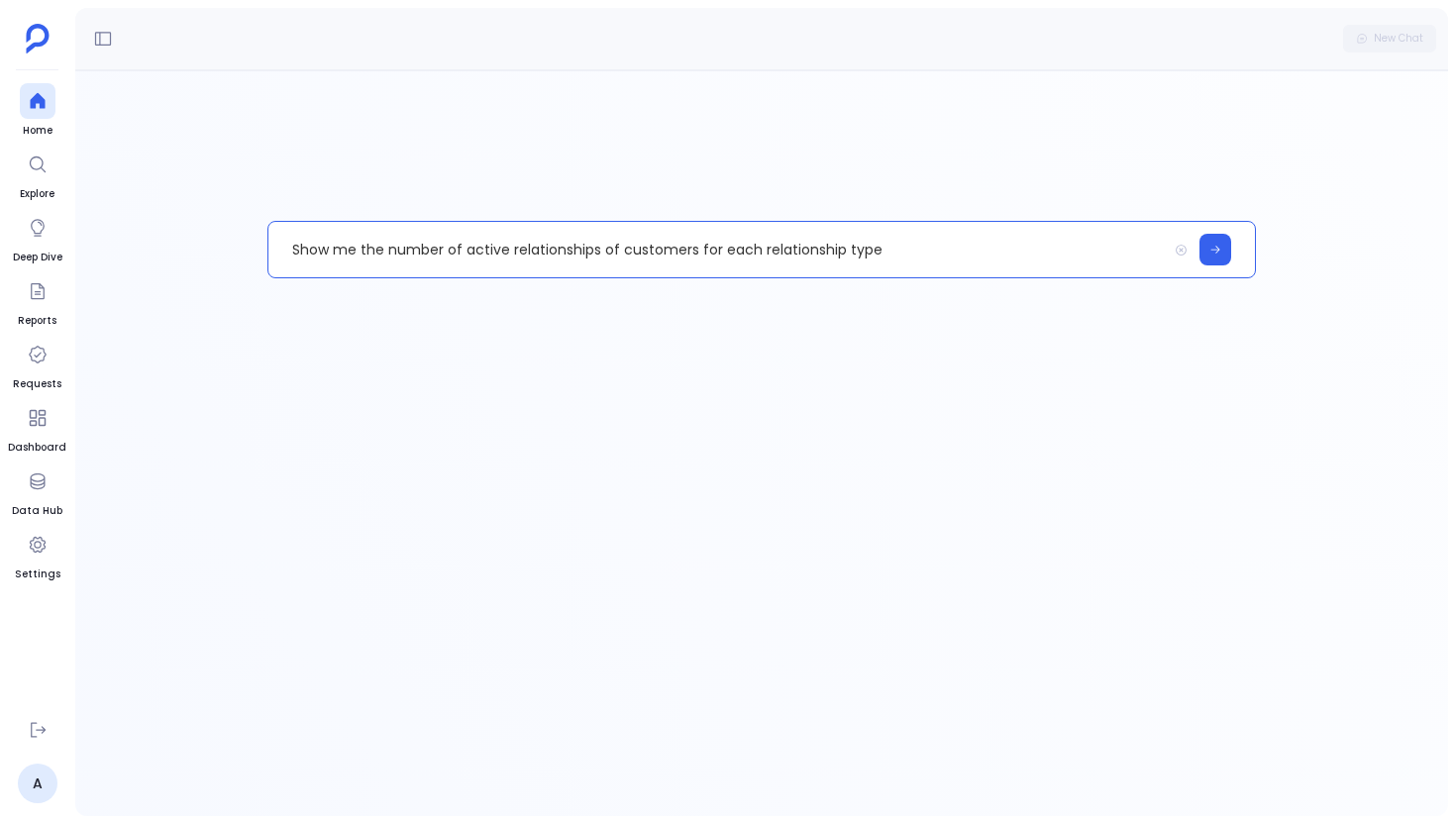 click on "Show me the number of active relationships of customers for each relationship type" at bounding box center (717, 250) 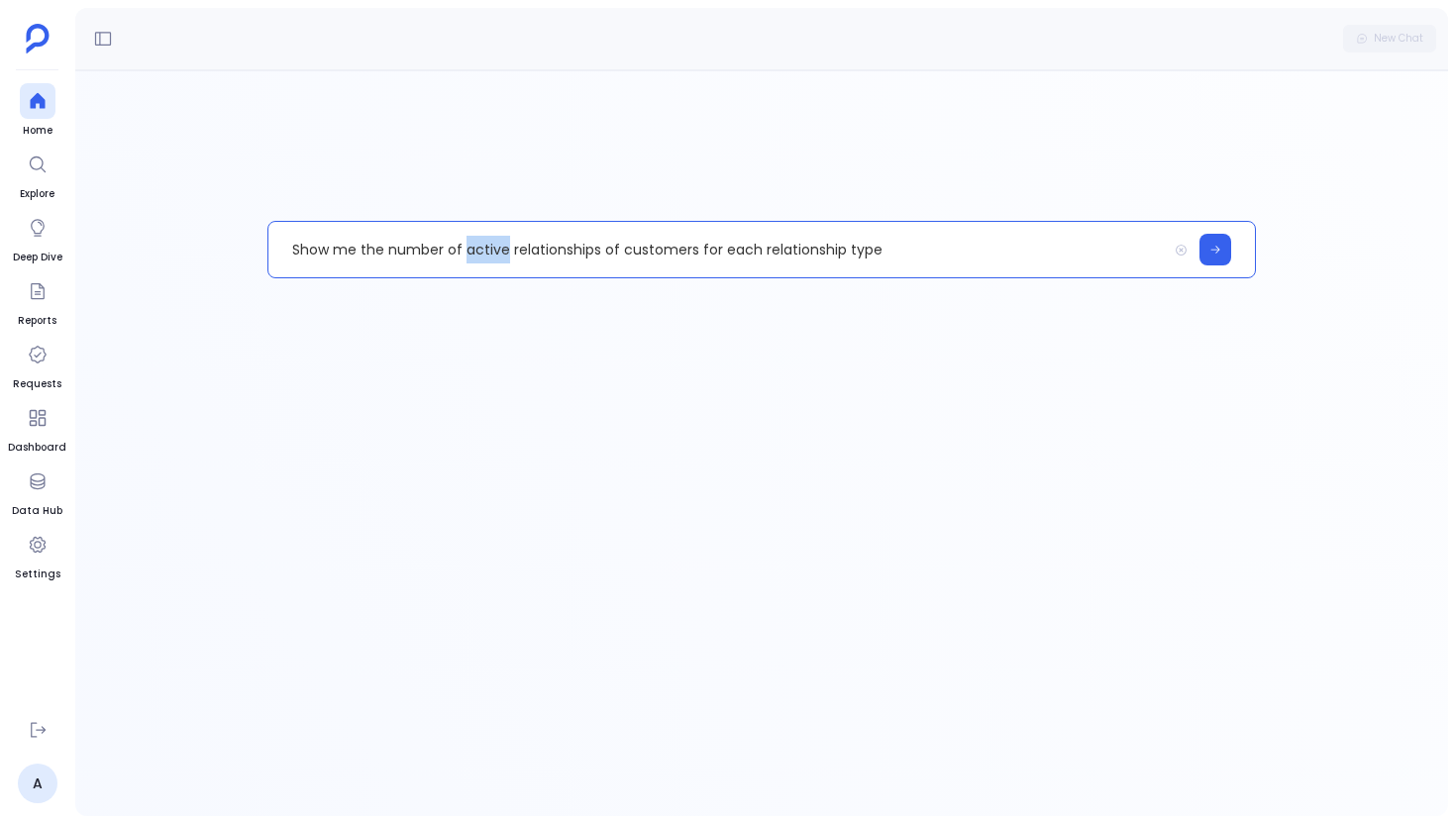 type 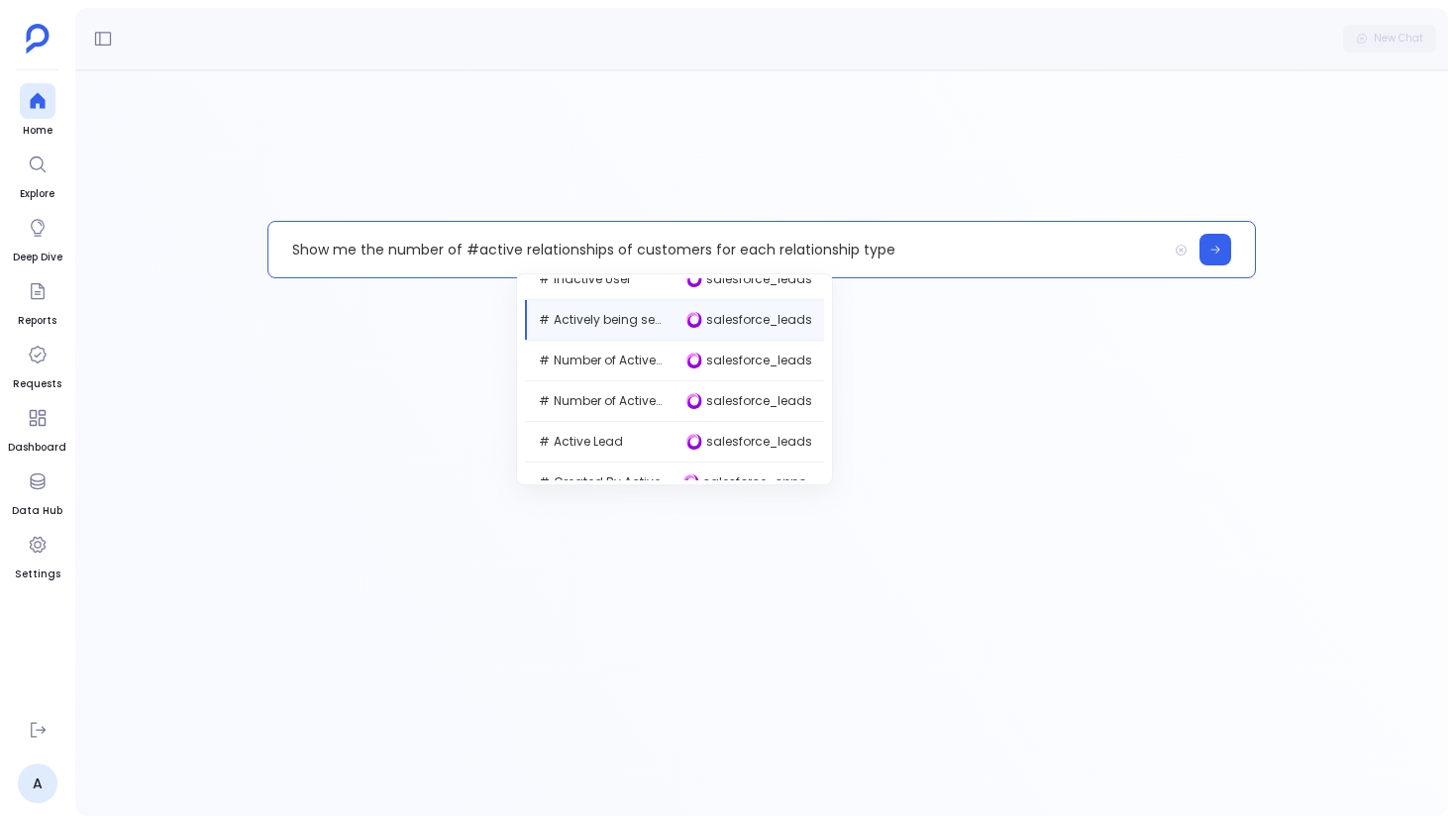 scroll, scrollTop: 1178, scrollLeft: 0, axis: vertical 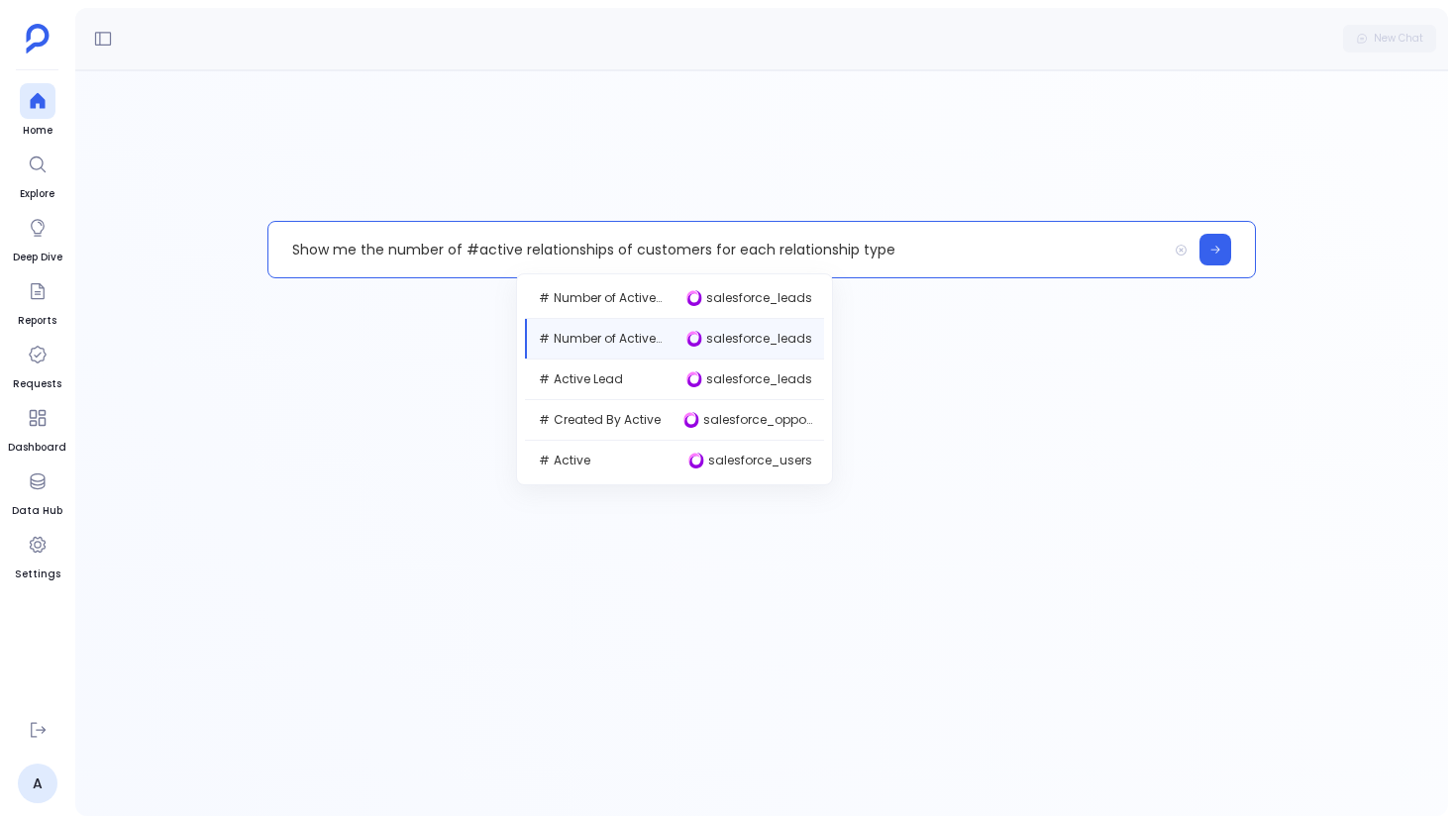 click on "Show me the number of #active relationships of customers for each relationship type" at bounding box center [717, 250] 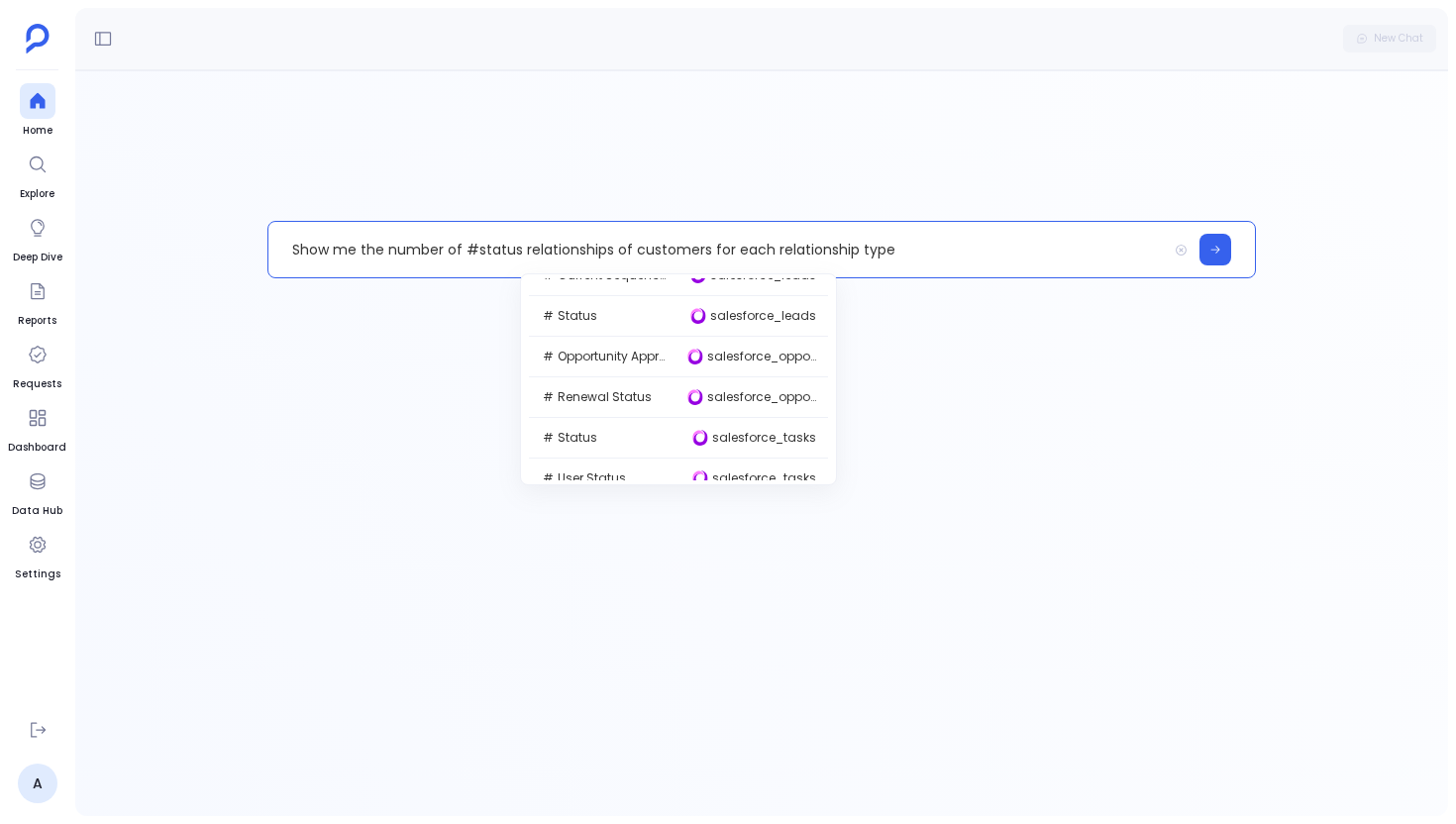 scroll, scrollTop: 1887, scrollLeft: 0, axis: vertical 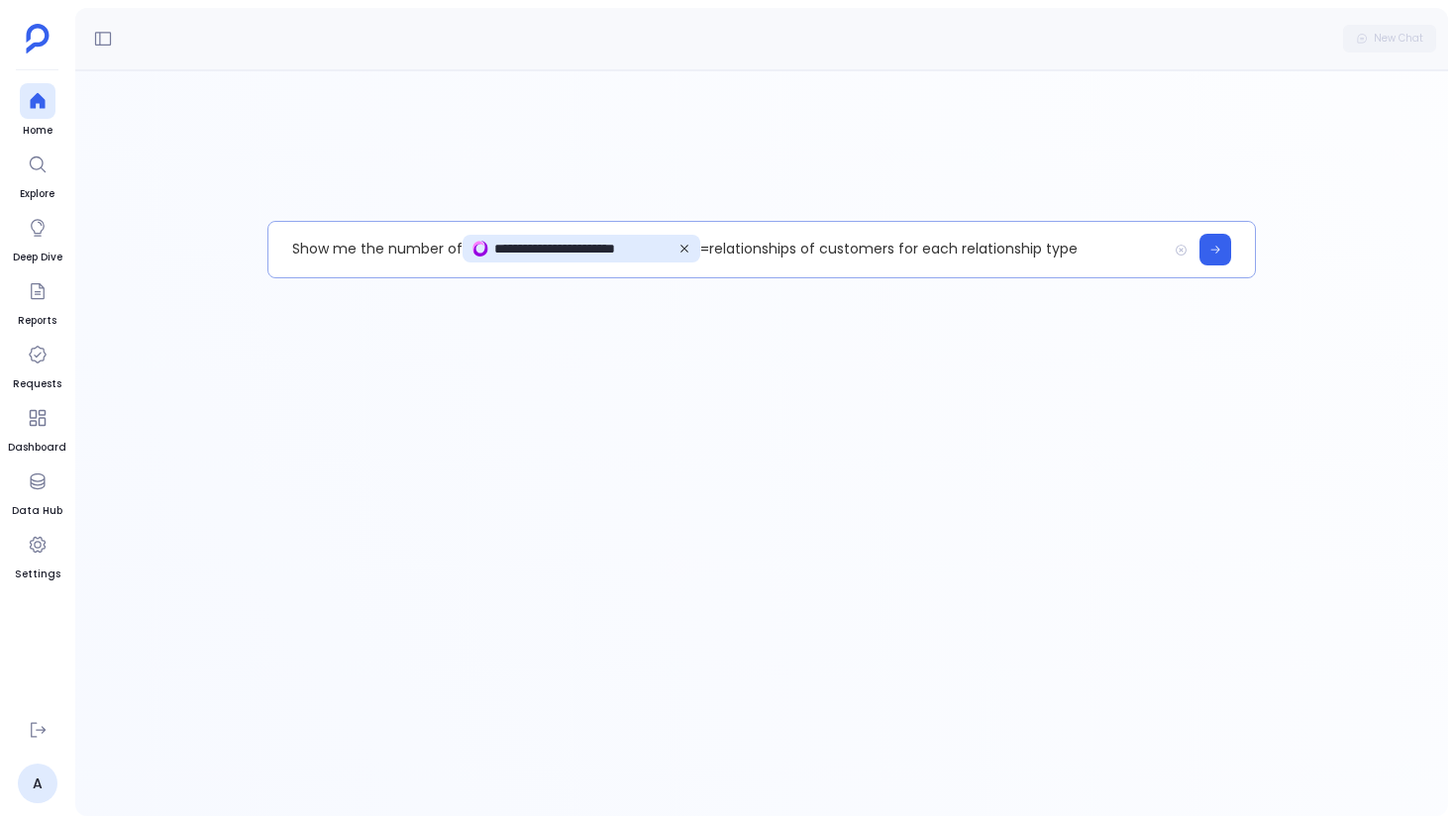 click on "**********" at bounding box center (717, 250) 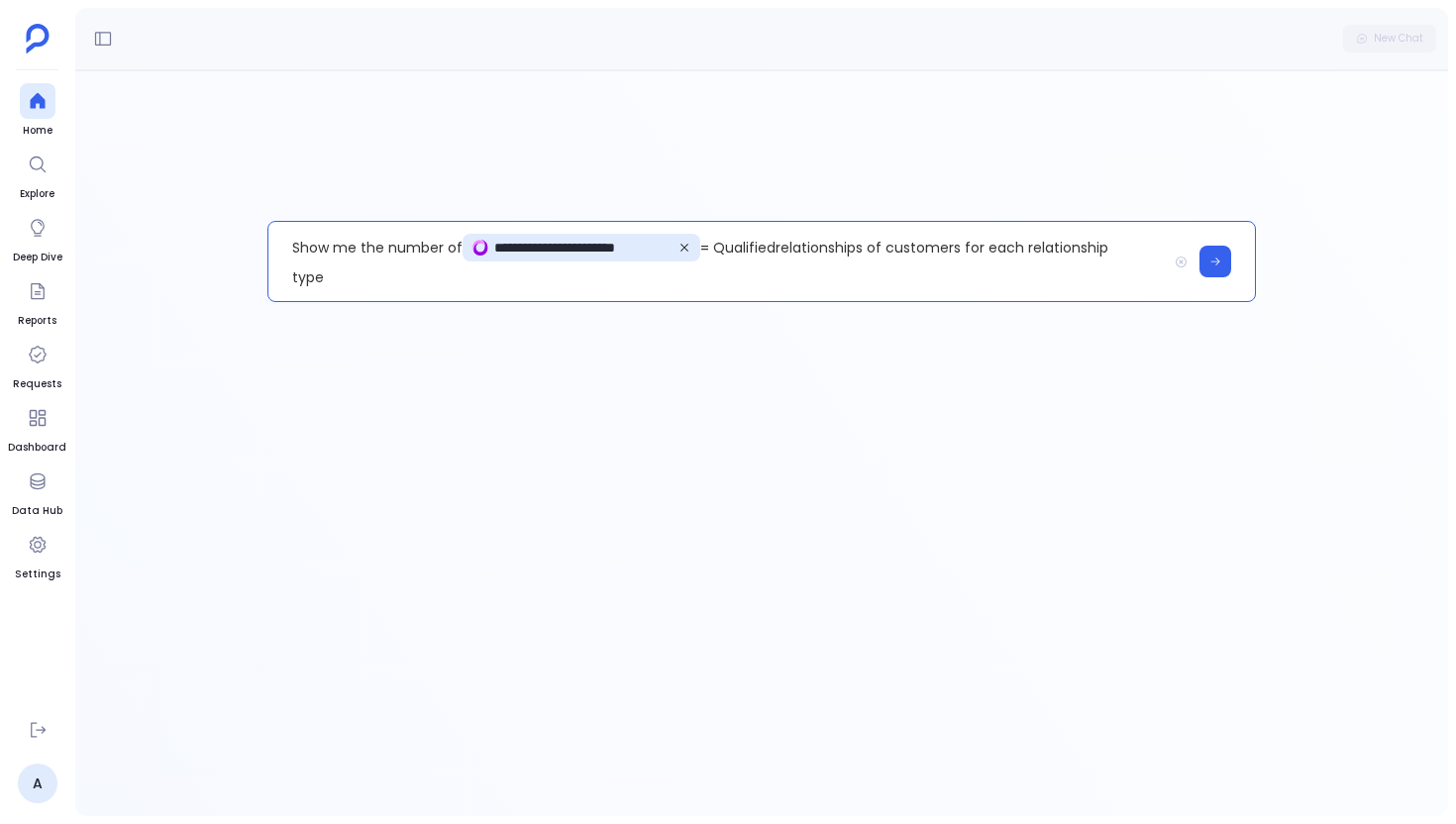 drag, startPoint x: 372, startPoint y: 283, endPoint x: 779, endPoint y: 253, distance: 408.1042 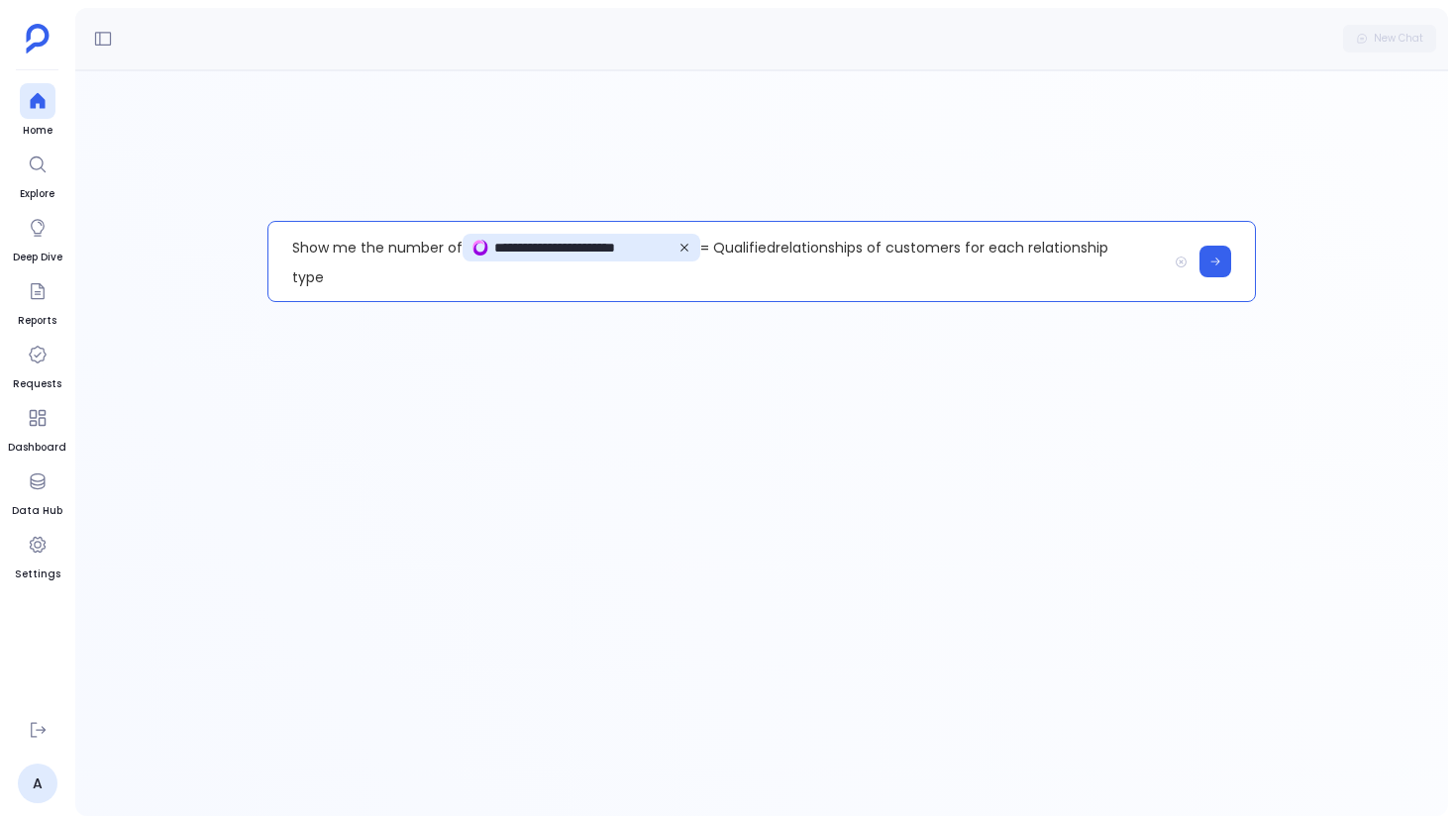click on "**********" at bounding box center (717, 261) 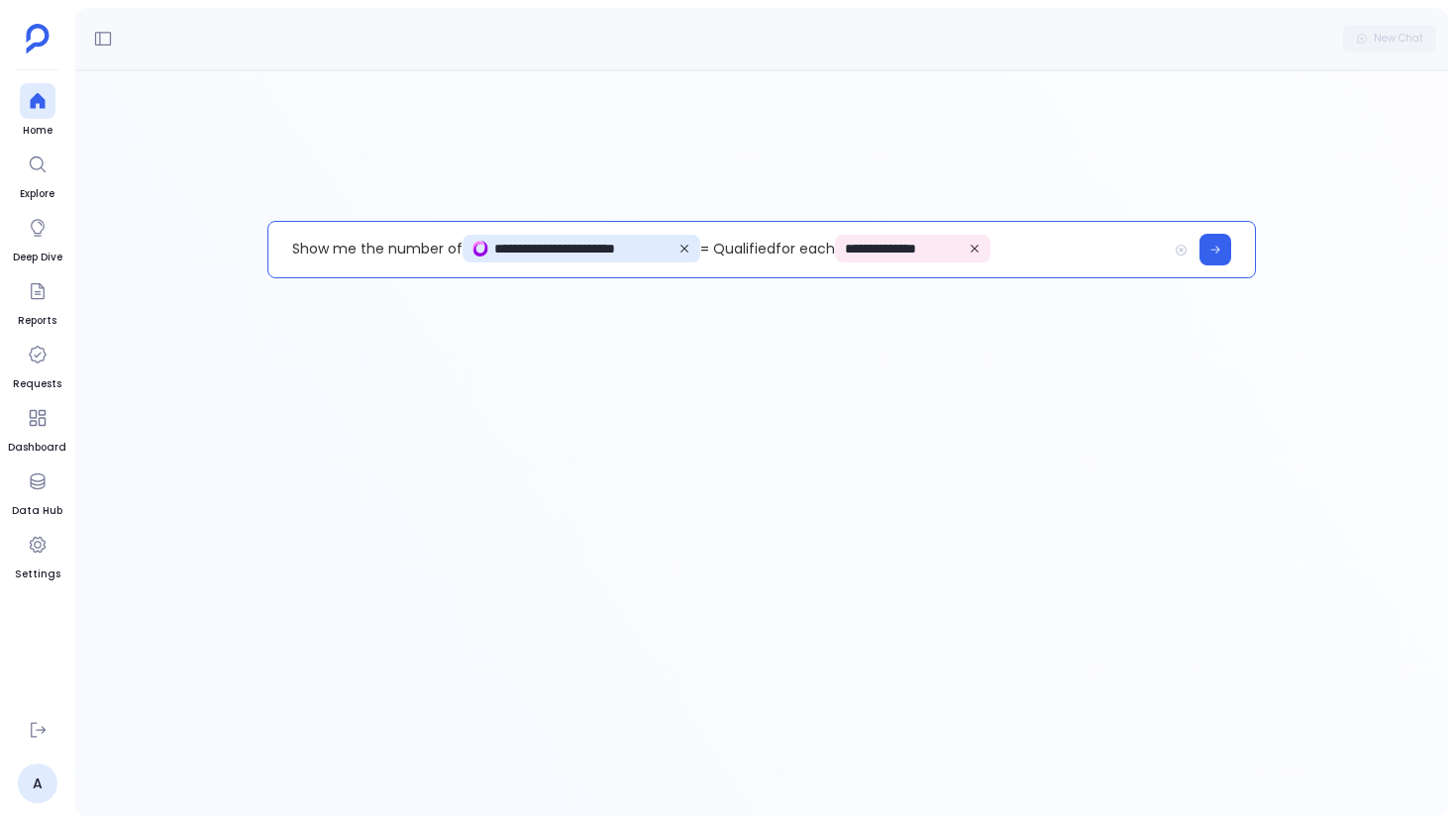 click 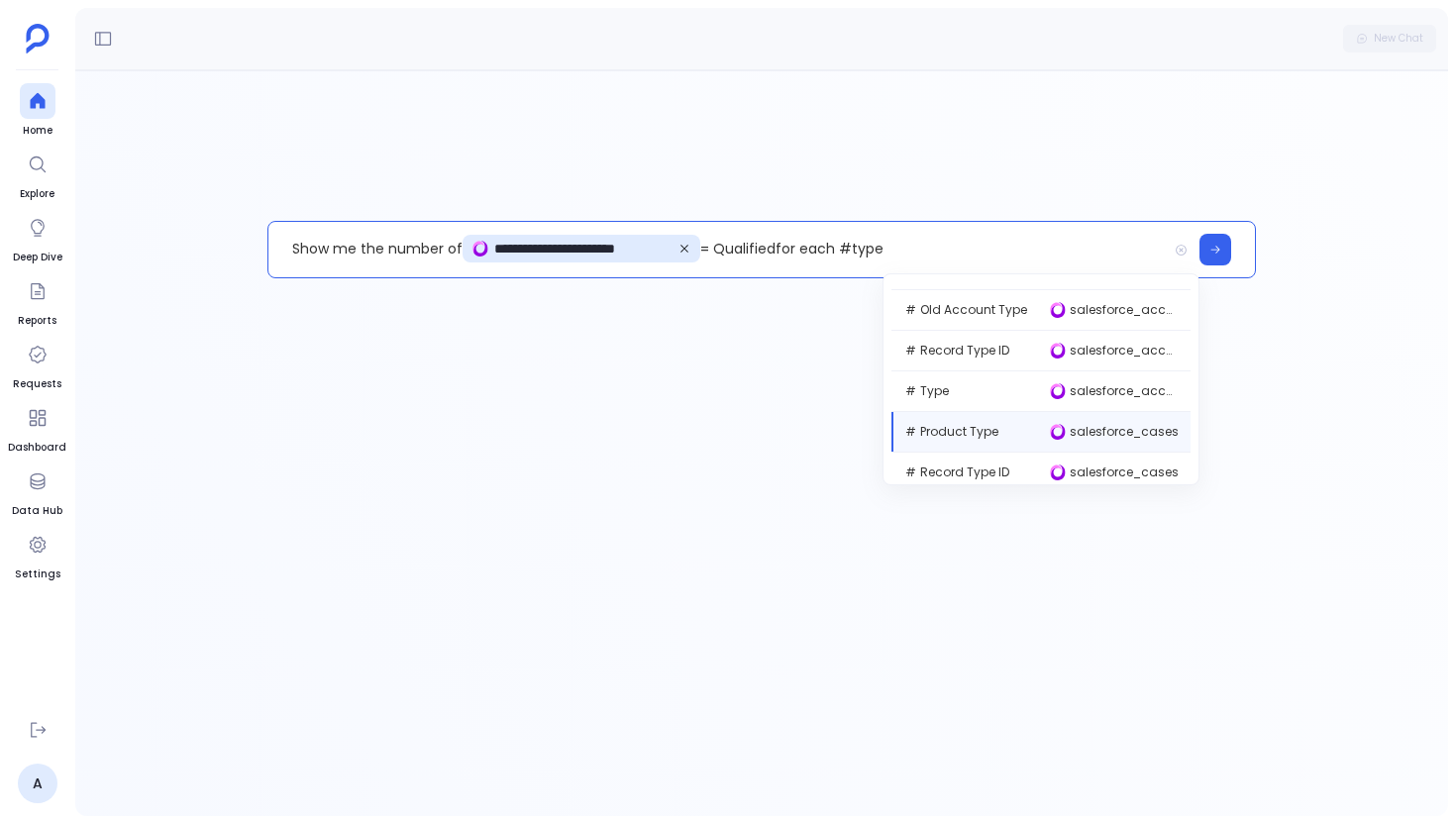 scroll, scrollTop: 959, scrollLeft: 0, axis: vertical 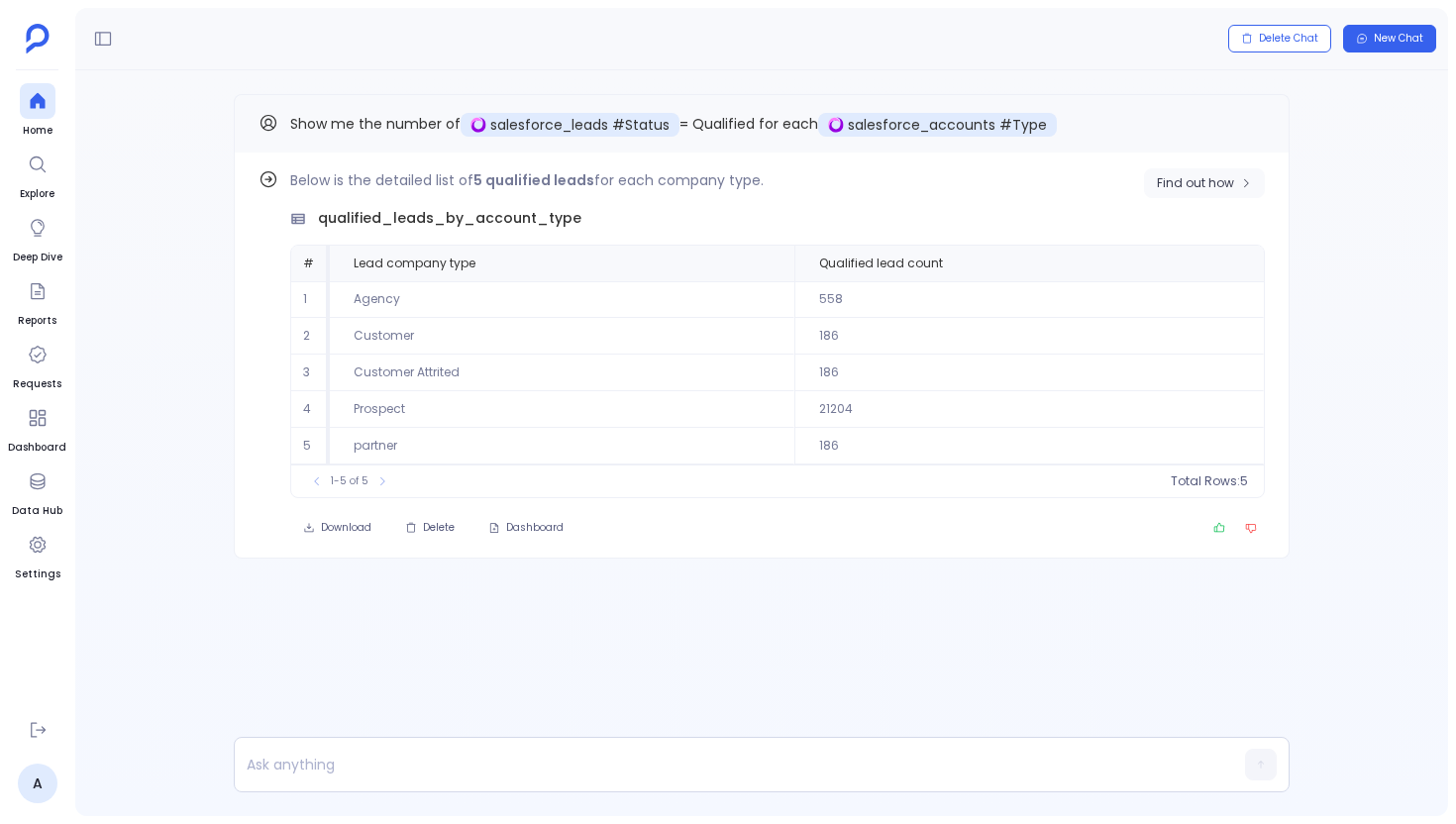 click on "Find out how" at bounding box center (1196, 183) 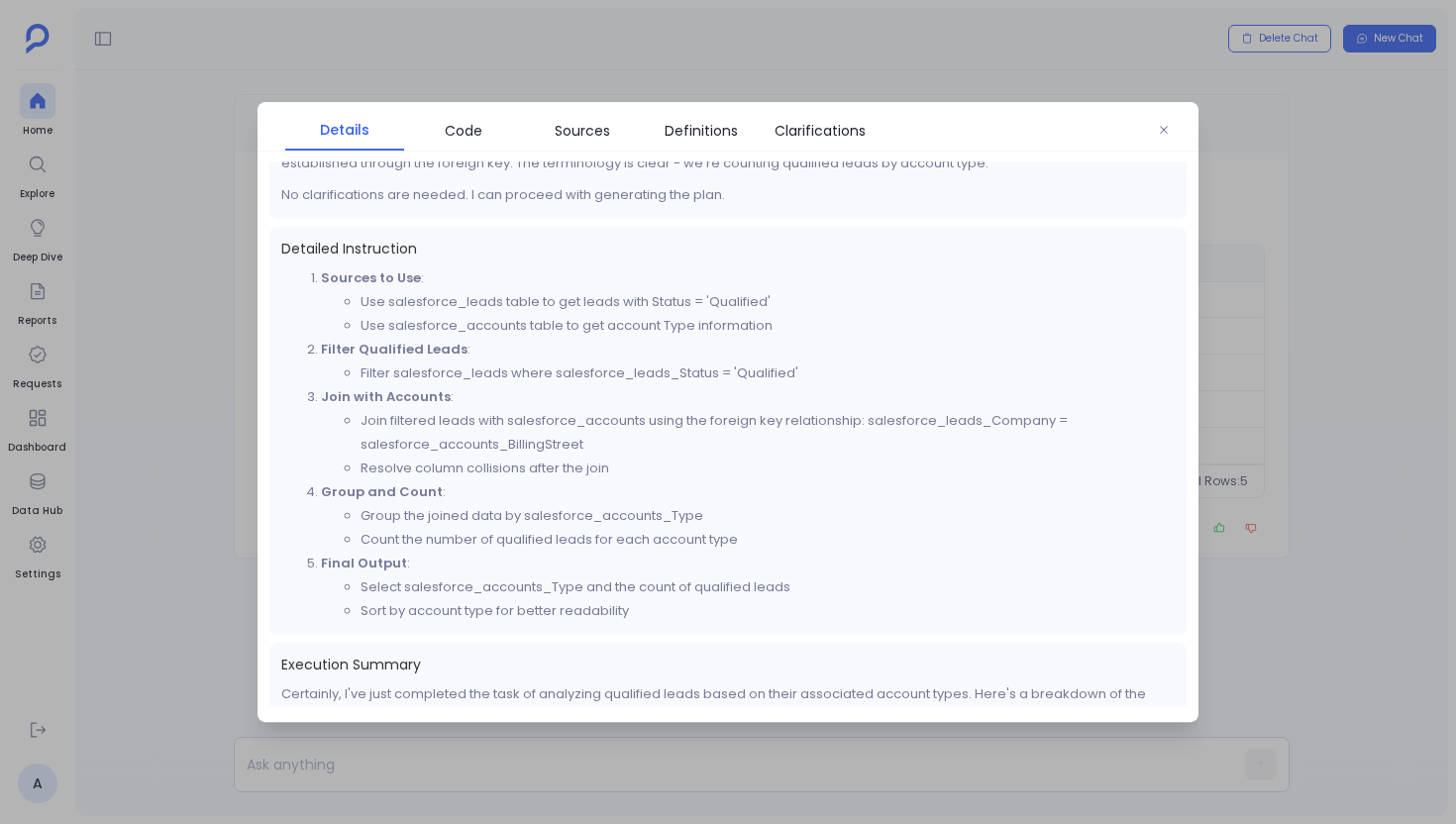 scroll, scrollTop: 388, scrollLeft: 0, axis: vertical 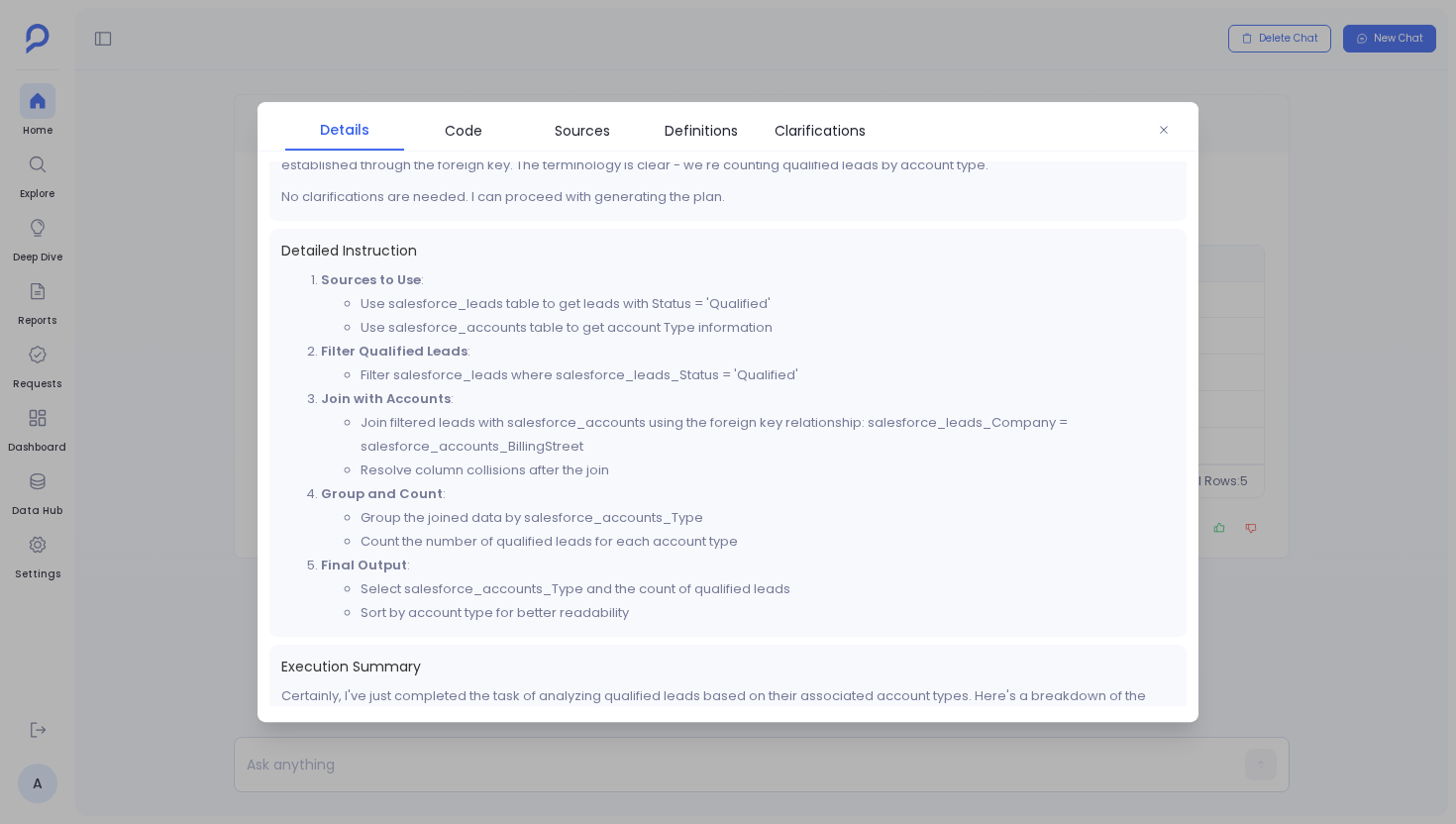 click on "Join filtered leads with salesforce_accounts using the foreign key relationship:
salesforce_leads_Company = salesforce_accounts_BillingStreet" at bounding box center [768, 435] 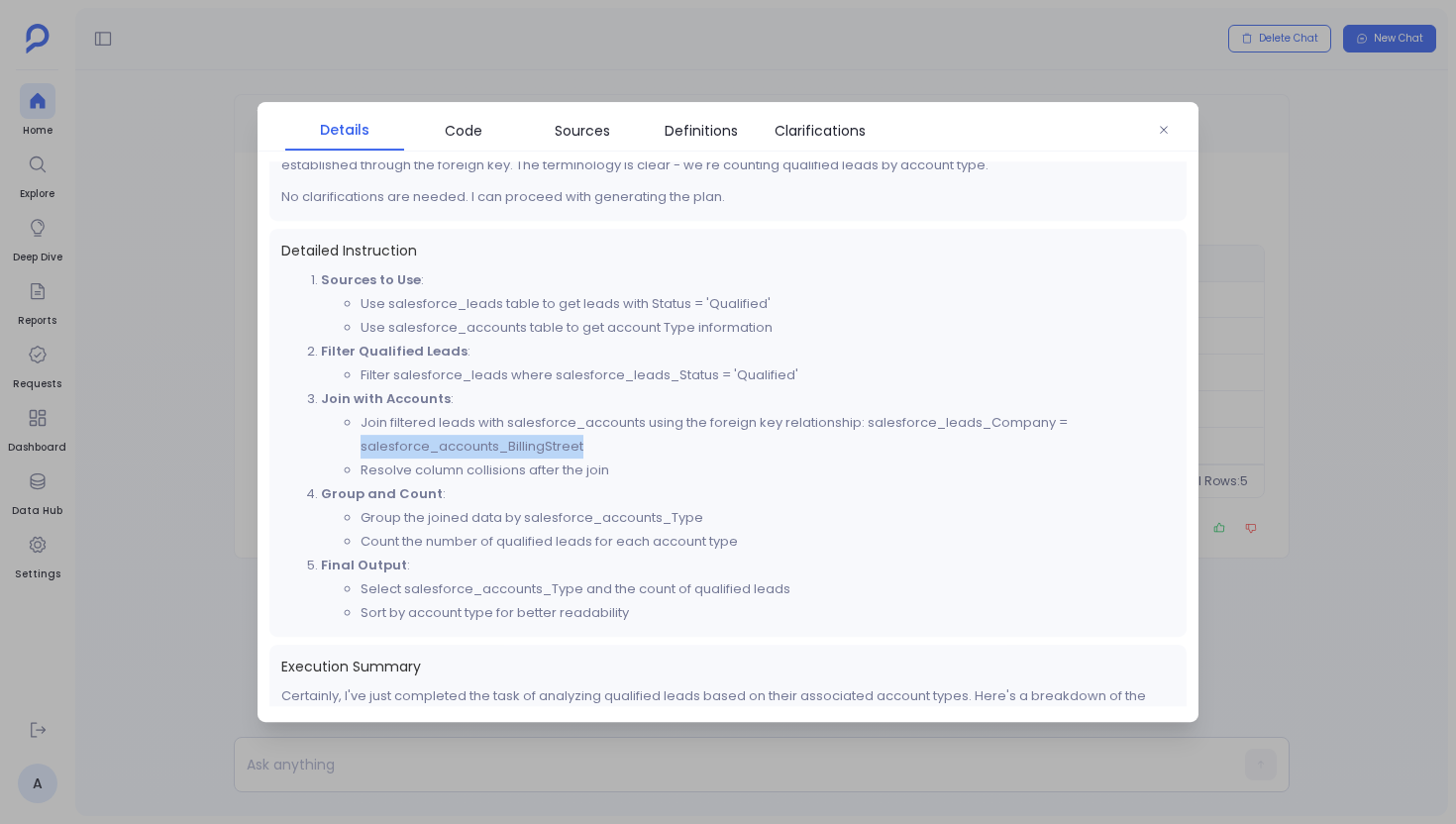 copy on "salesforce_accounts_BillingStreet" 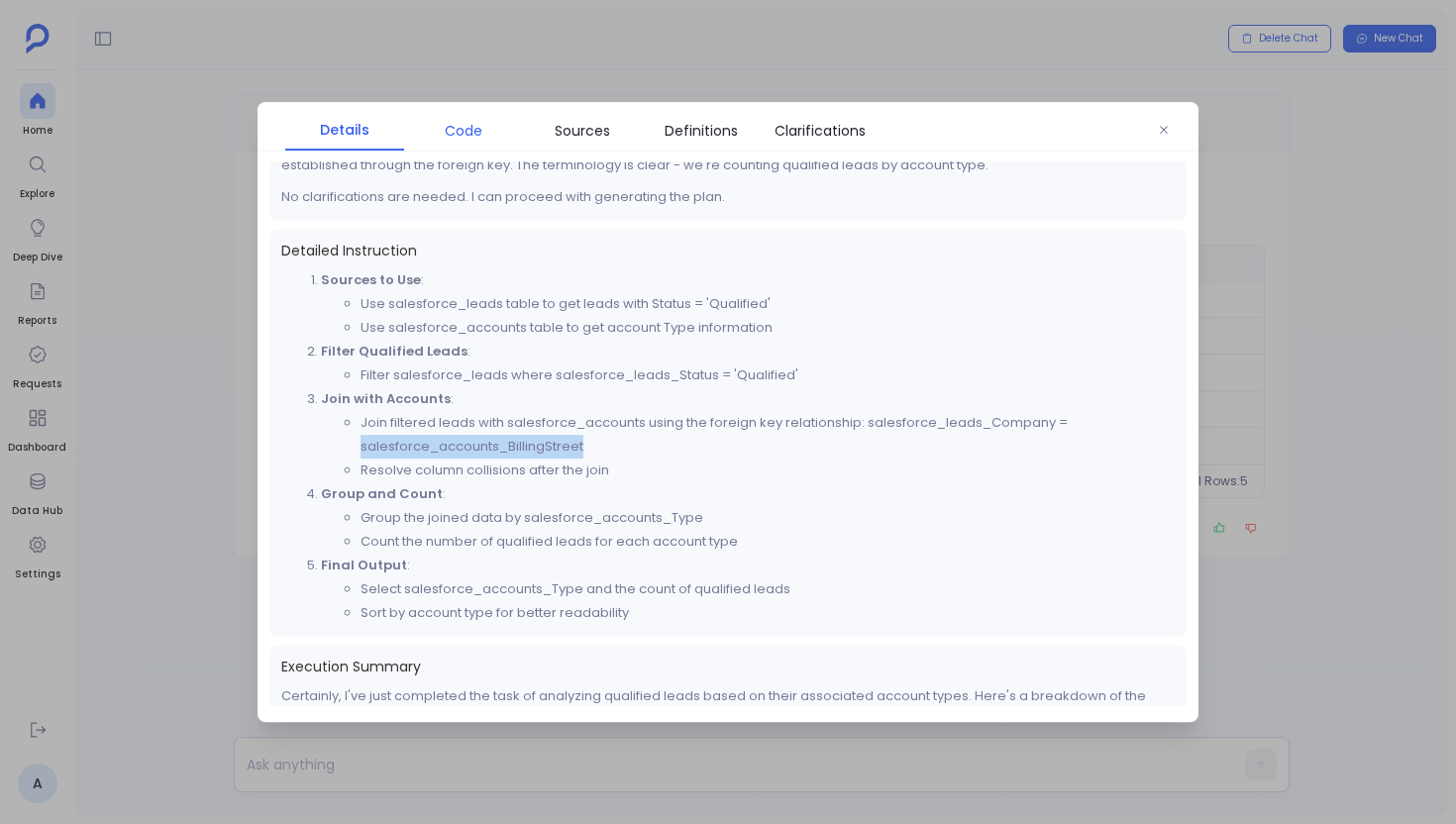 click on "Code" at bounding box center (464, 131) 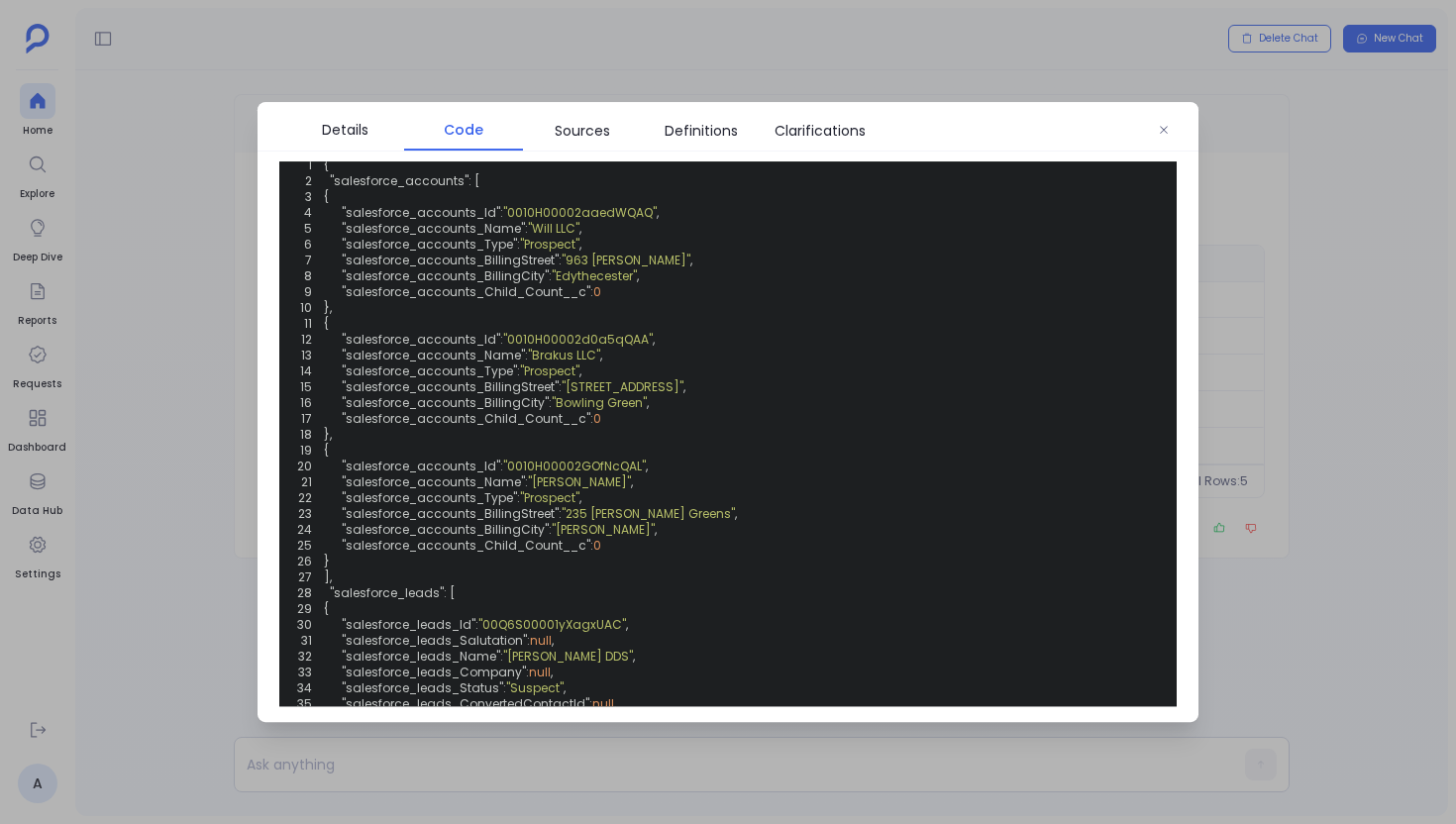 scroll, scrollTop: 0, scrollLeft: 0, axis: both 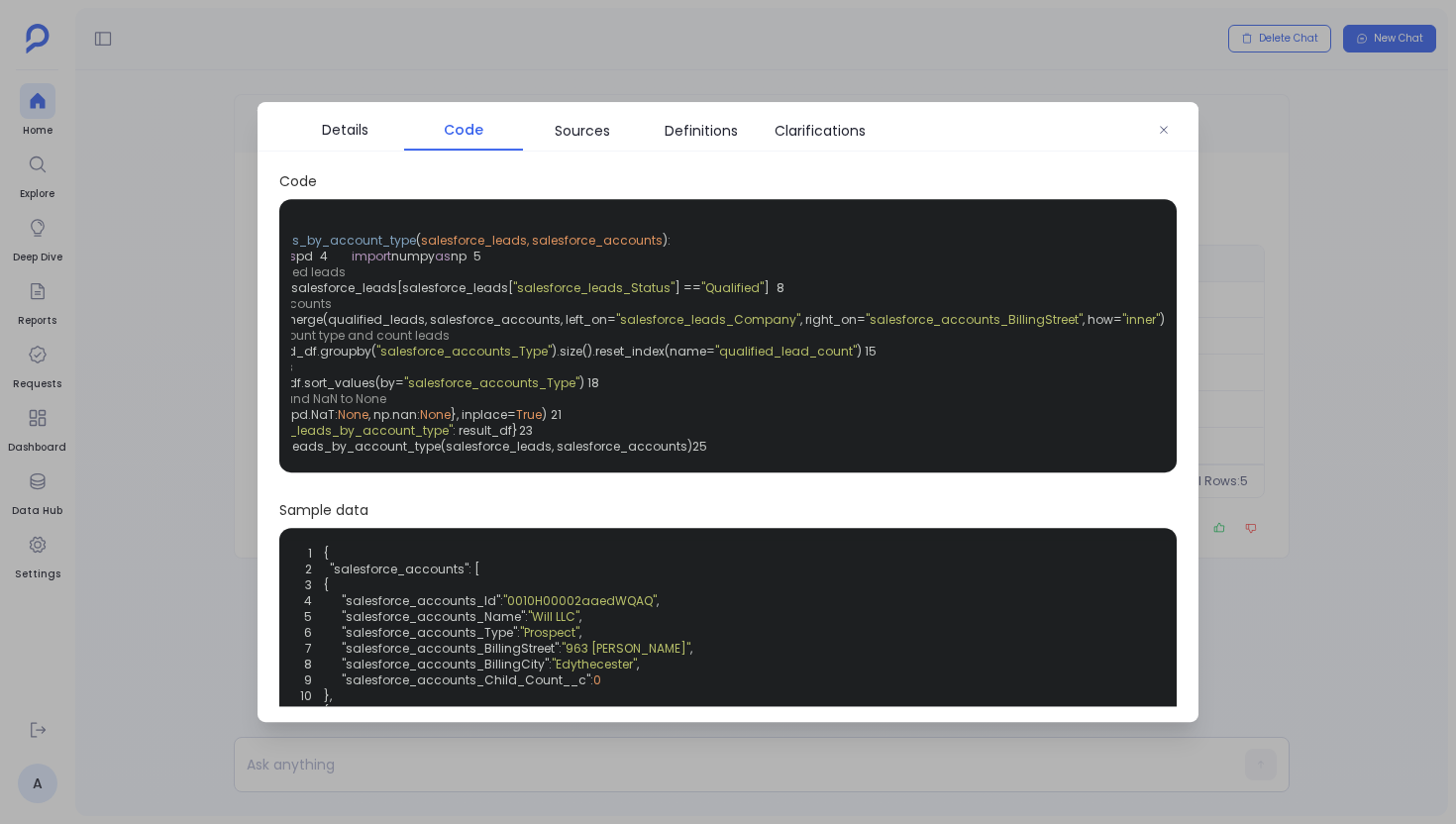 click at bounding box center (728, 412) 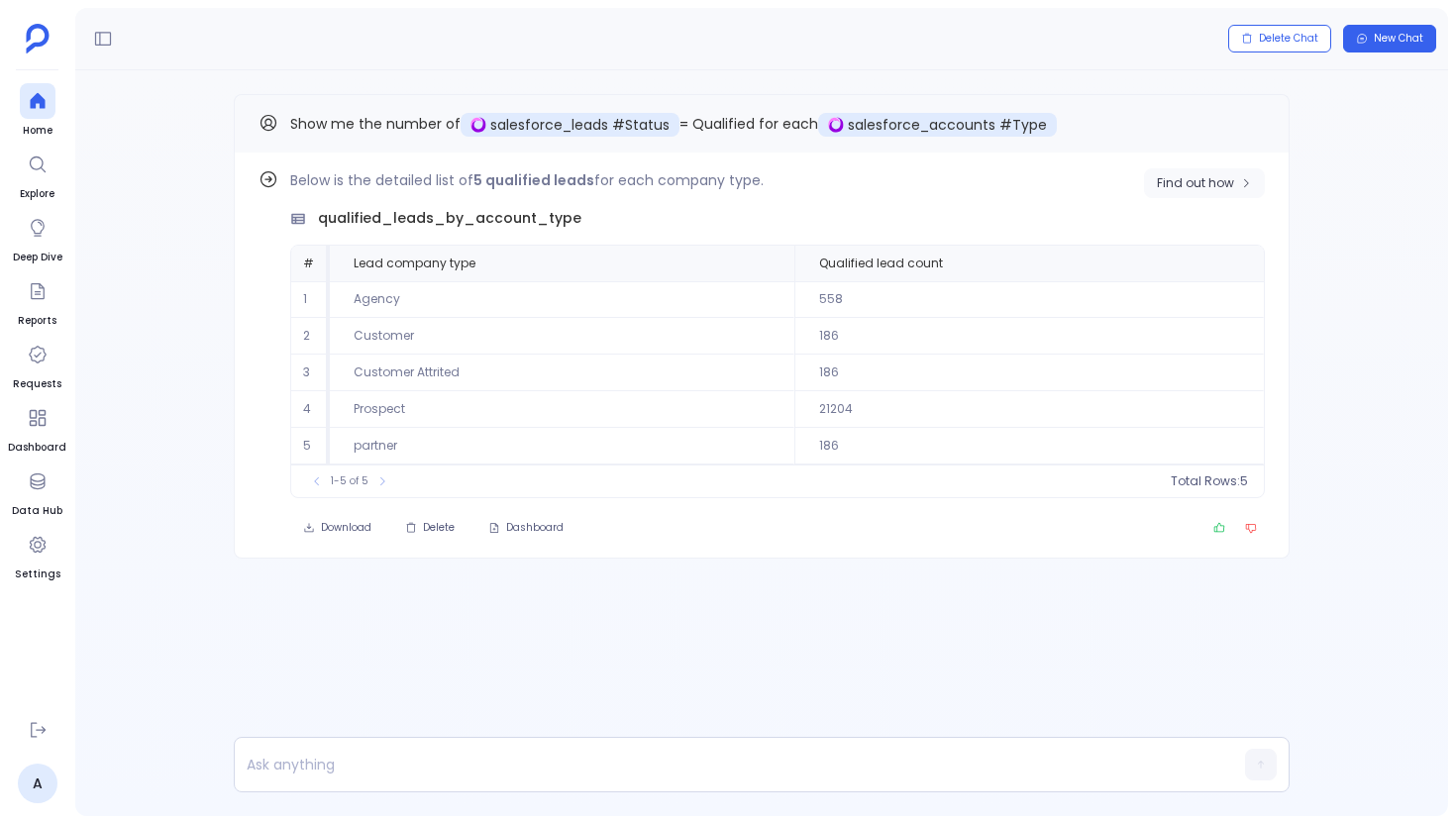 click on "Find out how" at bounding box center (1196, 183) 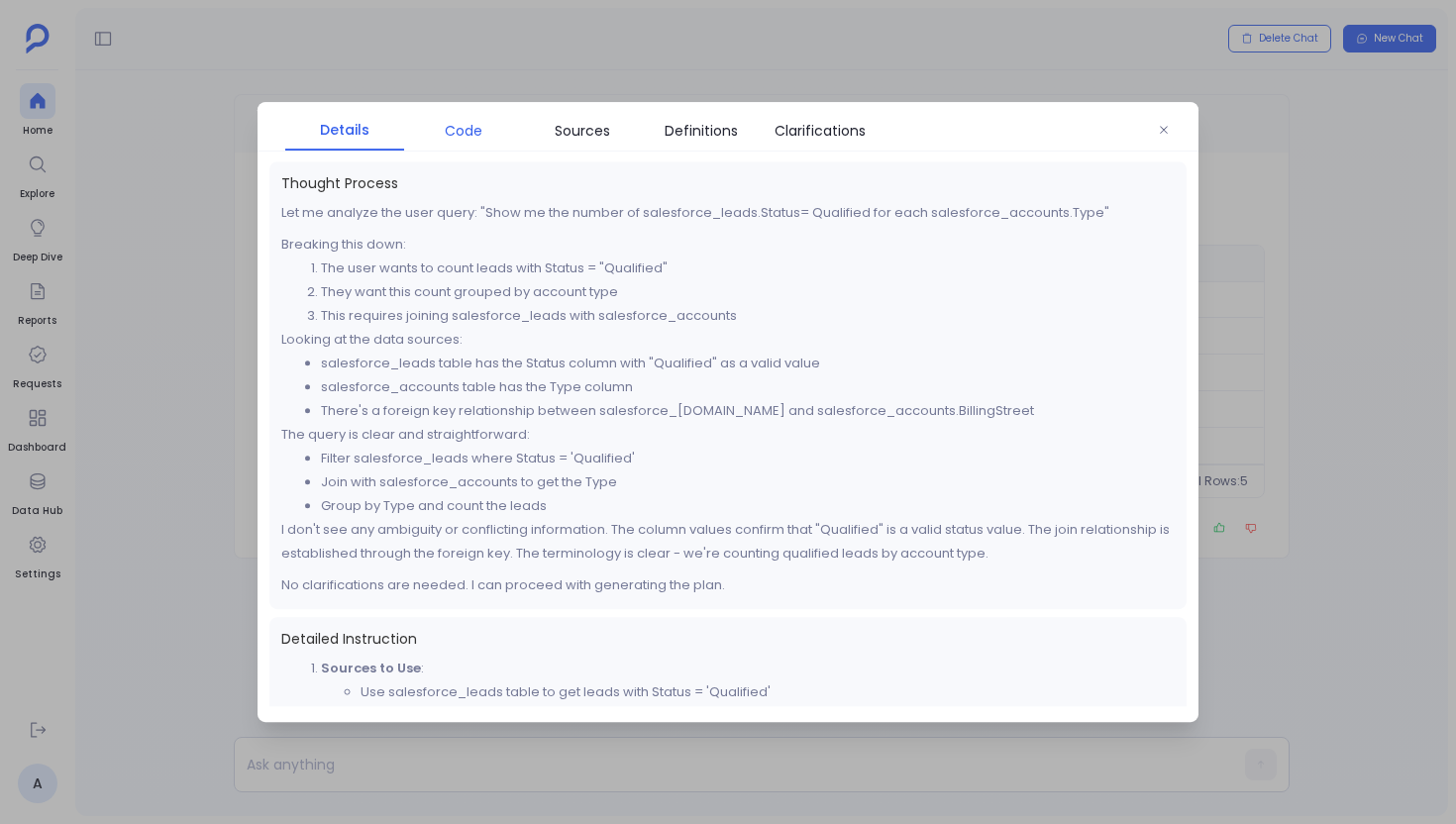 click on "Code" at bounding box center (464, 131) 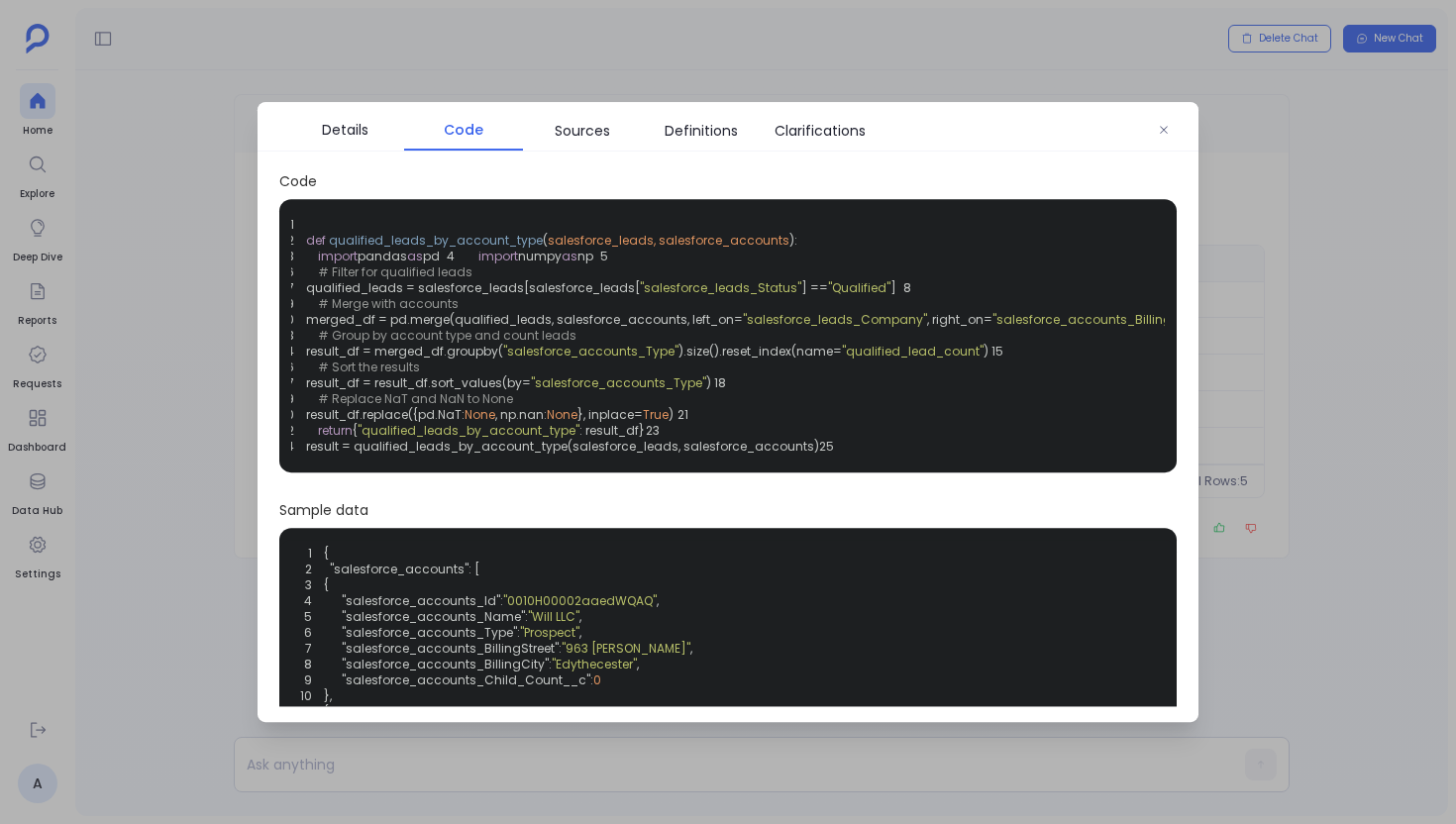 scroll, scrollTop: 0, scrollLeft: 0, axis: both 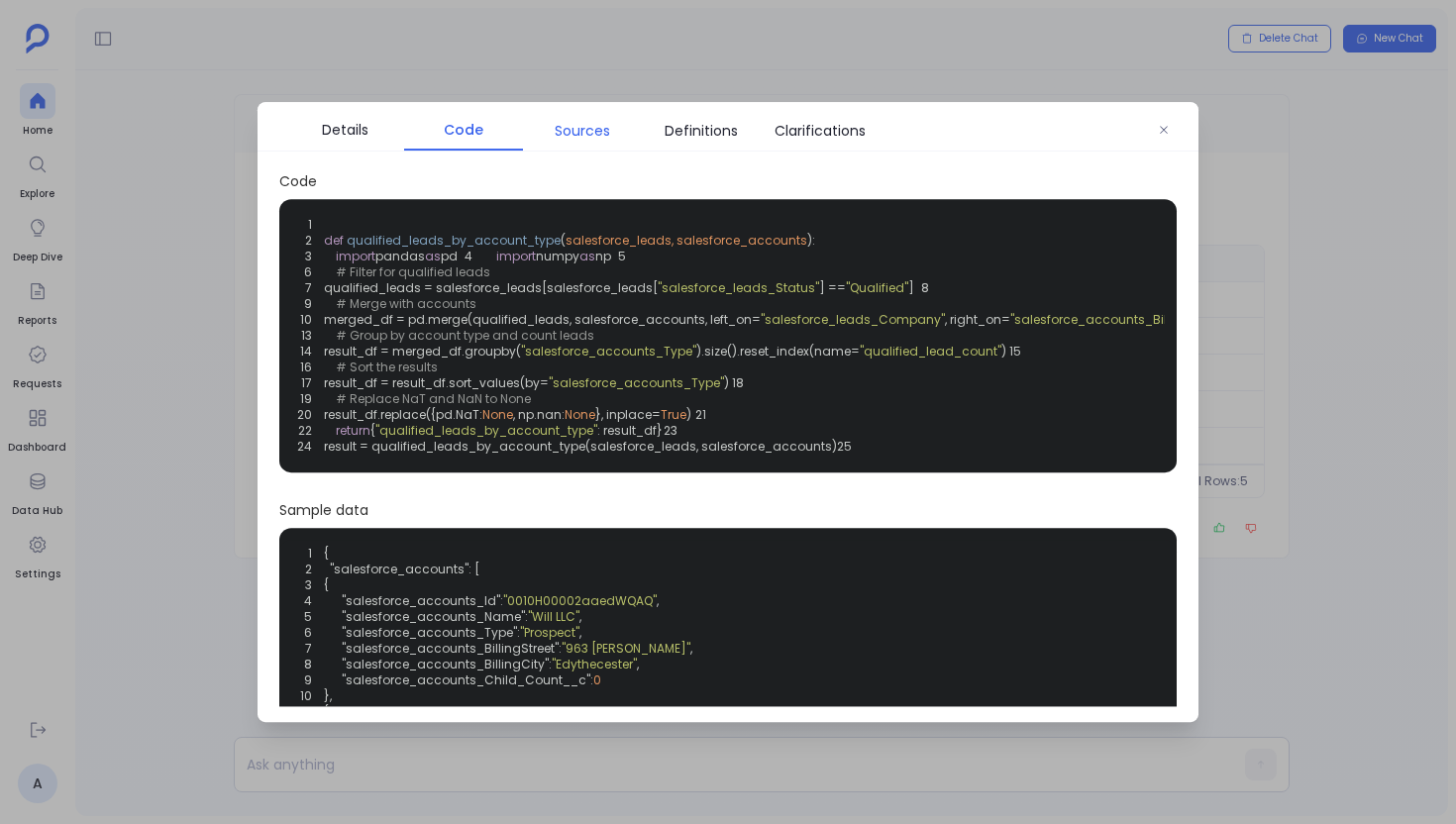 click on "Sources" at bounding box center [582, 131] 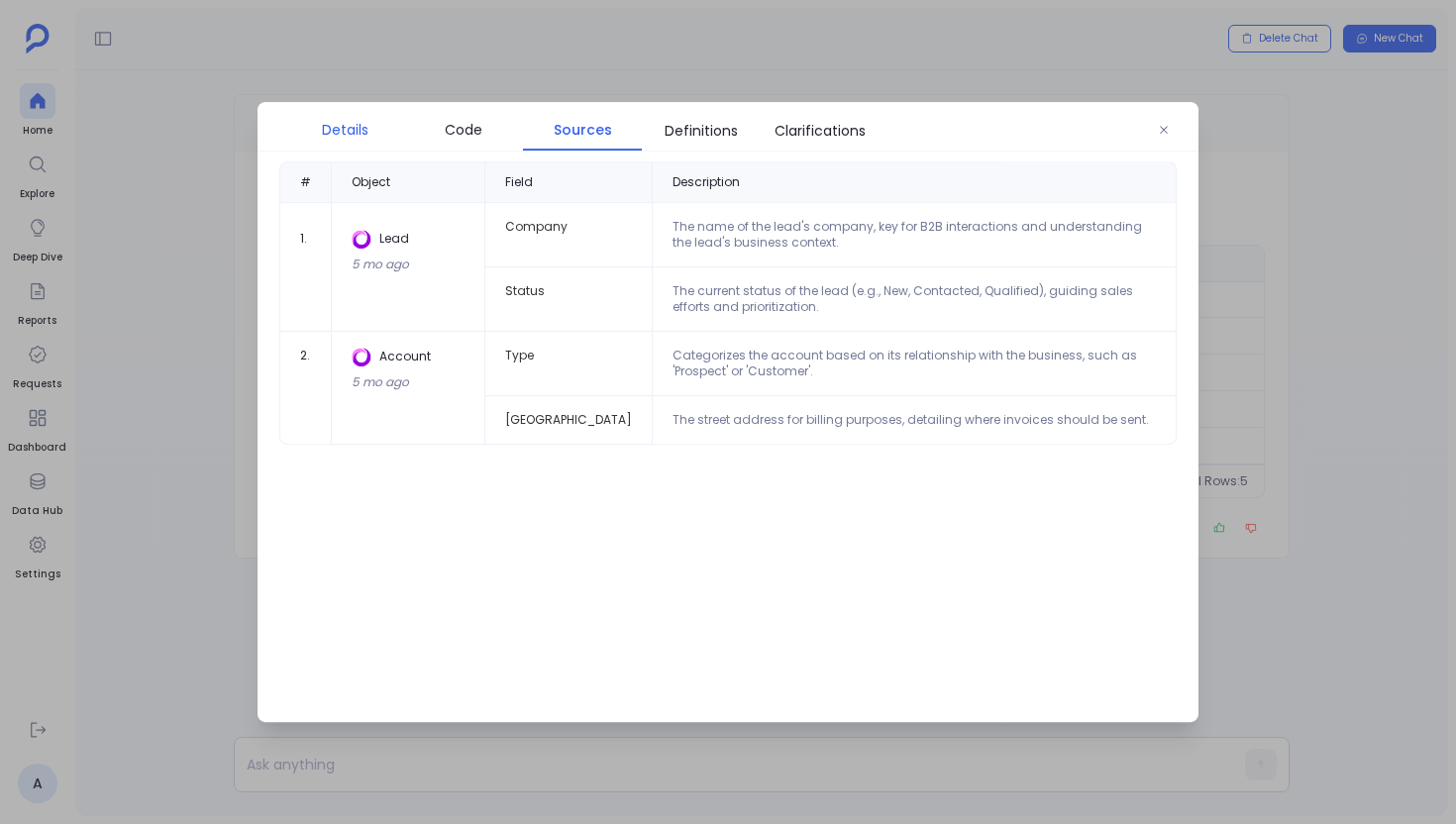 click on "Details" at bounding box center (345, 130) 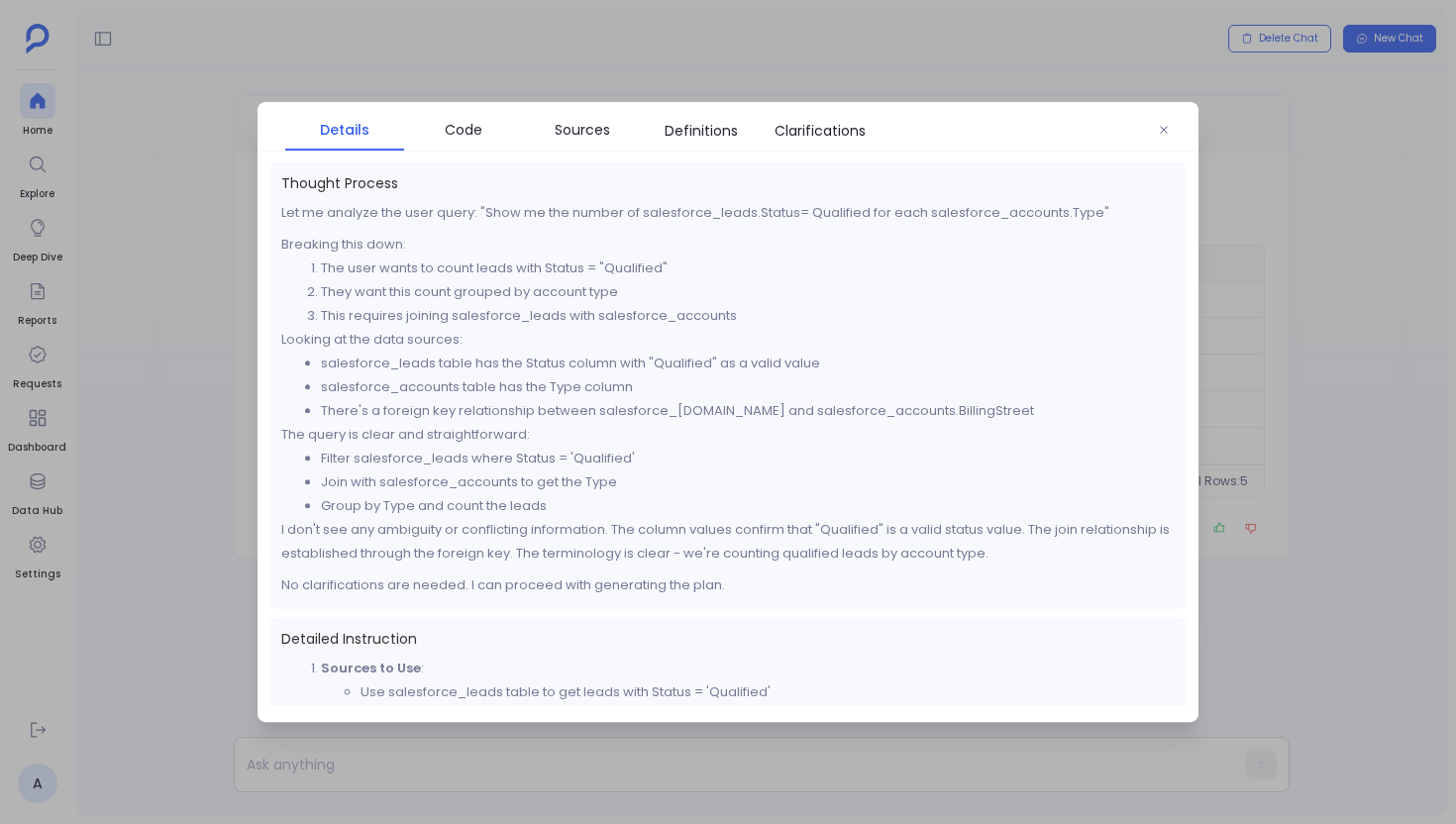 click at bounding box center (728, 412) 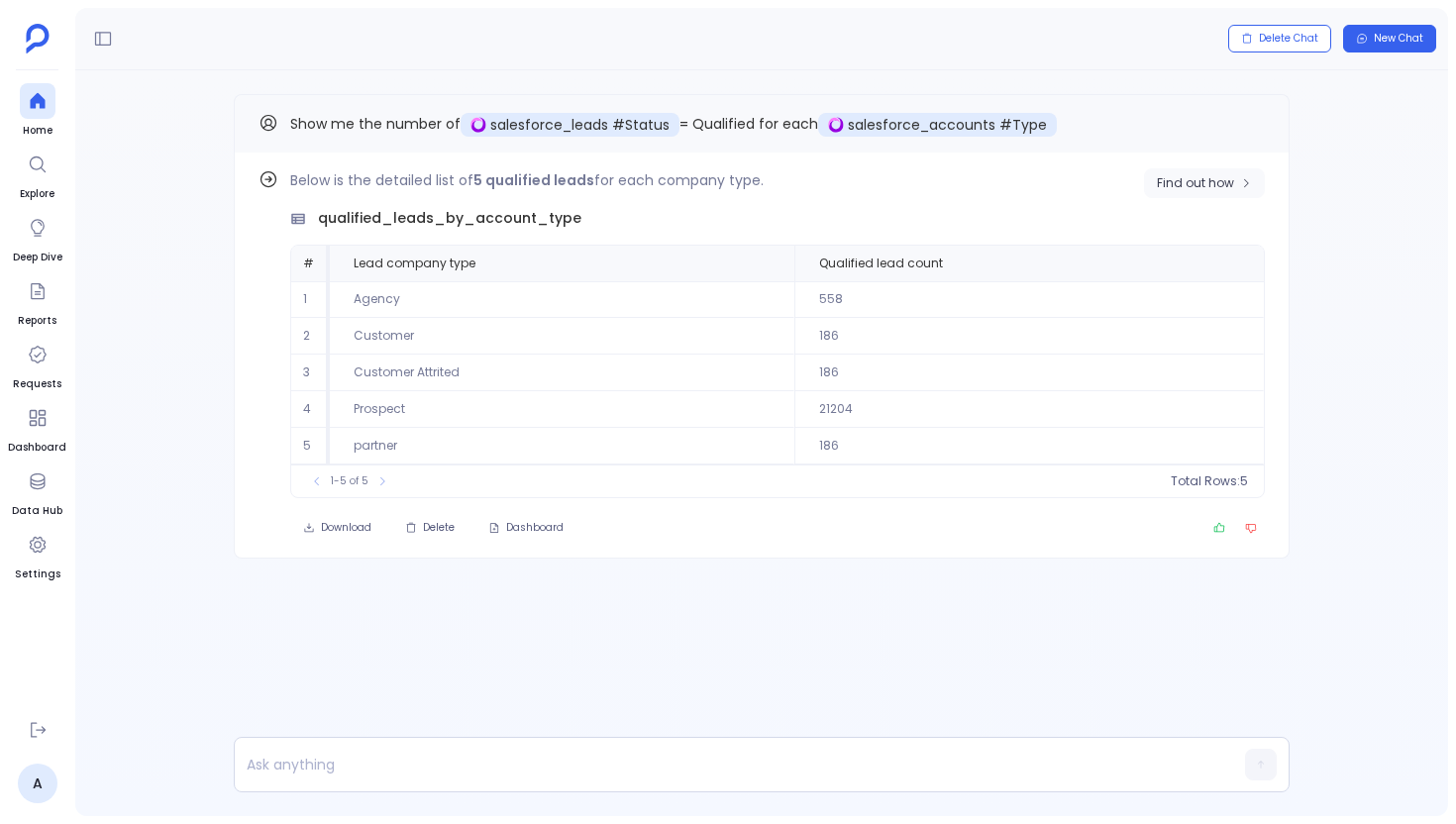 click on "Find out how" at bounding box center (1204, 183) 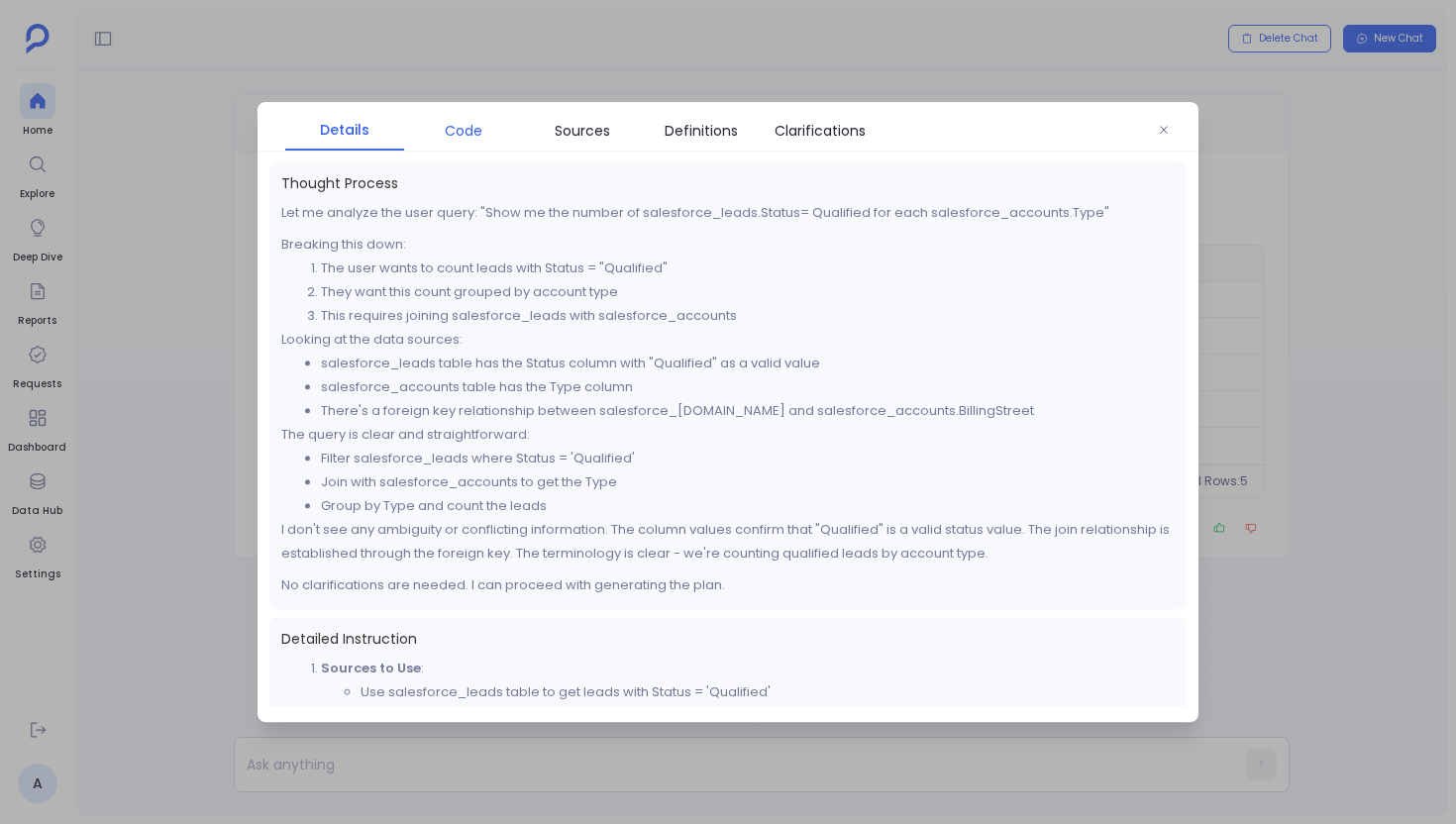 click on "Code" at bounding box center [464, 131] 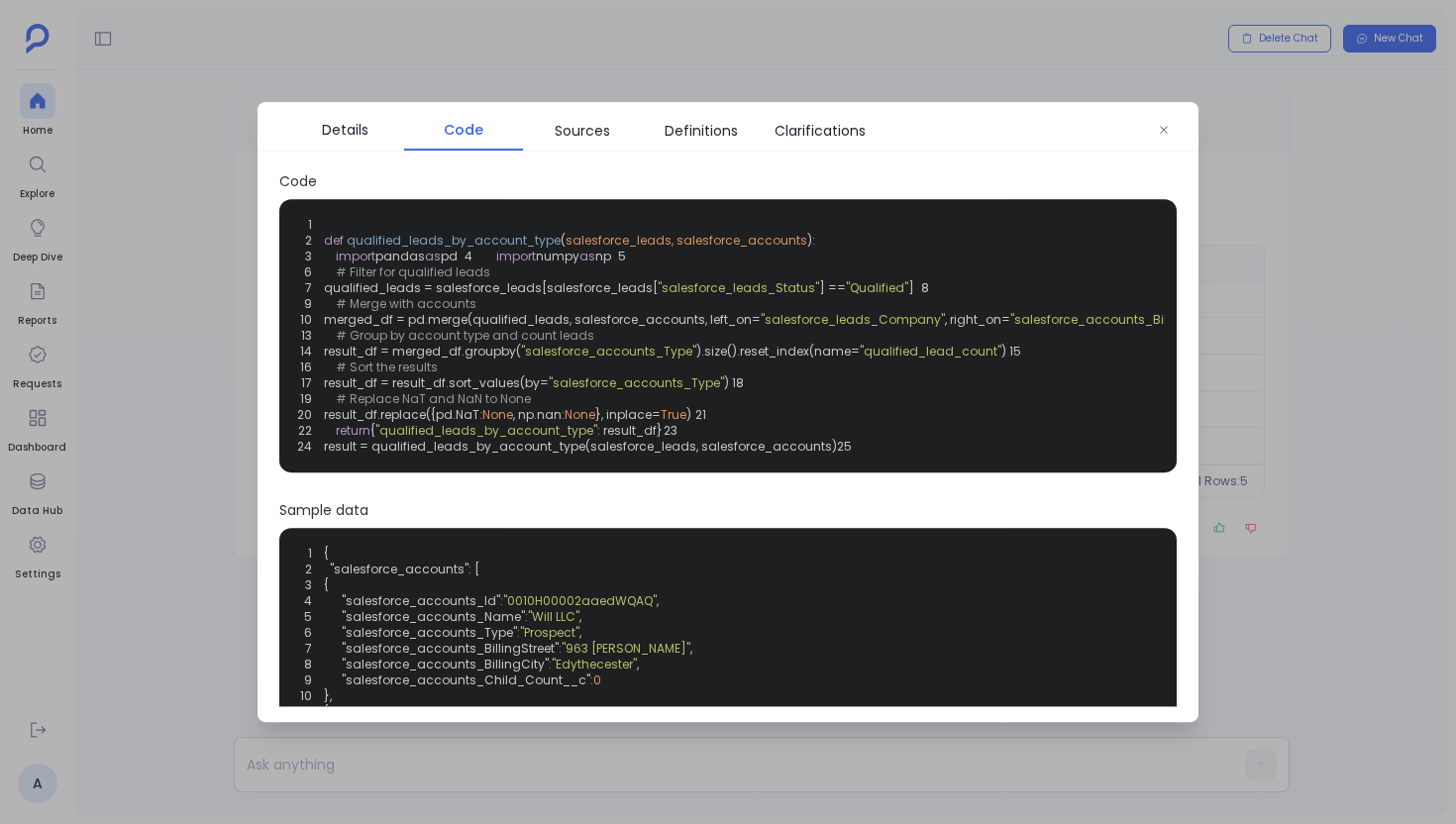 scroll, scrollTop: 0, scrollLeft: 145, axis: horizontal 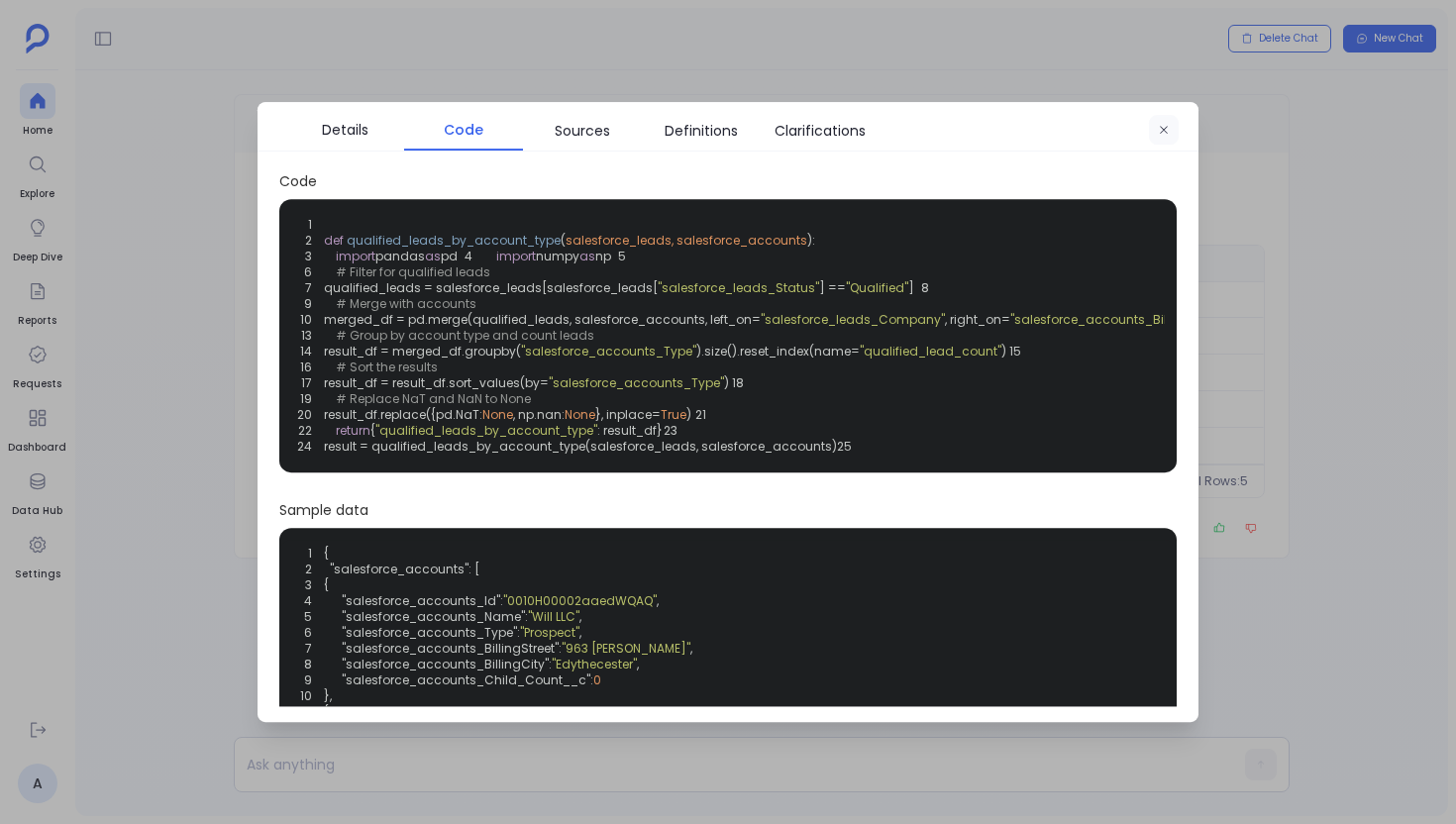 click 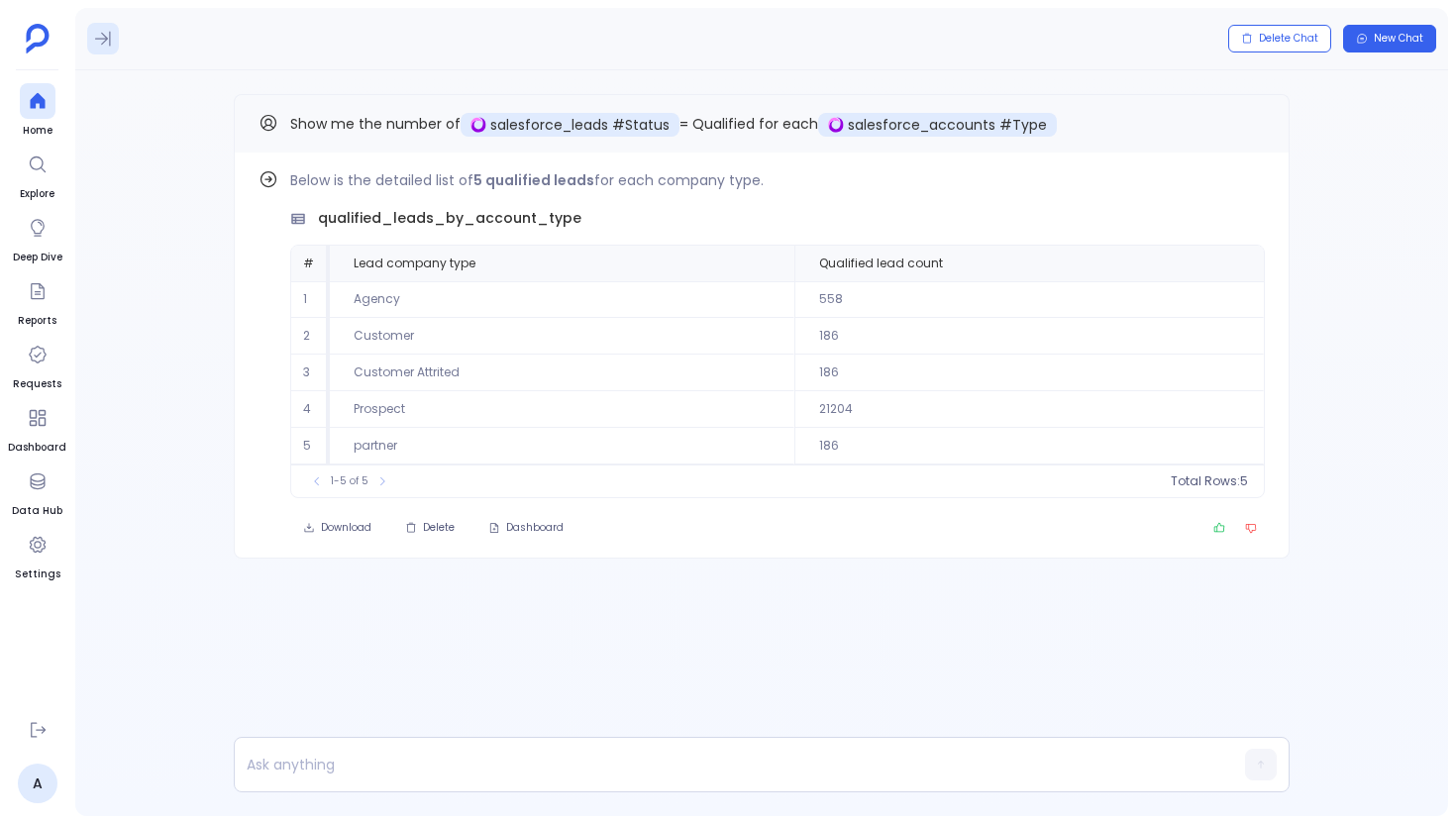 click at bounding box center (103, 39) 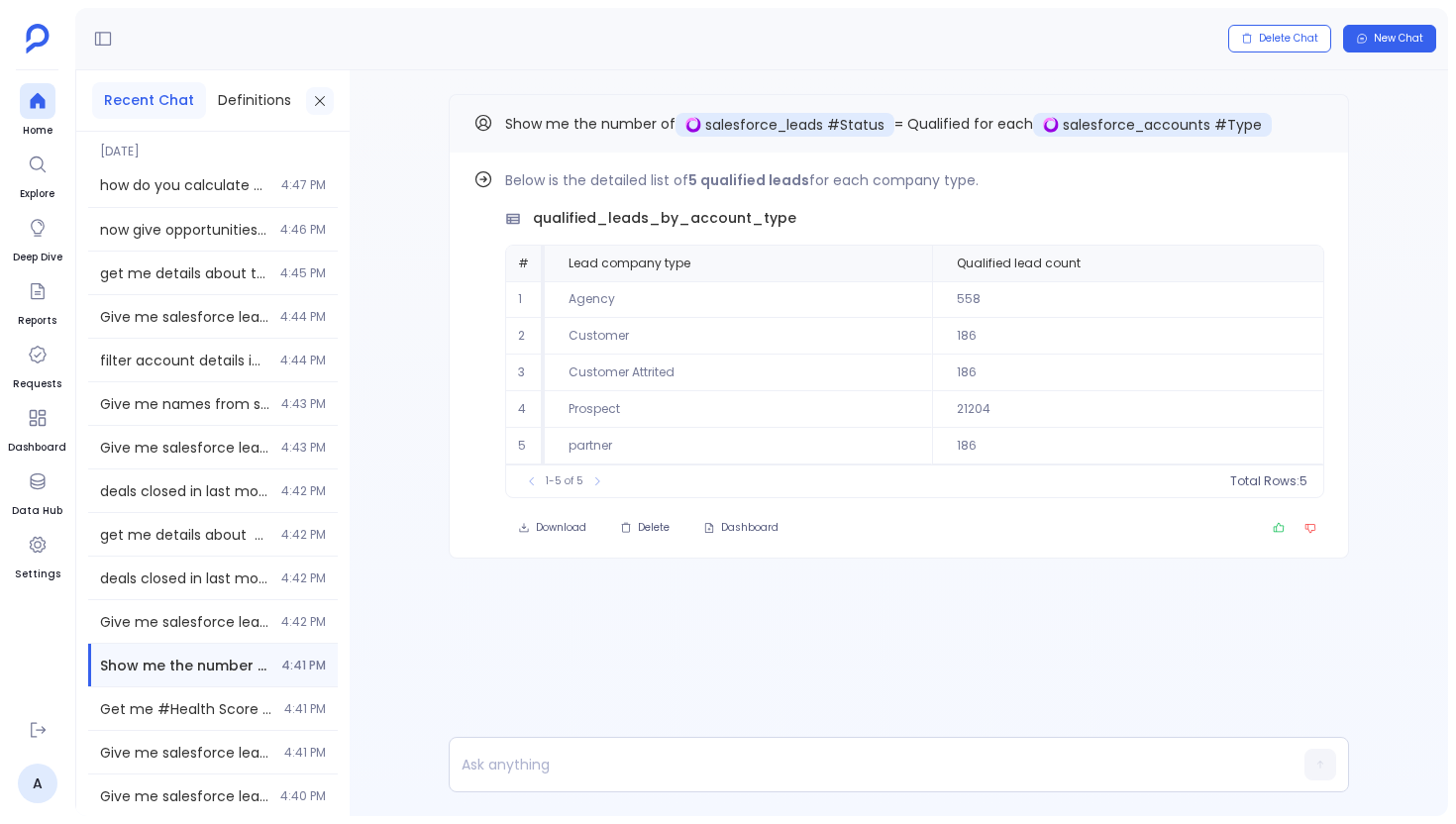 click at bounding box center [320, 101] 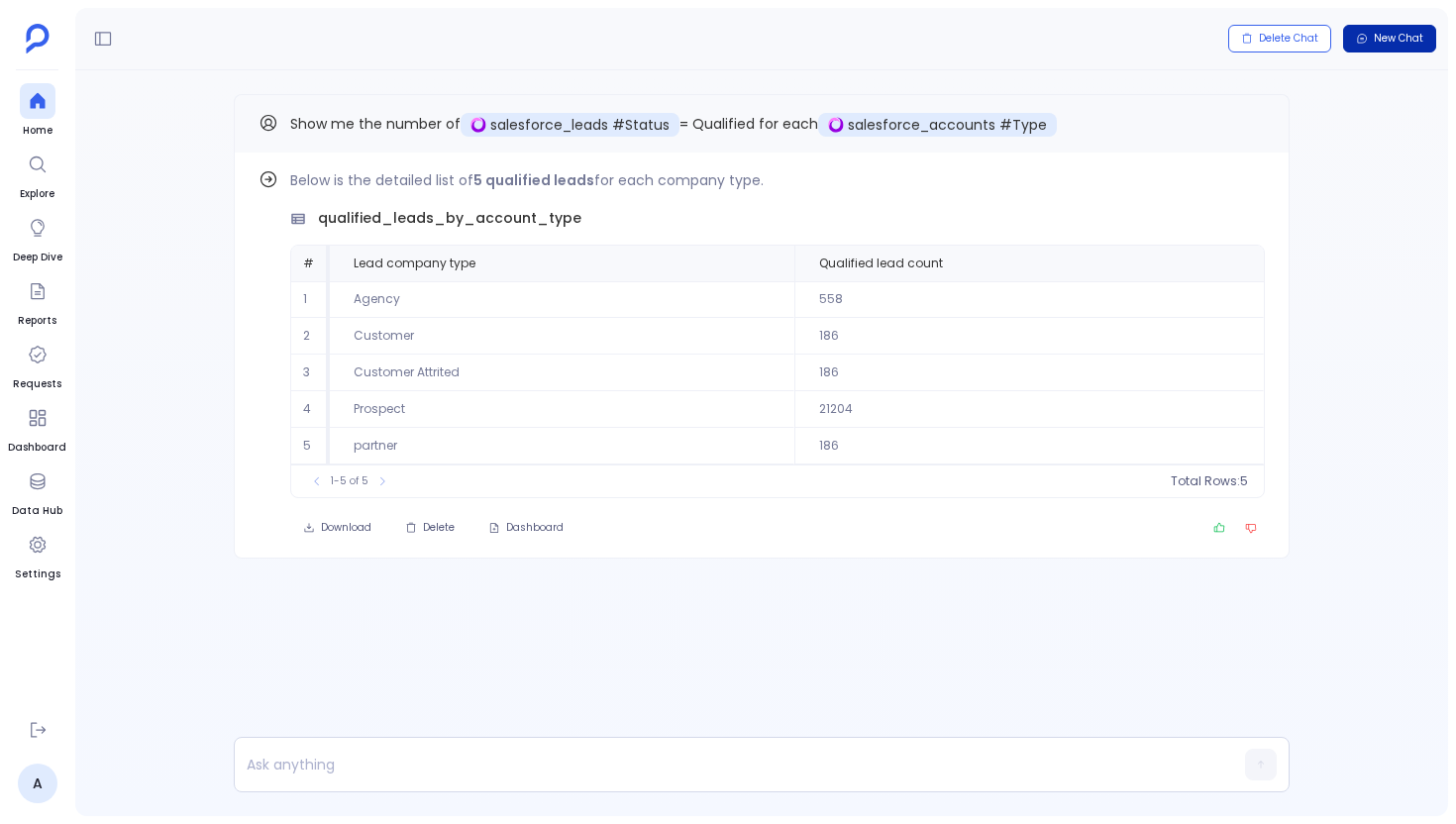 click on "New Chat" at bounding box center (1399, 39) 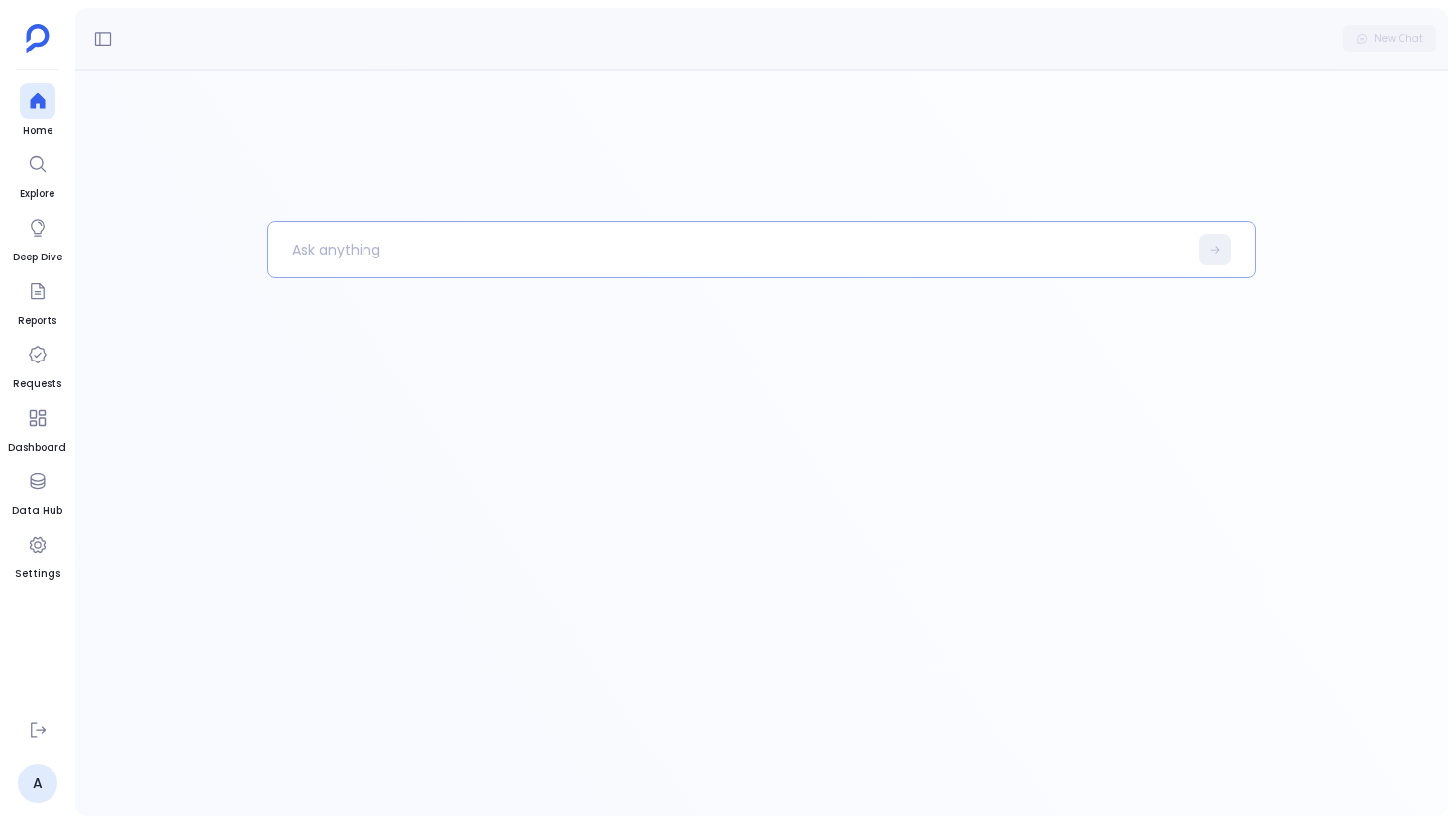 click at bounding box center [728, 250] 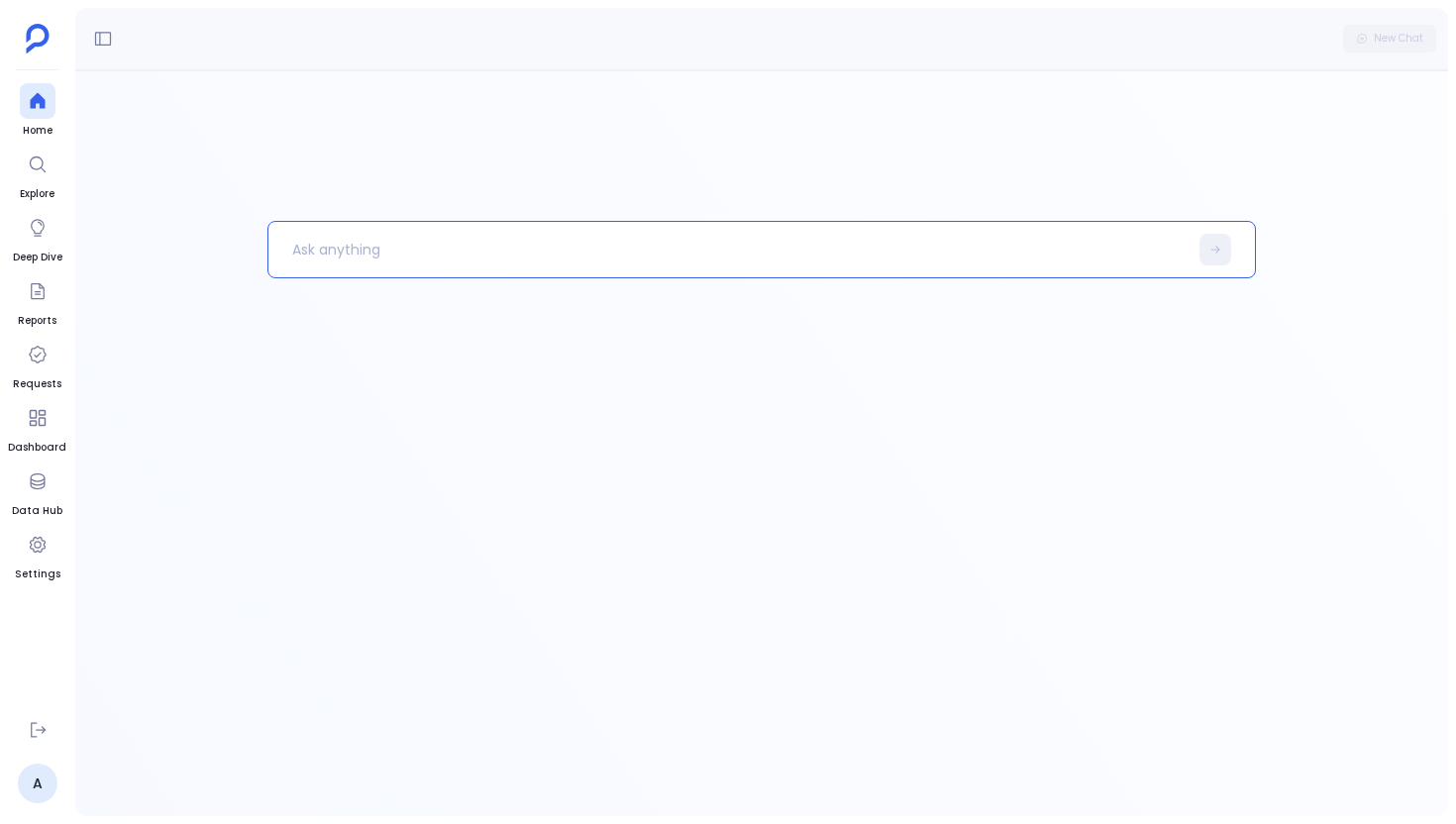 click at bounding box center [728, 250] 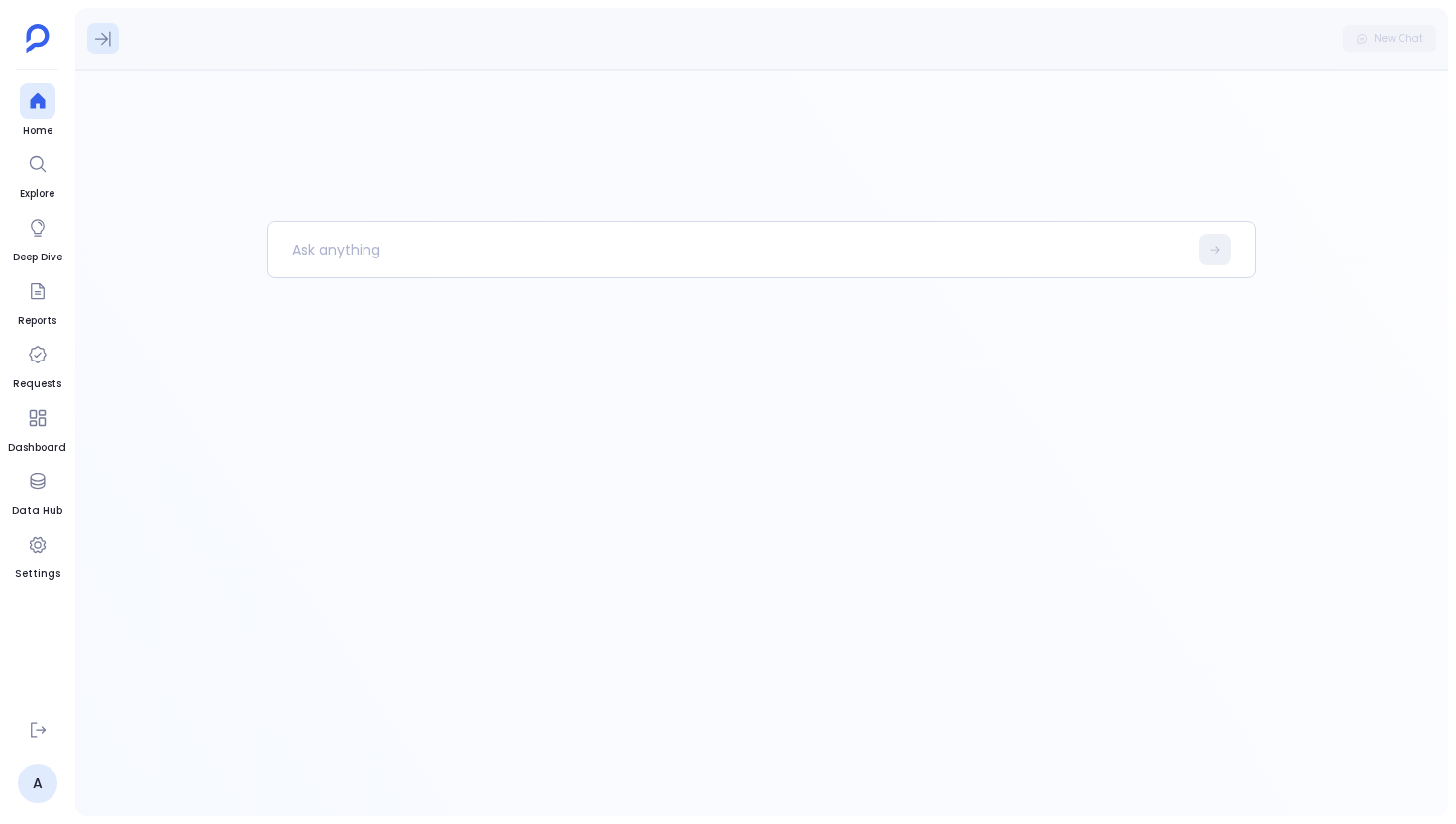 click 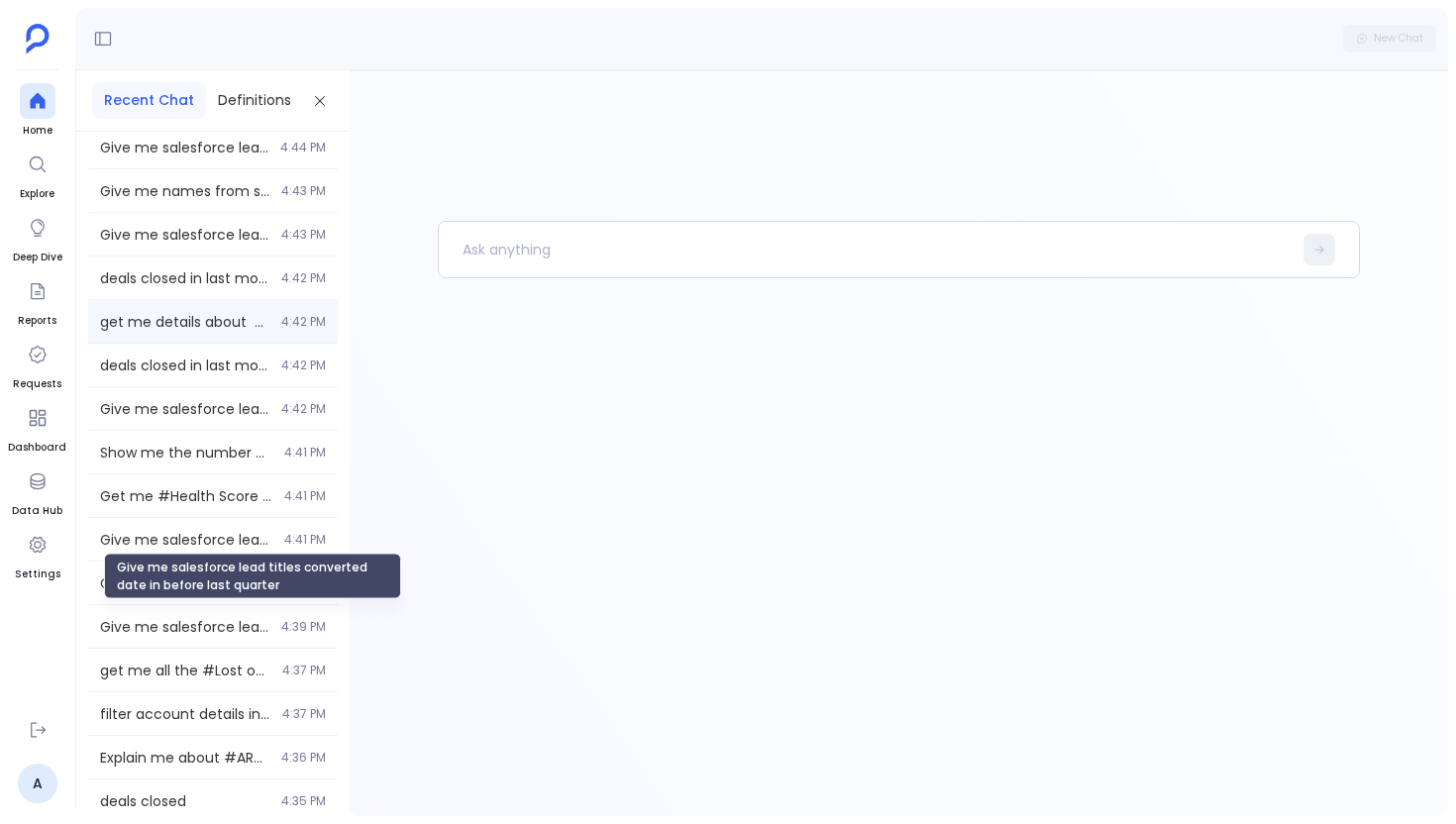 scroll, scrollTop: 308, scrollLeft: 0, axis: vertical 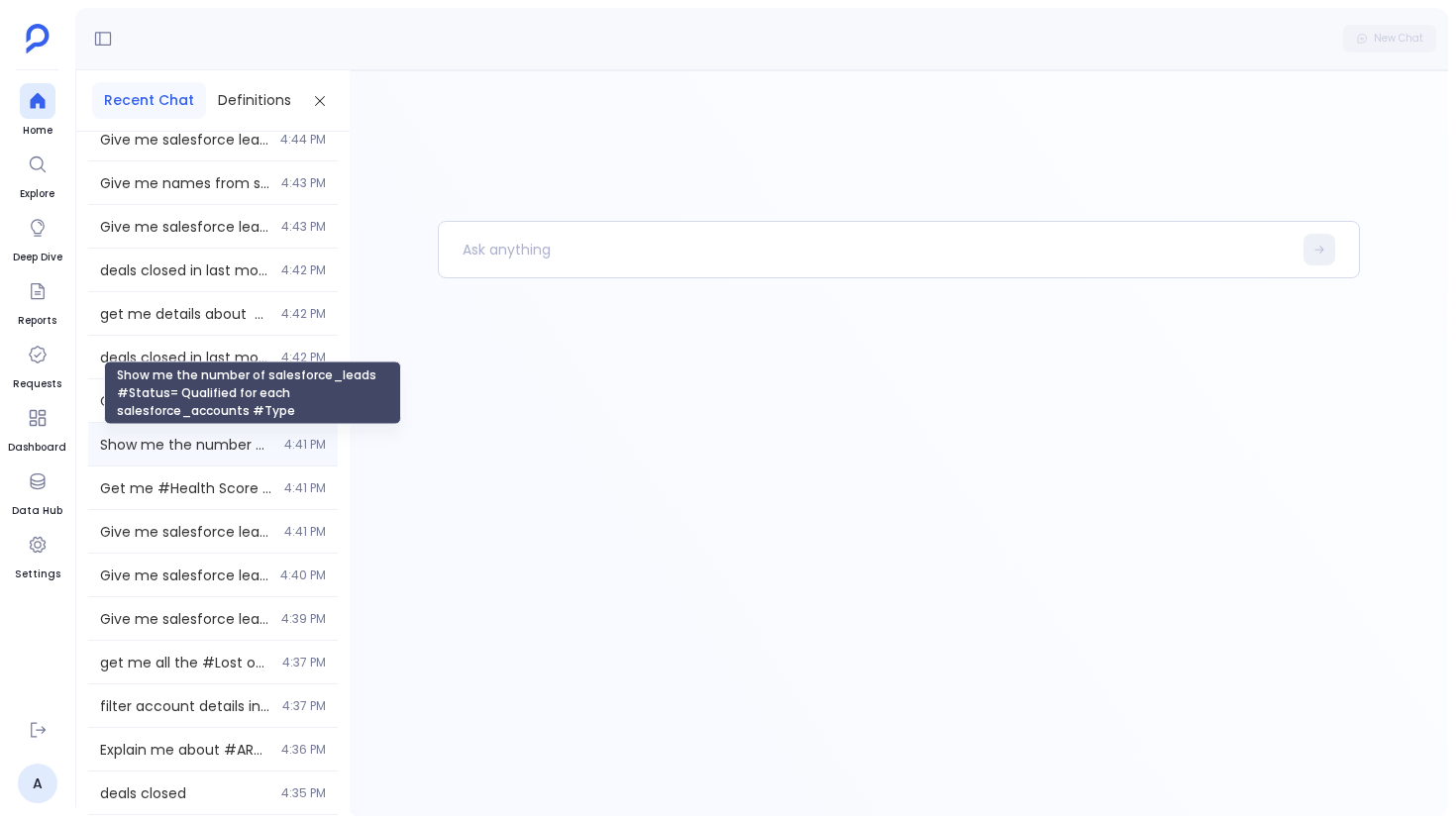 click on "Show me the number of salesforce_leads #Status= Qualified for each salesforce_accounts #Type" at bounding box center [186, 445] 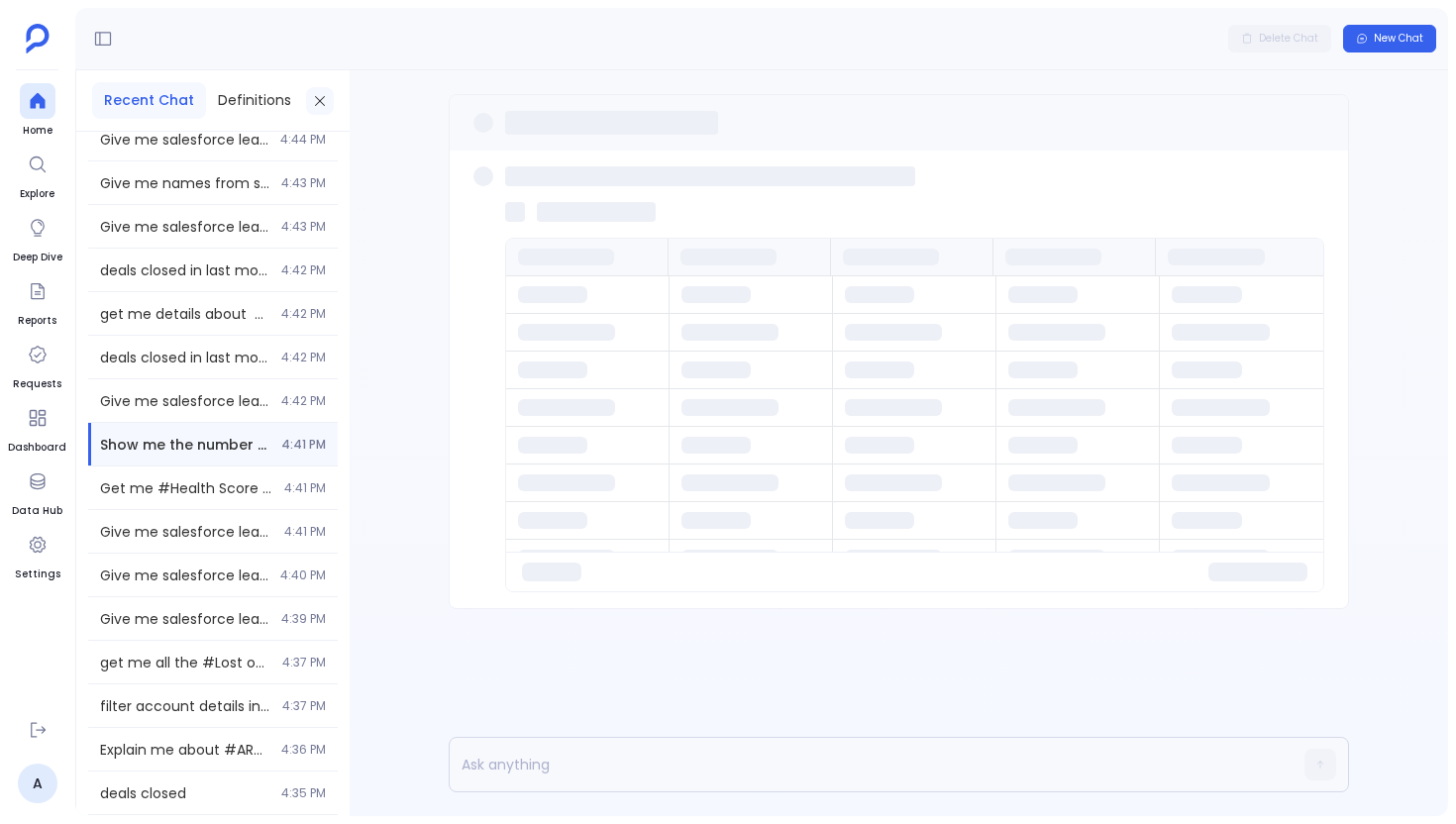 click 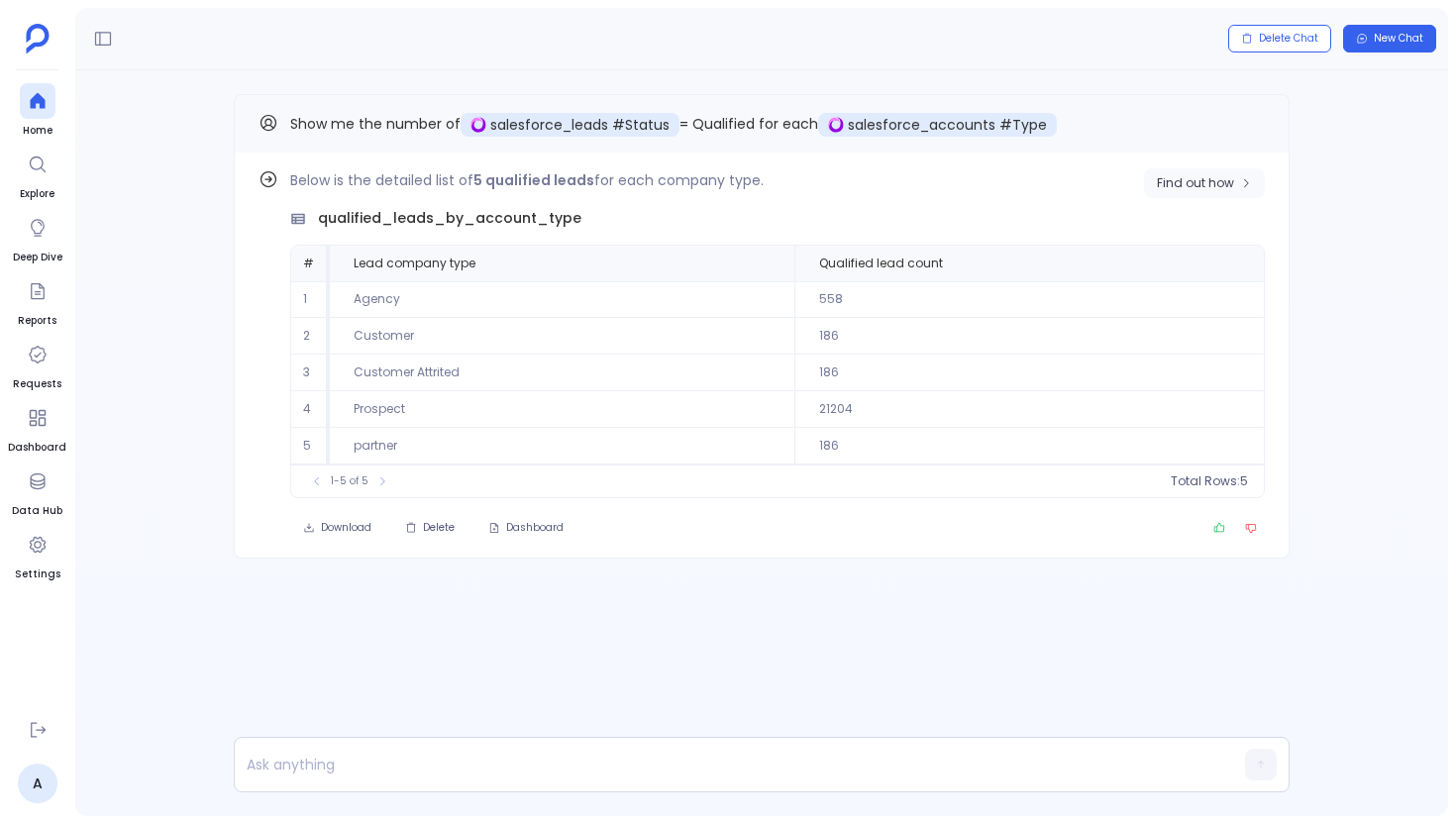 click on "Find out how" at bounding box center [1196, 183] 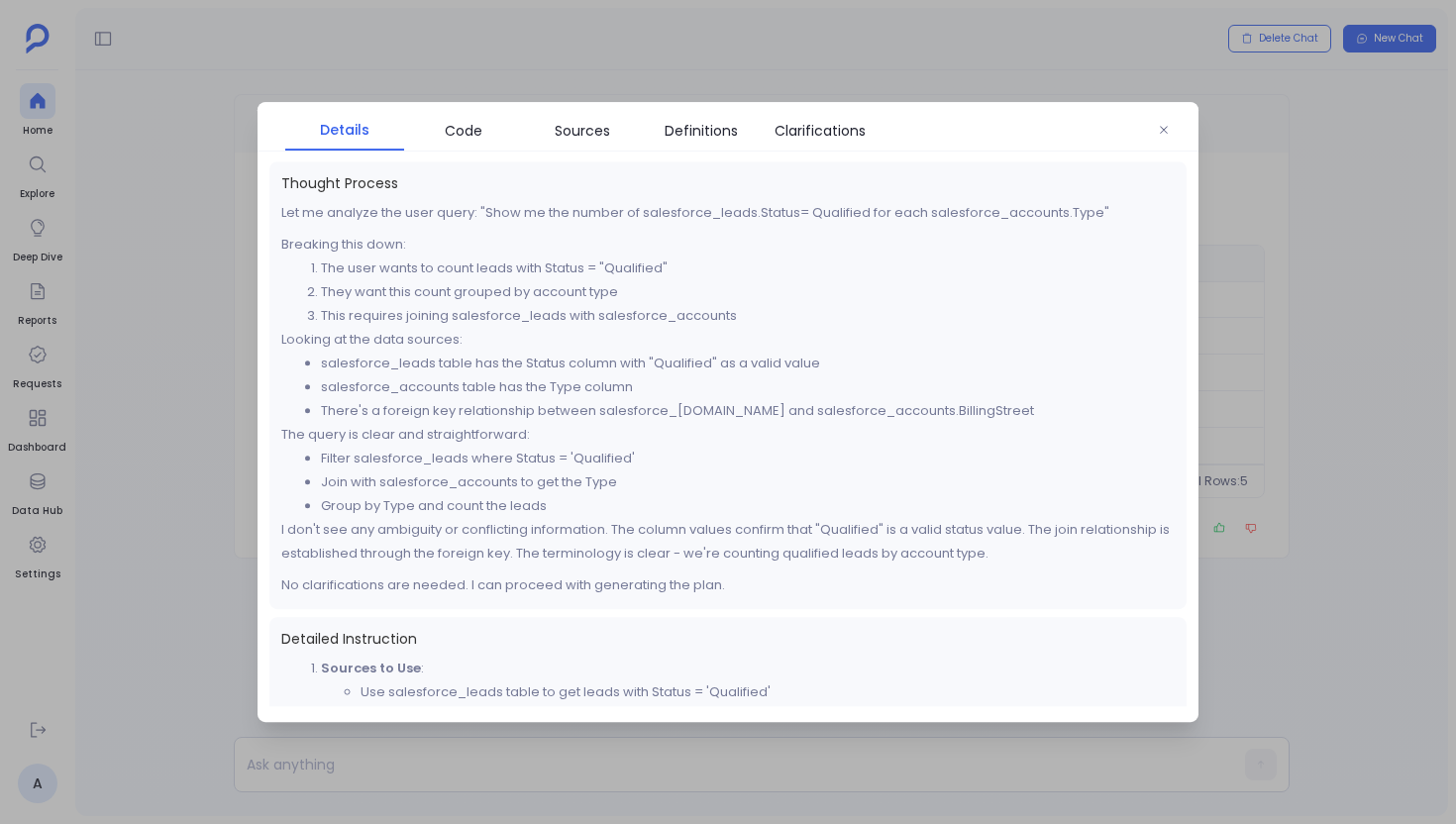 click at bounding box center [728, 412] 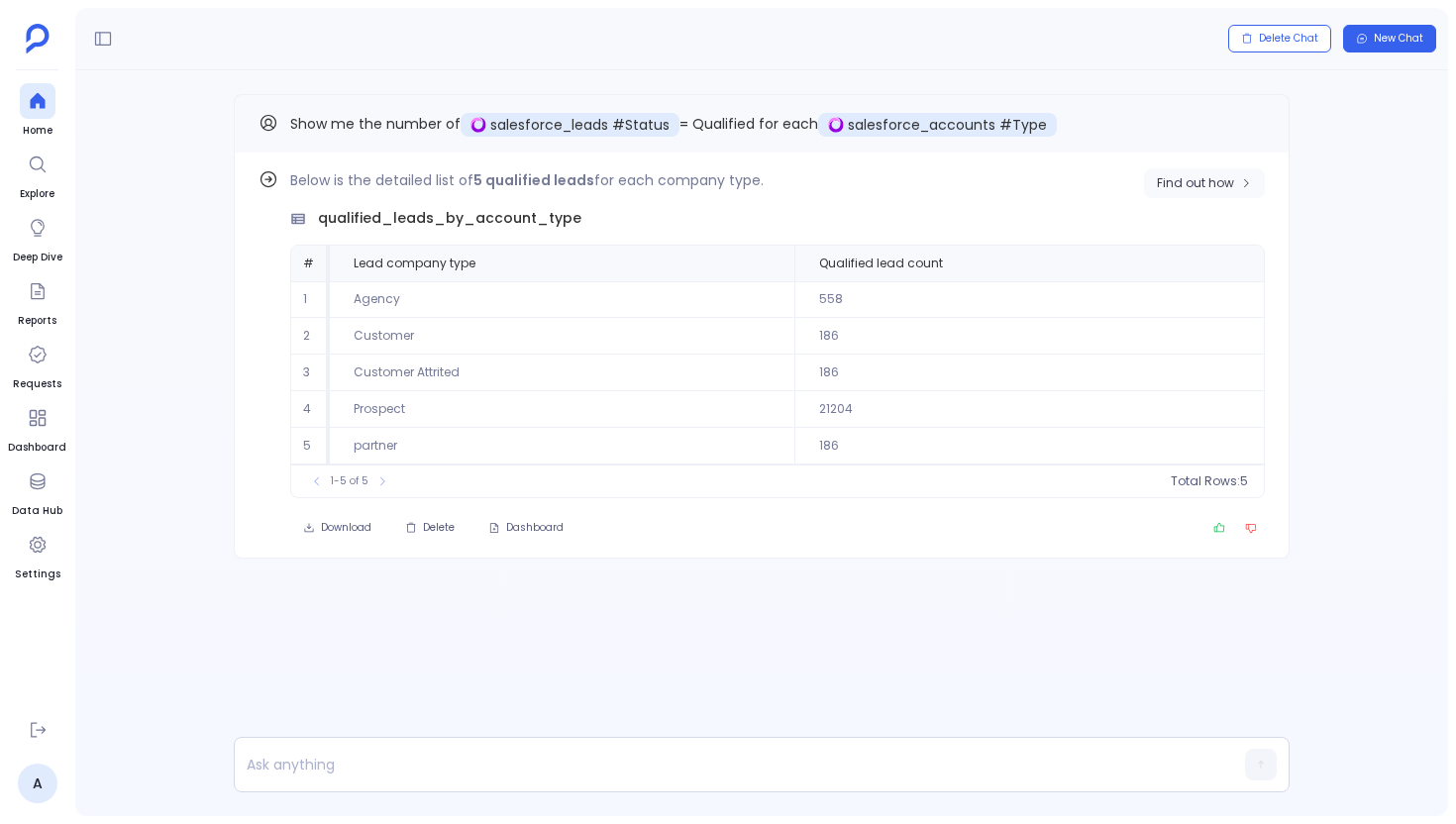 click on "Find out how" at bounding box center (1196, 183) 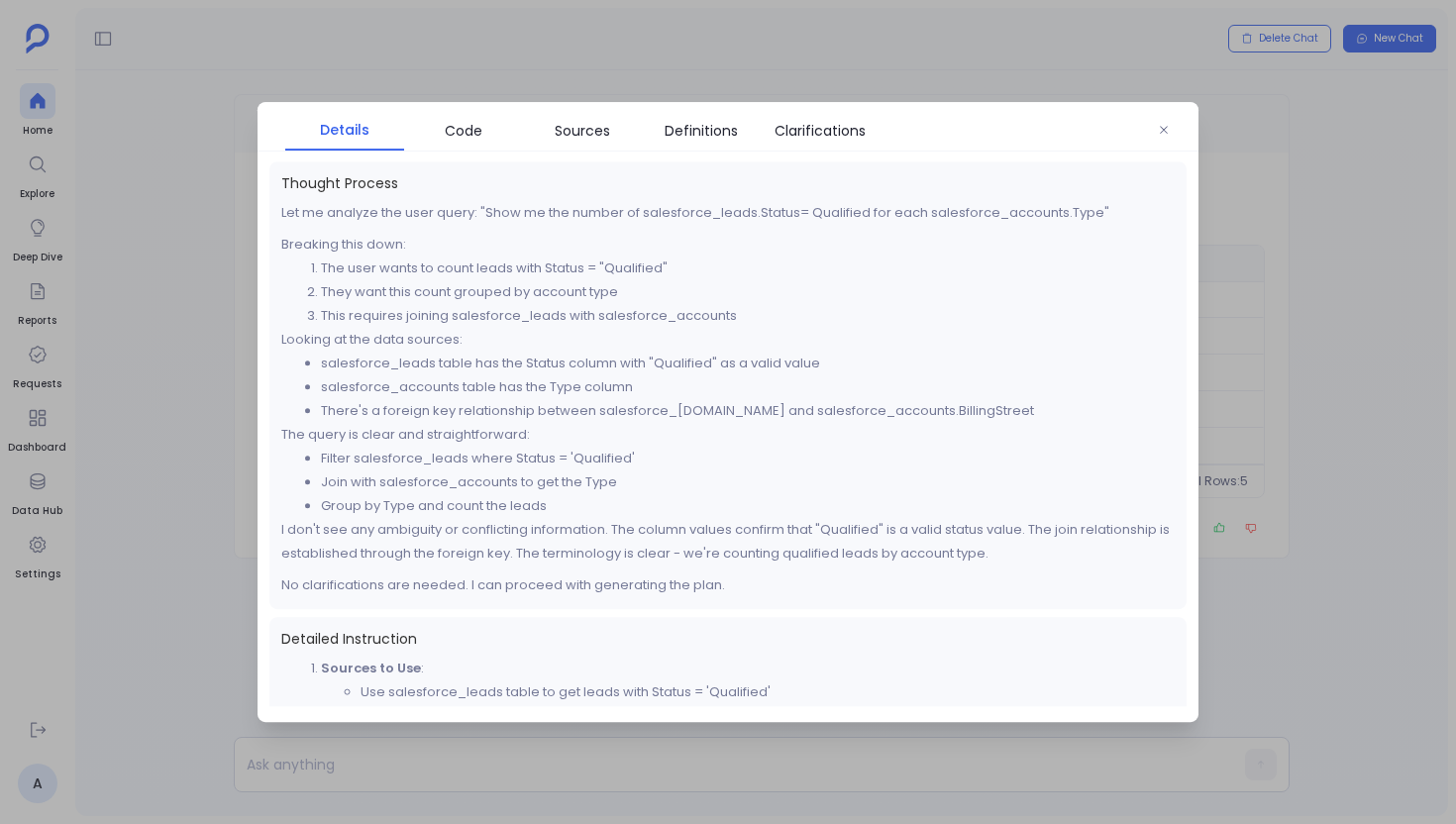 scroll, scrollTop: 494, scrollLeft: 0, axis: vertical 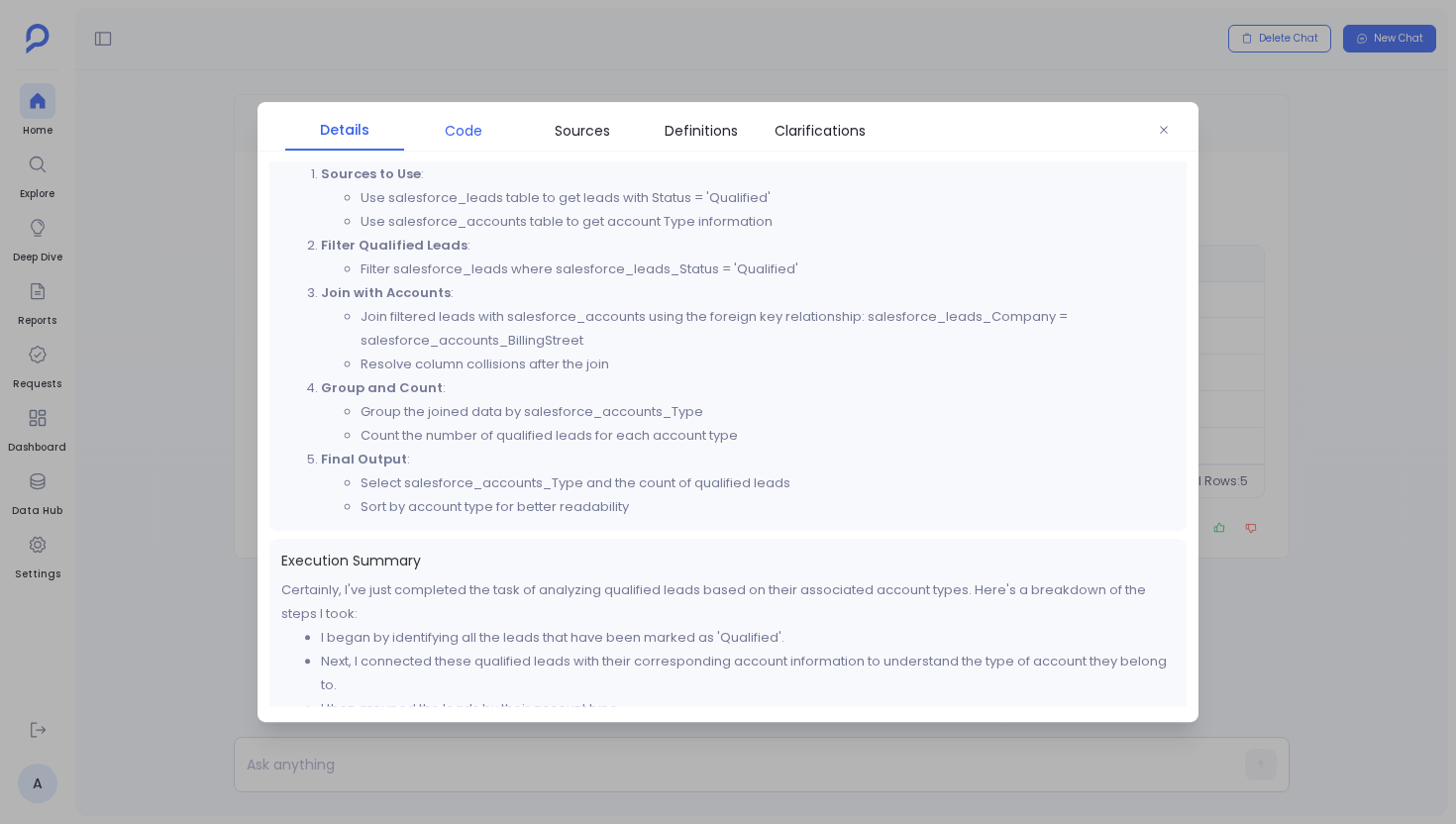 click on "Code" at bounding box center [464, 131] 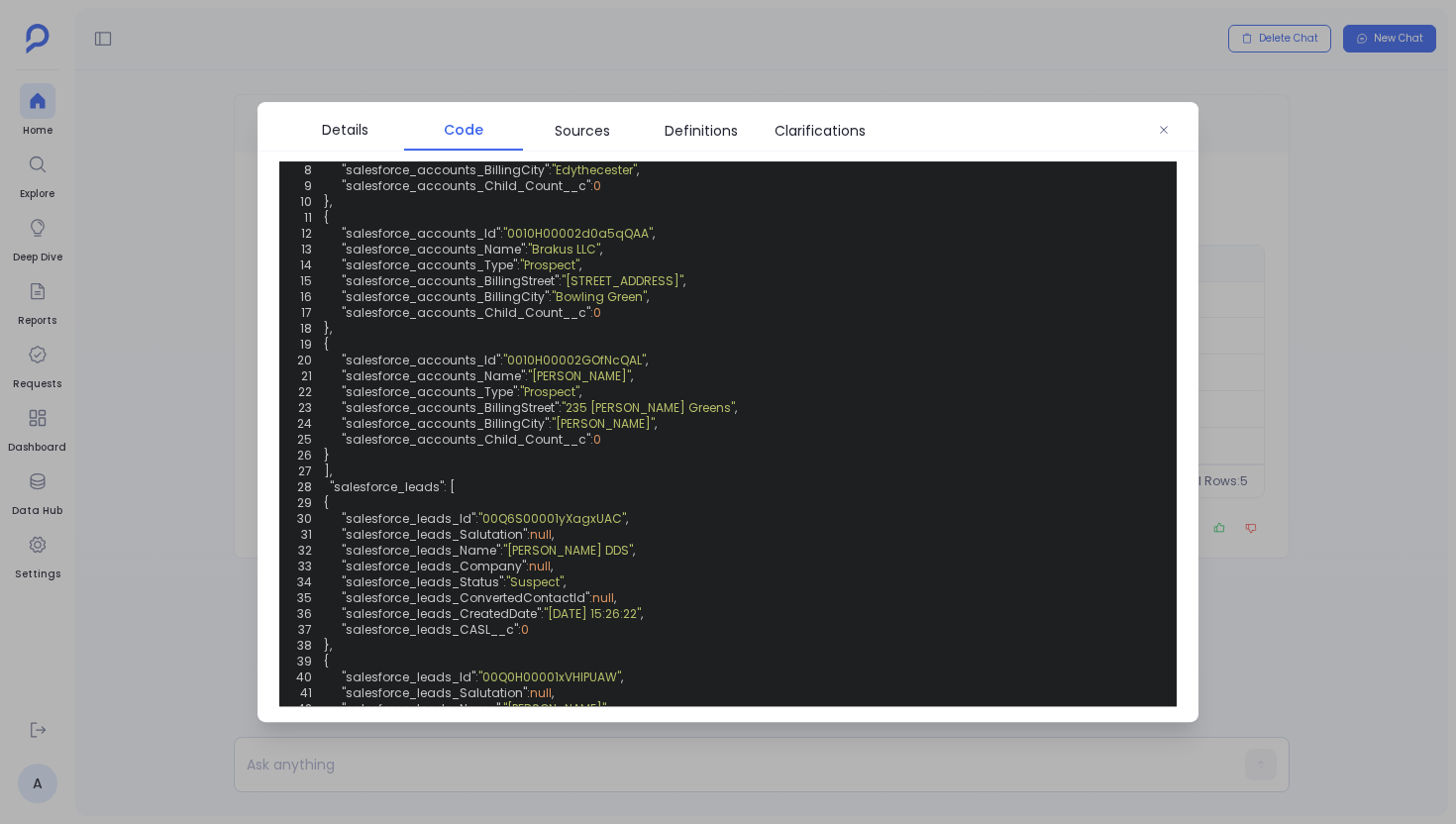 scroll, scrollTop: 0, scrollLeft: 0, axis: both 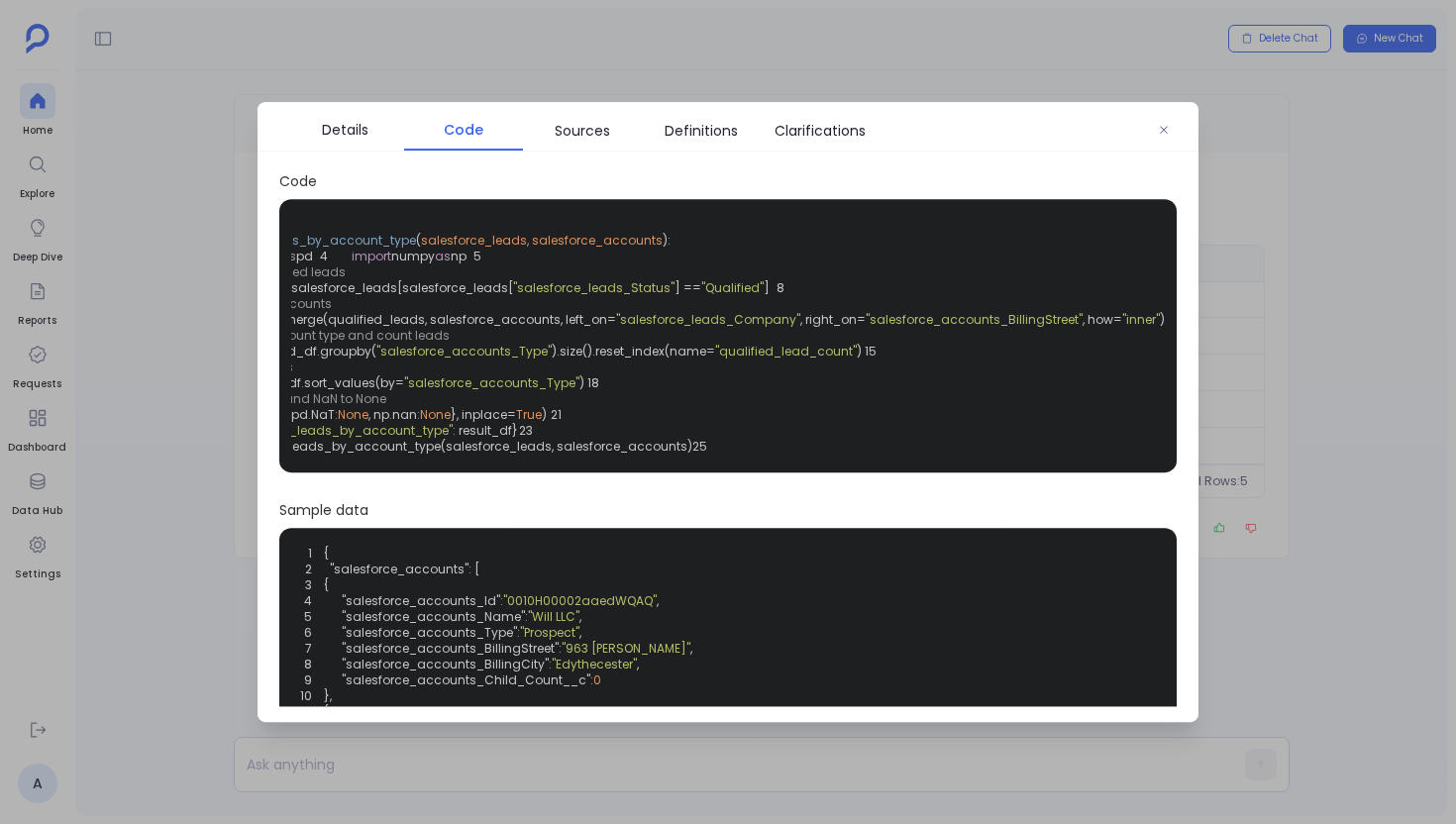 click at bounding box center [728, 412] 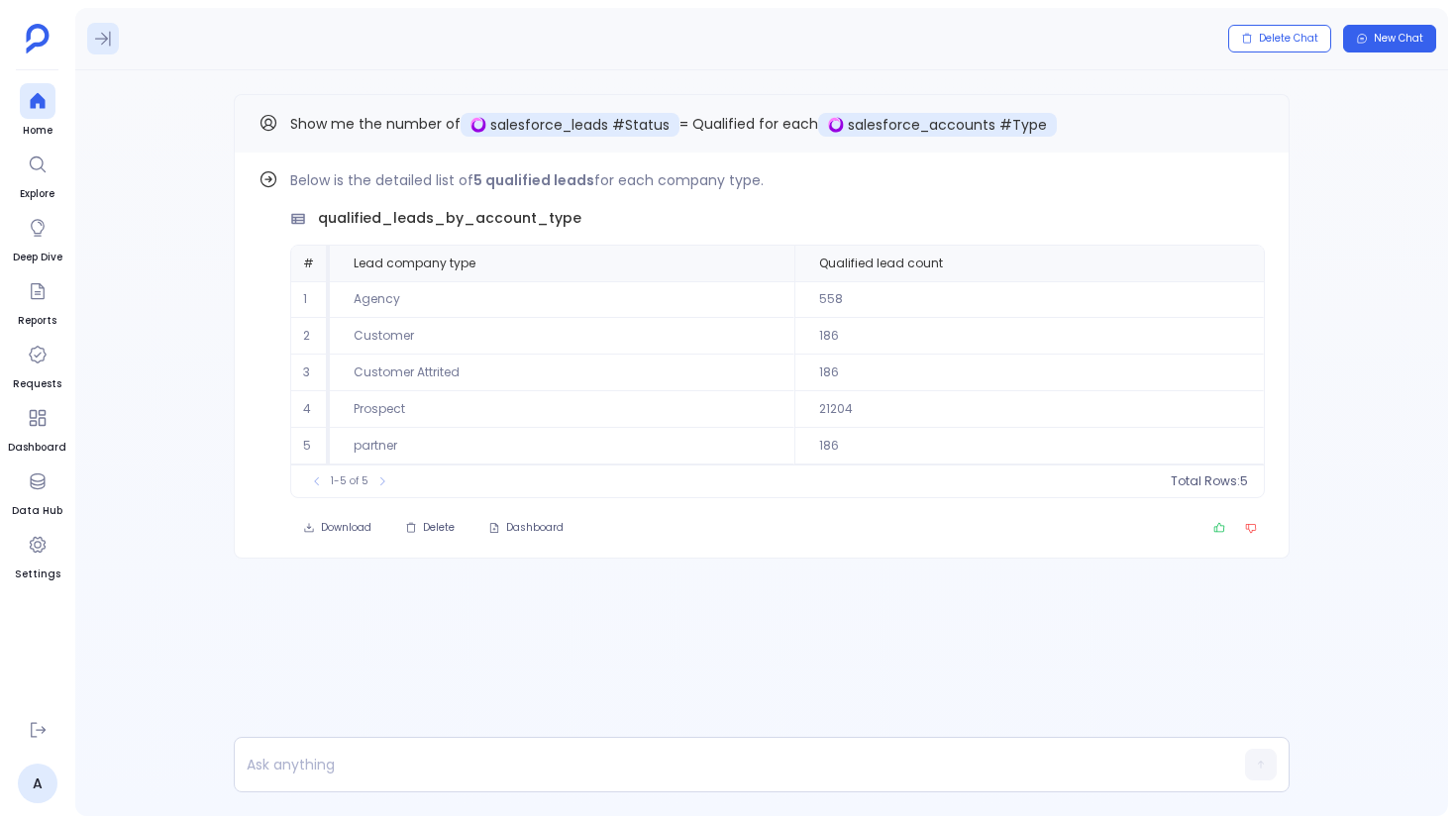 click 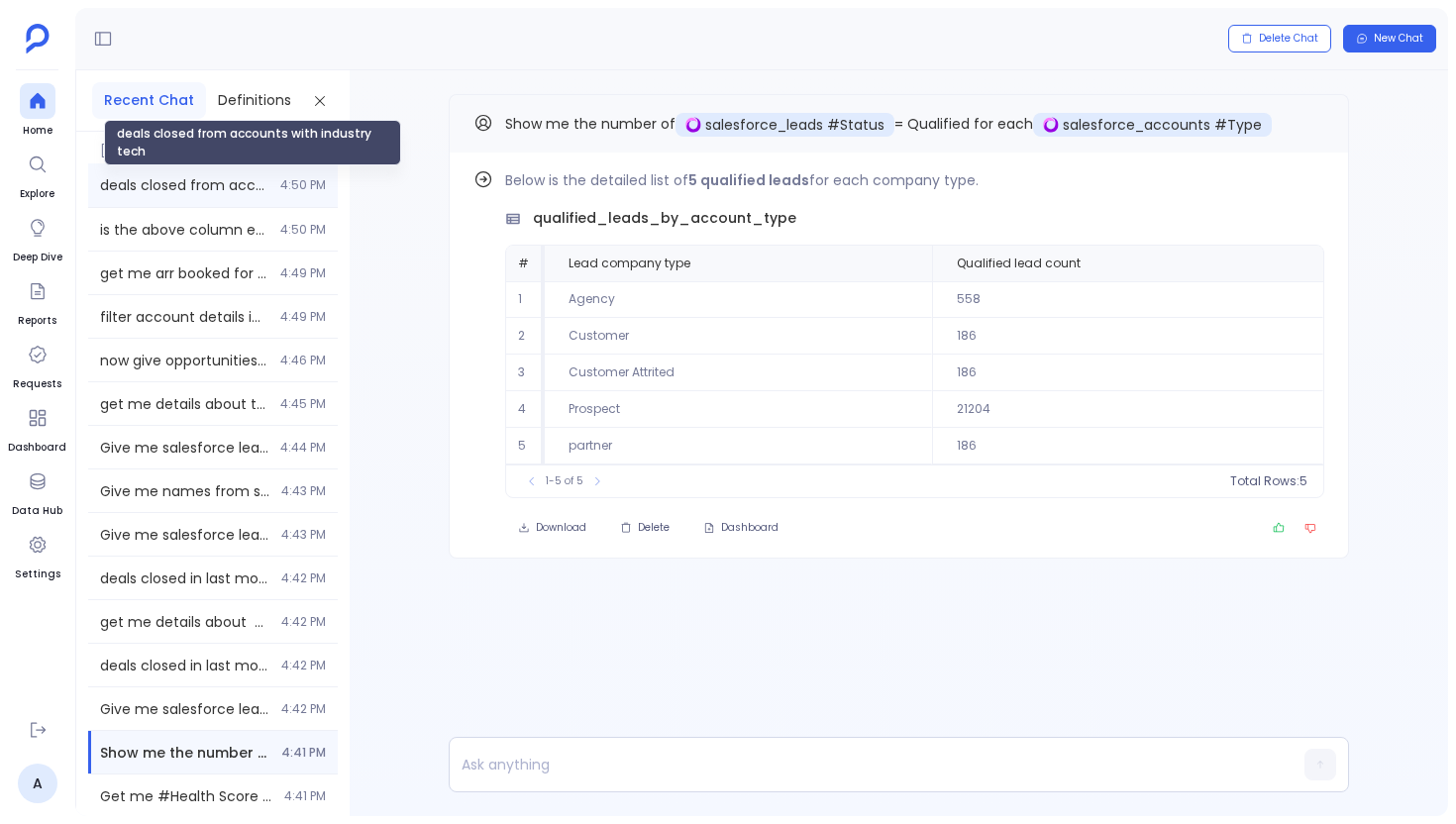 click on "deals closed from accounts with industry tech" at bounding box center (184, 185) 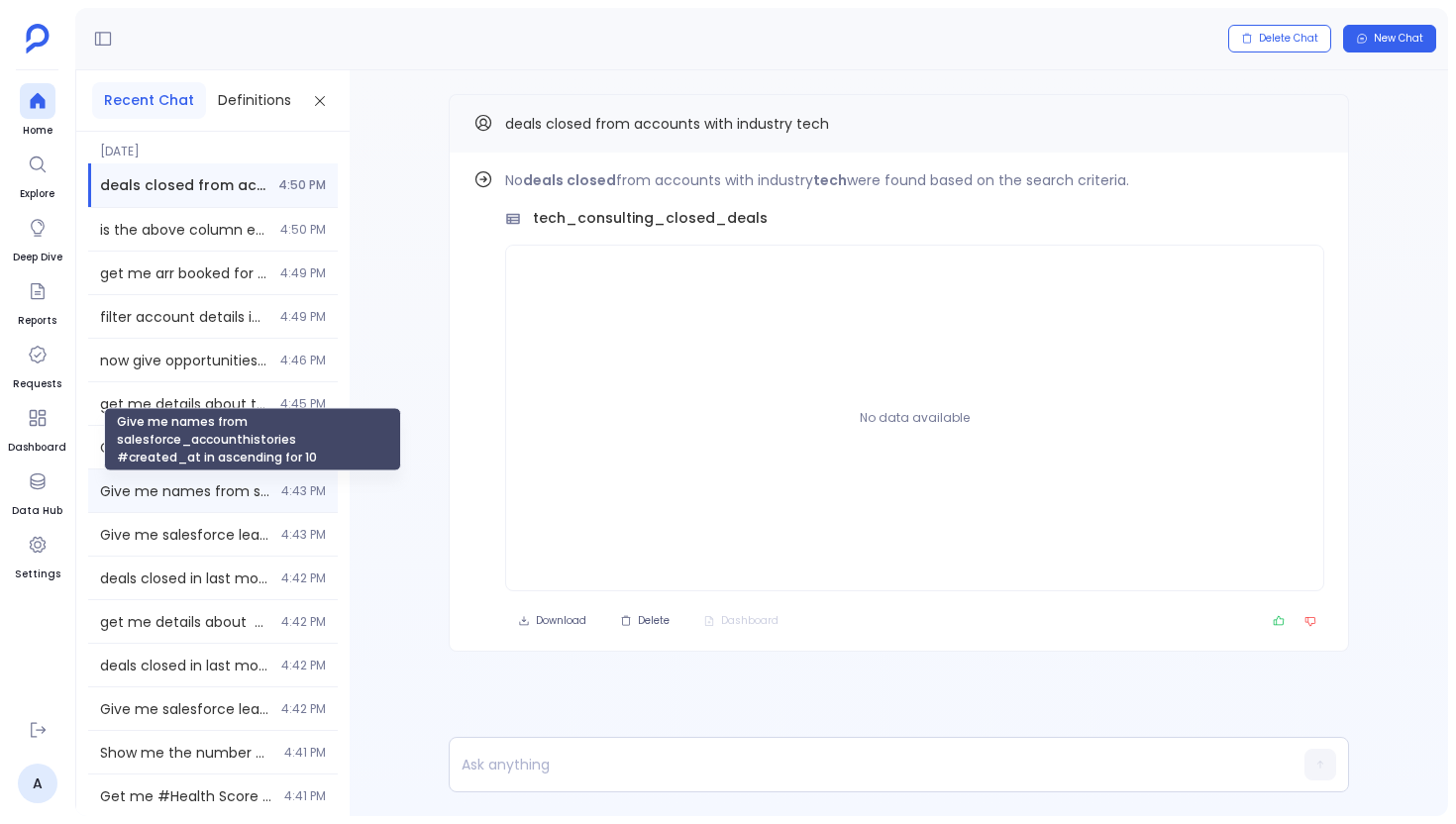 click on "Give me names from salesforce_accounthistories #created_at in ascending for 10" at bounding box center [184, 491] 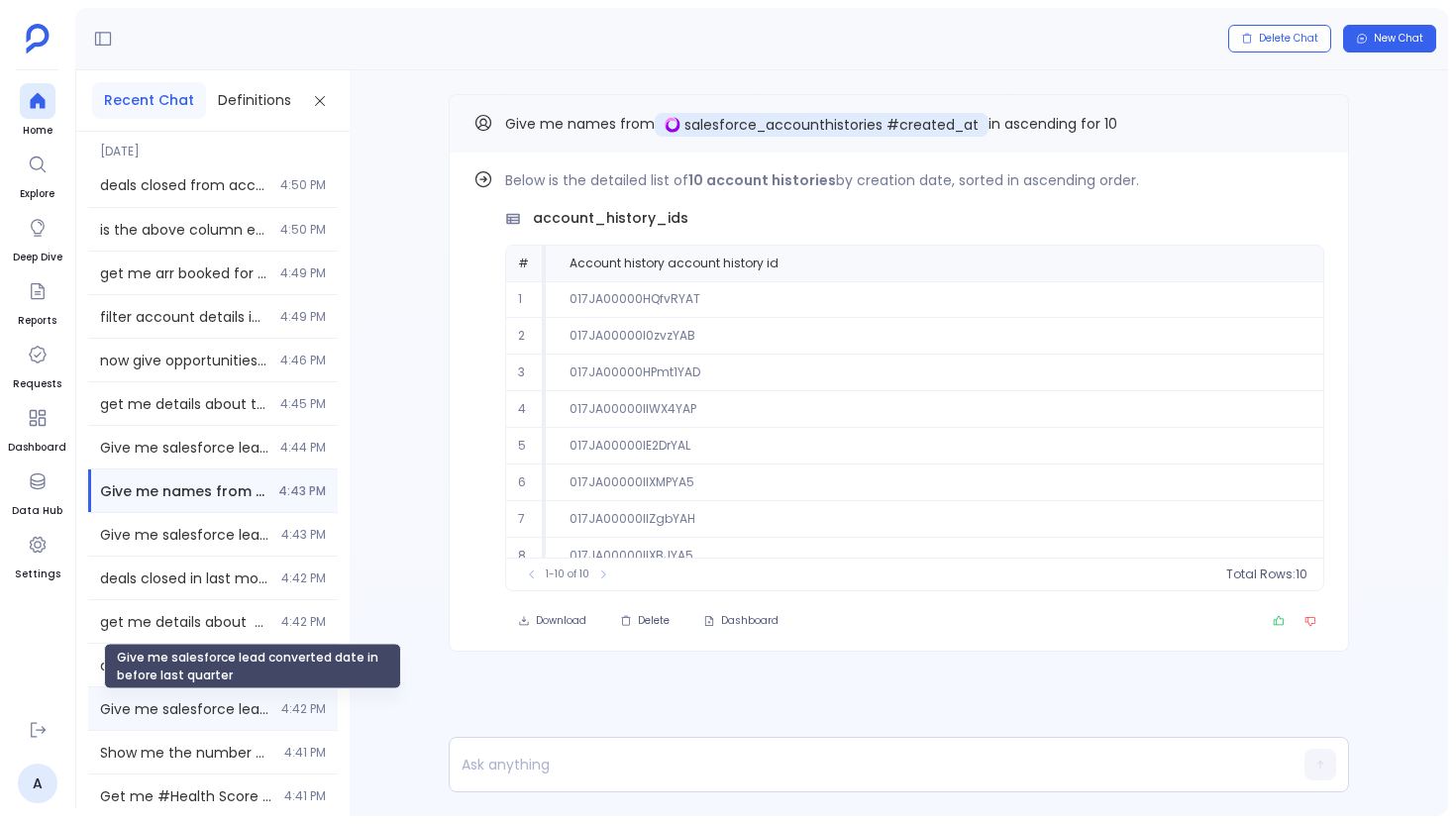 click on "Give me salesforce lead converted date in before last quarter" at bounding box center (184, 709) 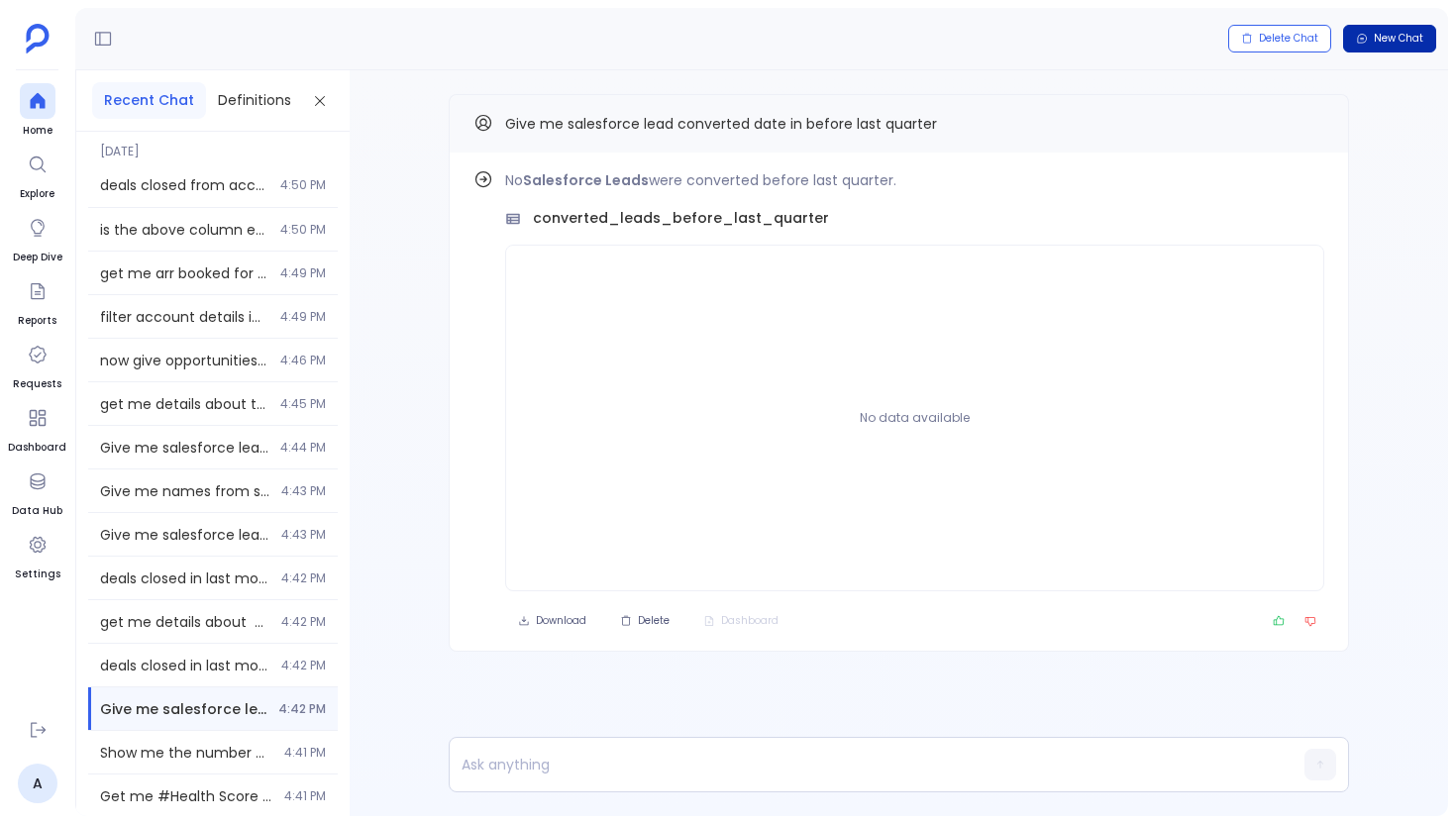 click on "New Chat" at bounding box center [1399, 39] 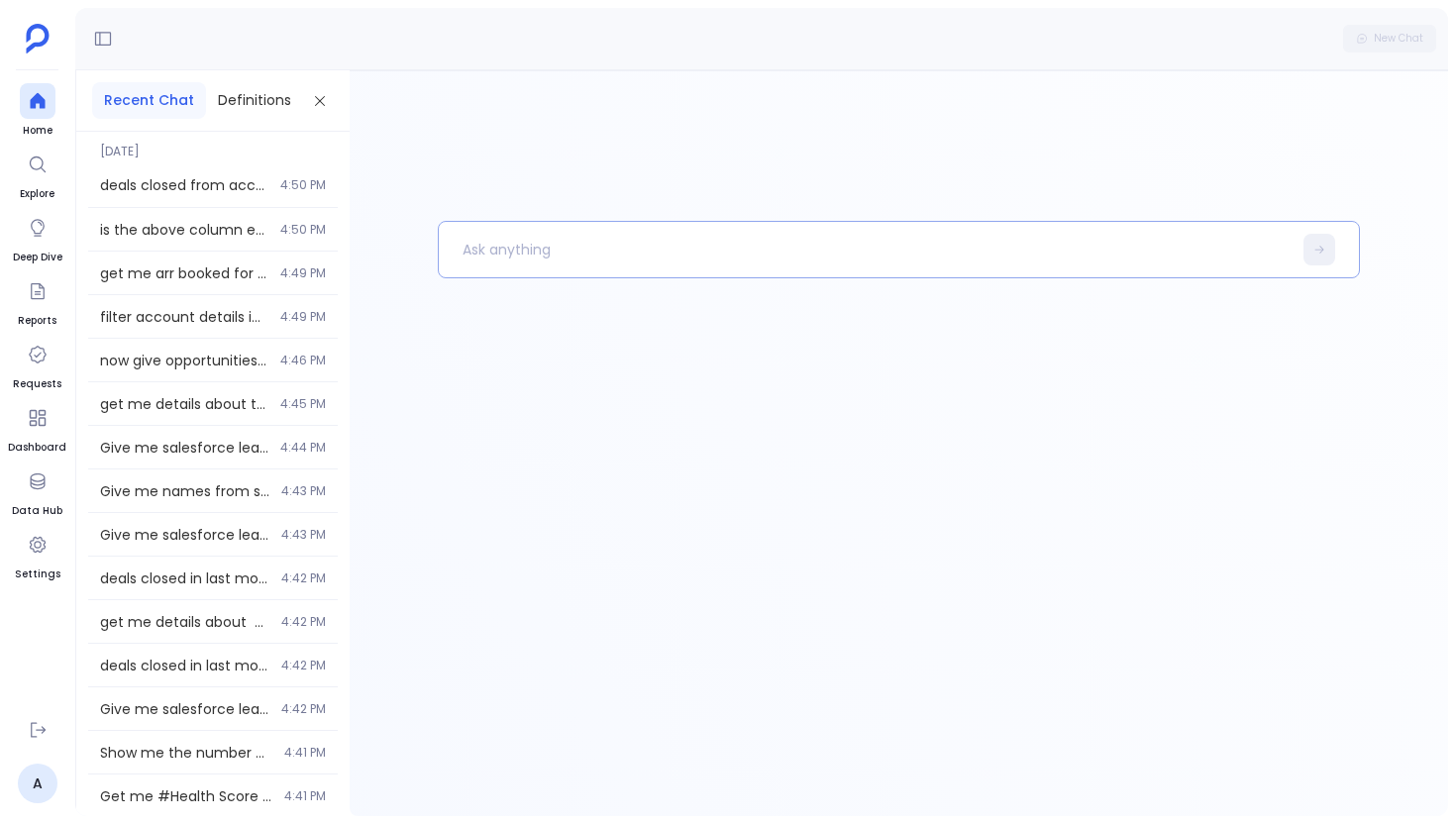click at bounding box center (865, 250) 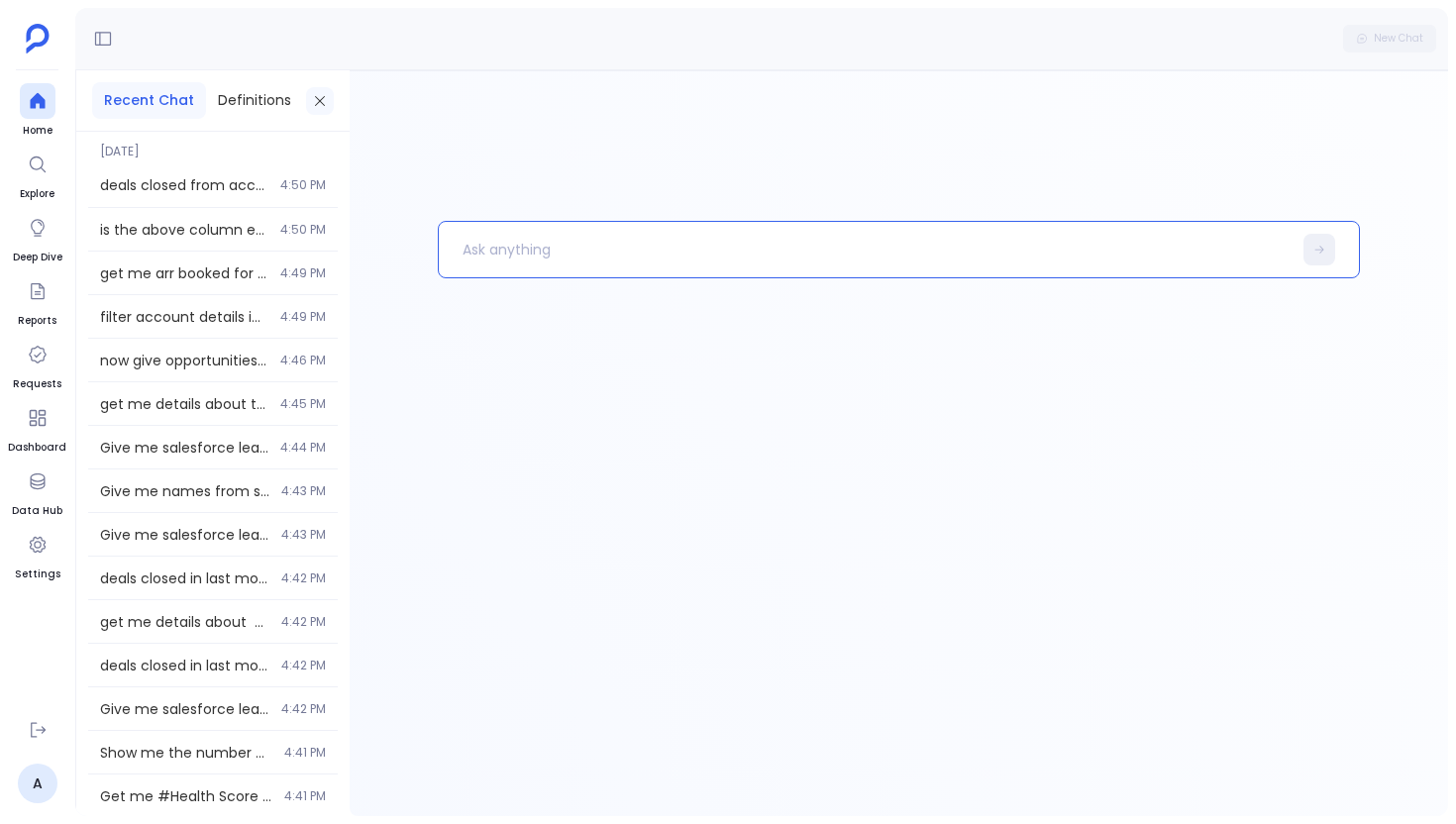 click 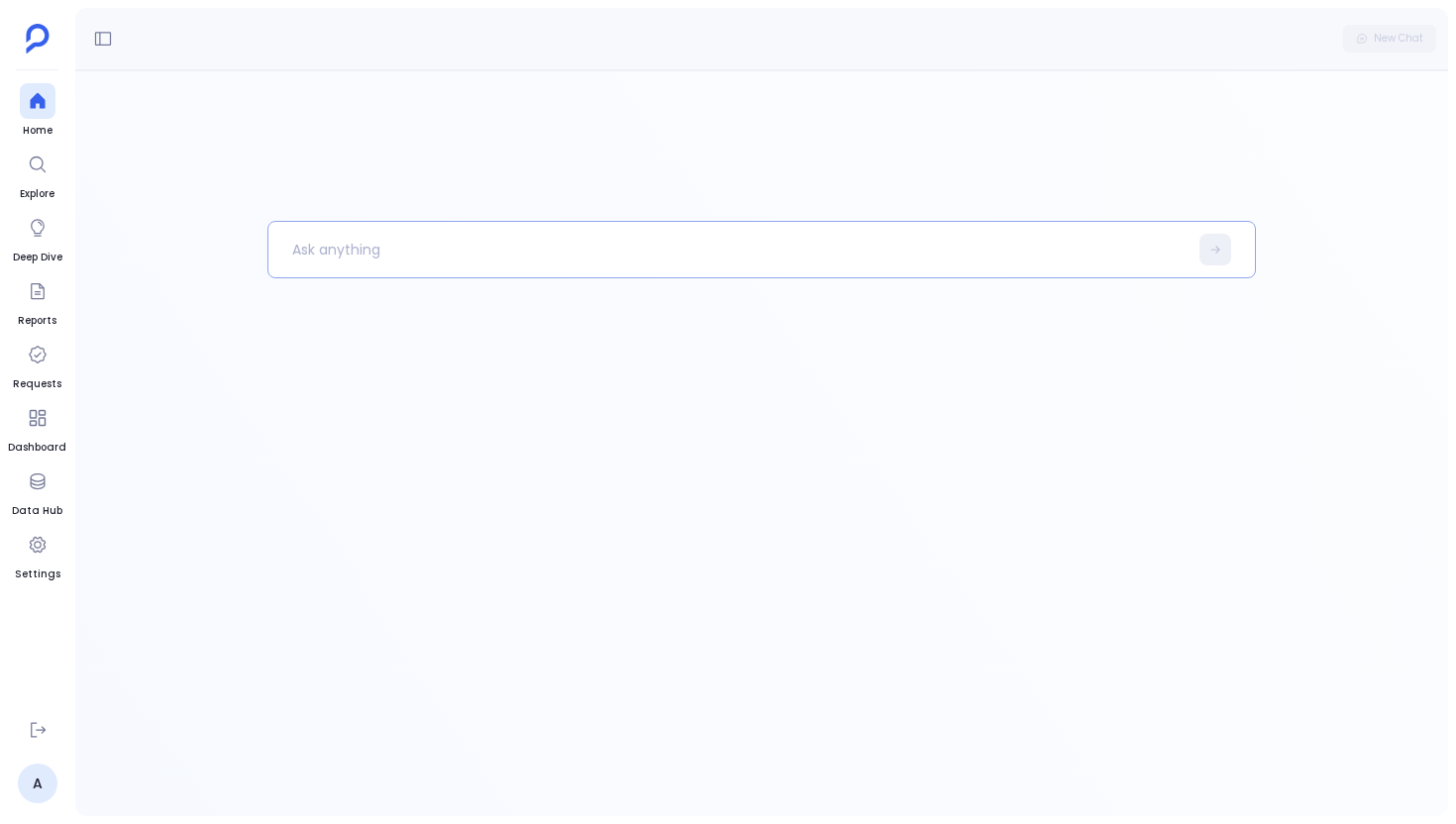 click at bounding box center (728, 250) 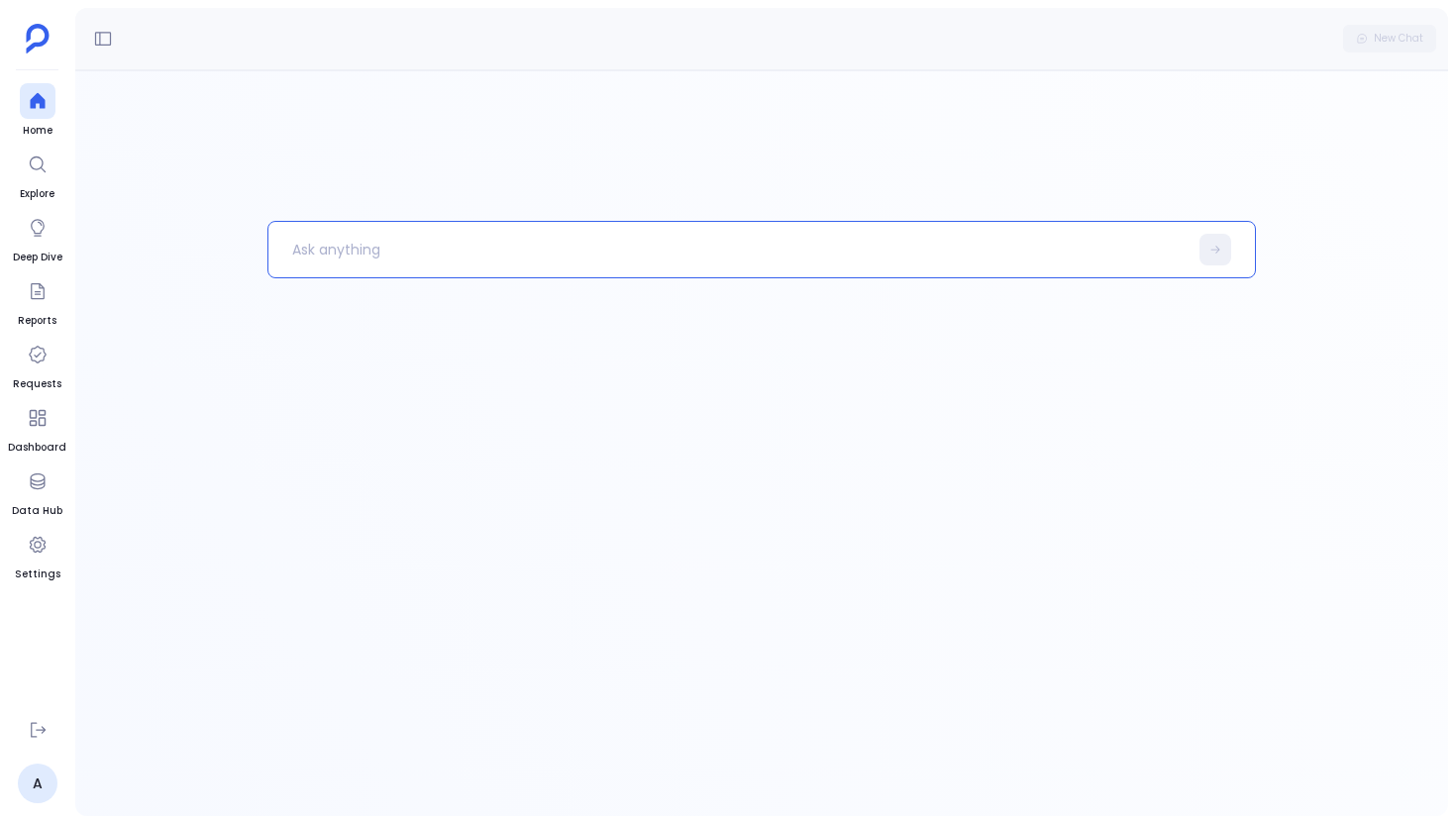 type 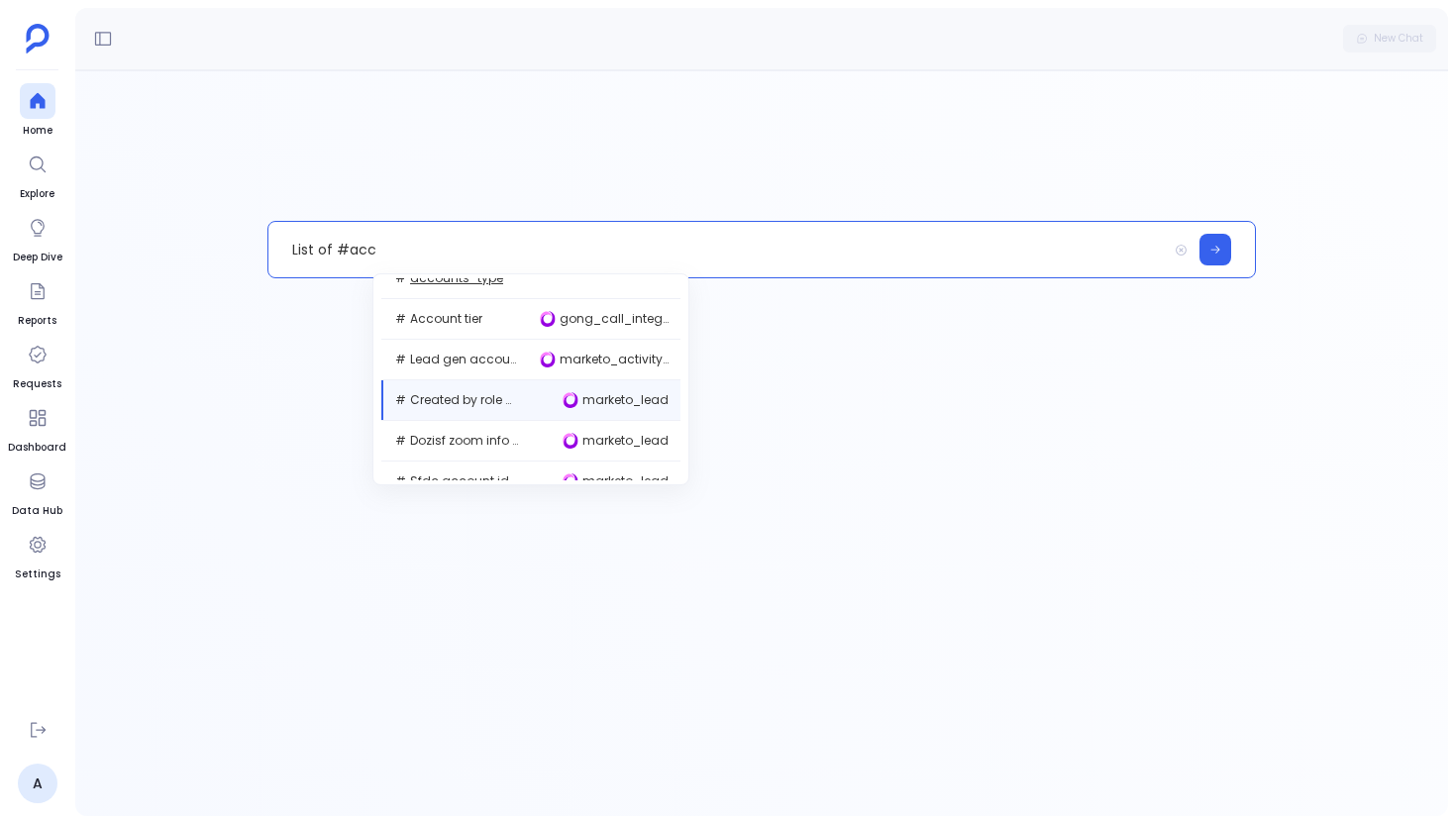 scroll, scrollTop: 0, scrollLeft: 0, axis: both 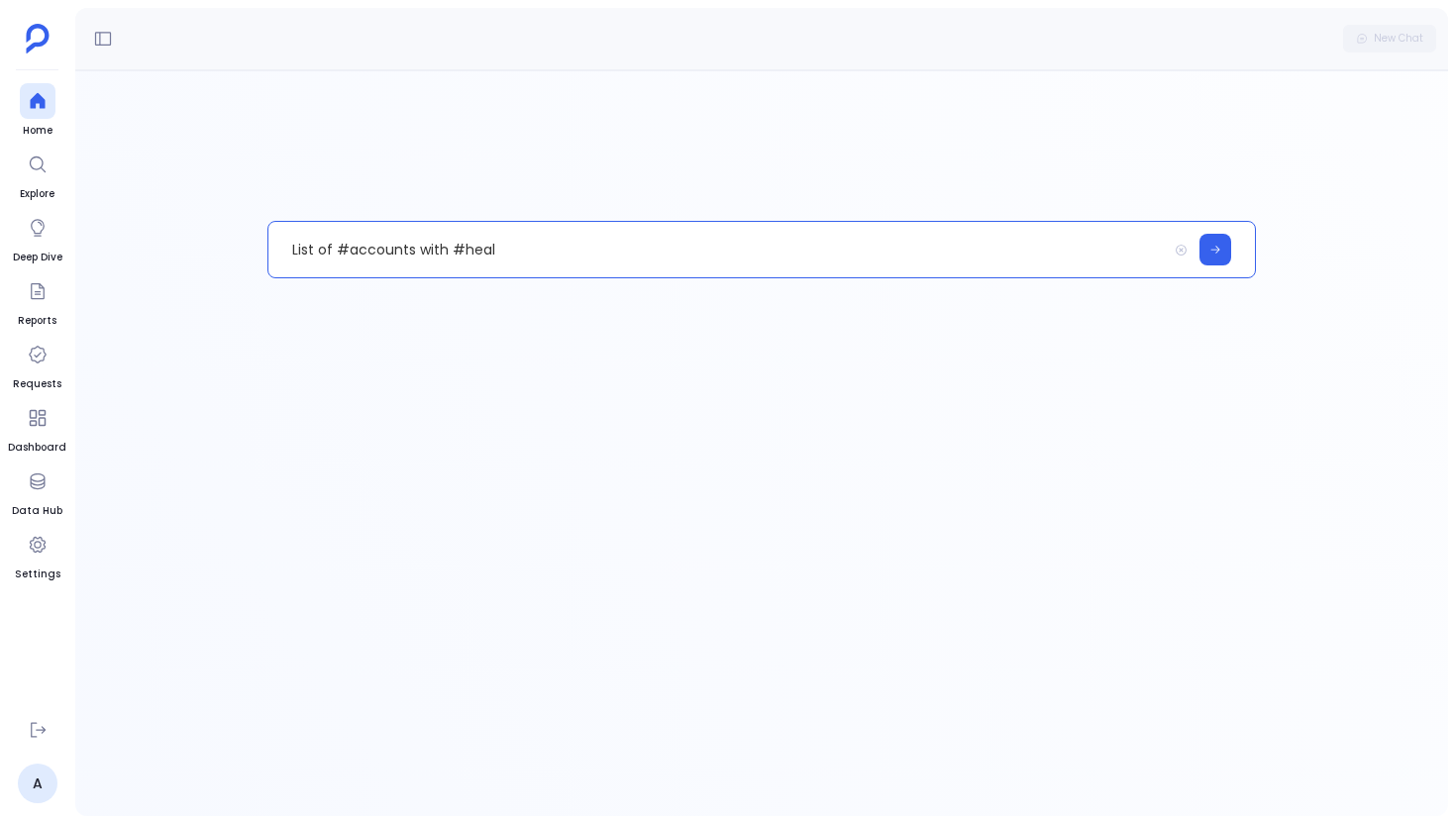 click on "List of #accounts with #heal" at bounding box center [717, 250] 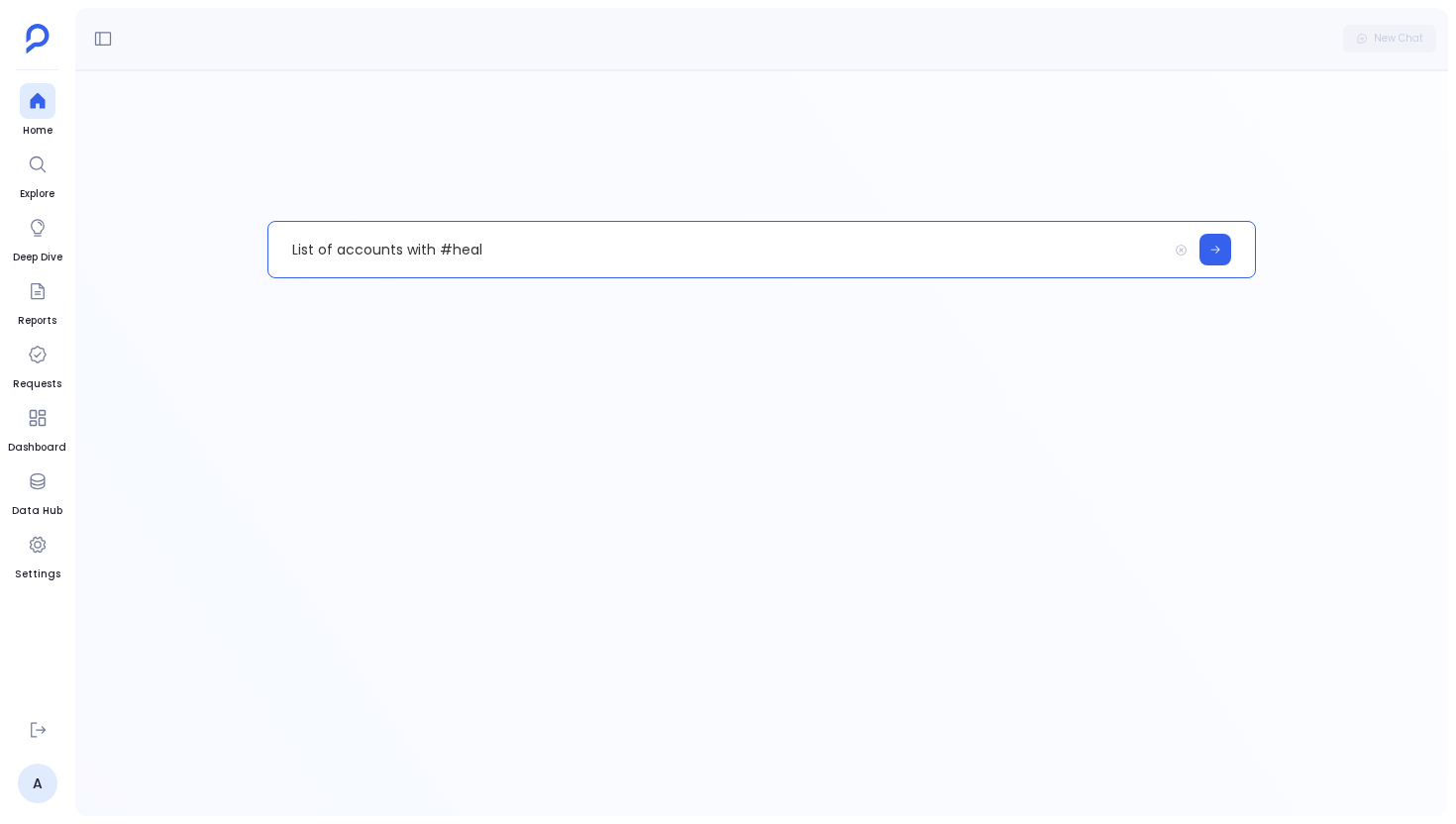 click on "List of accounts with #heal" at bounding box center (717, 250) 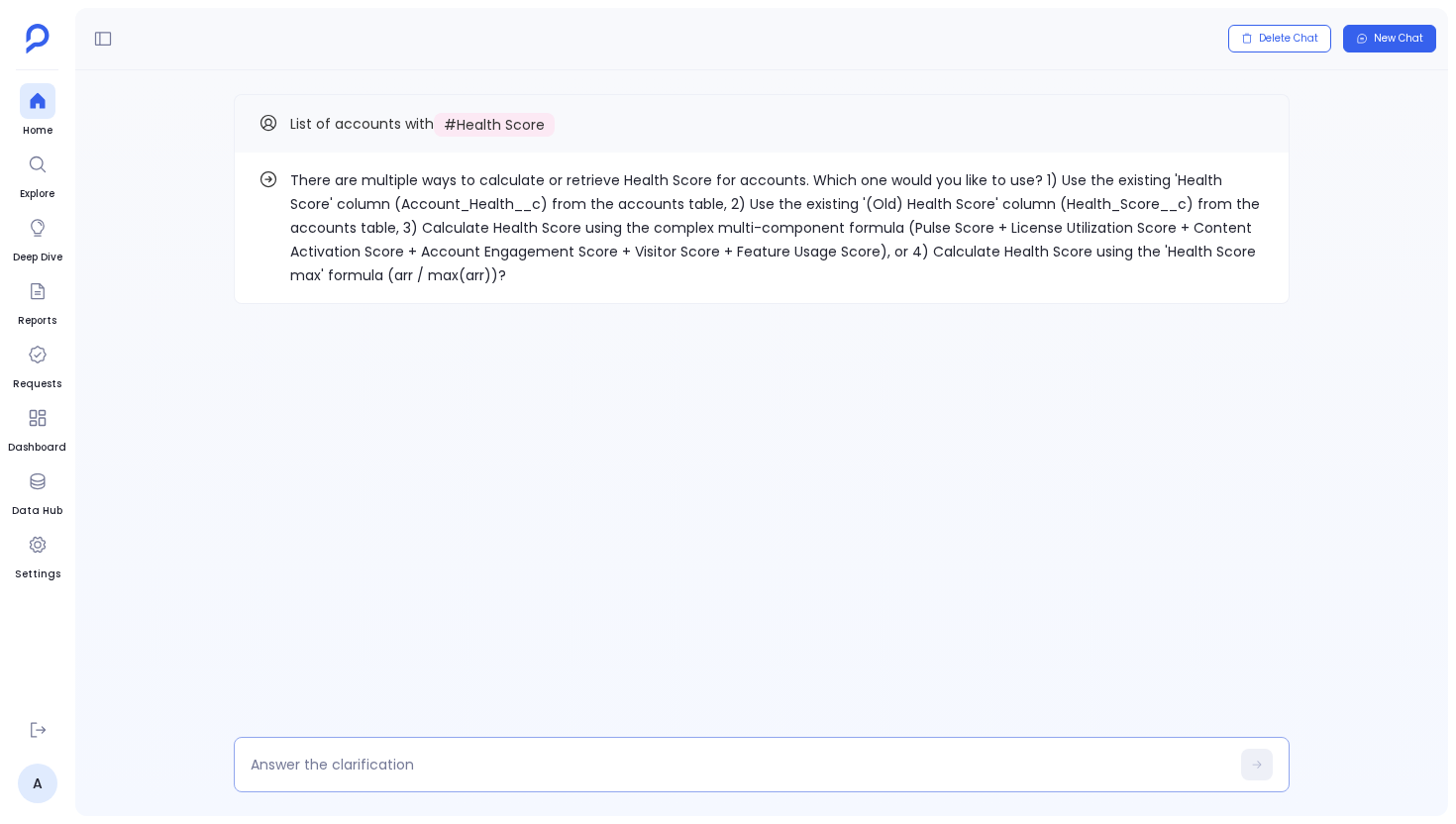 click at bounding box center (740, 765) 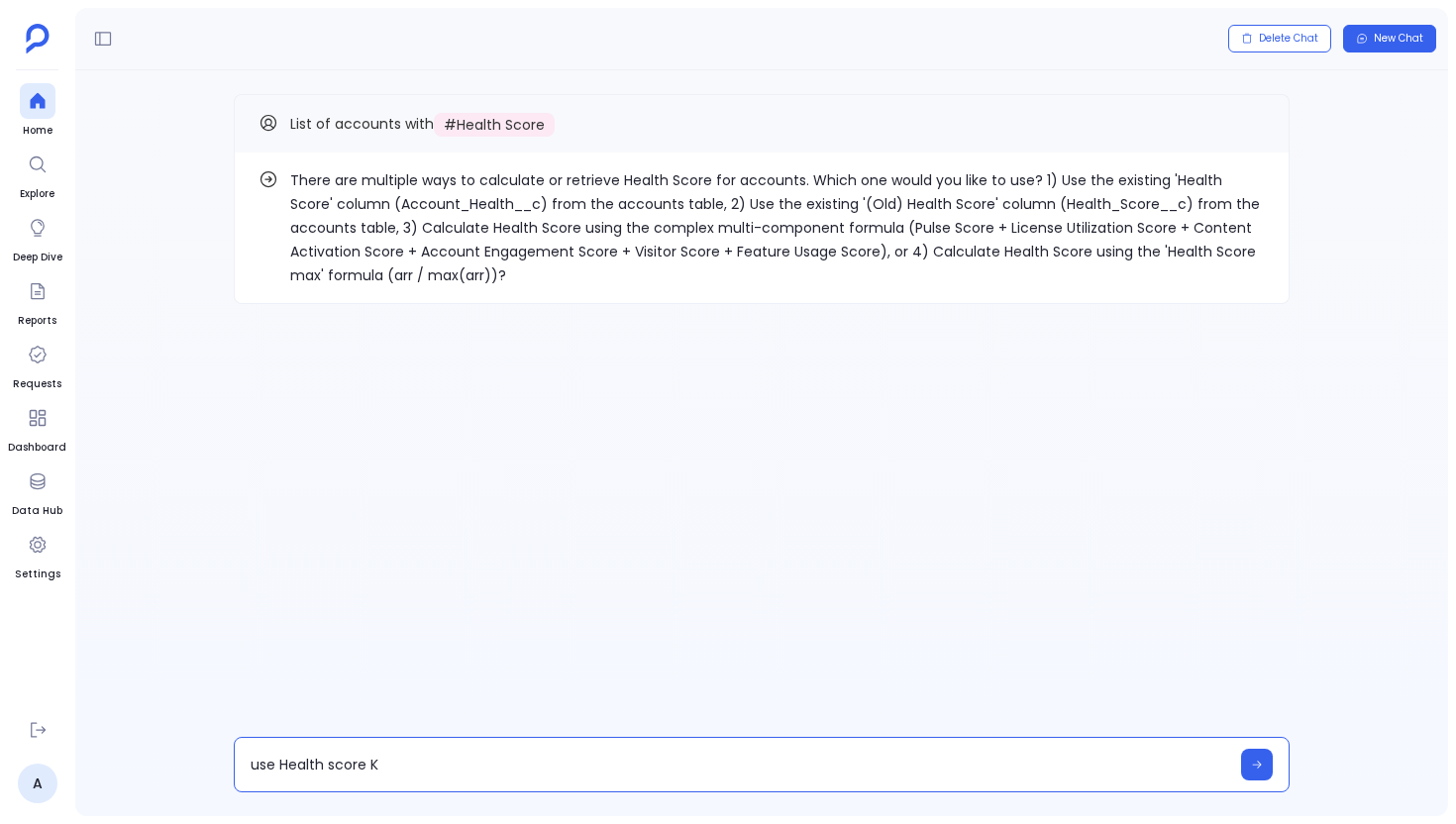 type on "use Health score KD" 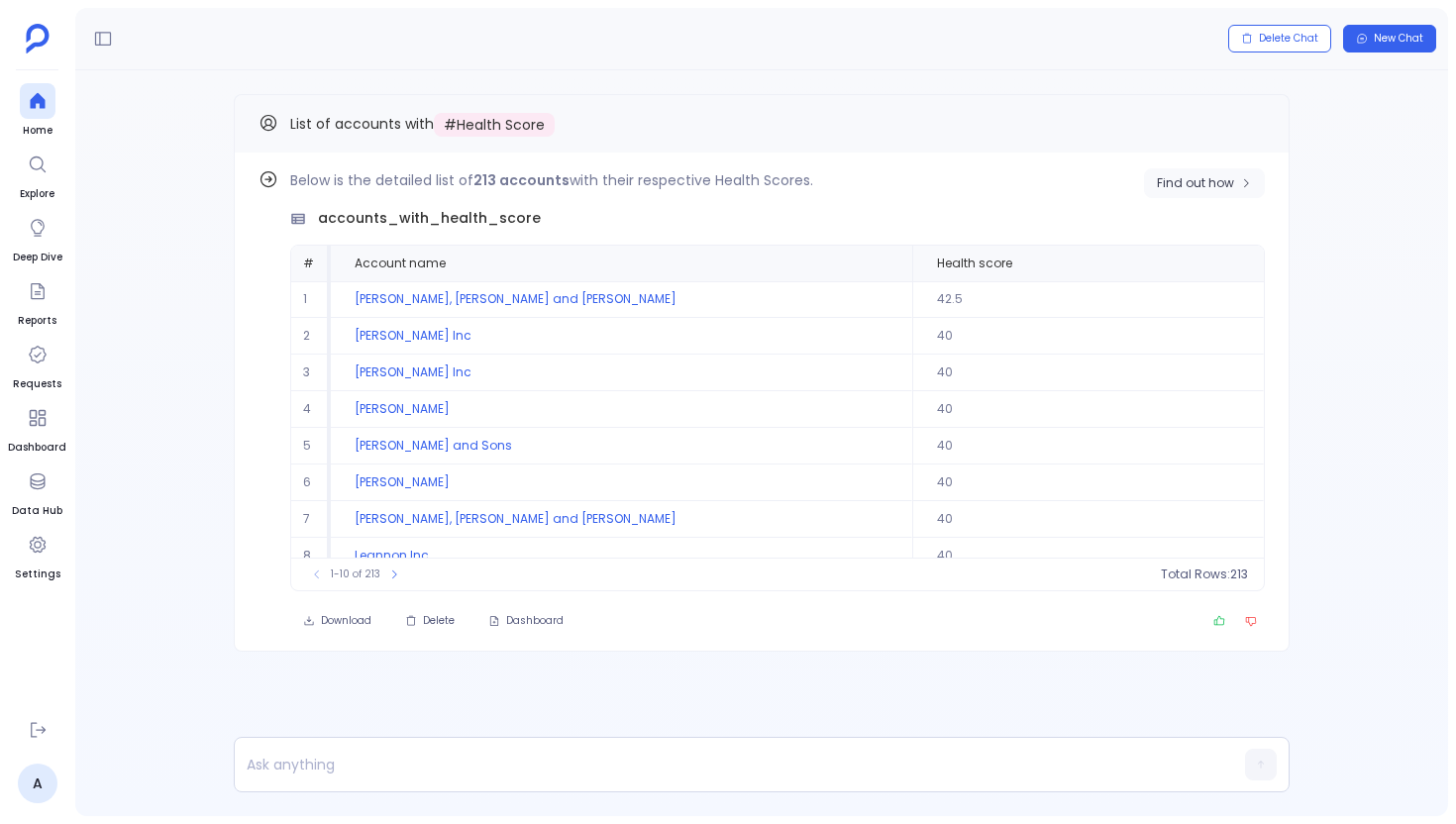 click on "Find out how" at bounding box center [1196, 183] 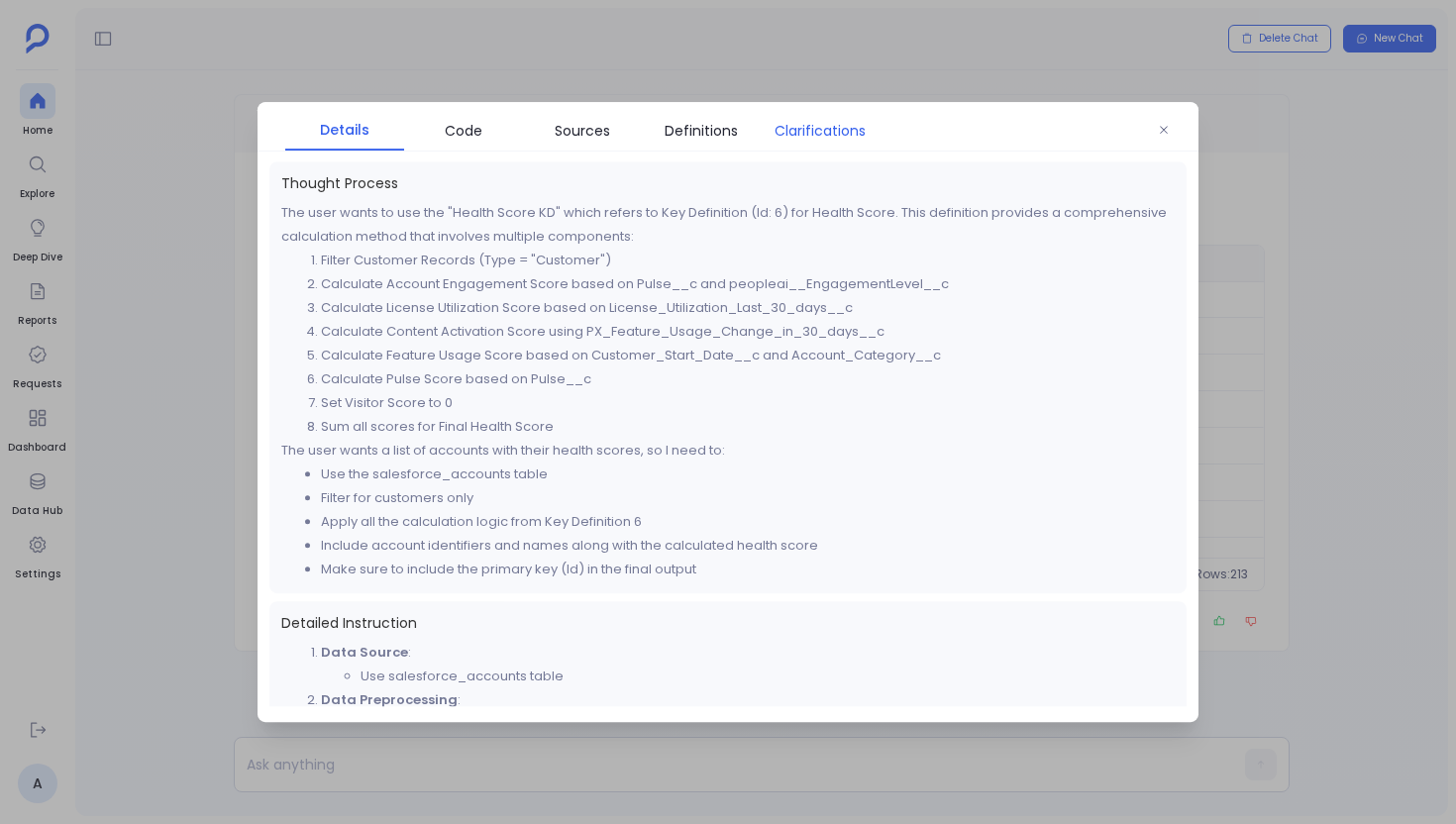 click on "Clarifications" at bounding box center [820, 131] 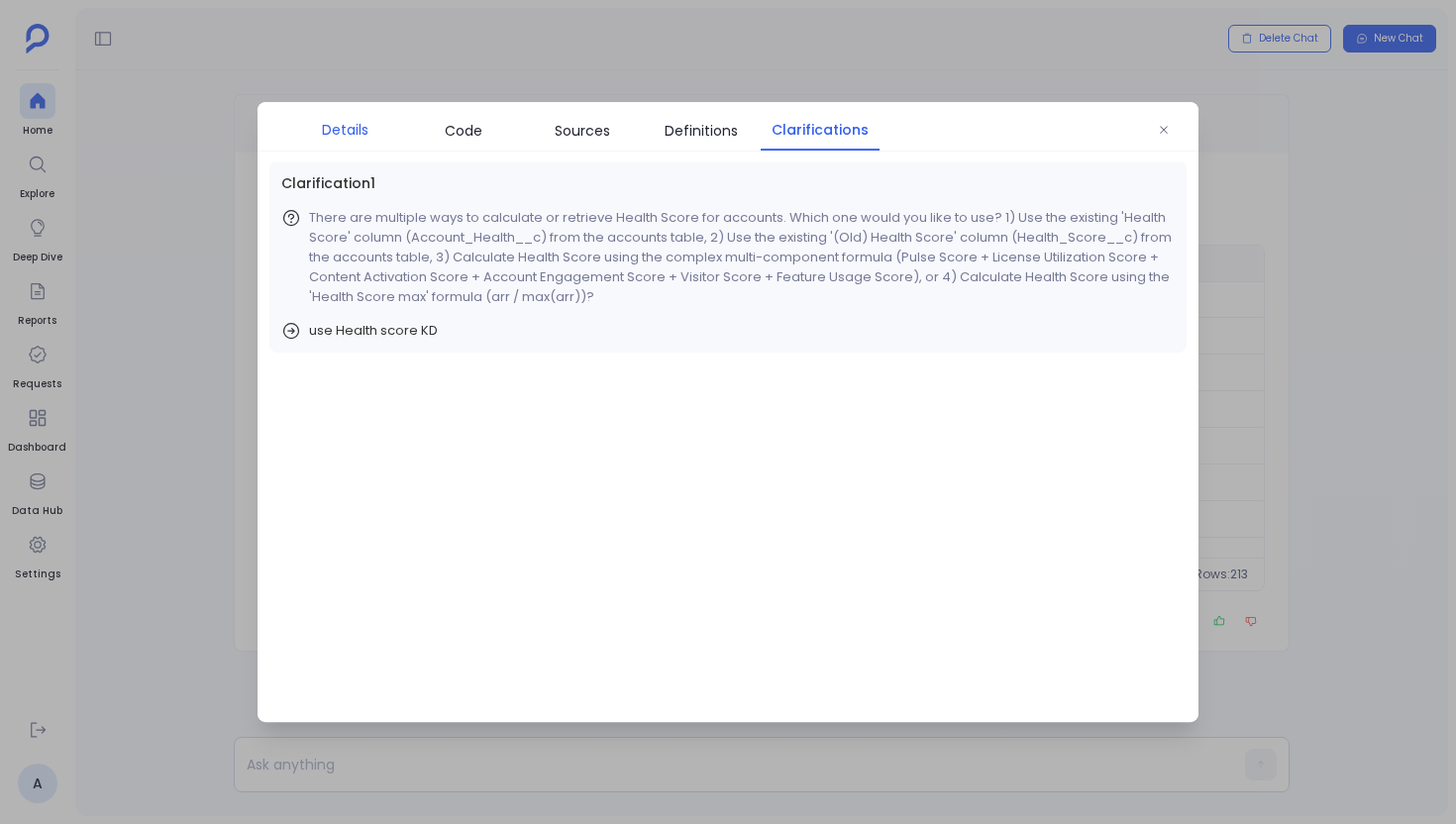 click on "Details" at bounding box center [345, 130] 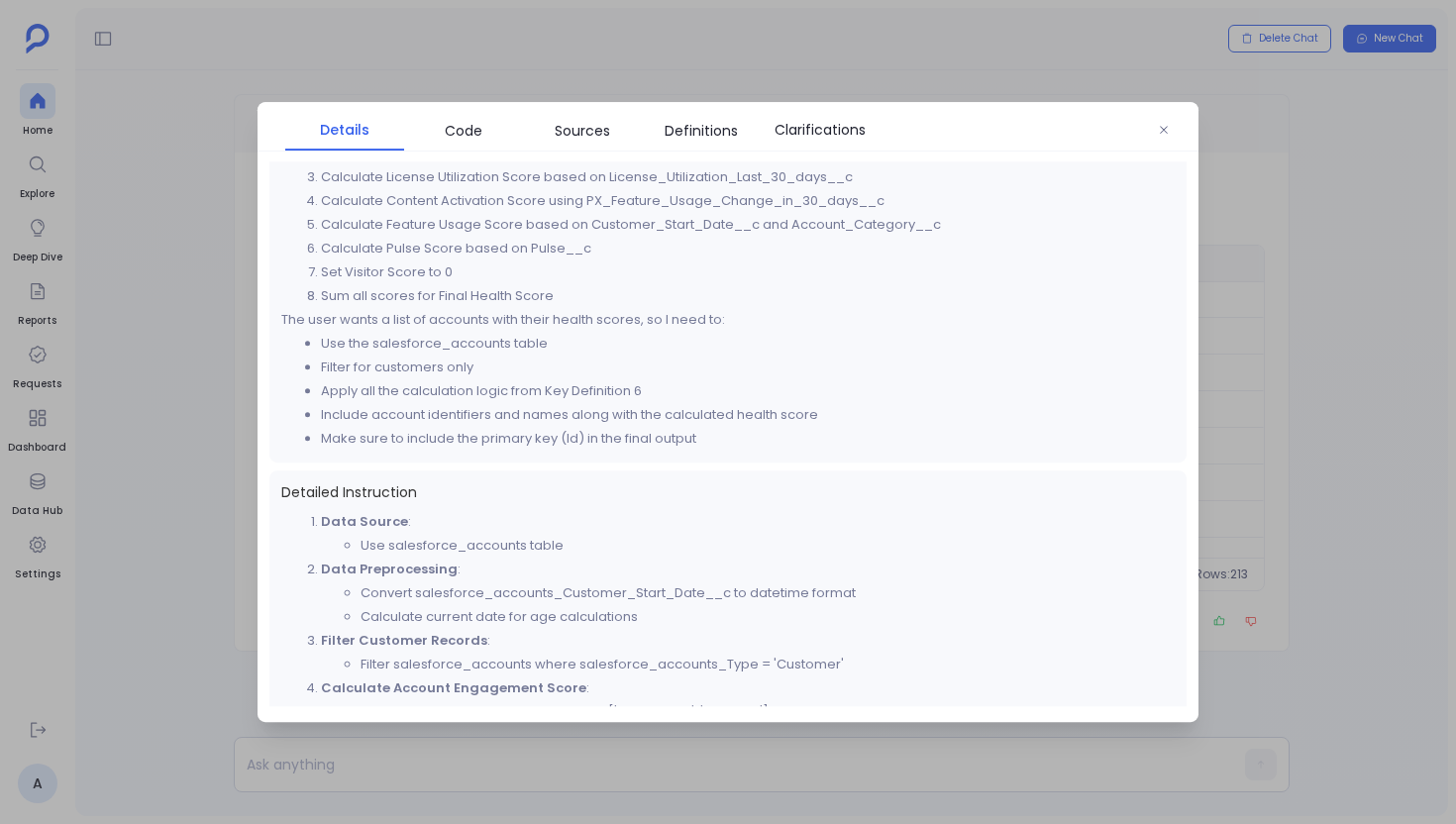 scroll, scrollTop: 195, scrollLeft: 0, axis: vertical 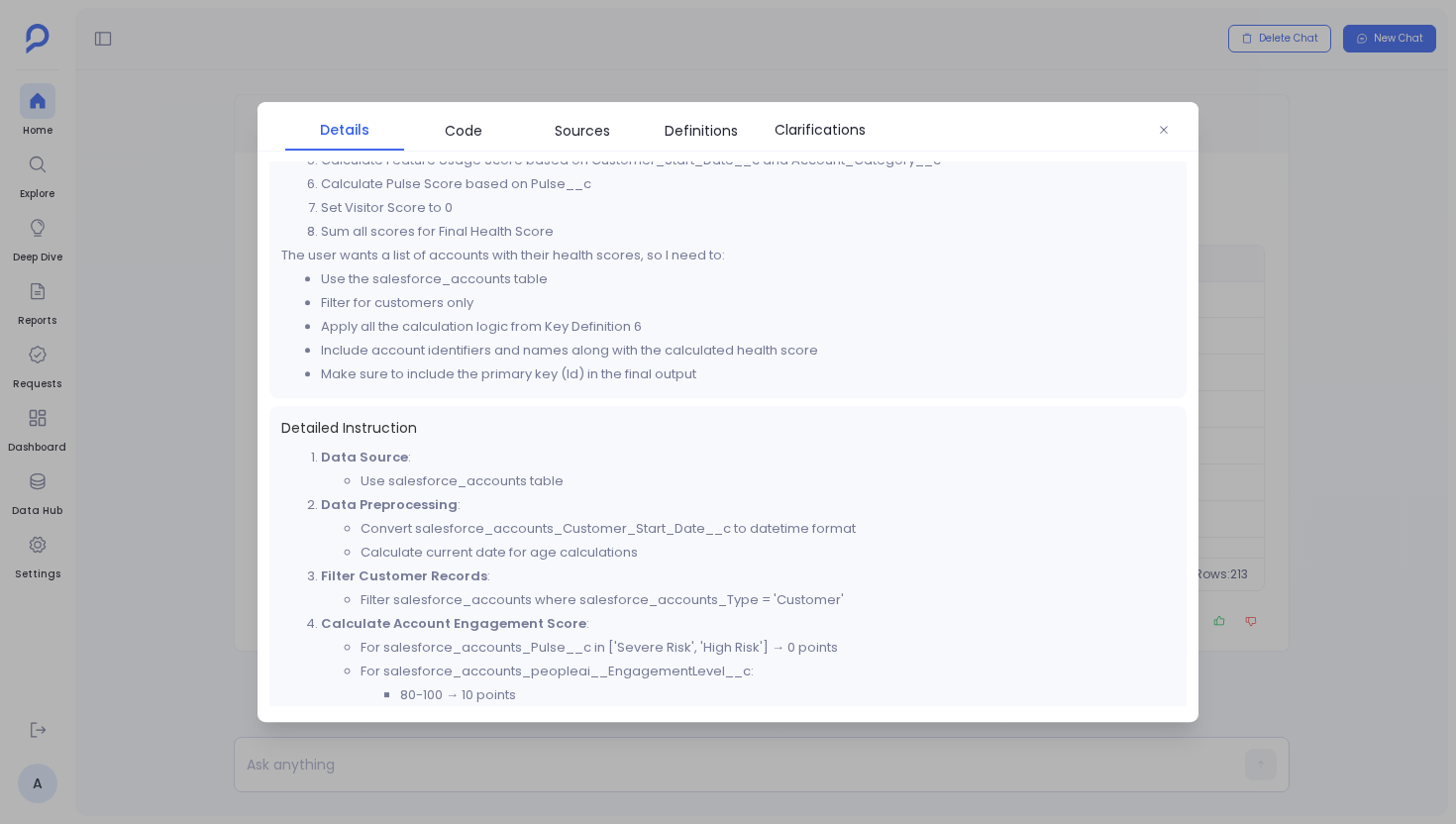 click at bounding box center (728, 412) 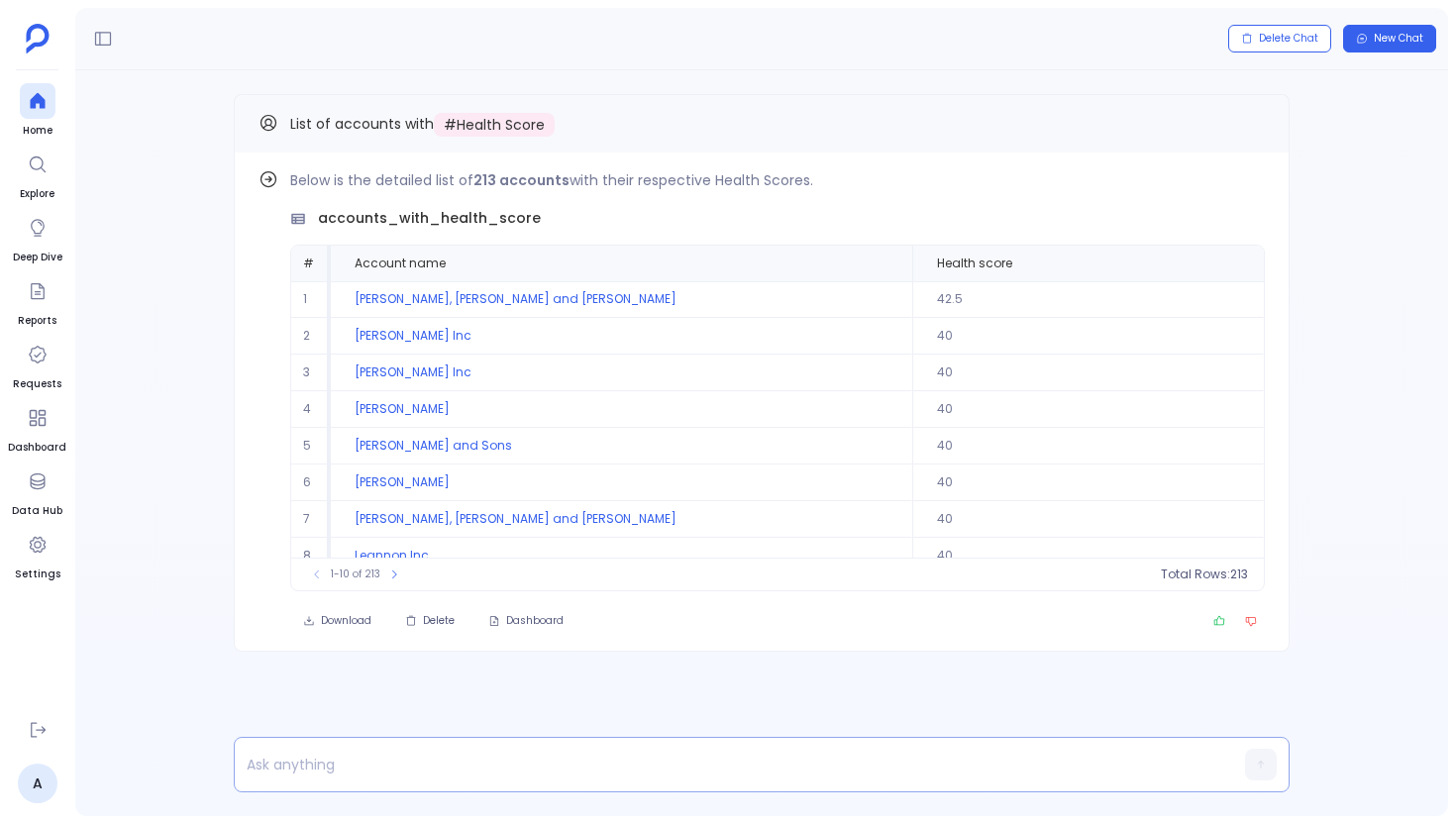 click at bounding box center (723, 765) 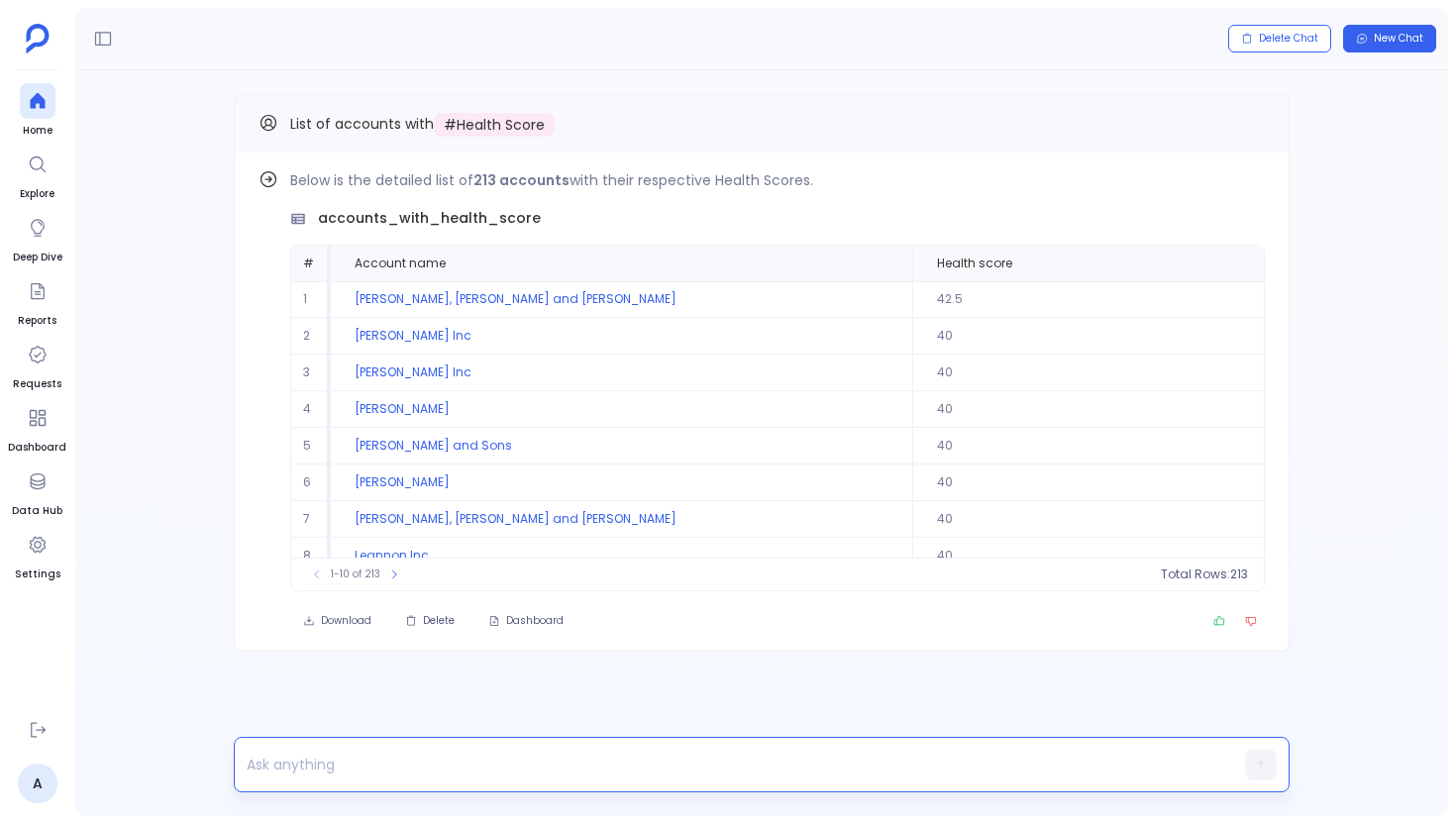type 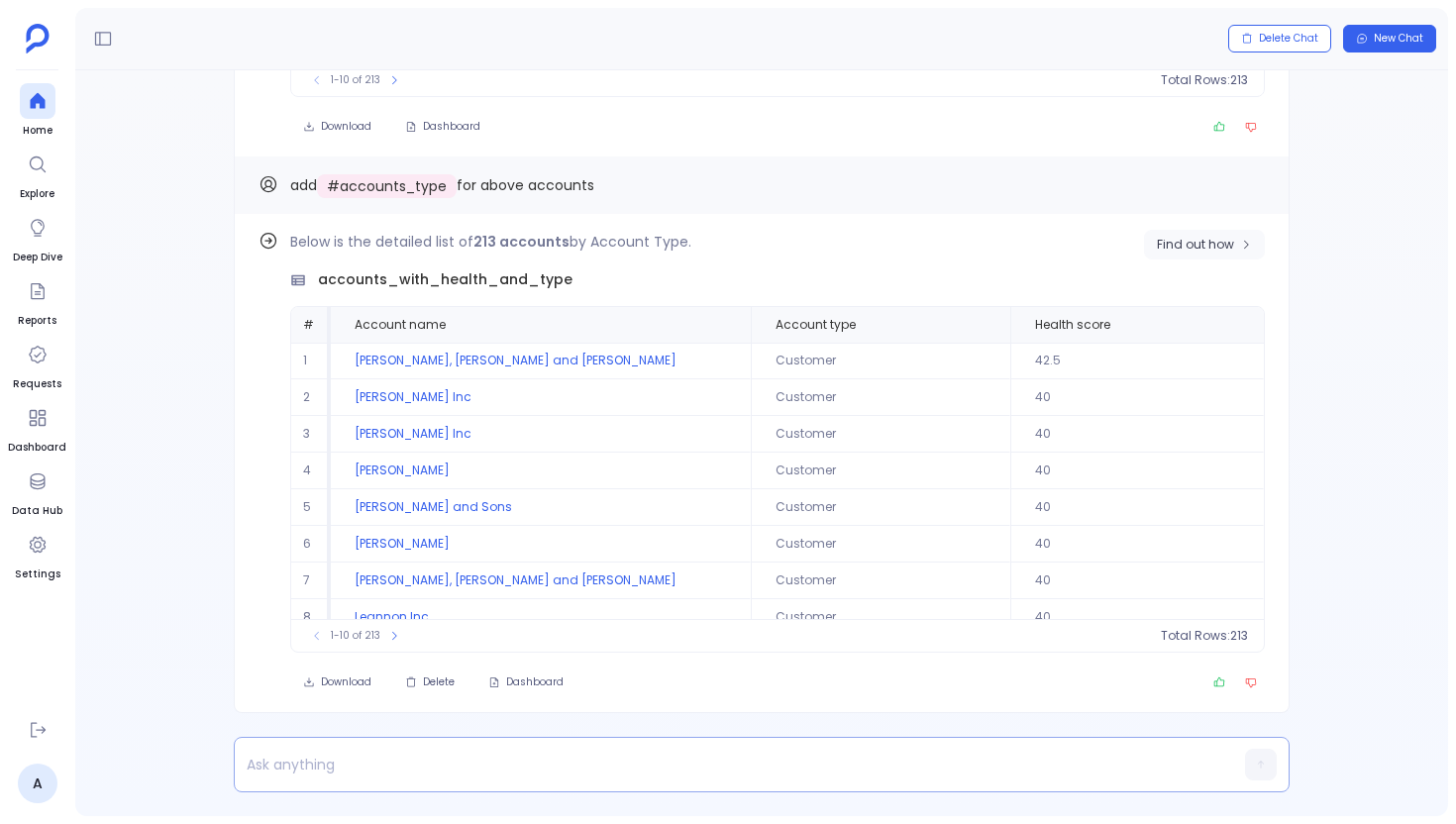 click on "Find out how" at bounding box center [1196, 245] 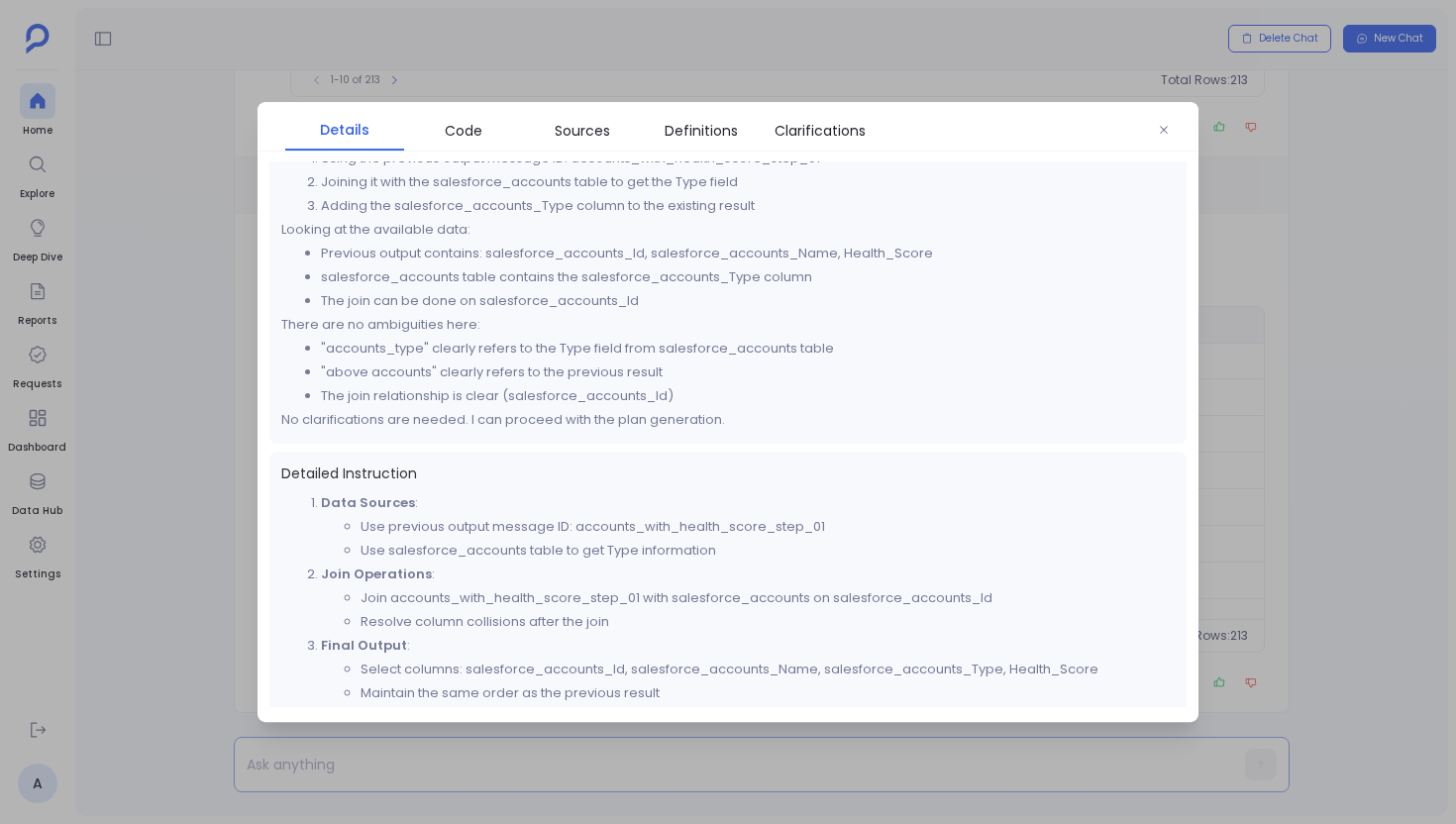scroll, scrollTop: 0, scrollLeft: 0, axis: both 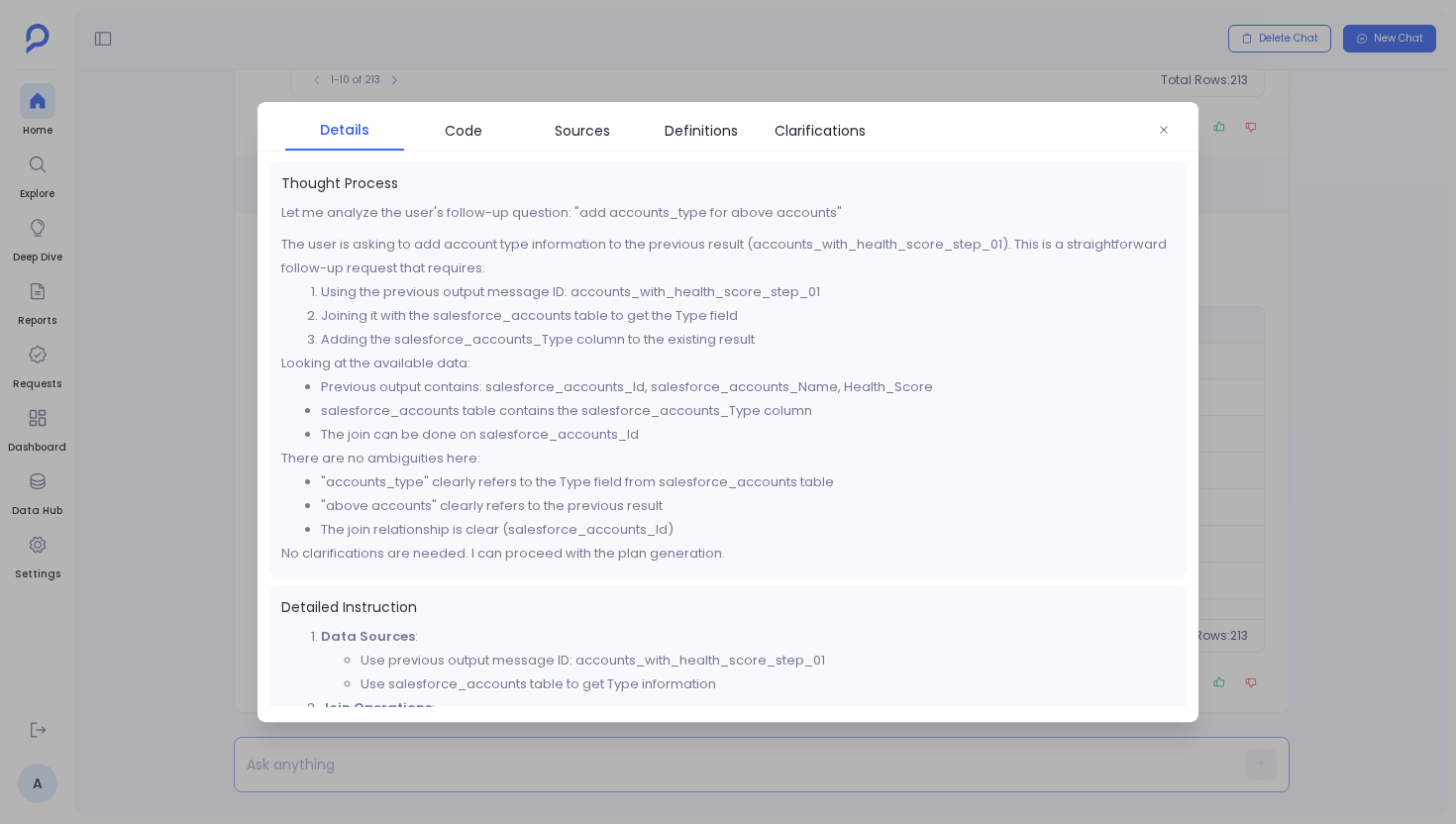 click at bounding box center (728, 412) 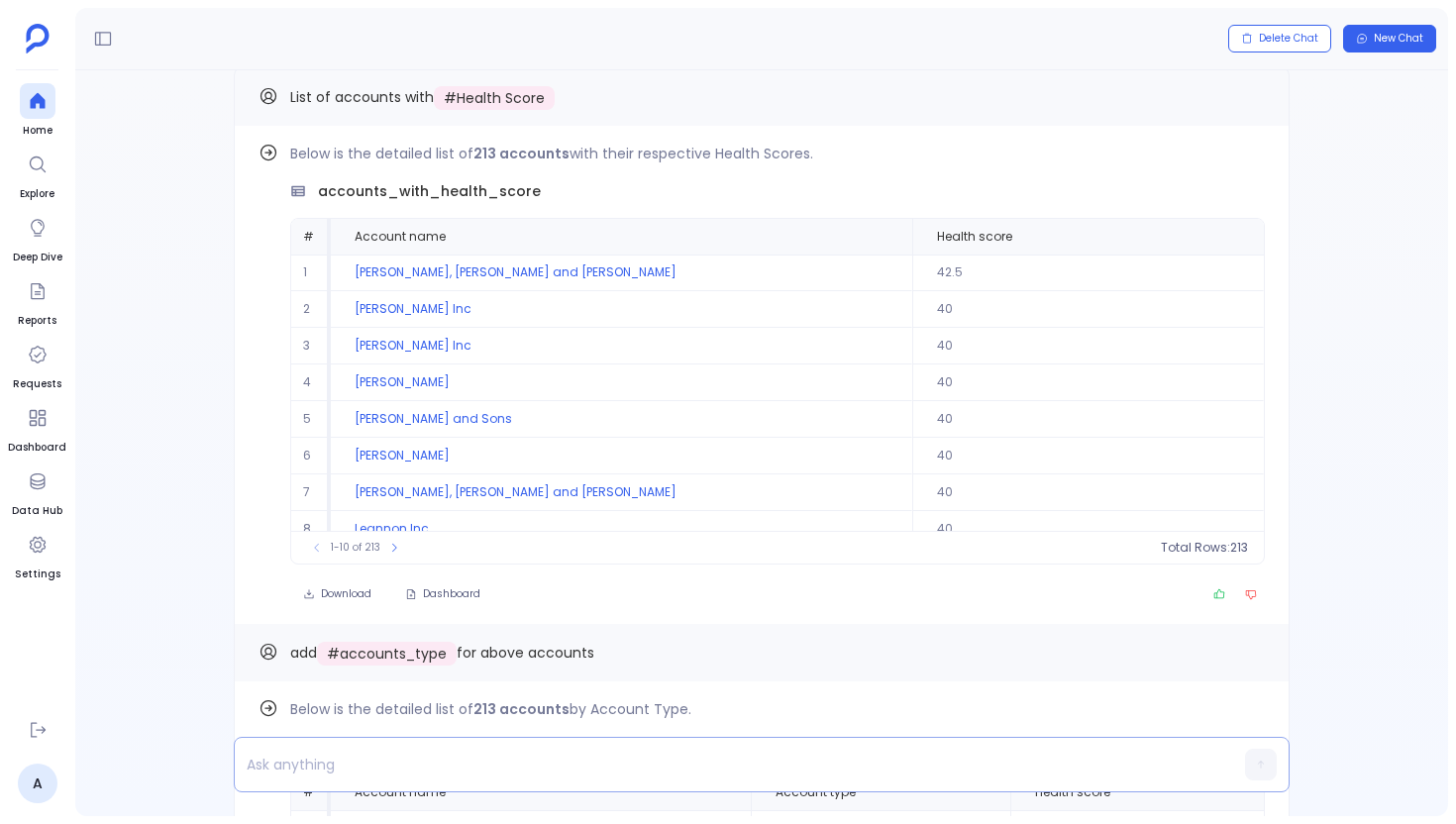 scroll, scrollTop: -468, scrollLeft: 0, axis: vertical 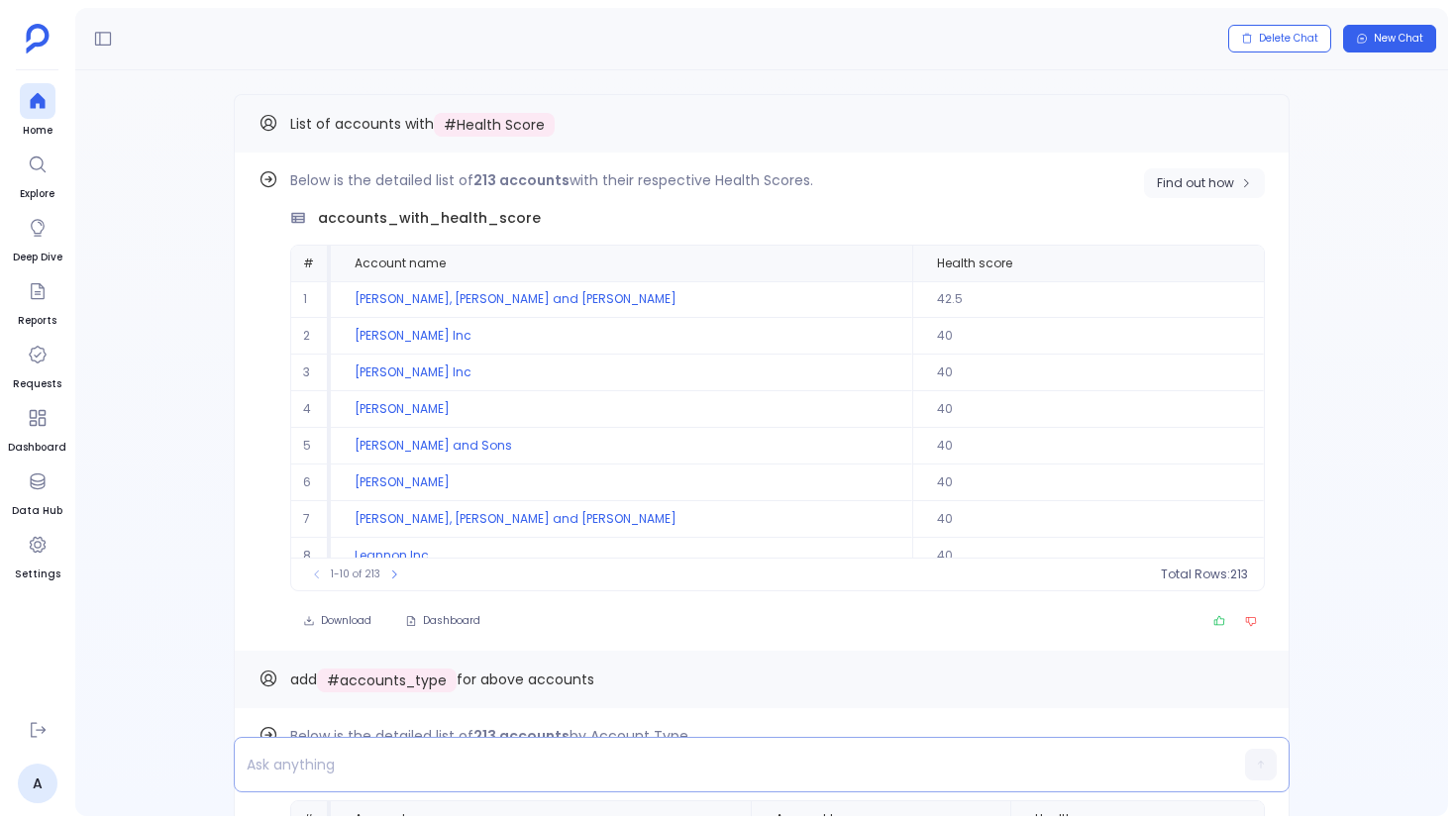 click on "Find out how" at bounding box center [1204, 183] 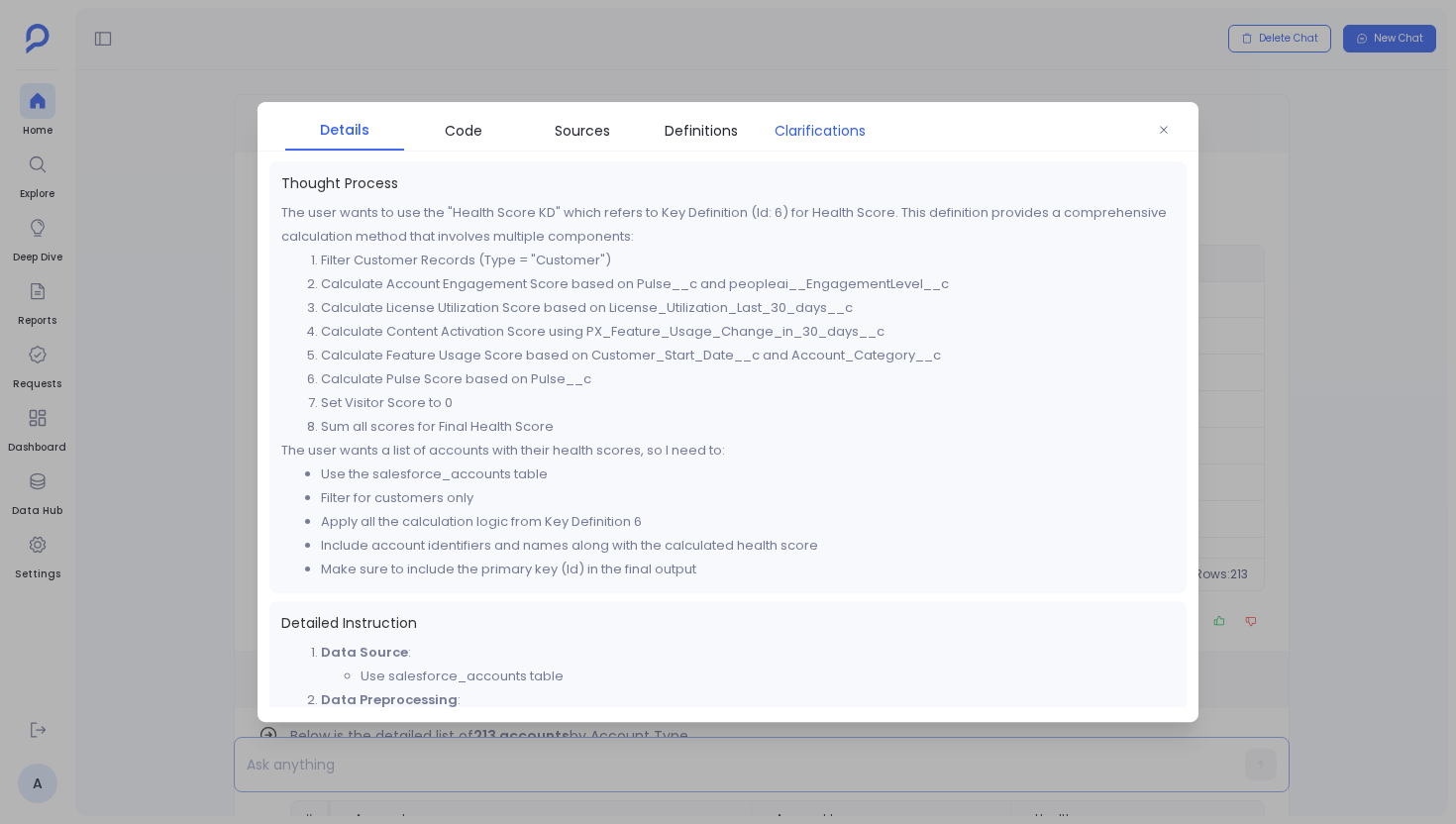 click on "Clarifications" at bounding box center (820, 131) 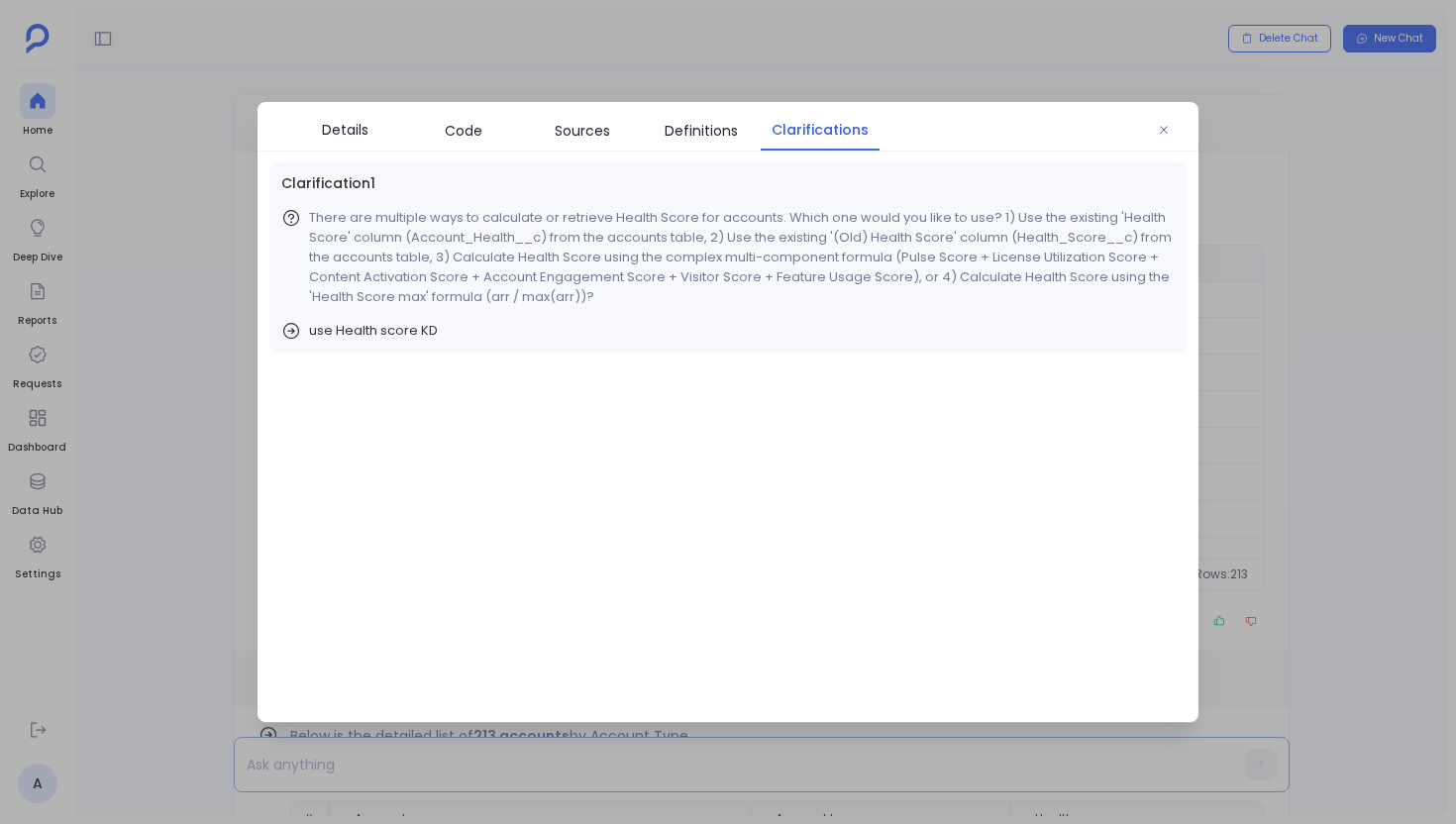 click at bounding box center (728, 412) 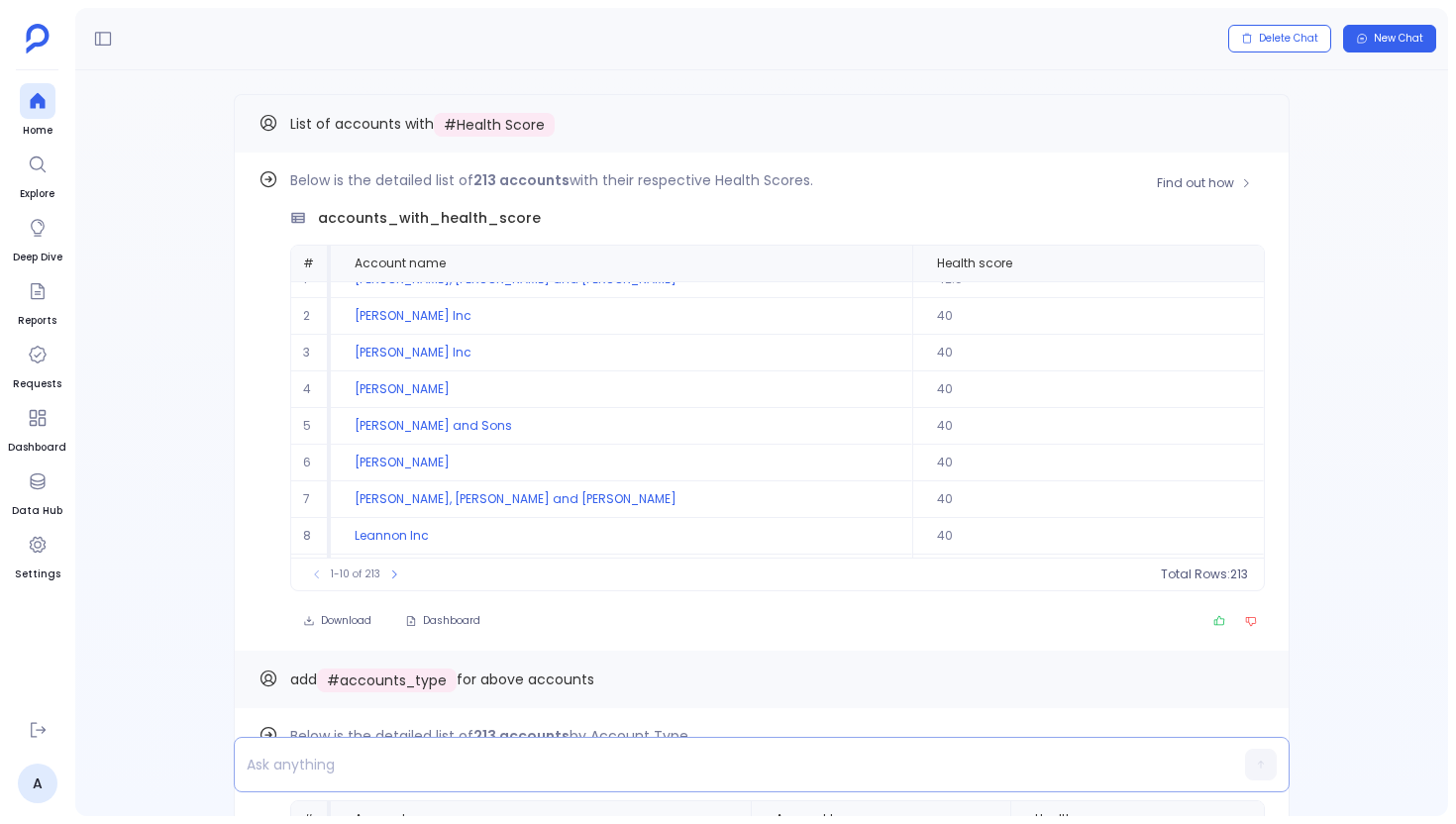scroll, scrollTop: 90, scrollLeft: 0, axis: vertical 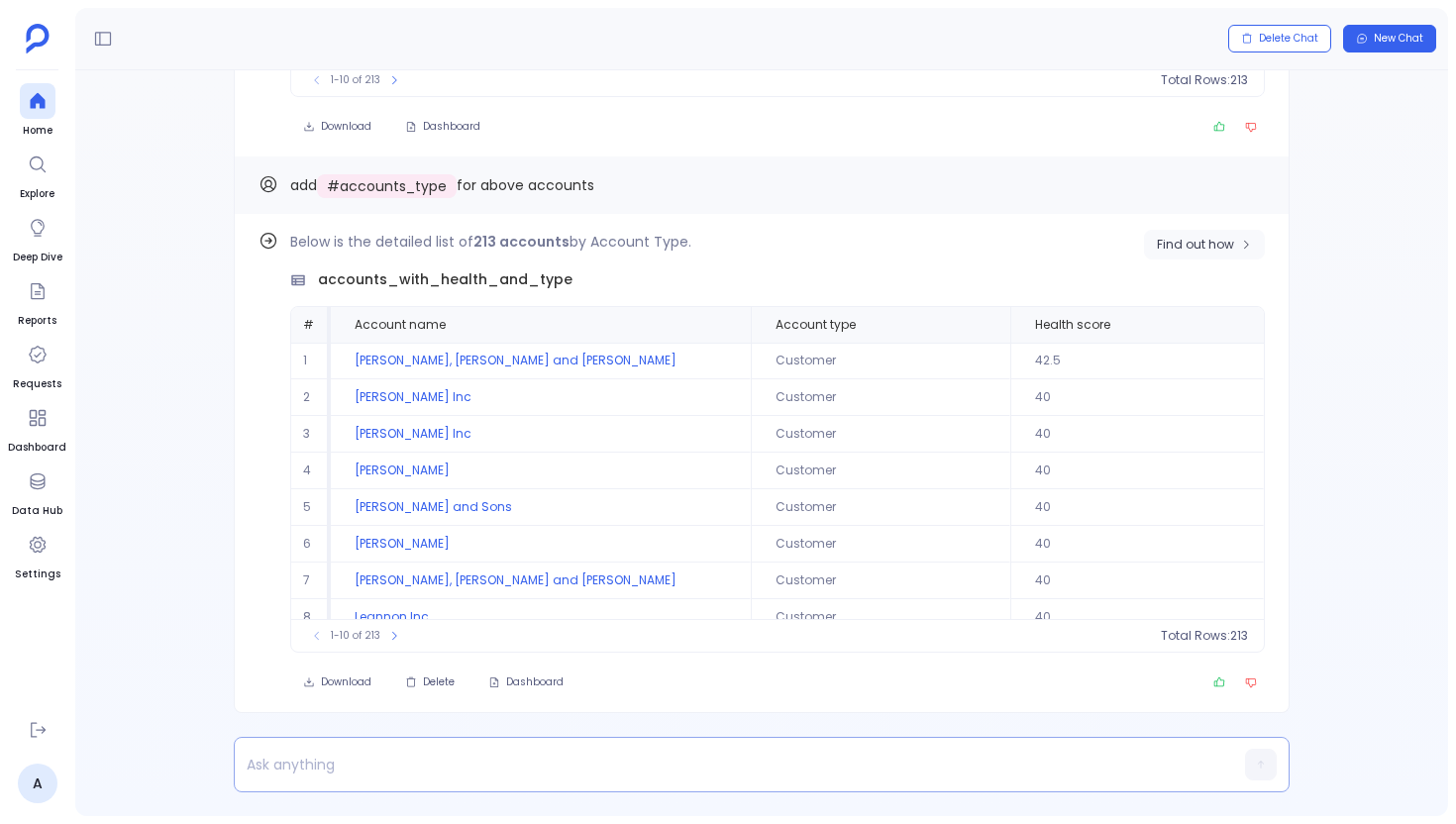 click on "Find out how" at bounding box center [1196, 245] 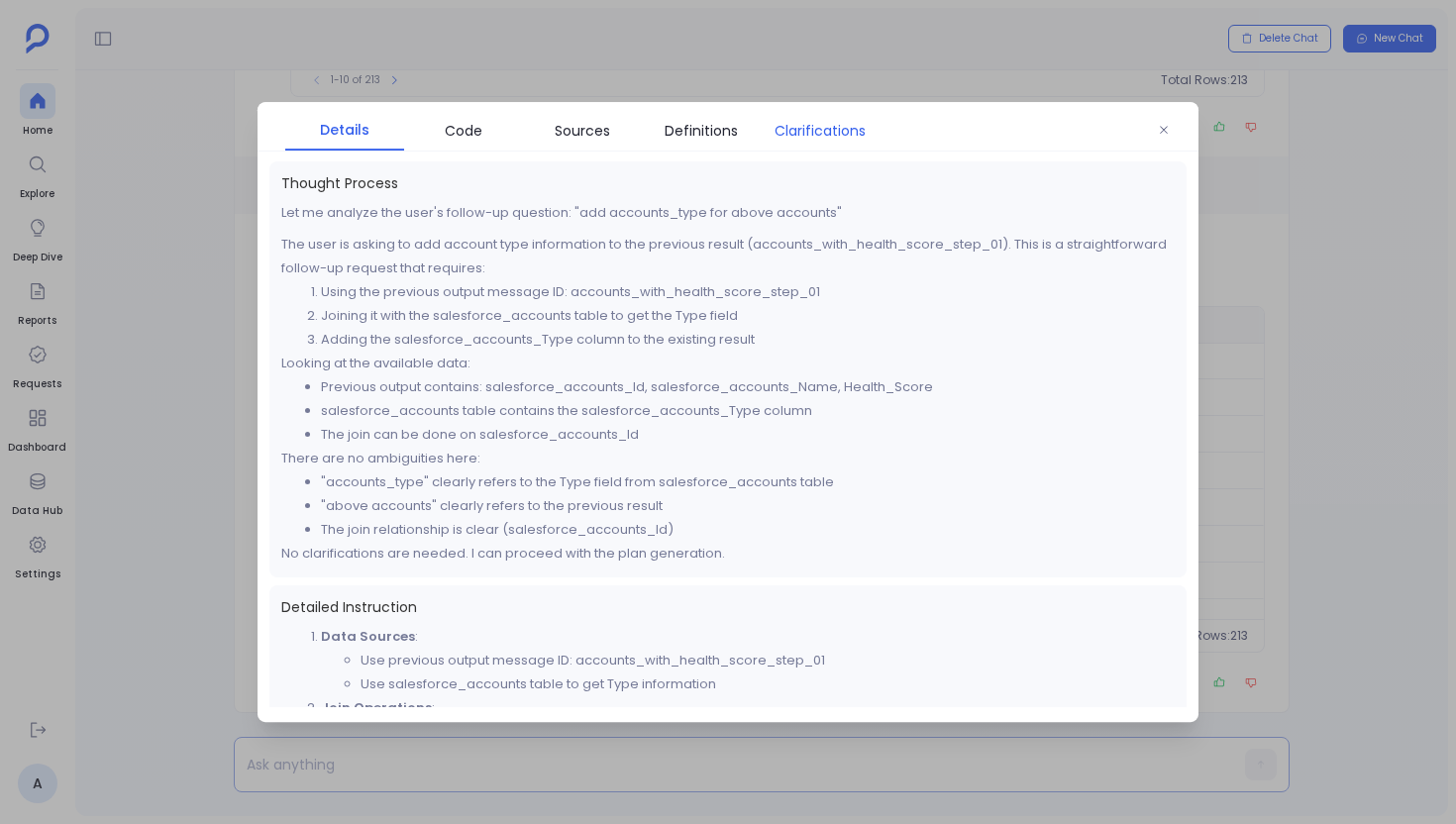 click on "Clarifications" at bounding box center [820, 131] 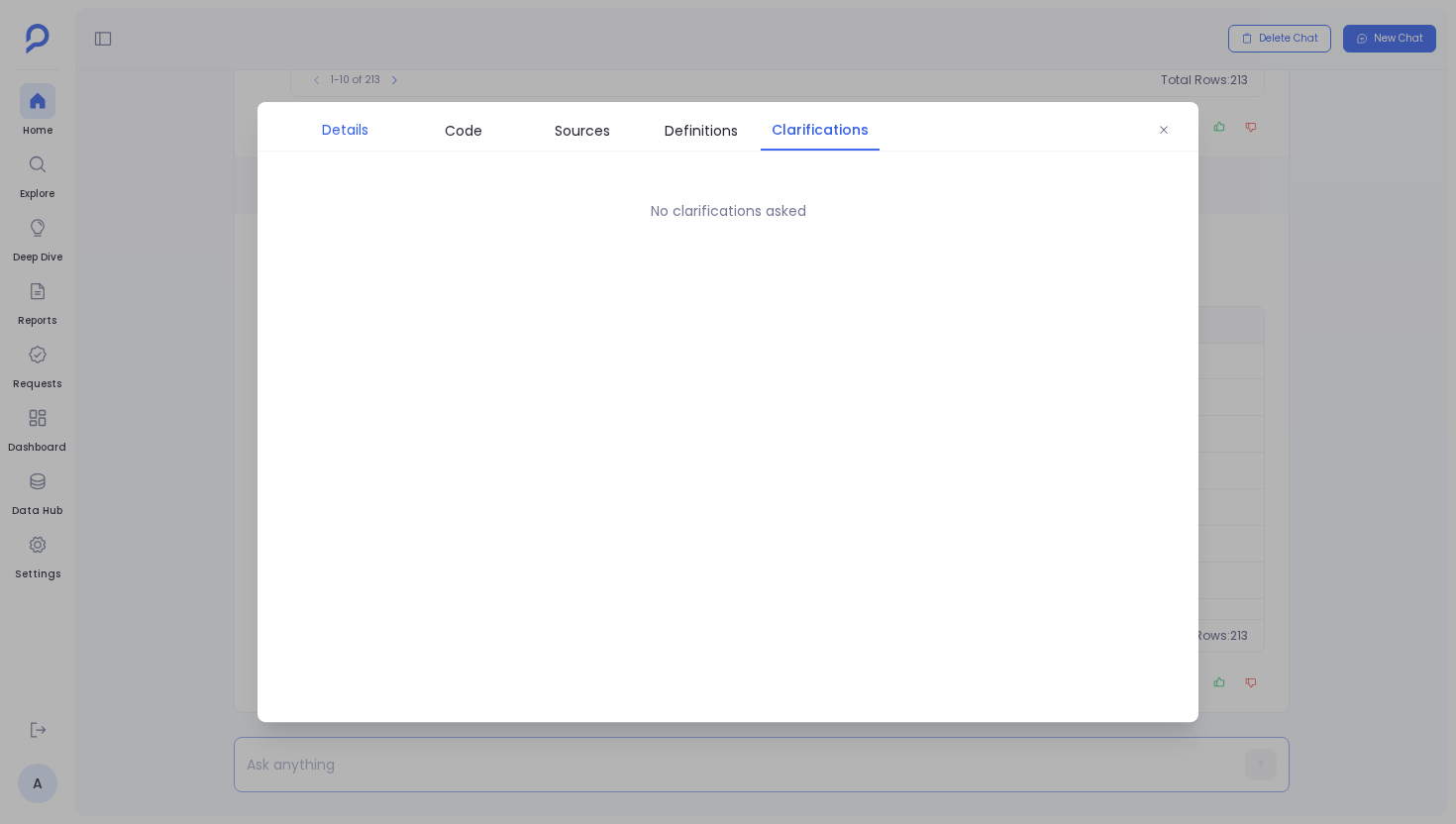 click on "Details" at bounding box center (345, 130) 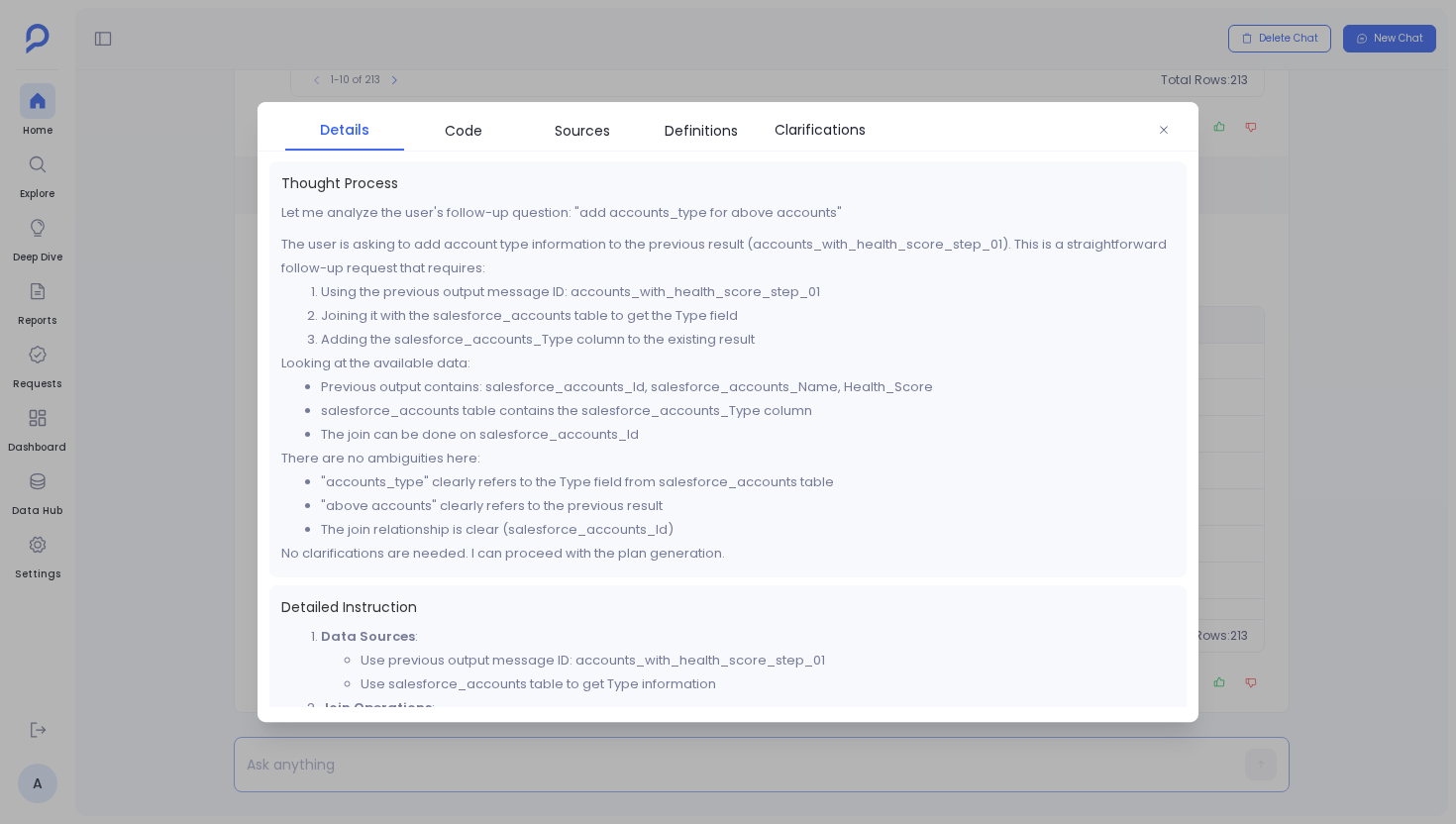 click at bounding box center [728, 412] 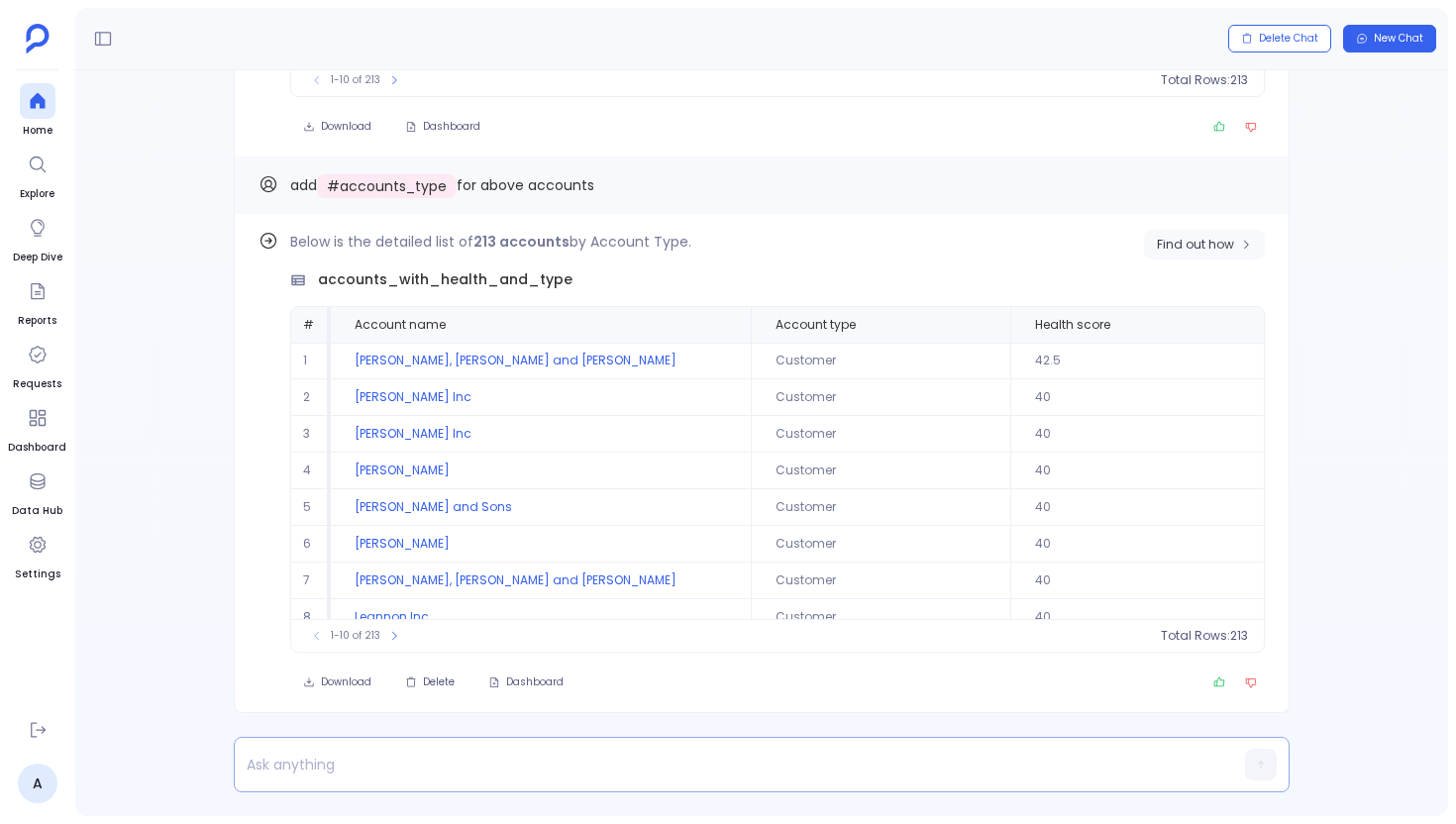 click on "Find out how" at bounding box center (1196, 245) 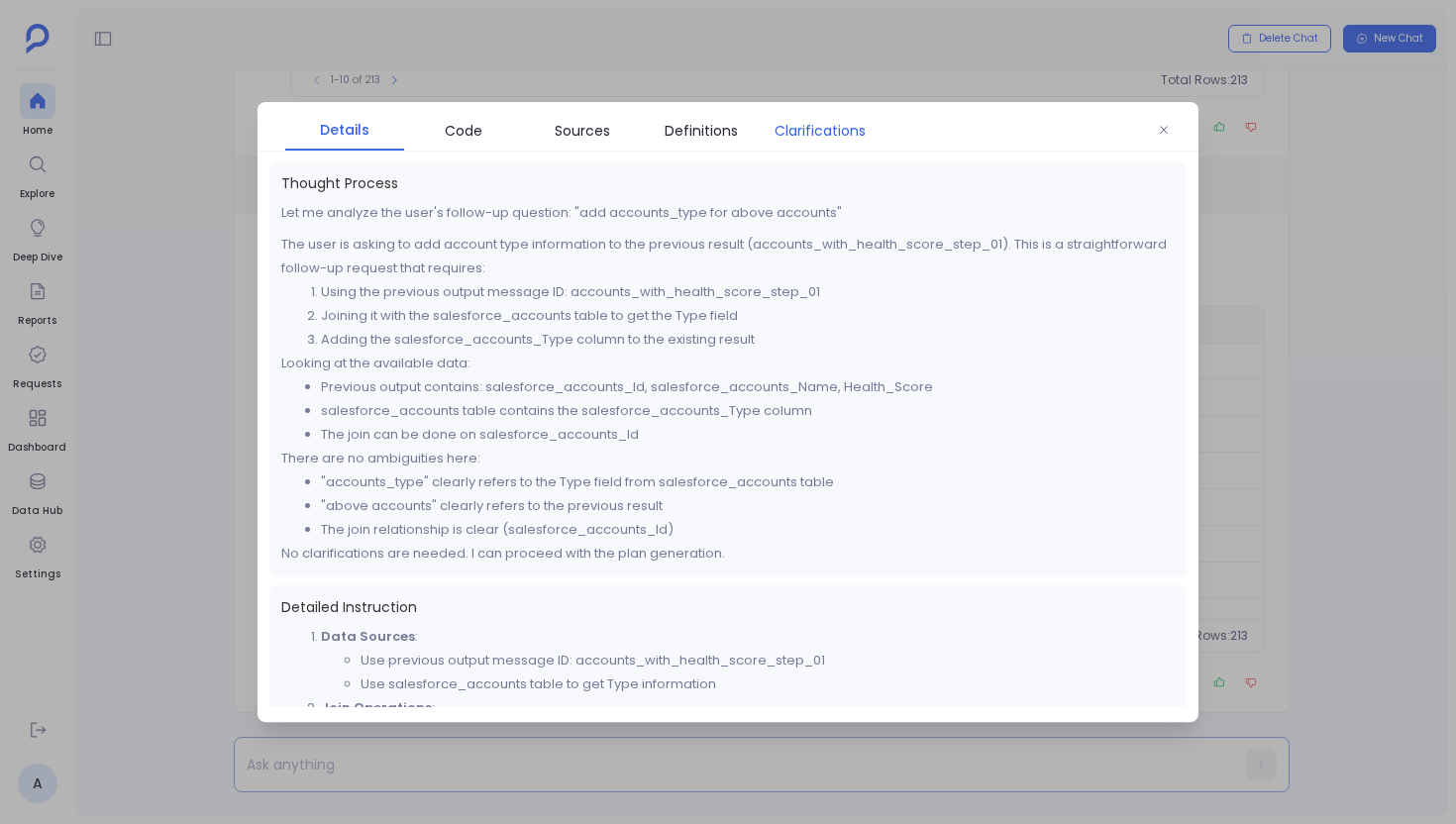 click on "Clarifications" at bounding box center [820, 131] 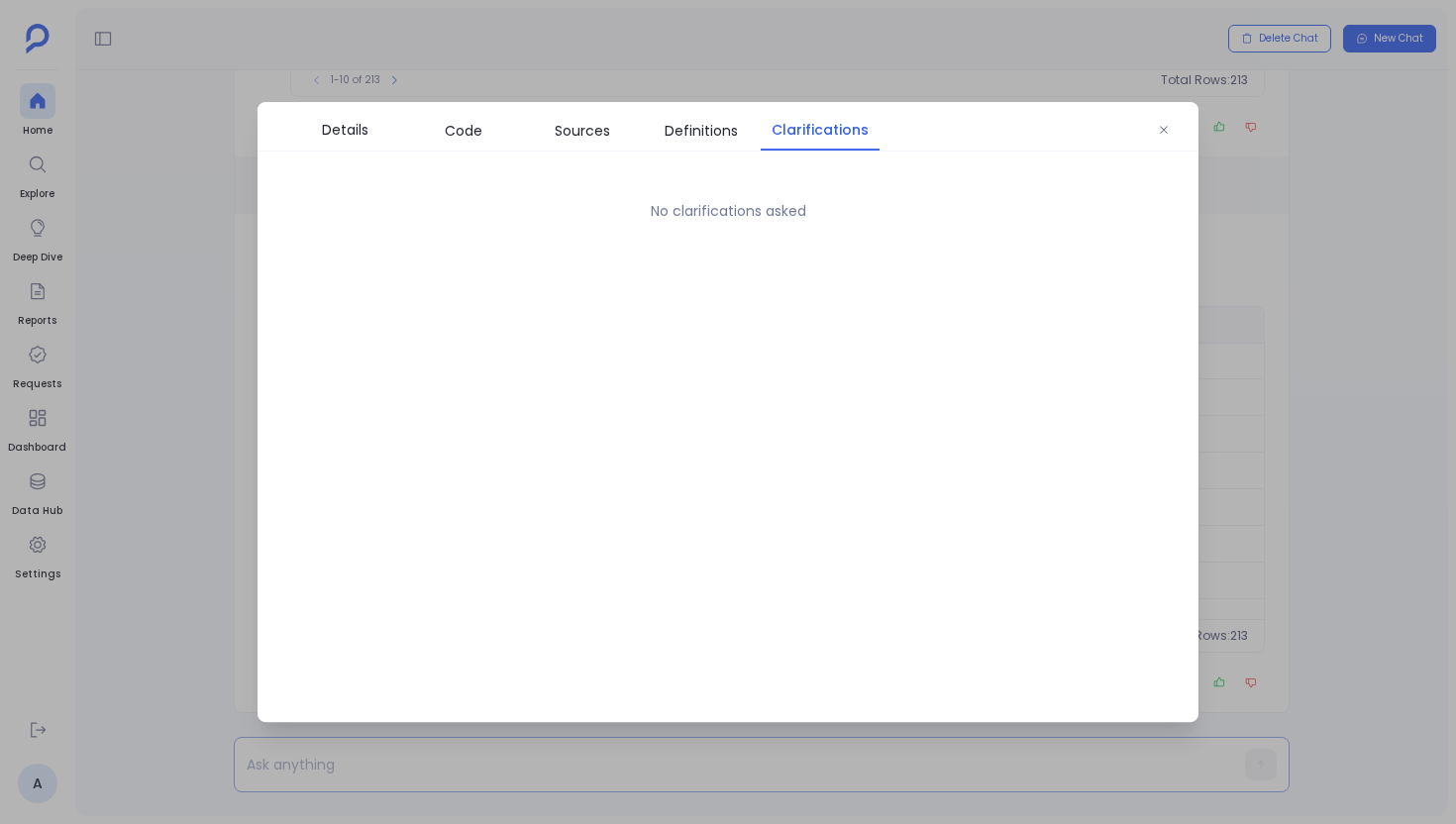 click at bounding box center (728, 412) 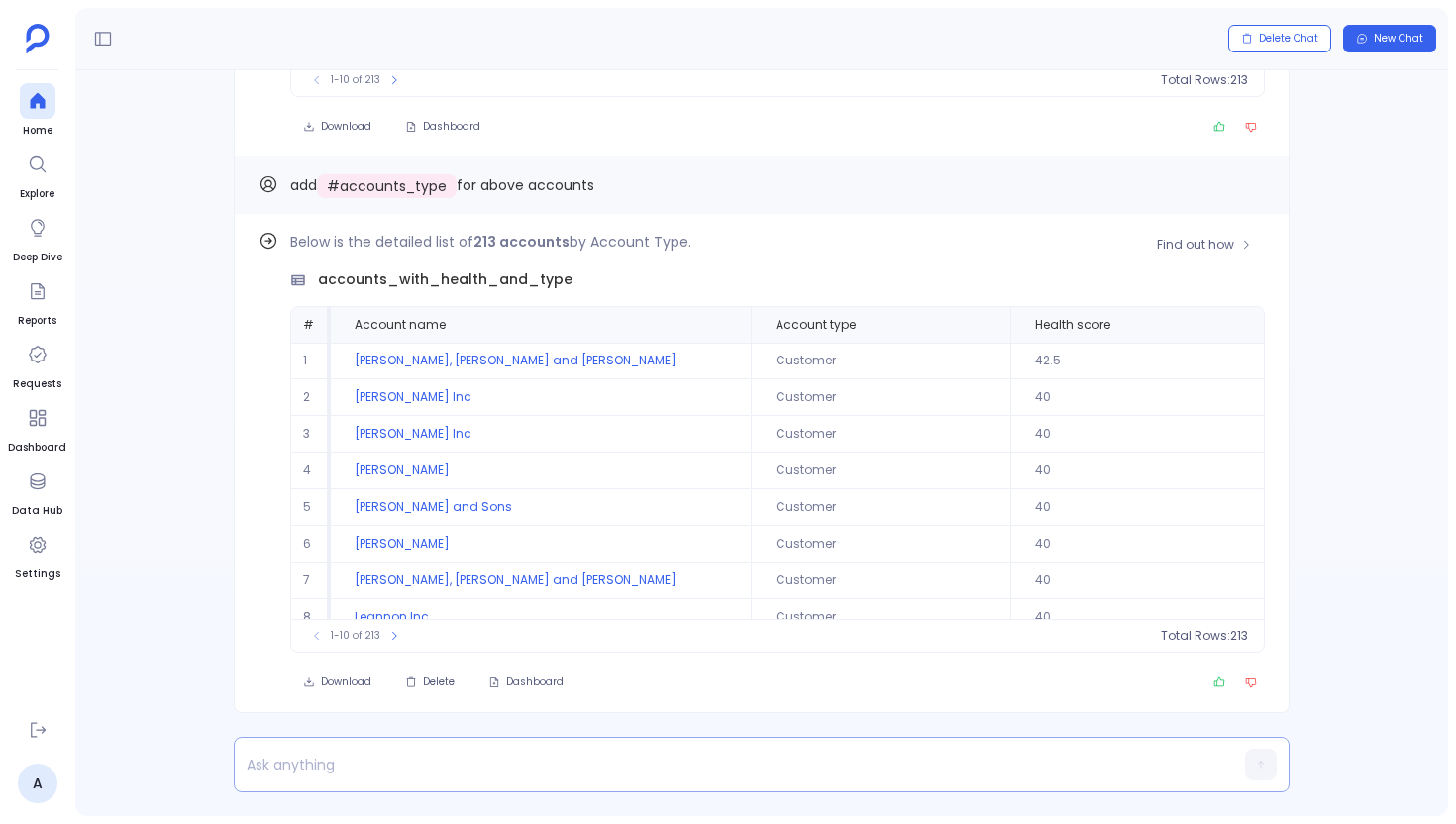 scroll, scrollTop: -25, scrollLeft: 0, axis: vertical 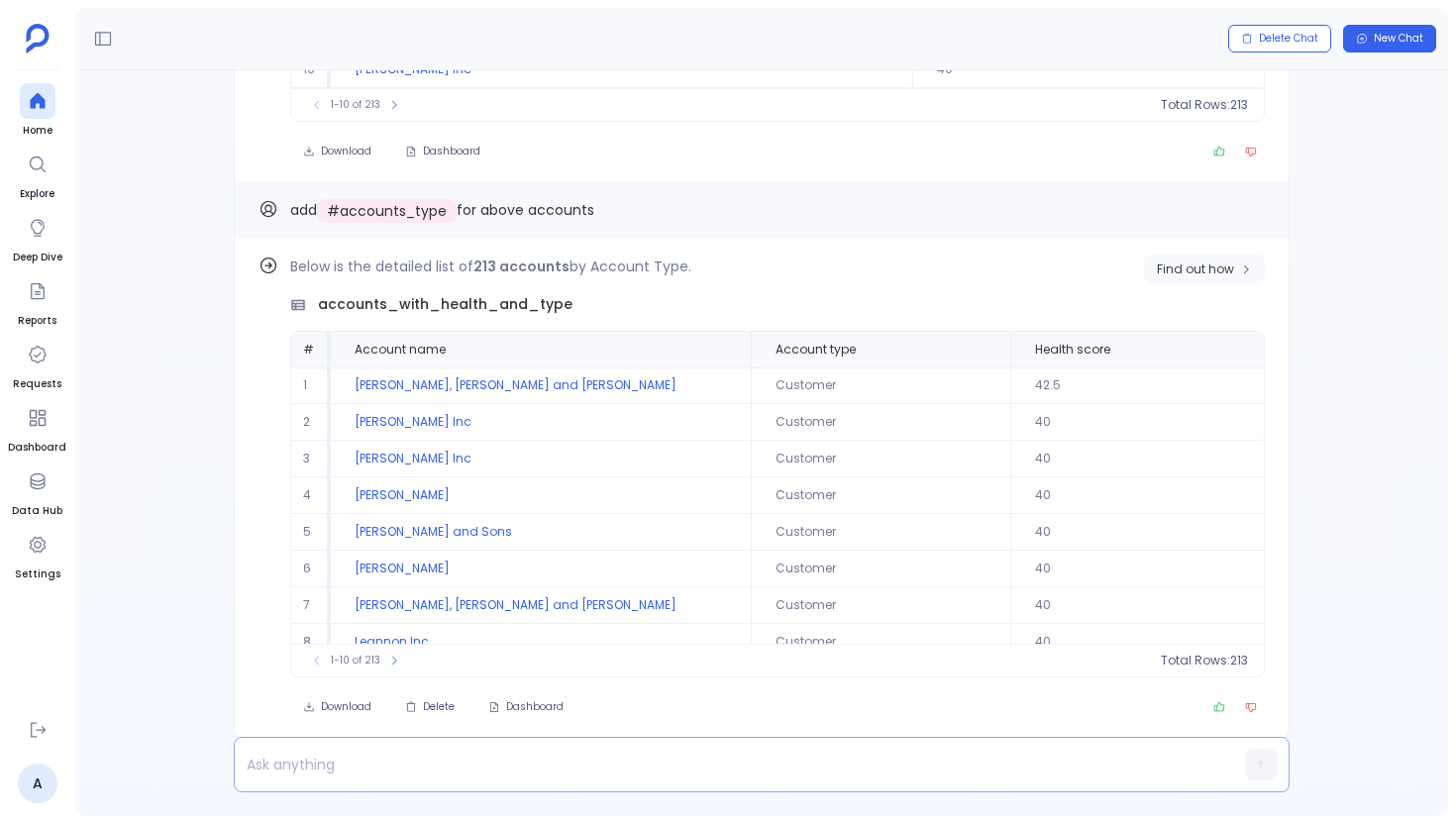 click on "Find out how" at bounding box center (1196, 269) 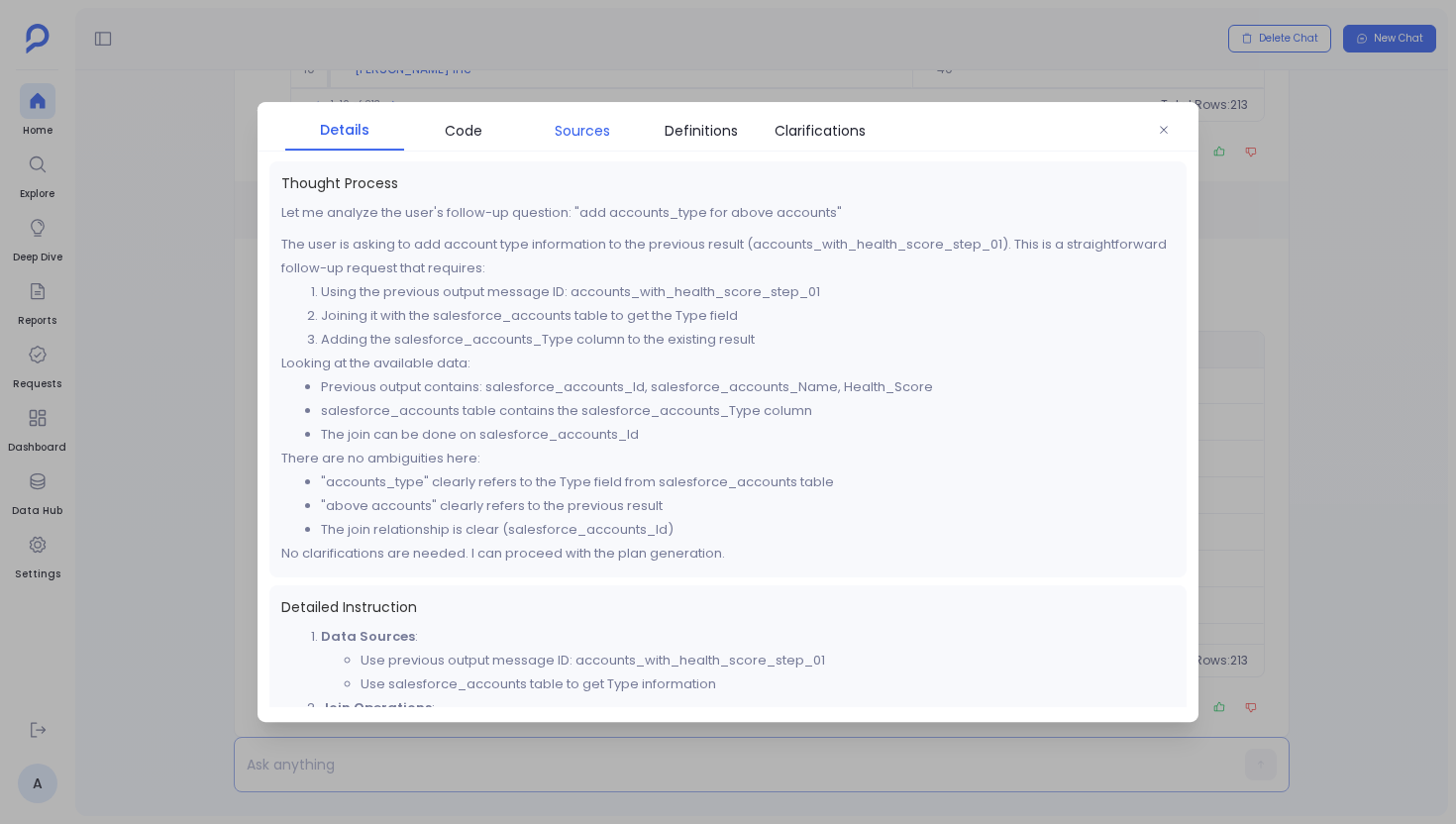 click on "Sources" at bounding box center [582, 131] 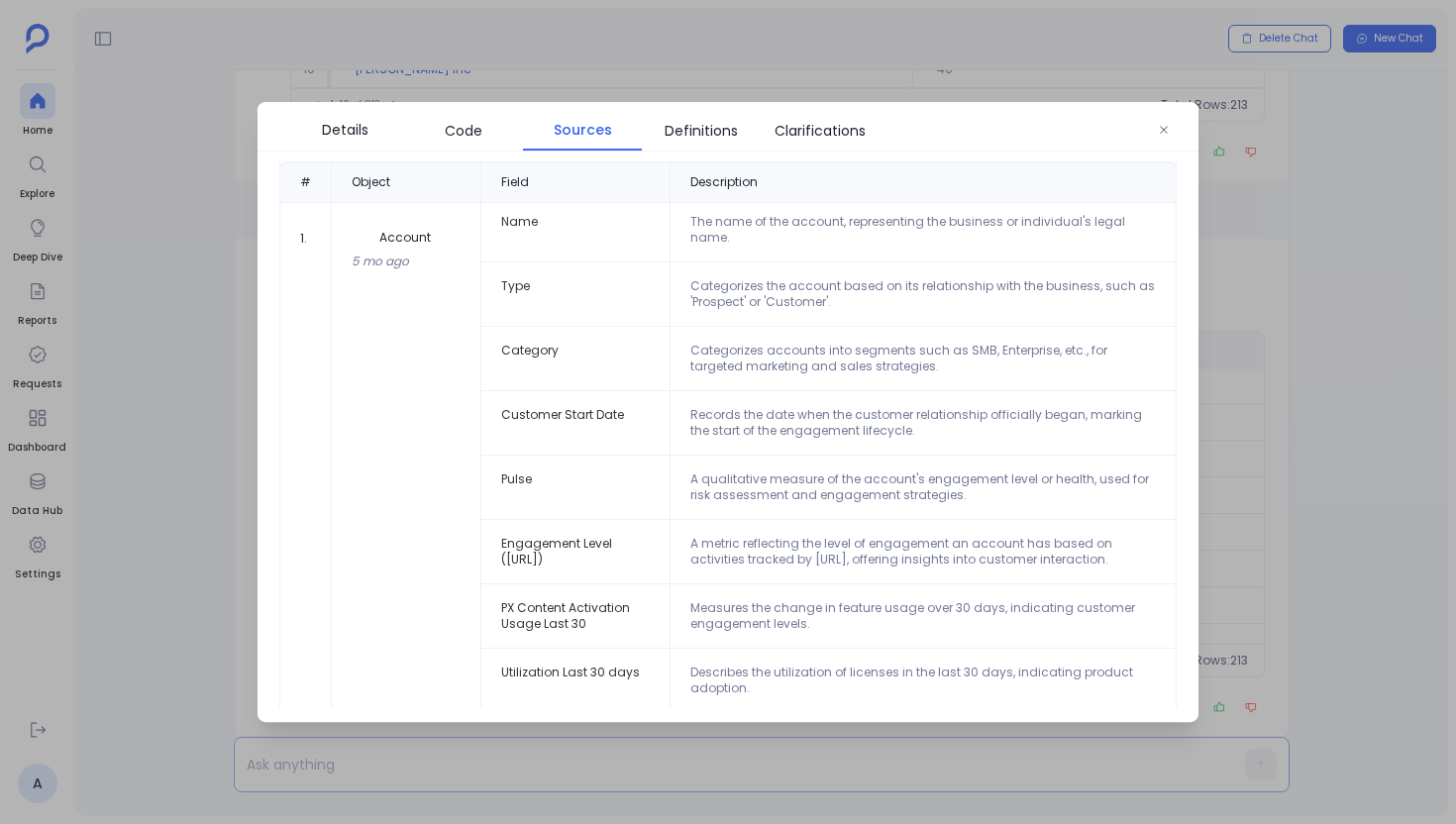 scroll, scrollTop: 56, scrollLeft: 0, axis: vertical 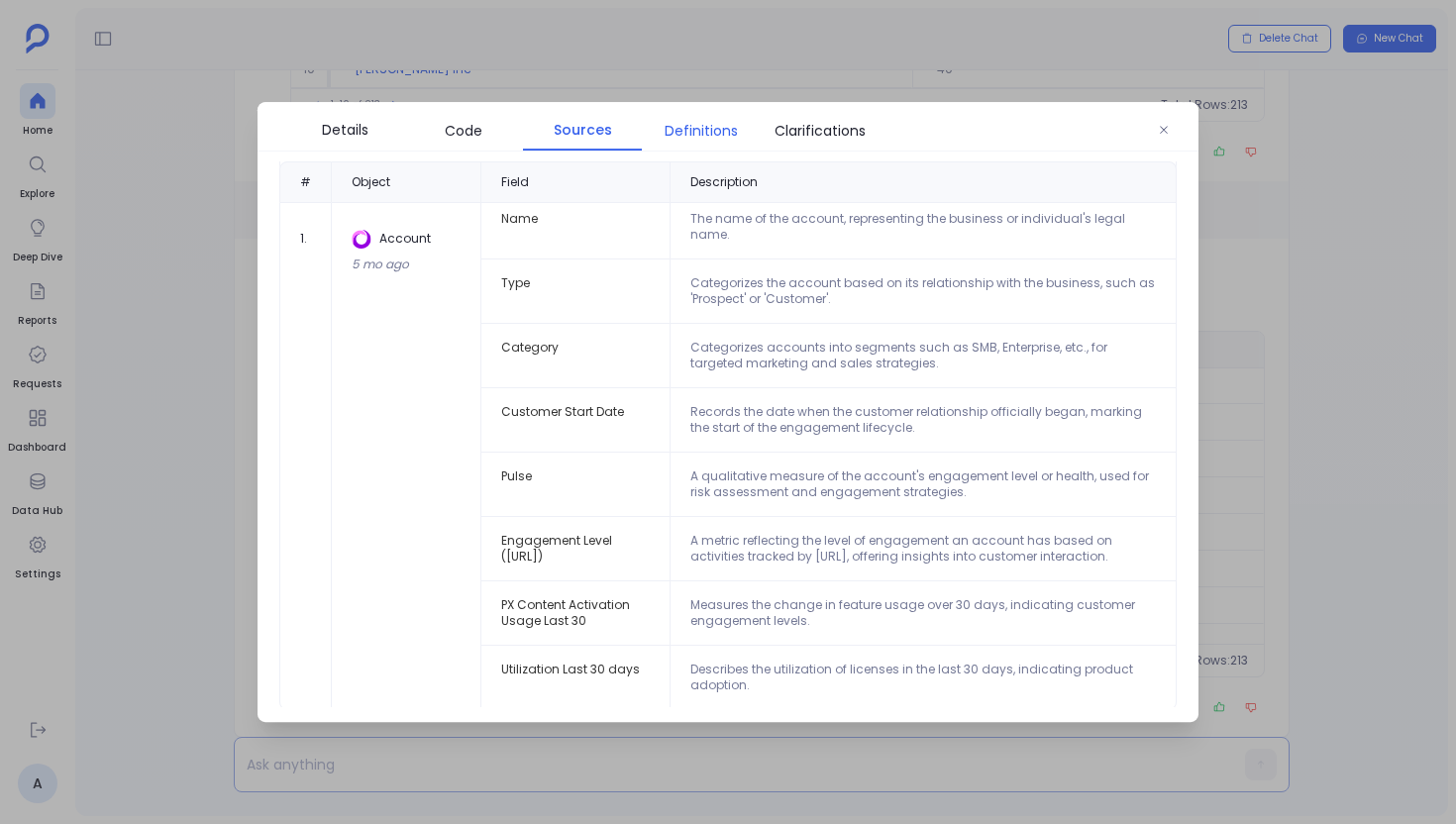 click on "Definitions" at bounding box center [701, 131] 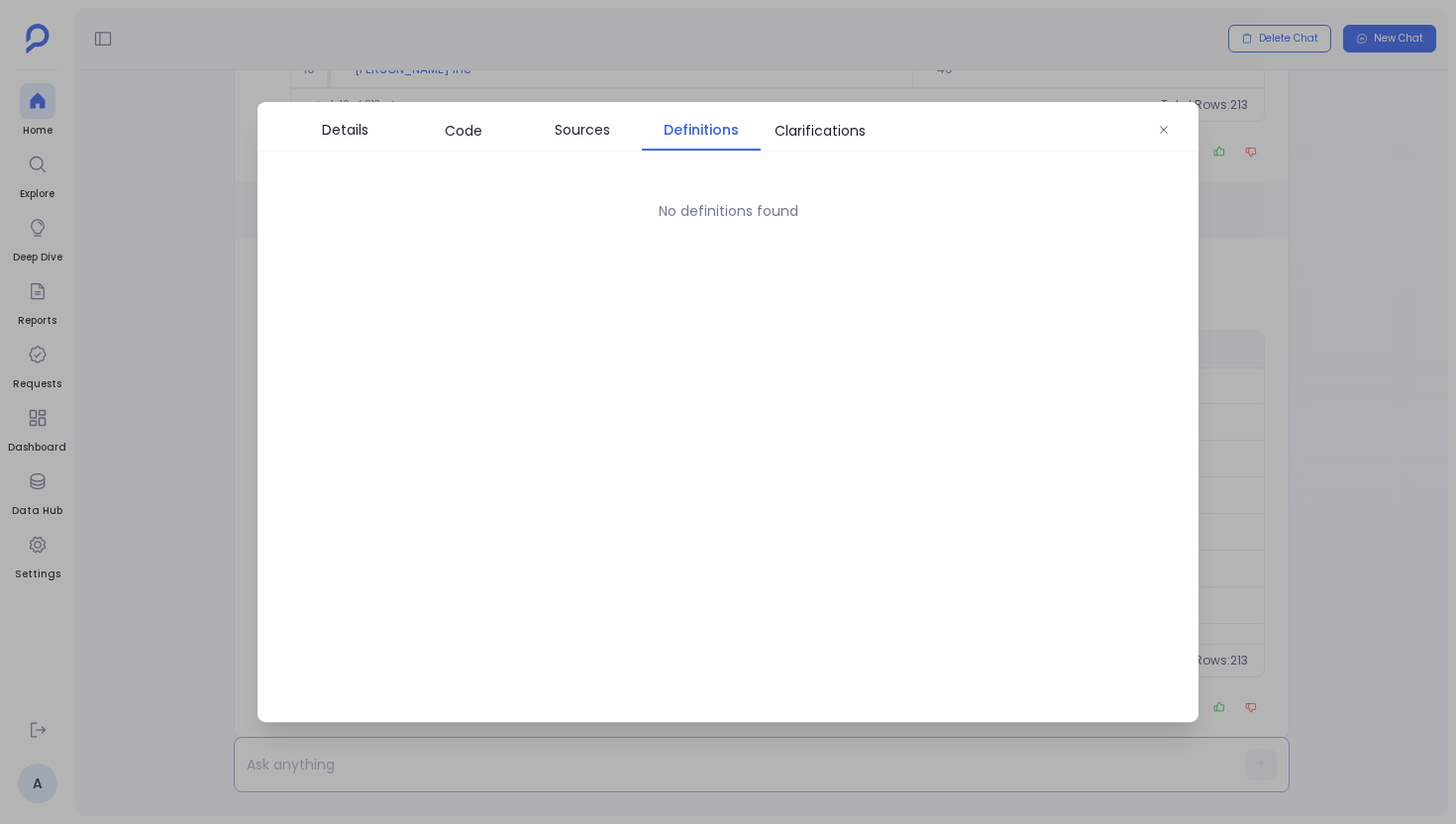 scroll, scrollTop: 0, scrollLeft: 0, axis: both 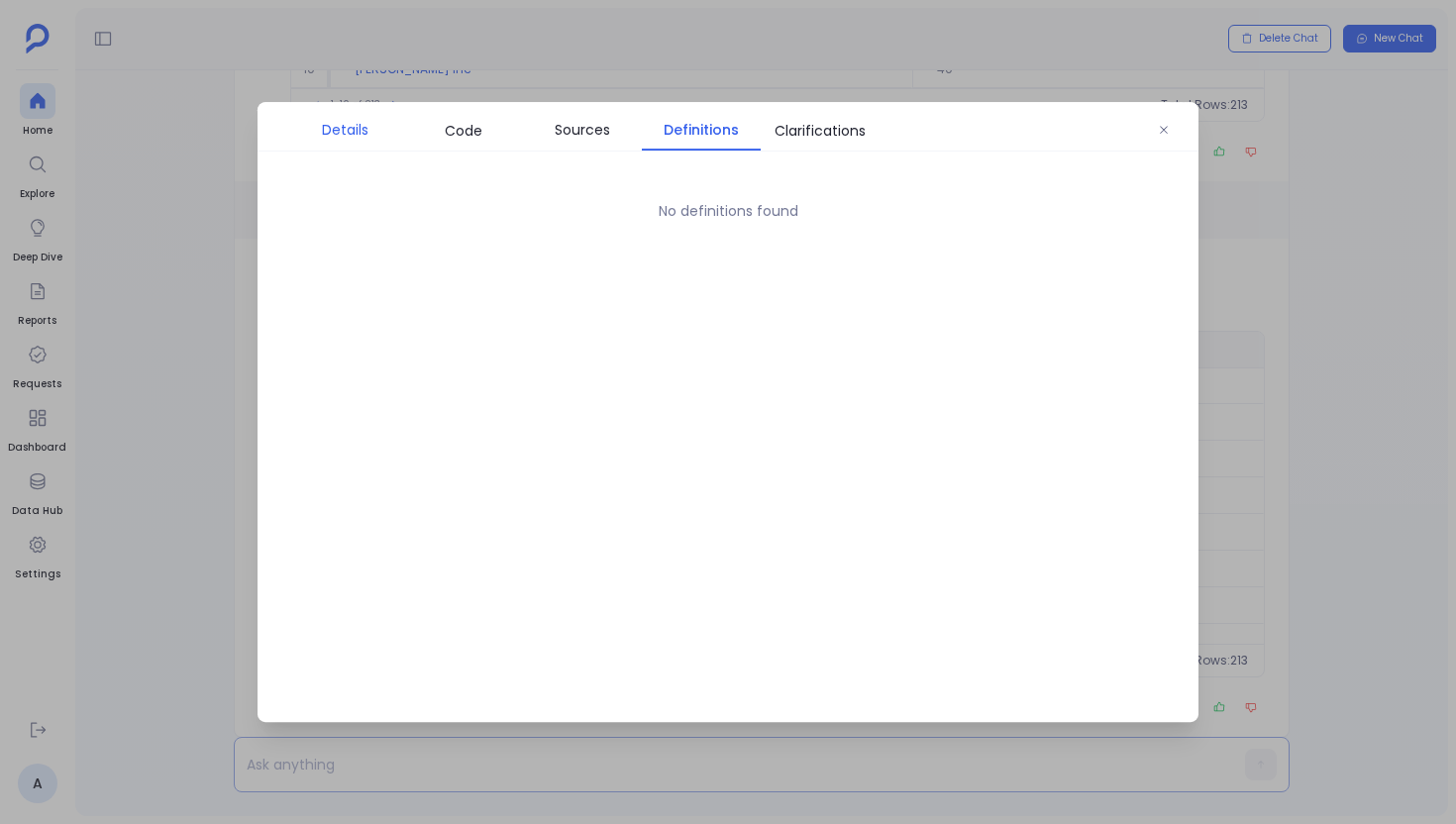 click on "Details" at bounding box center (345, 130) 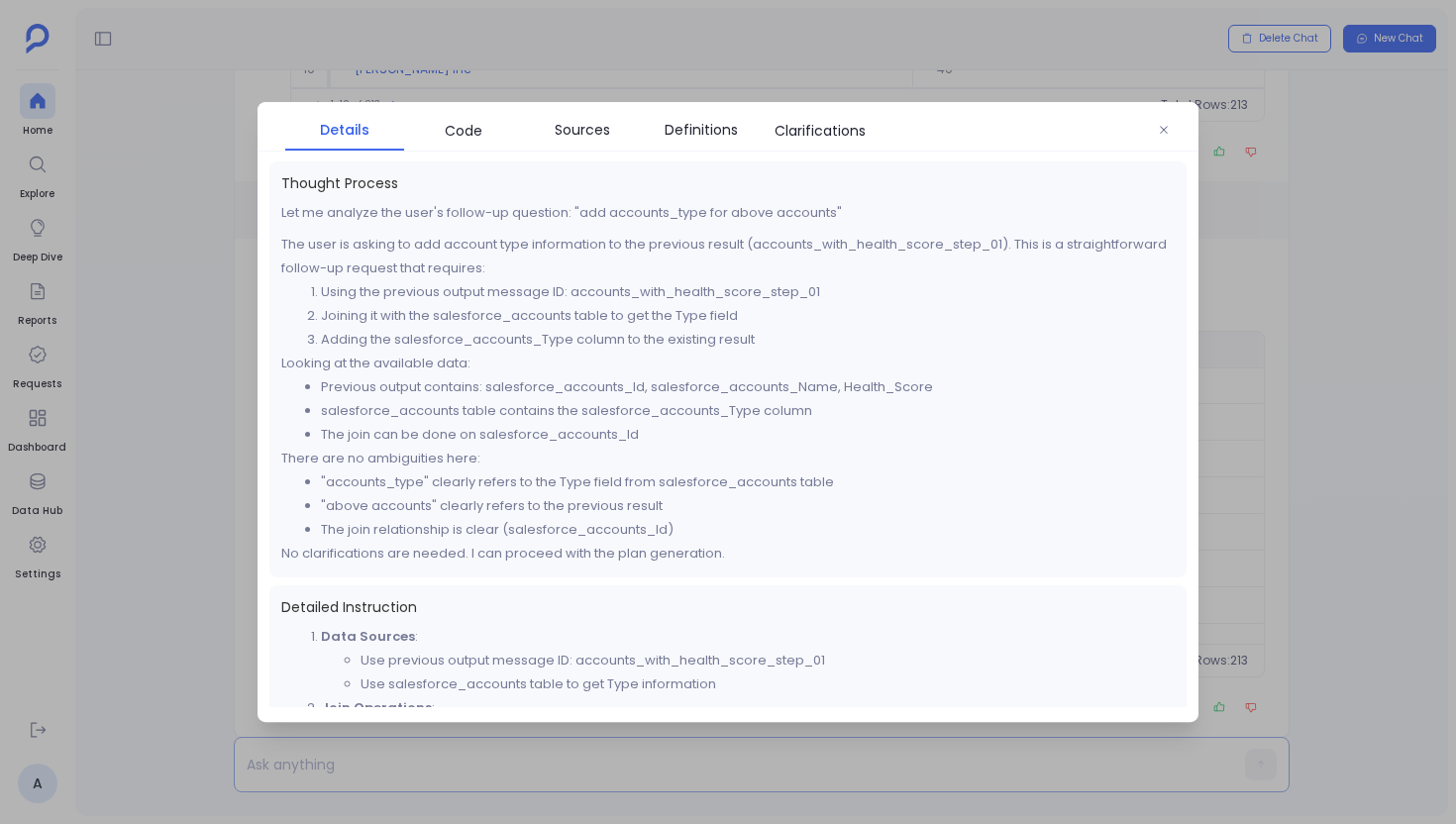 click at bounding box center (728, 412) 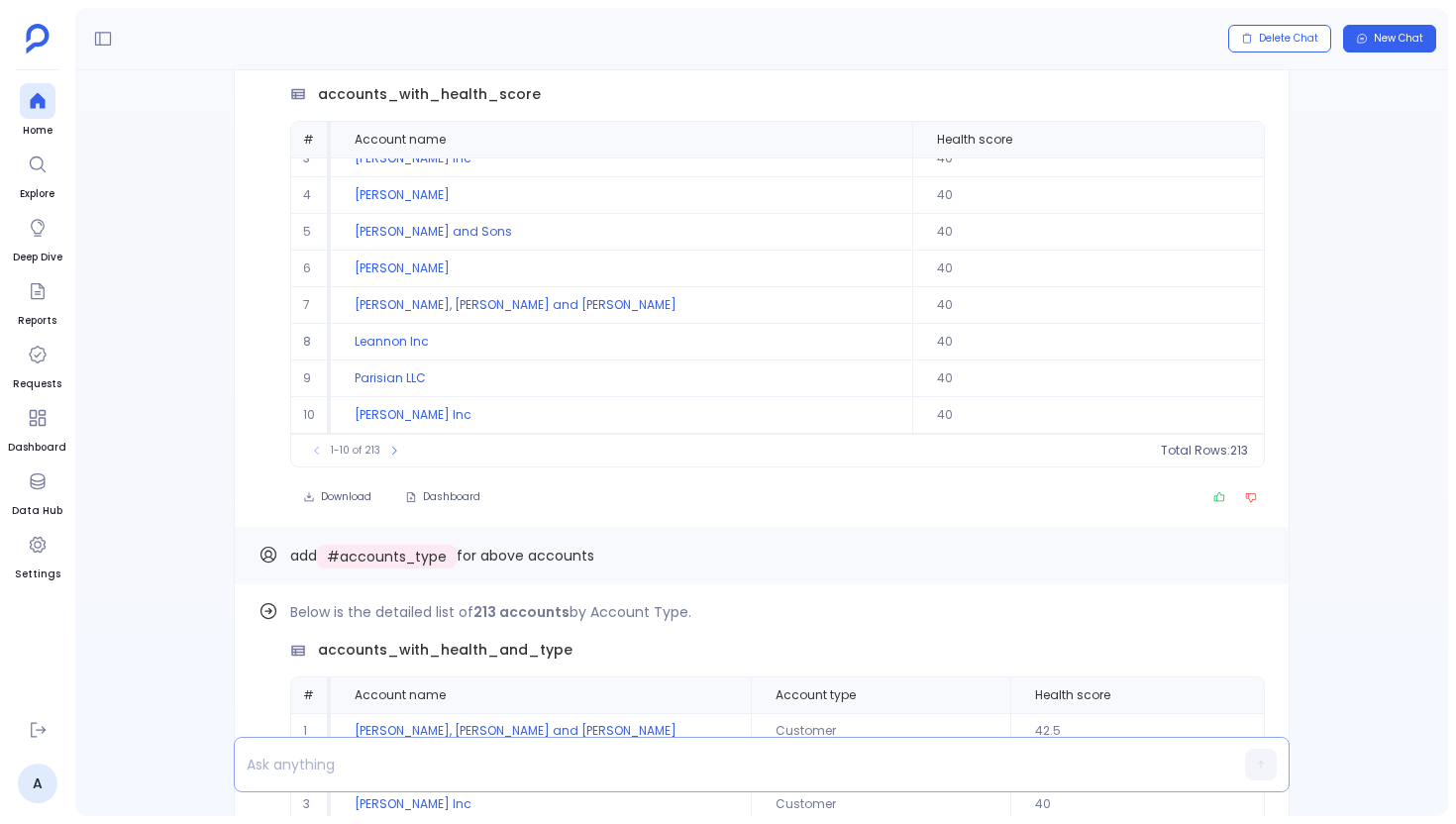 scroll, scrollTop: -494, scrollLeft: 0, axis: vertical 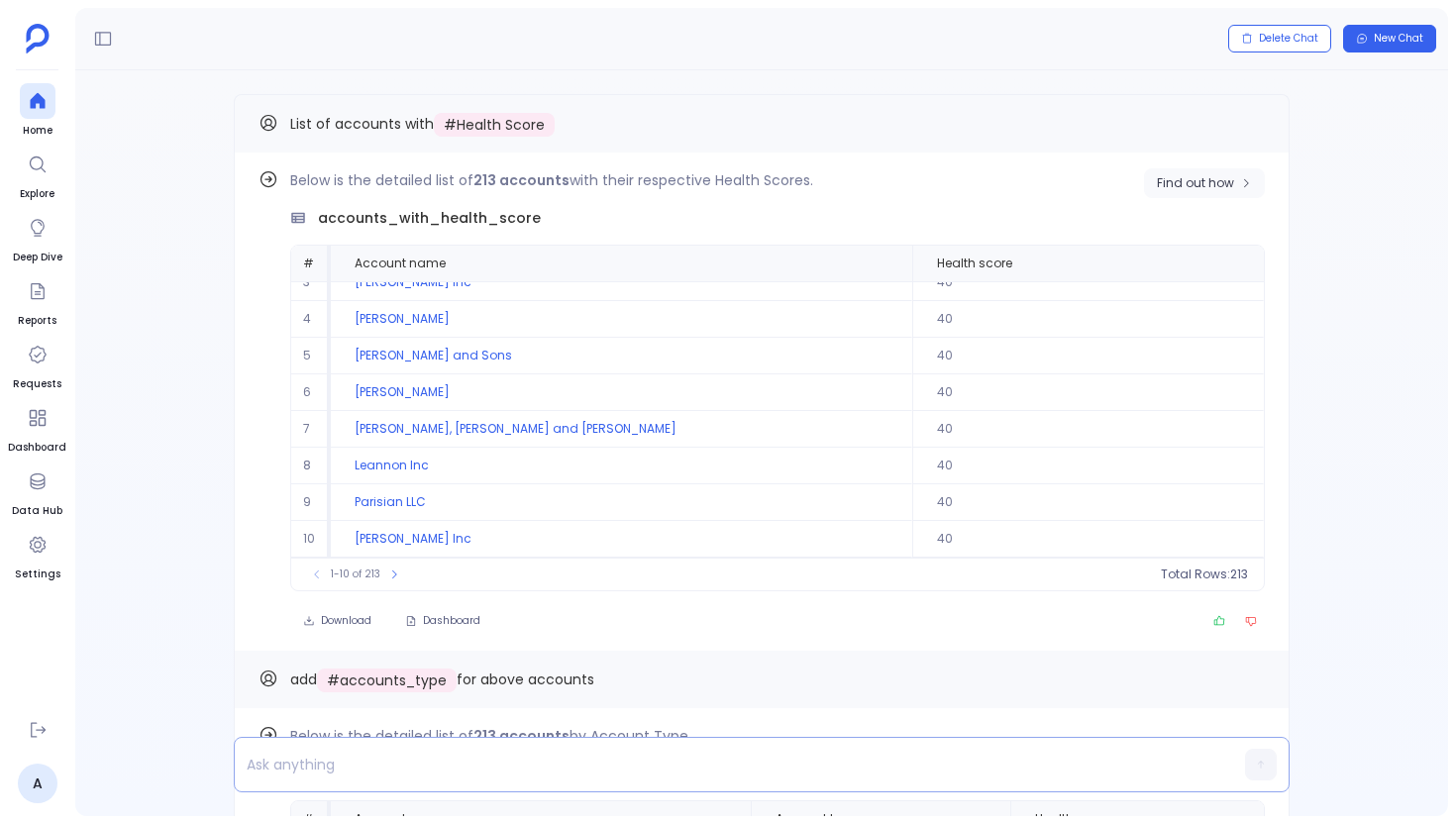 click on "Find out how" at bounding box center [1196, 183] 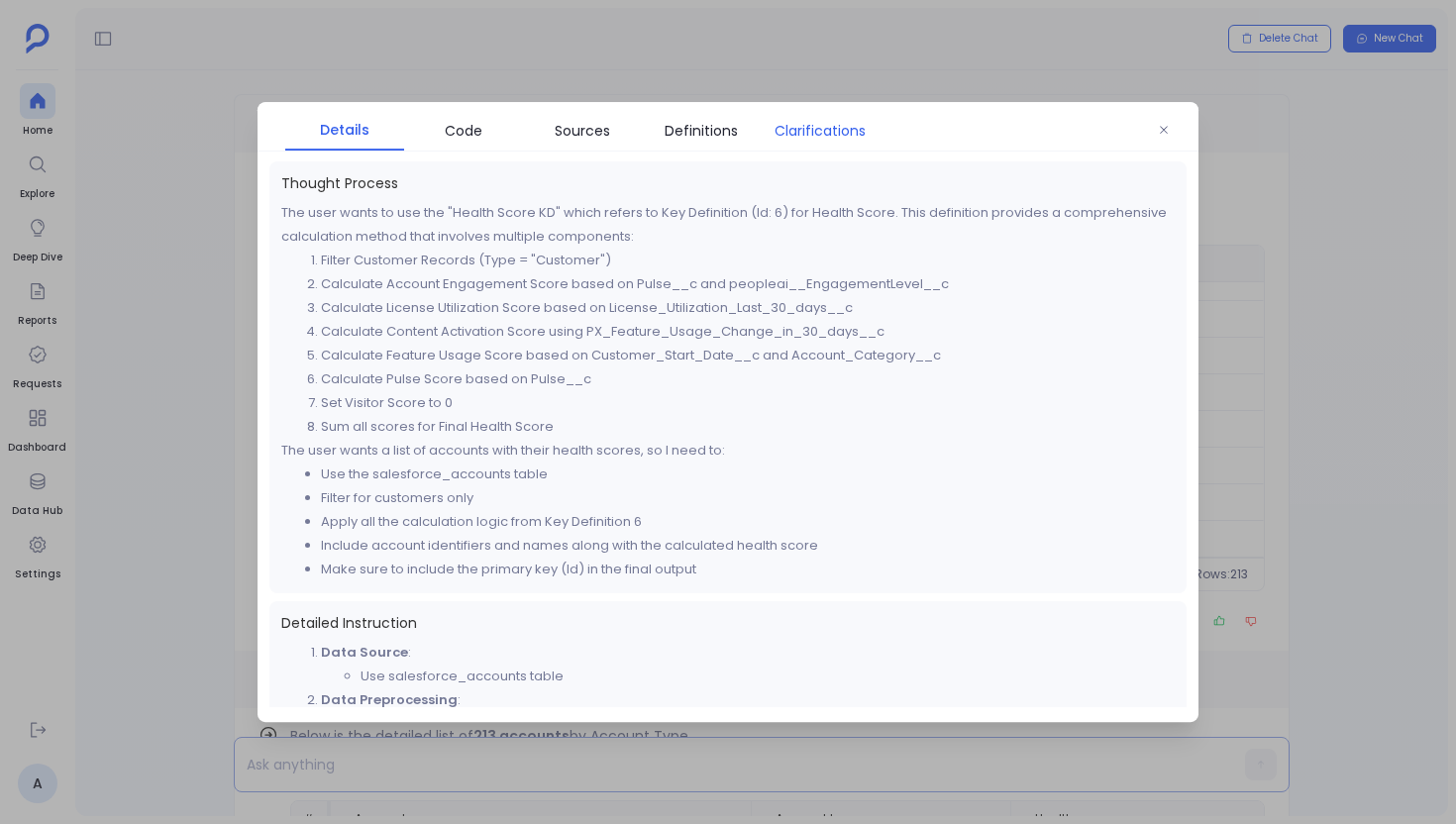 click on "Clarifications" at bounding box center [820, 131] 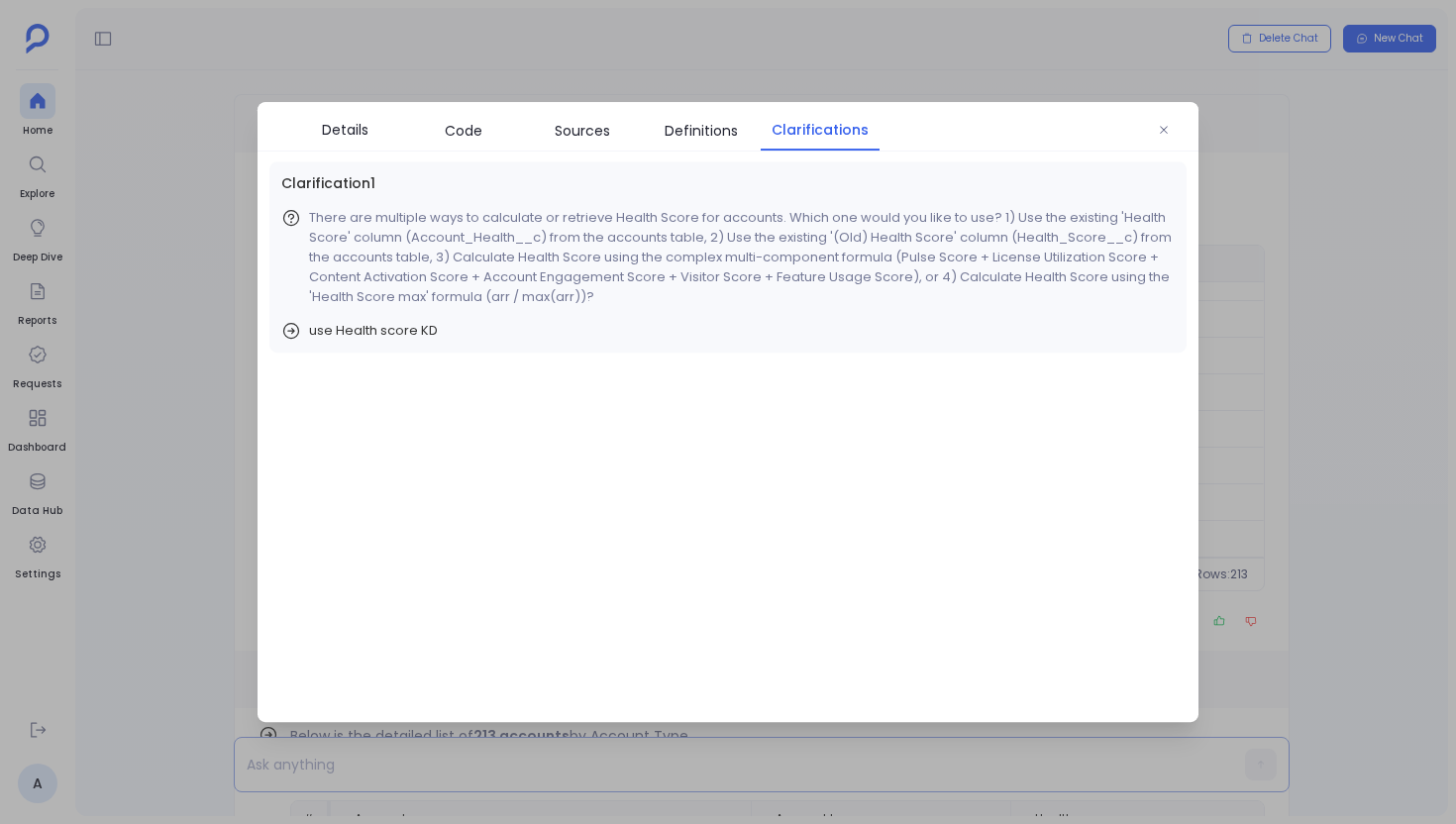 click on "Details Code Sources Definitions Clarifications" at bounding box center (728, 127) 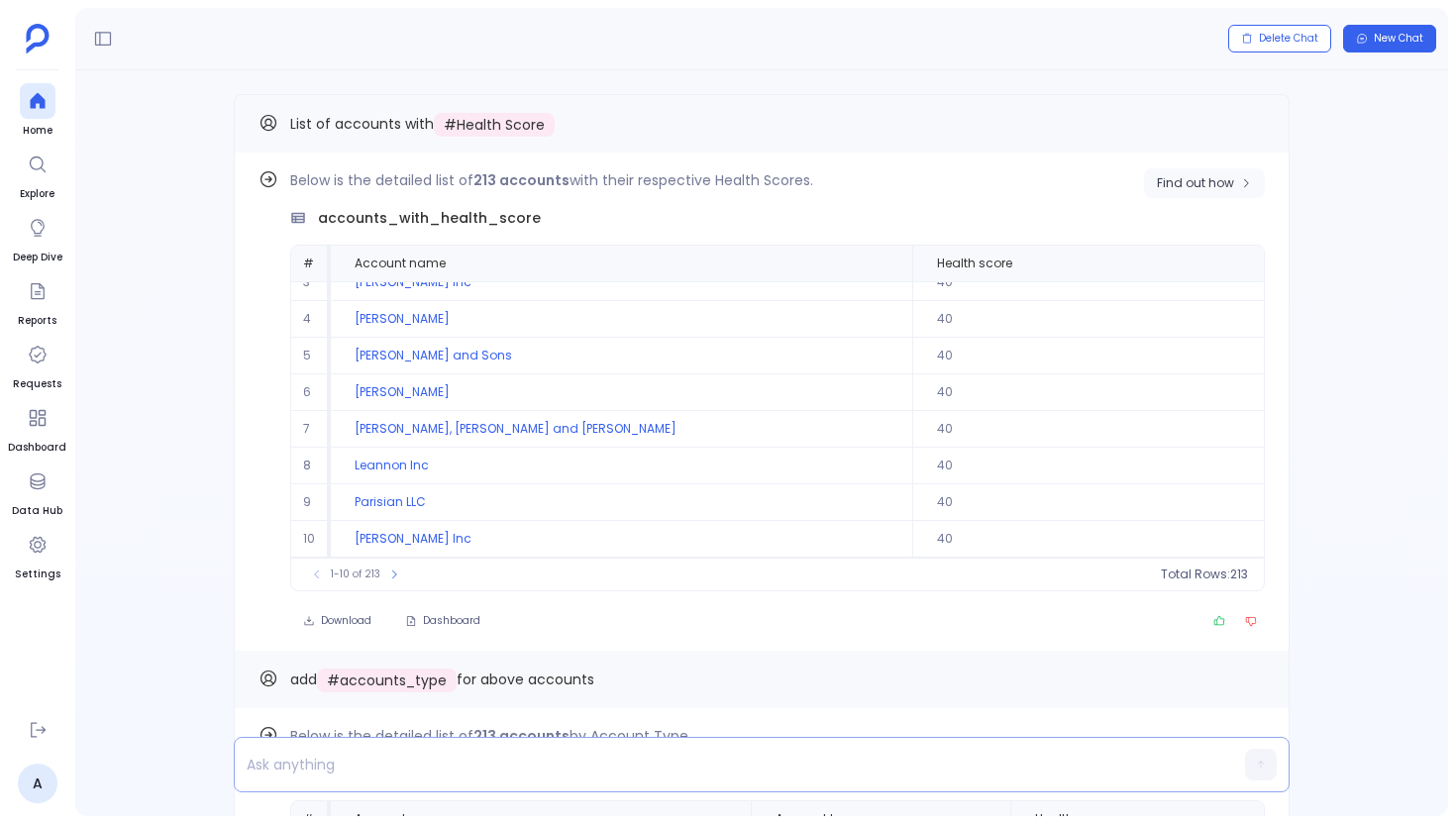 click on "Find out how" at bounding box center (1196, 183) 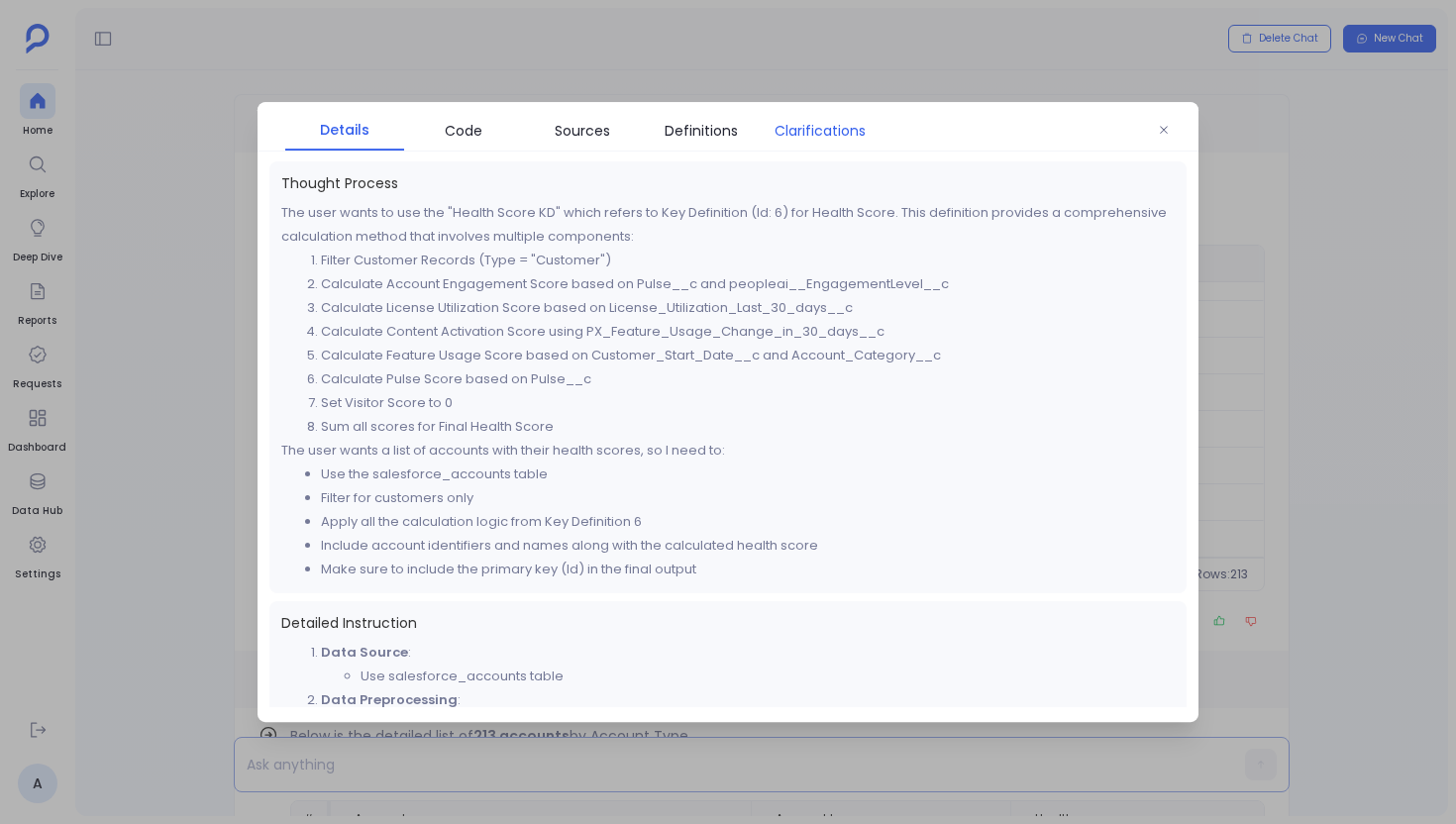 click on "Clarifications" at bounding box center [820, 131] 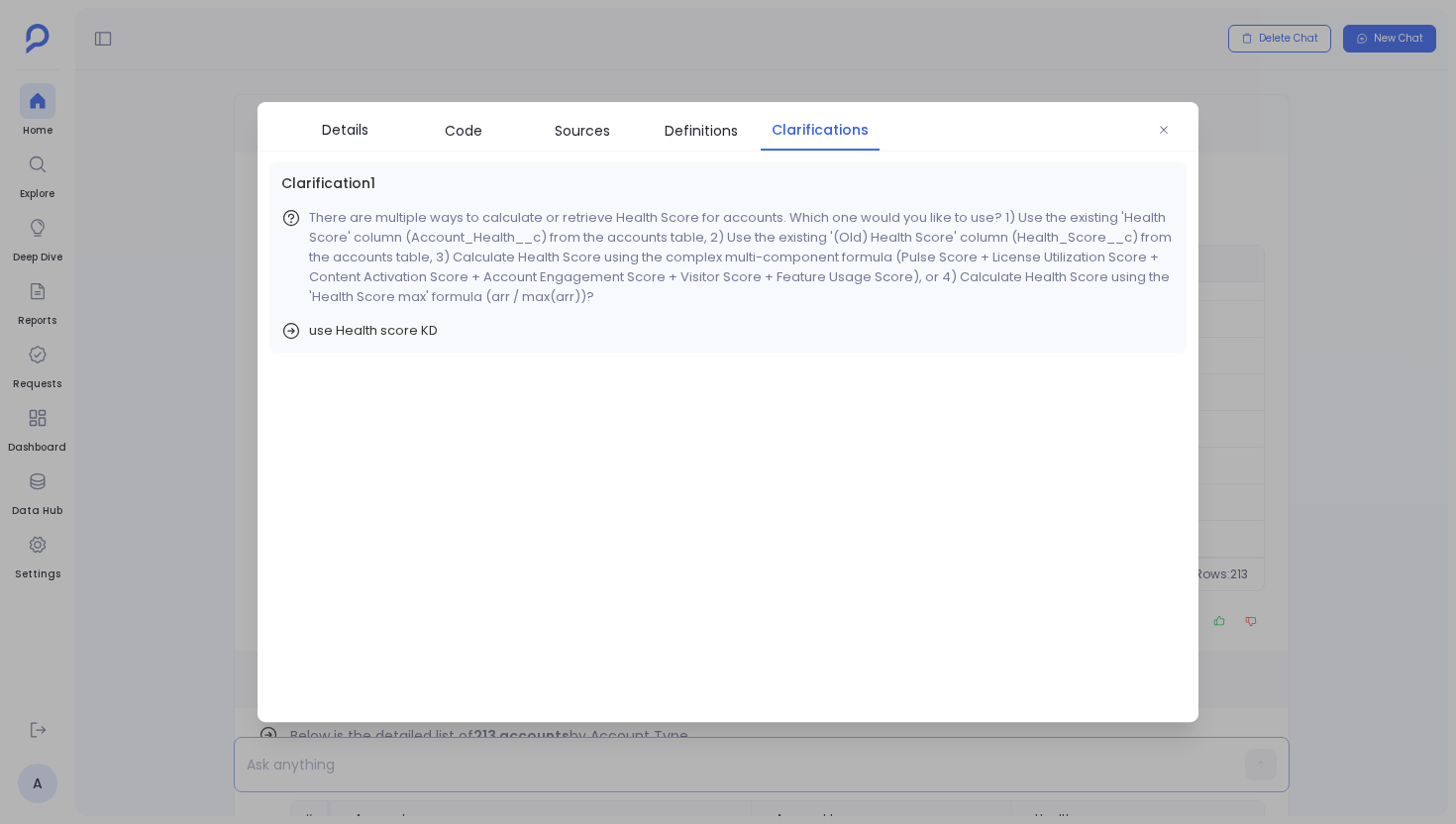 click at bounding box center (728, 412) 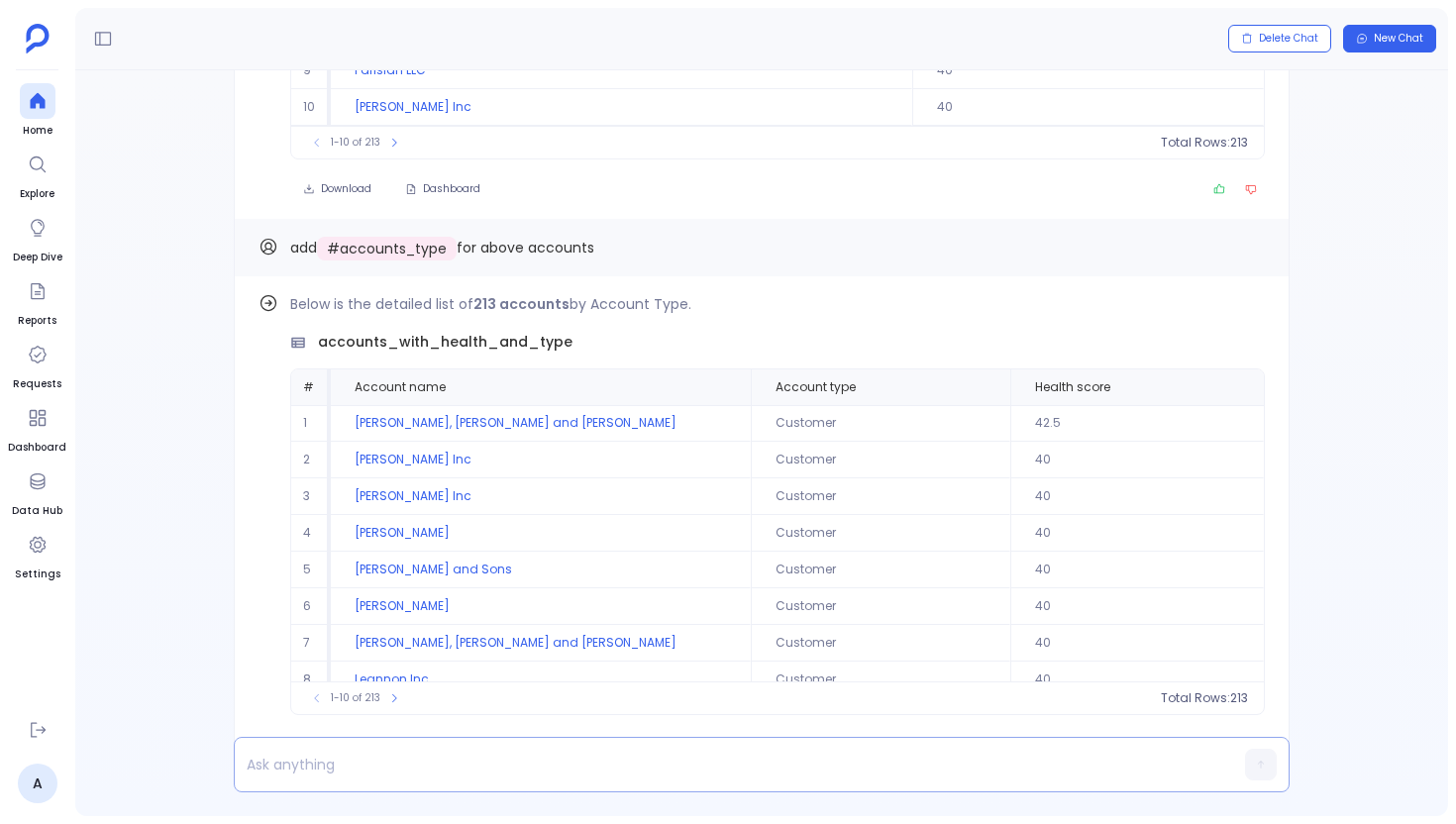 scroll, scrollTop: -22, scrollLeft: 0, axis: vertical 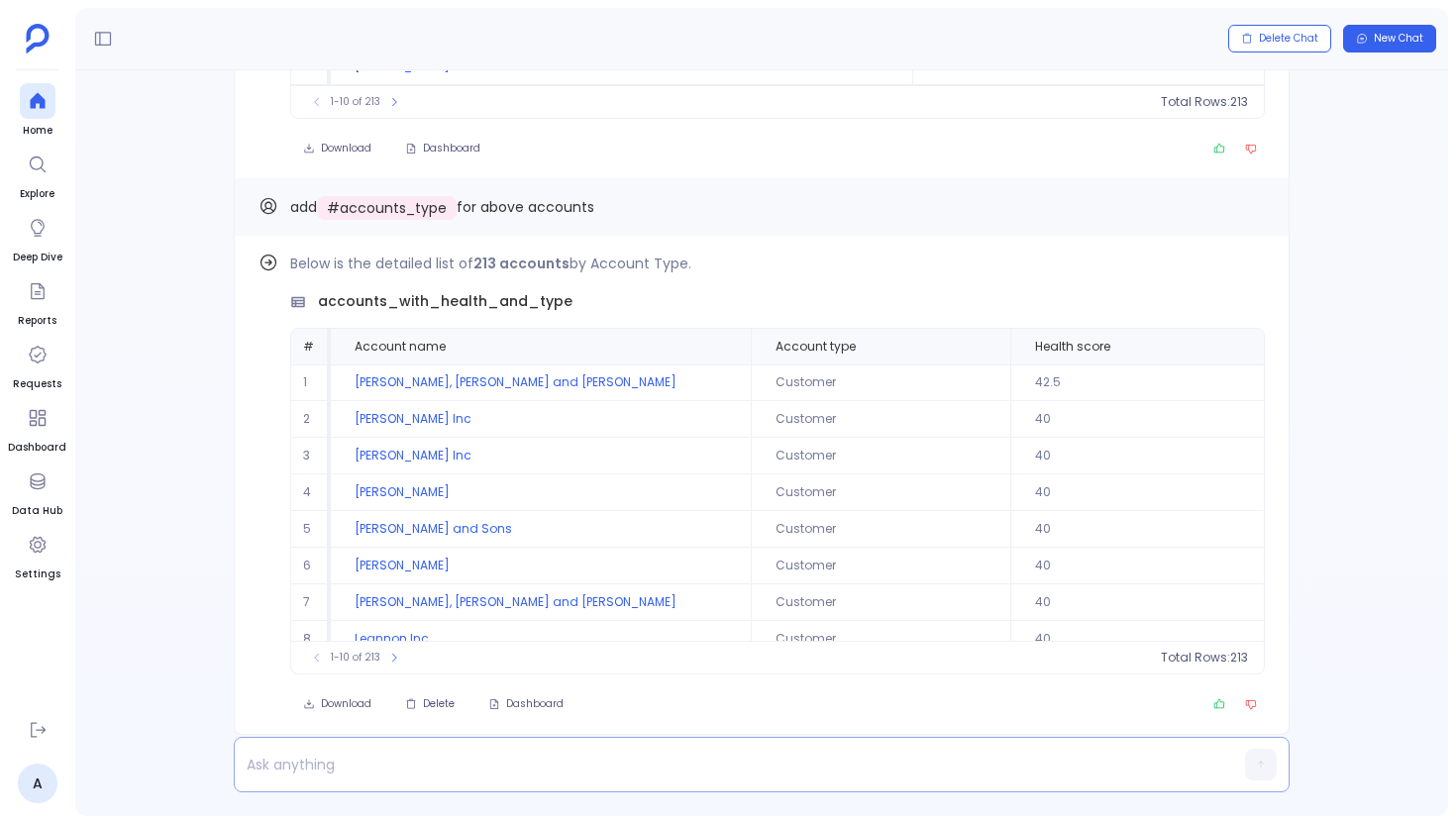 click at bounding box center [723, 765] 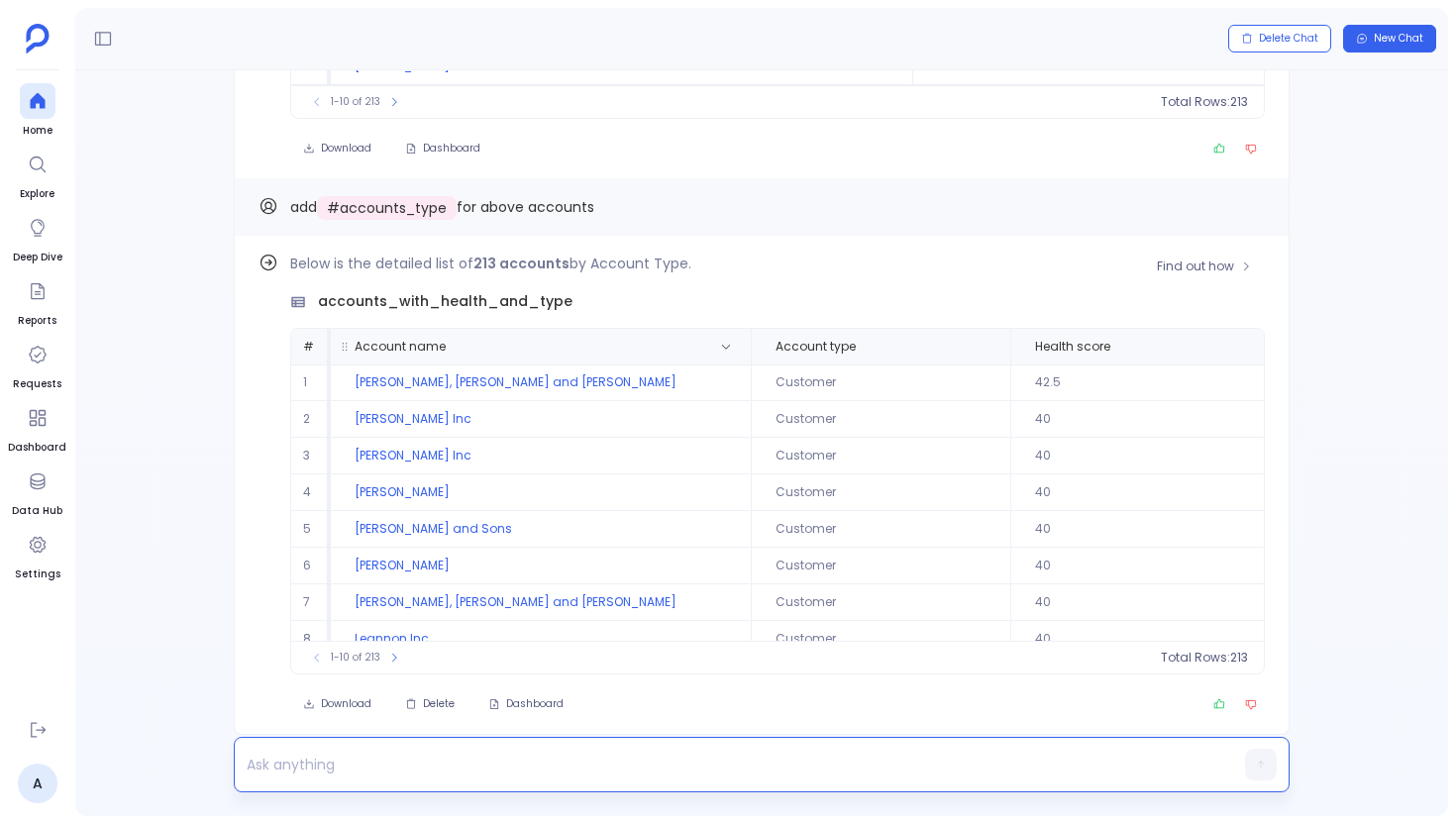 scroll, scrollTop: -494, scrollLeft: 0, axis: vertical 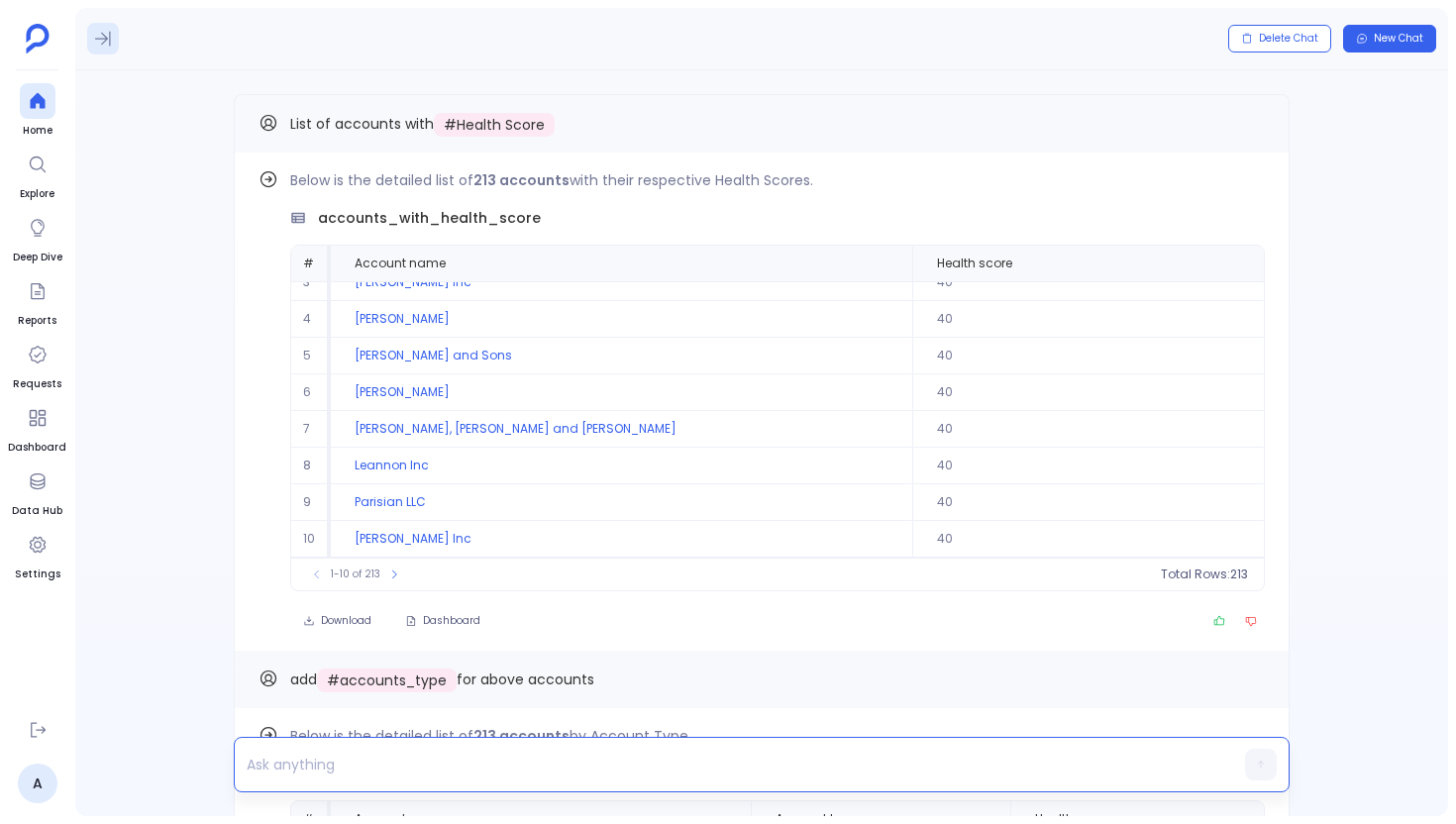 click at bounding box center [103, 39] 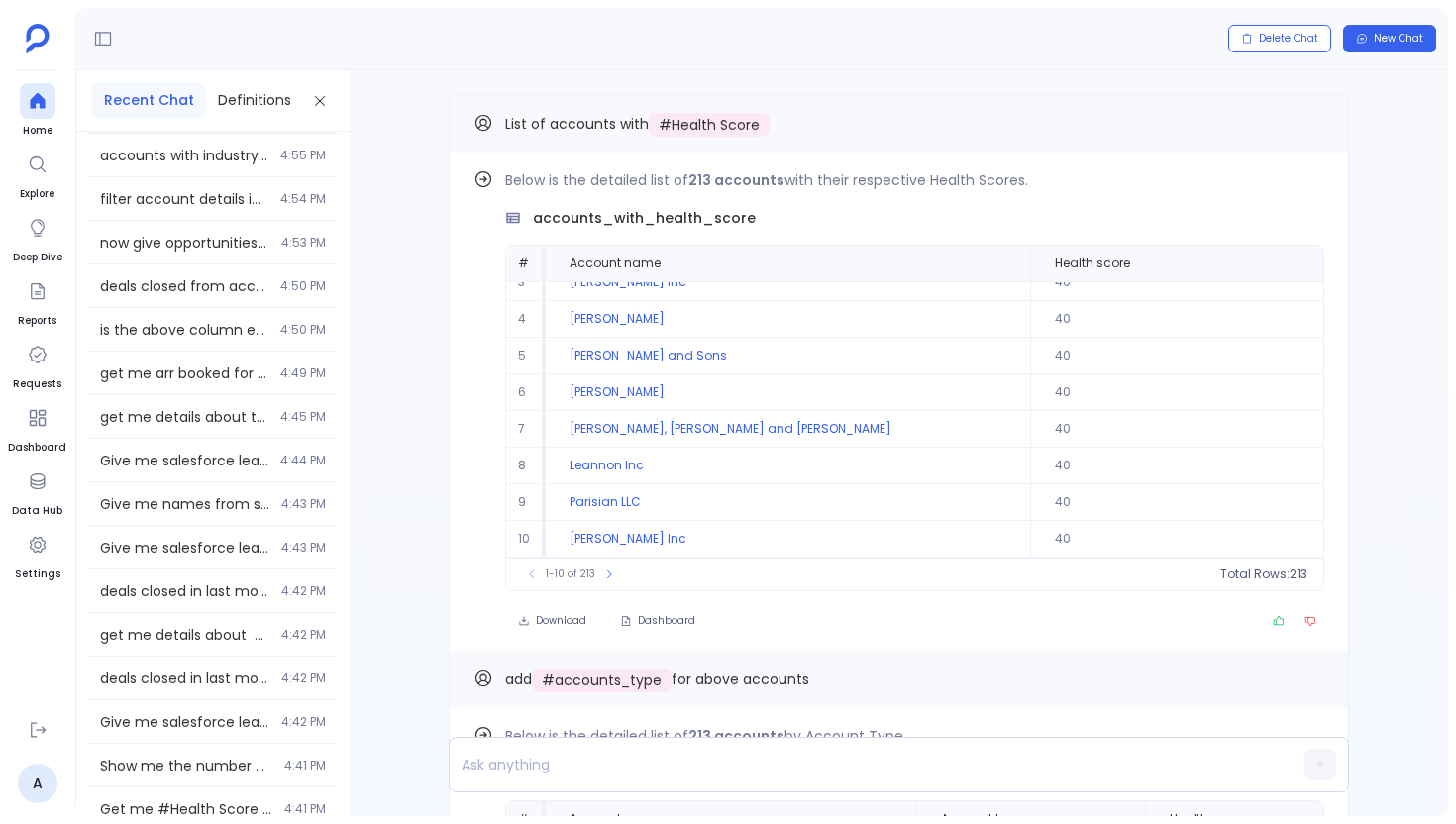 scroll, scrollTop: 480, scrollLeft: 0, axis: vertical 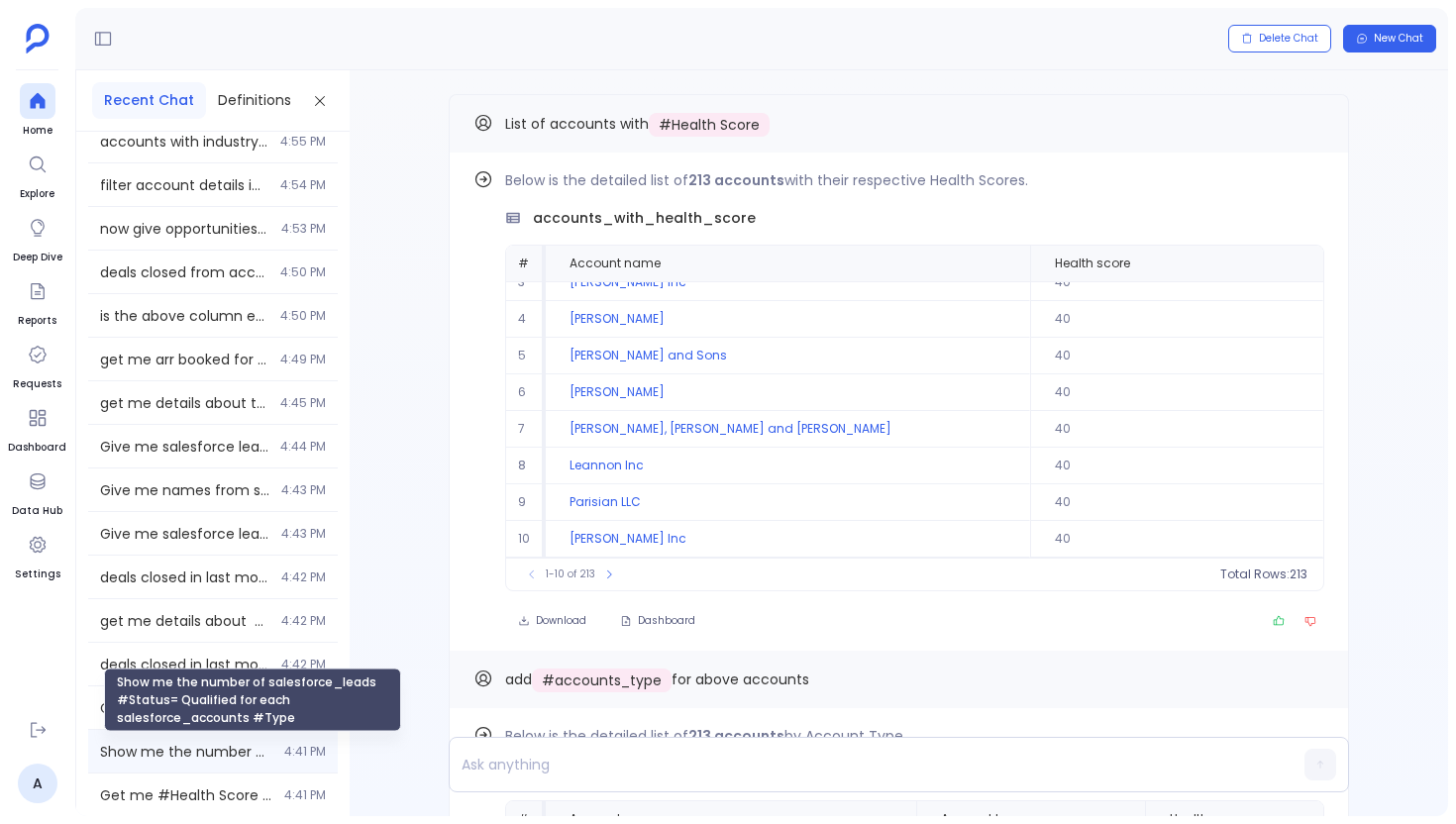 click on "Show me the number of salesforce_leads #Status= Qualified for each salesforce_accounts #Type" at bounding box center (186, 752) 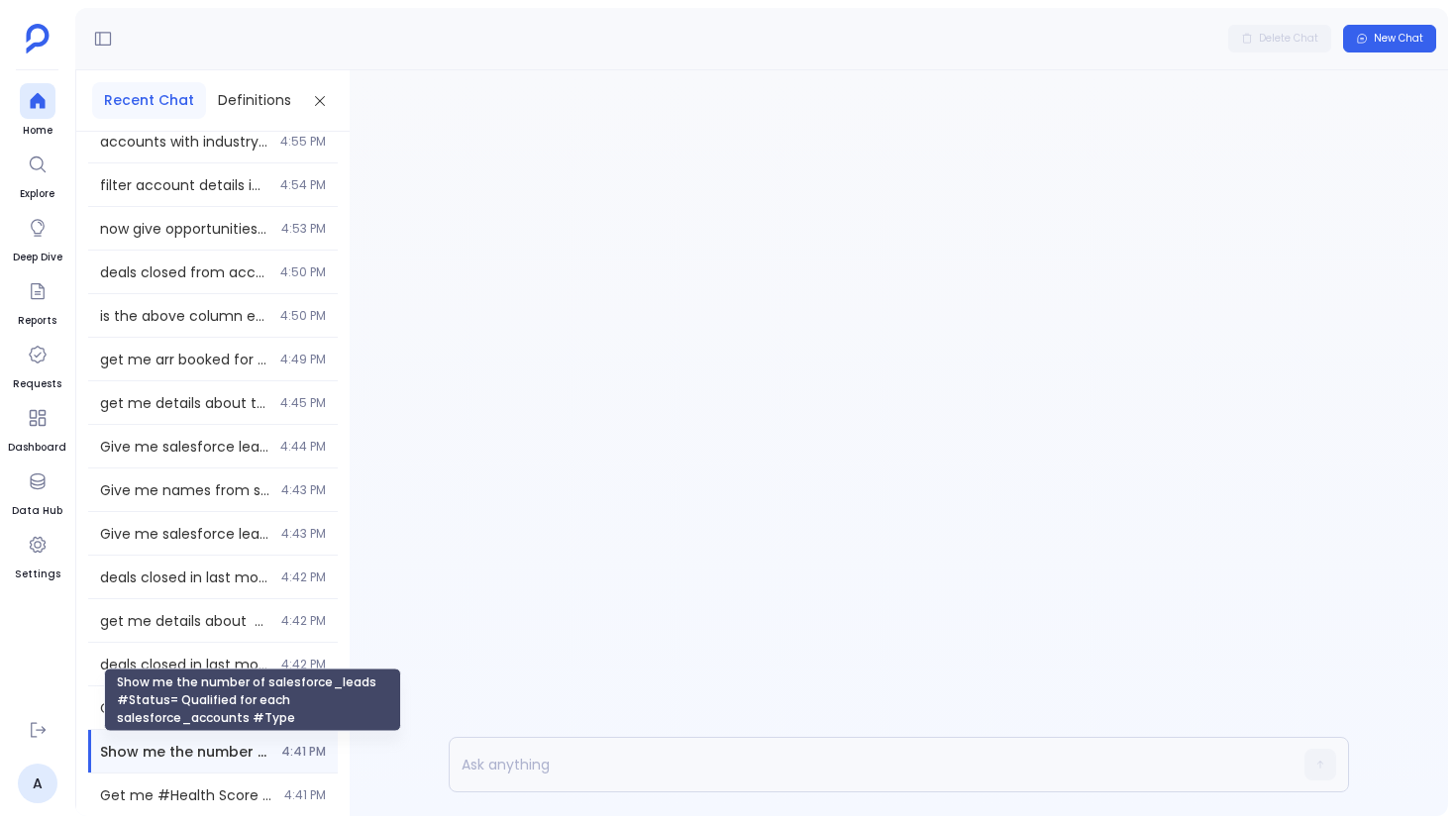 scroll, scrollTop: 0, scrollLeft: 0, axis: both 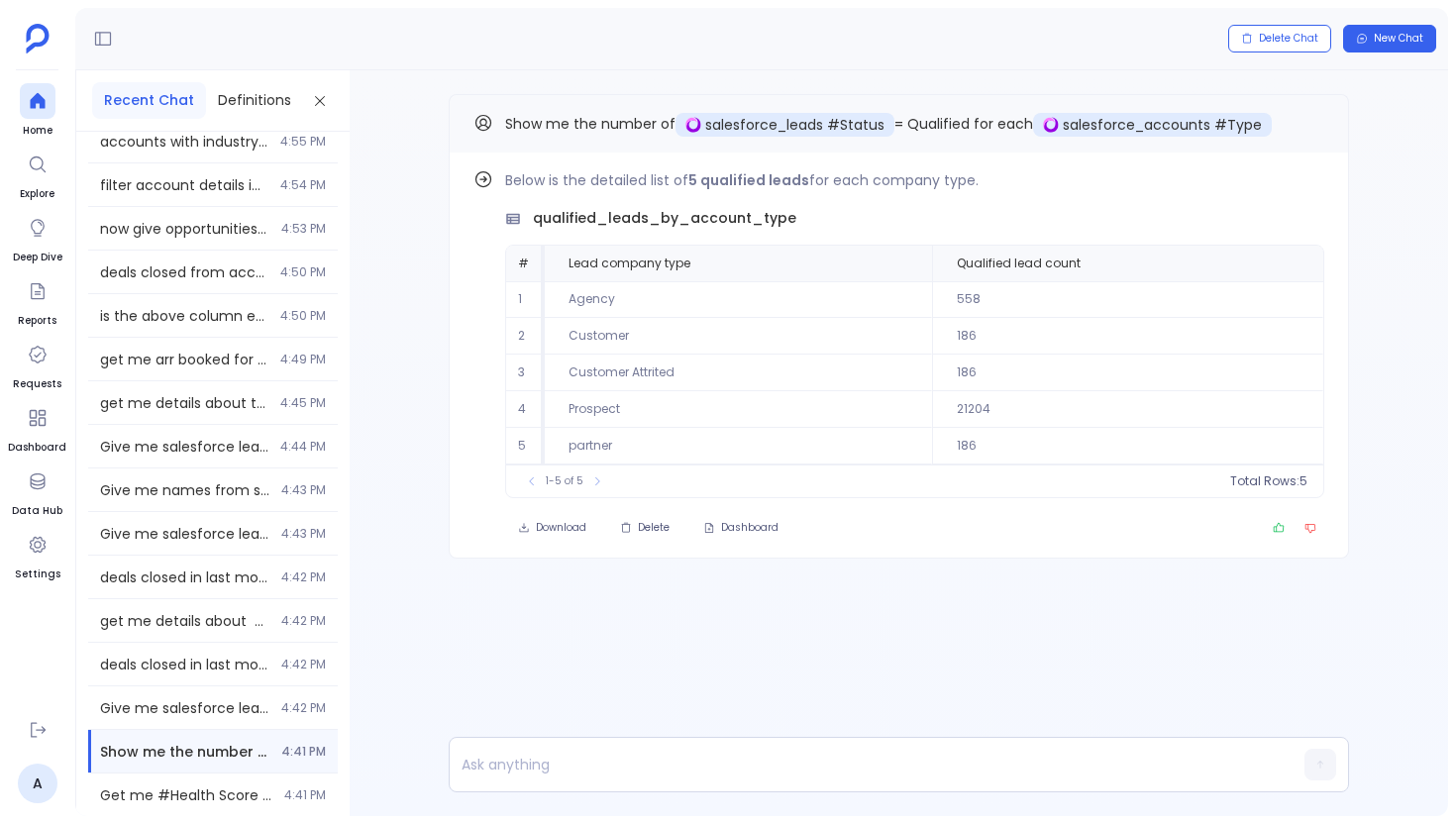click on "= Qualified for each" at bounding box center (964, 124) 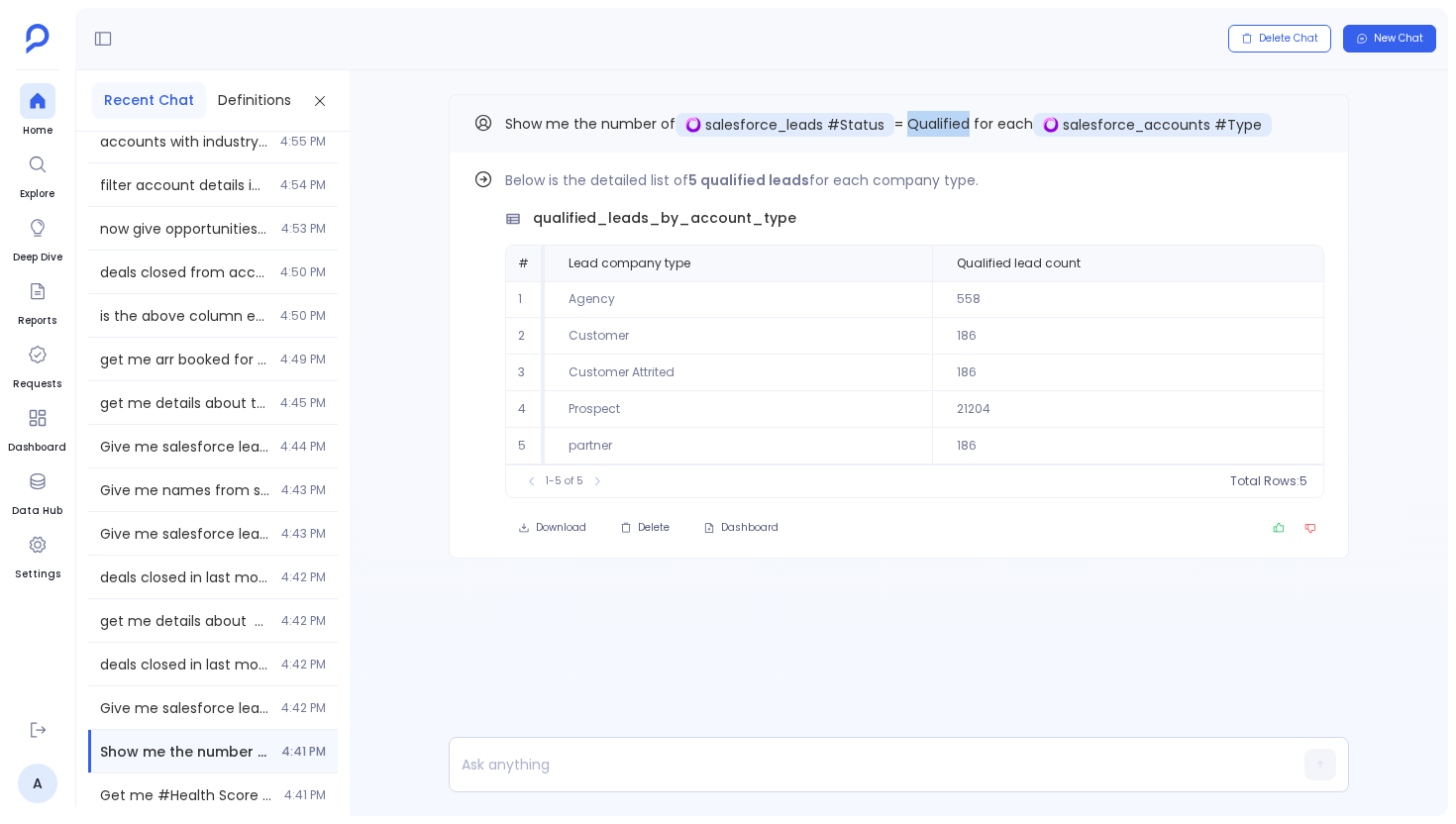 click on "= Qualified for each" at bounding box center (964, 124) 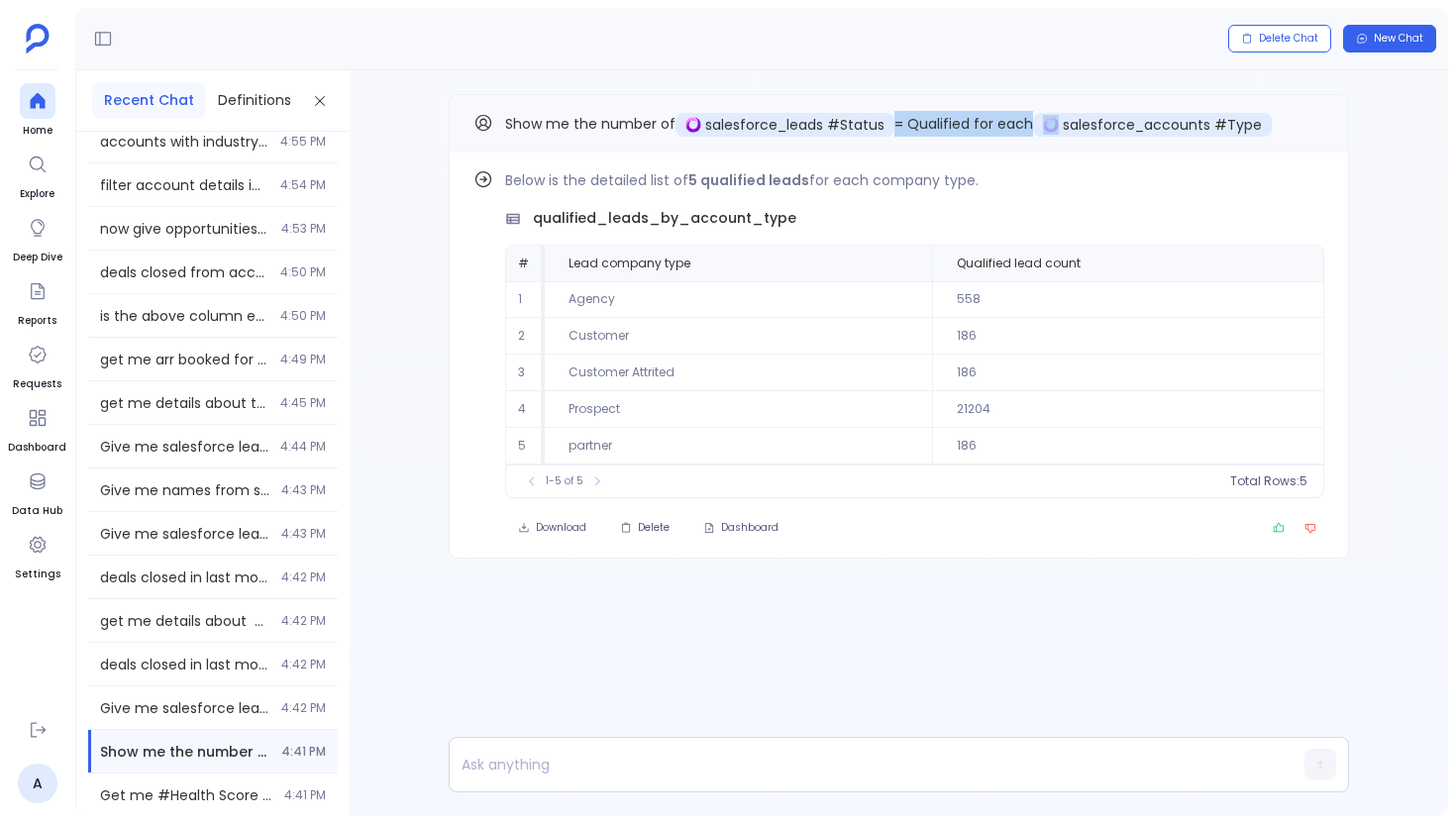 click on "= Qualified for each" at bounding box center [964, 124] 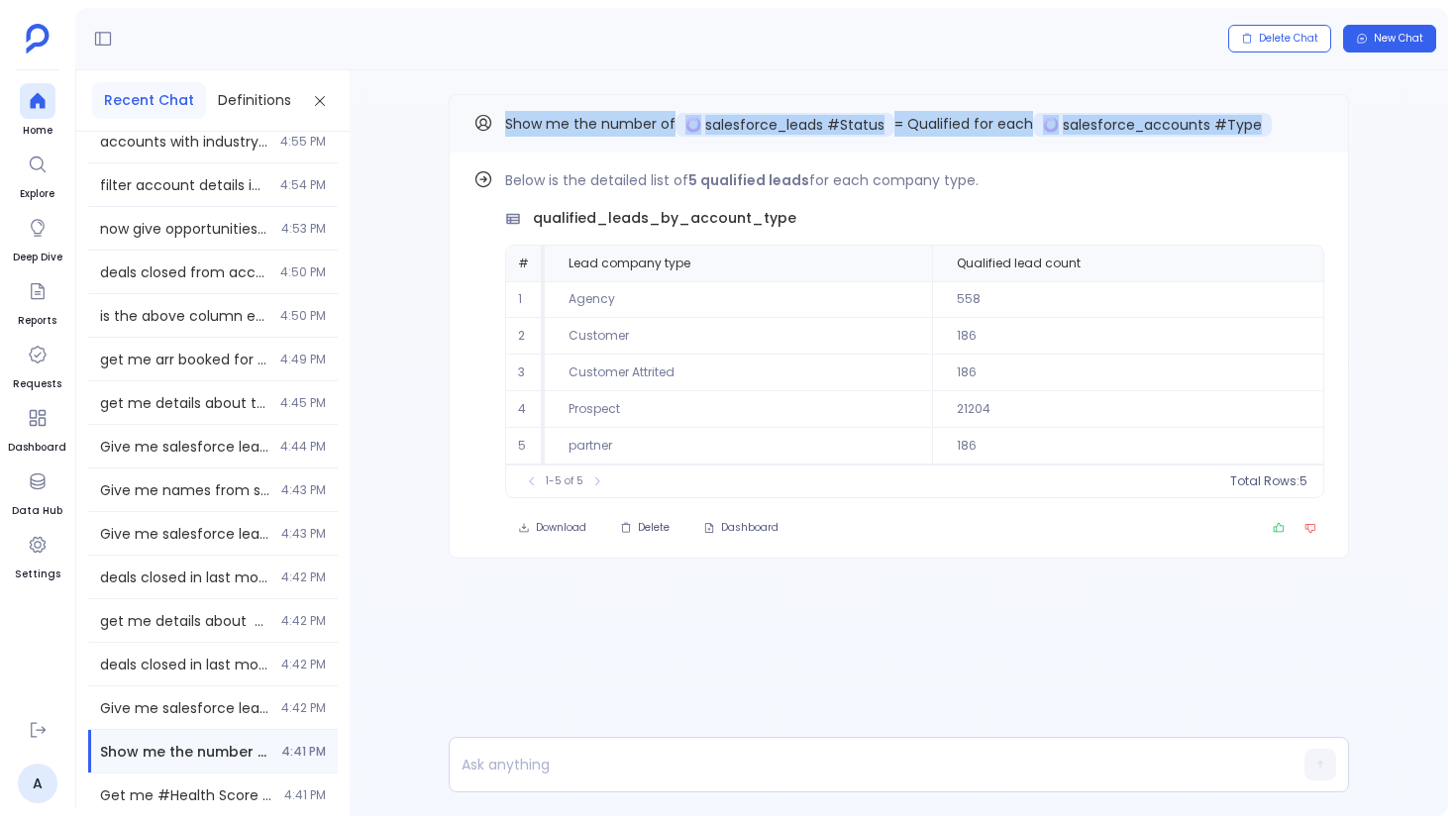 drag, startPoint x: 502, startPoint y: 124, endPoint x: 1266, endPoint y: 123, distance: 764.0007 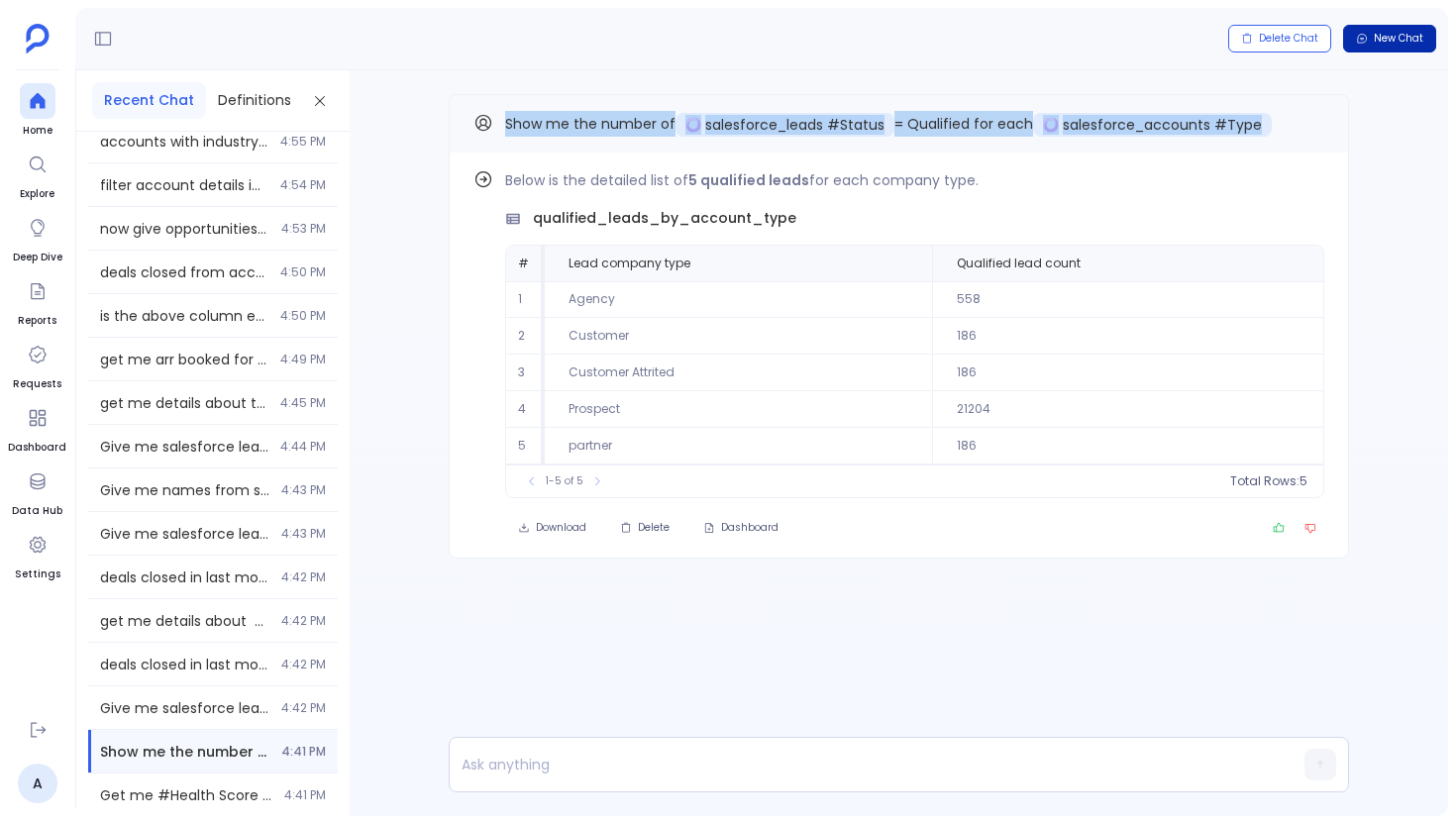 click on "New Chat" at bounding box center (1399, 39) 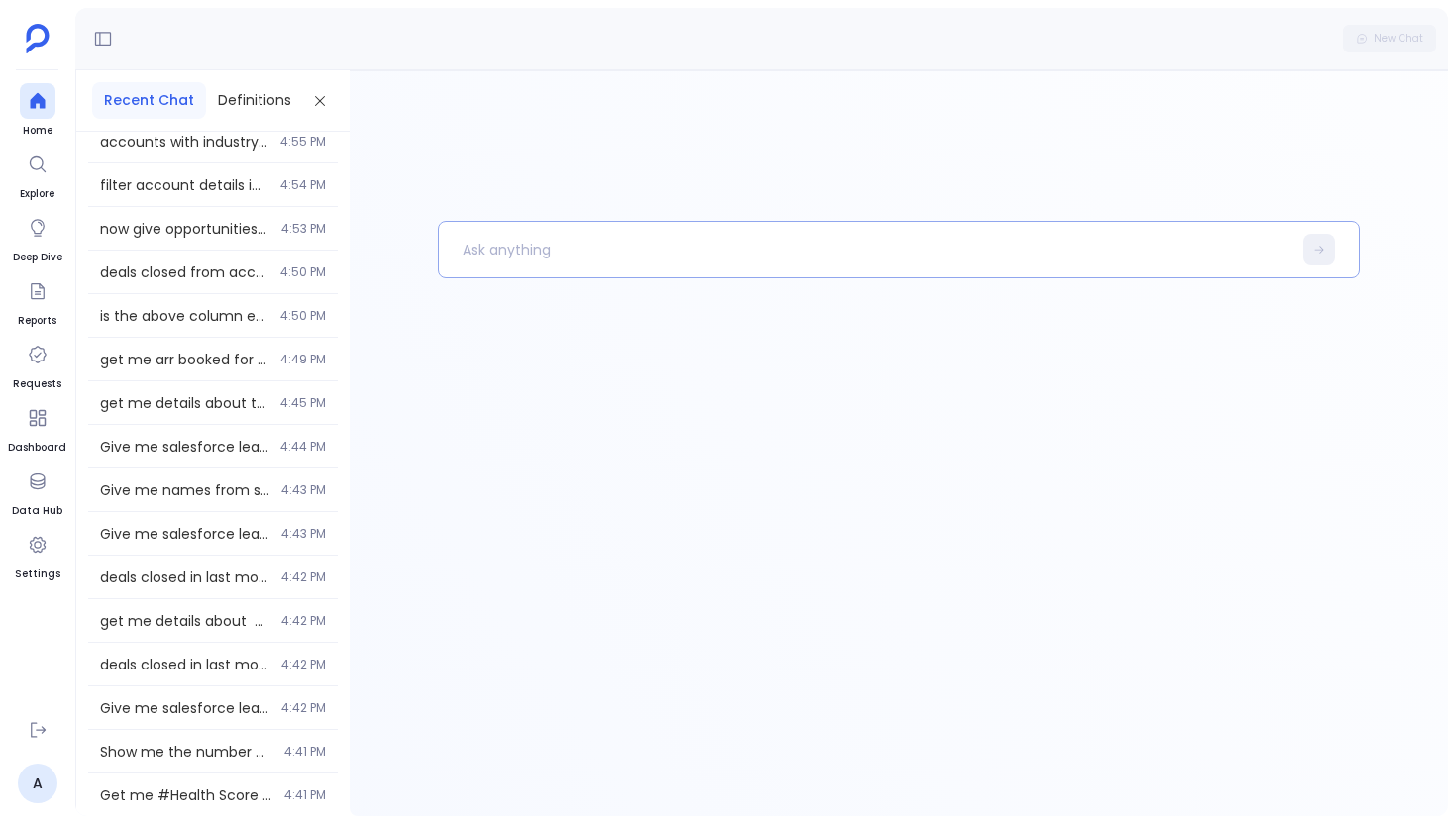 click at bounding box center [865, 250] 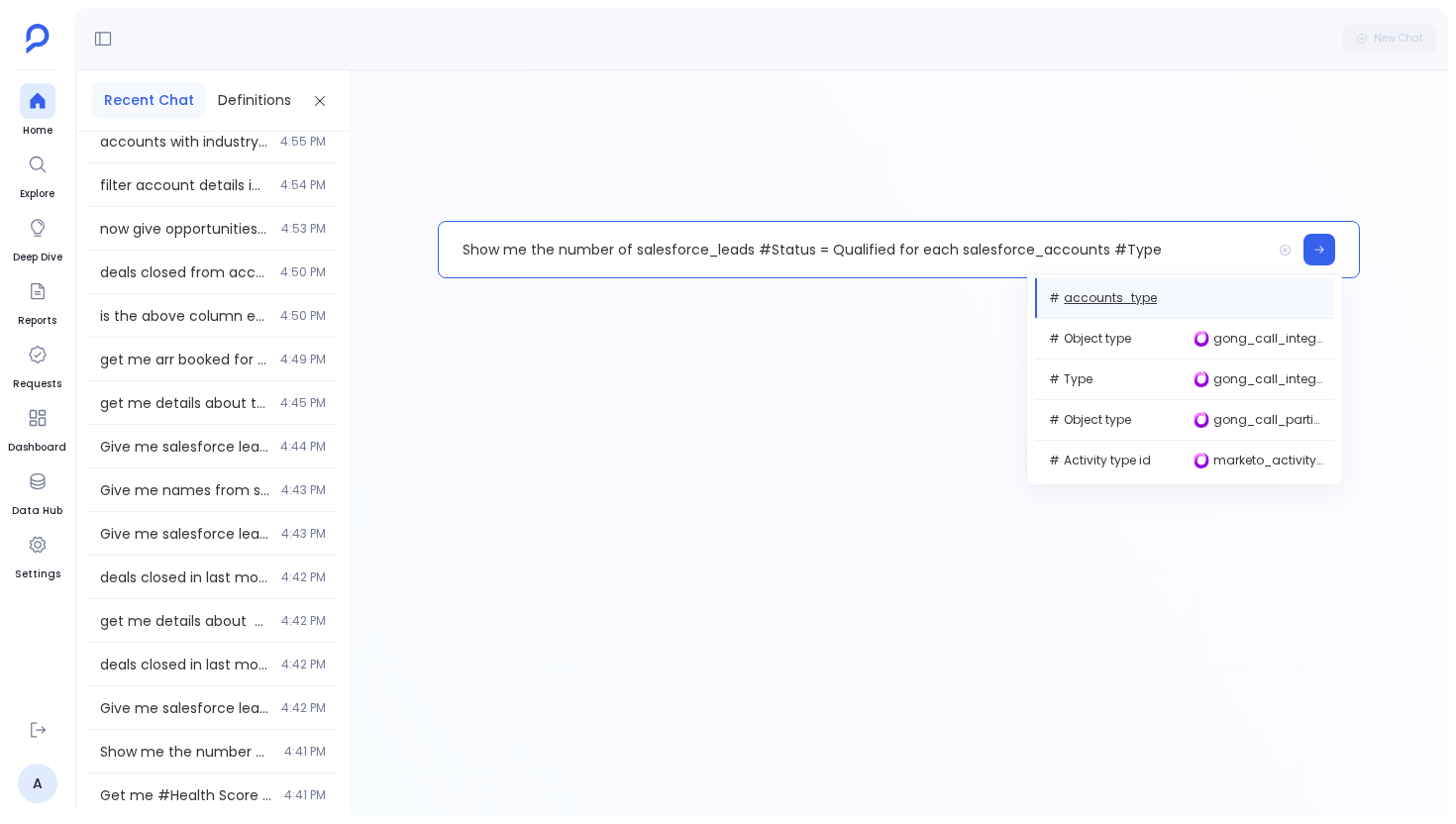 click on "Show me the number of
salesforce_leads #Status
= Qualified for each
salesforce_accounts #Type" at bounding box center (855, 250) 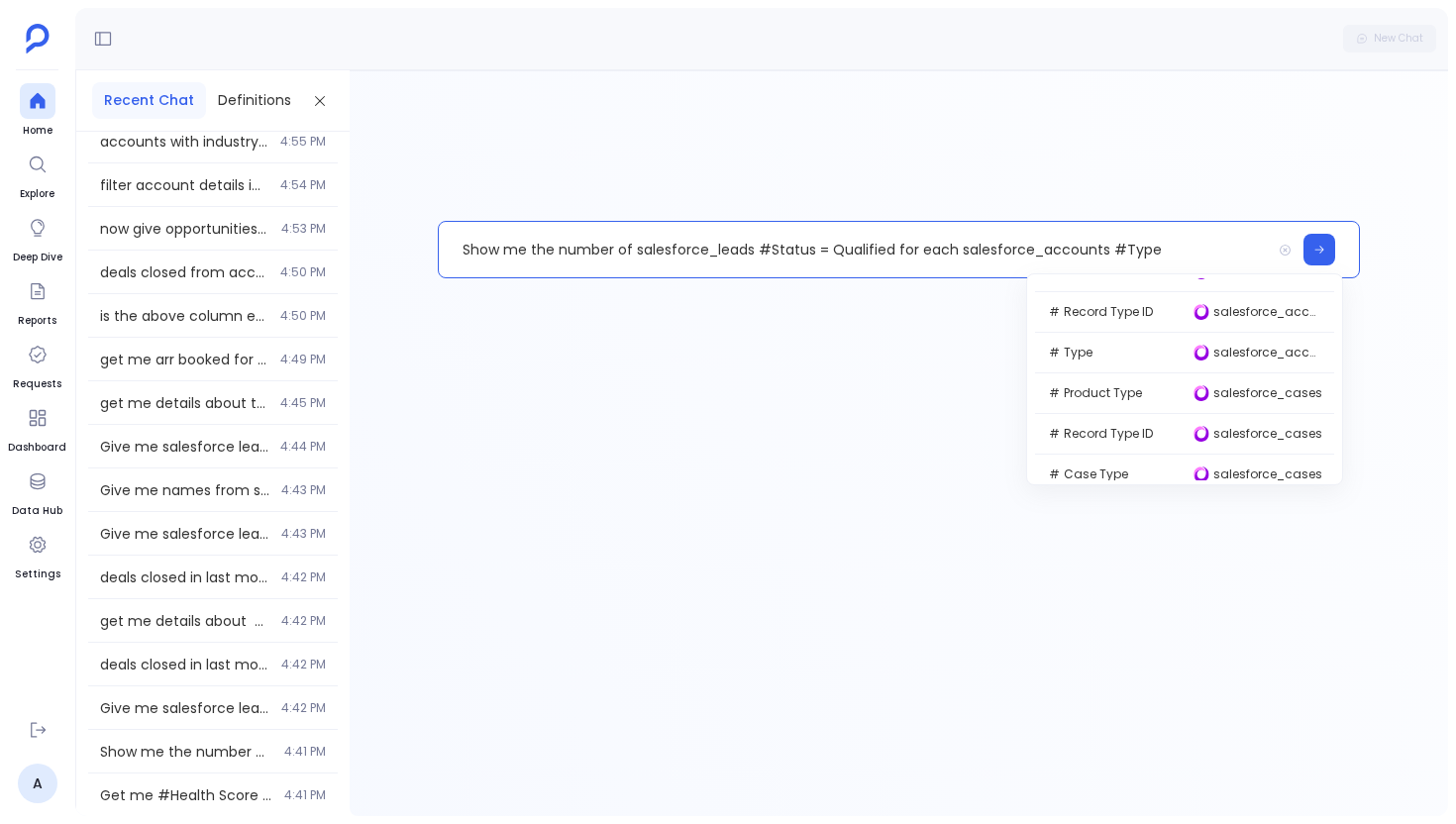 scroll, scrollTop: 1068, scrollLeft: 0, axis: vertical 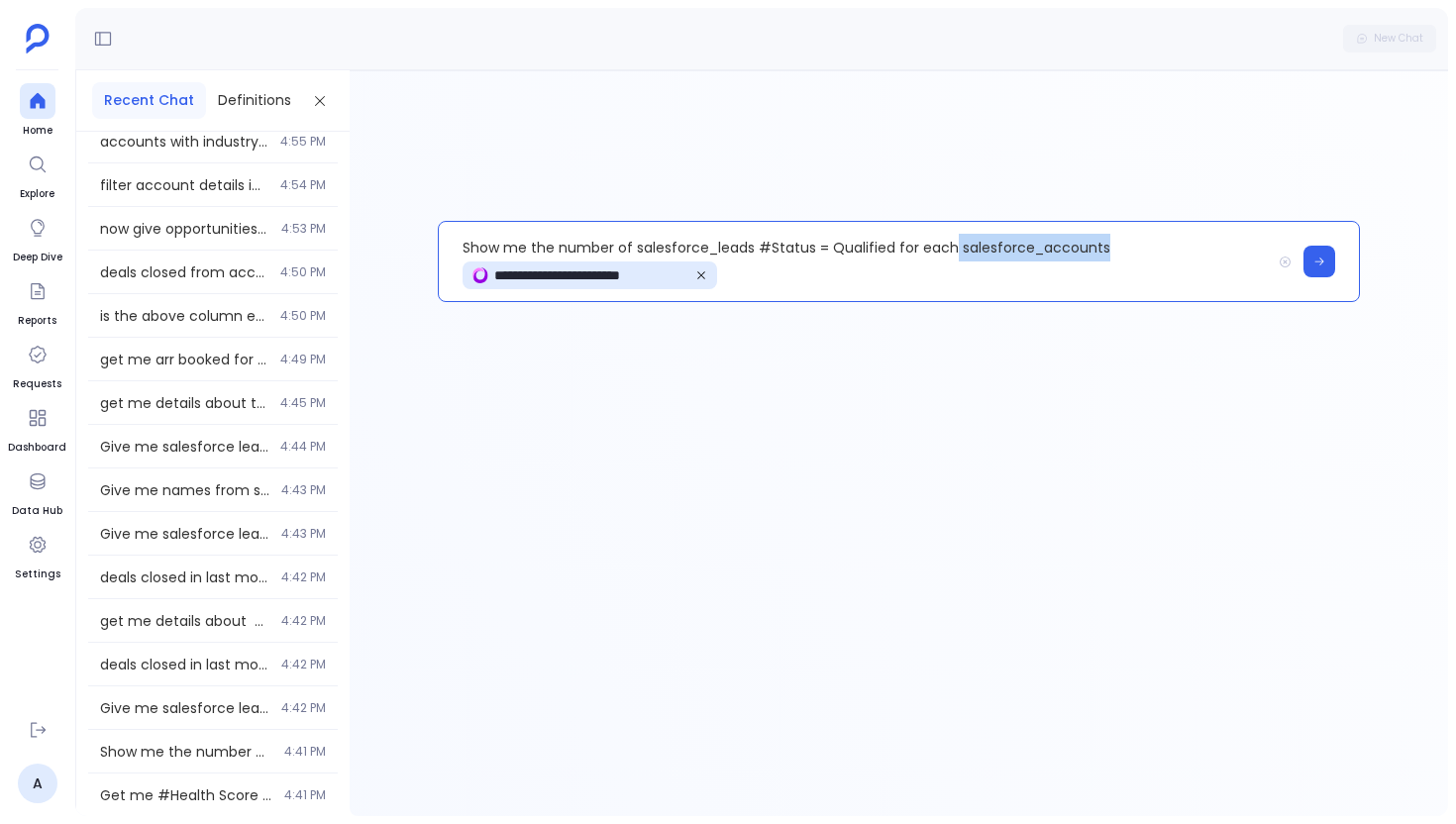 drag, startPoint x: 1110, startPoint y: 251, endPoint x: 951, endPoint y: 256, distance: 159.0786 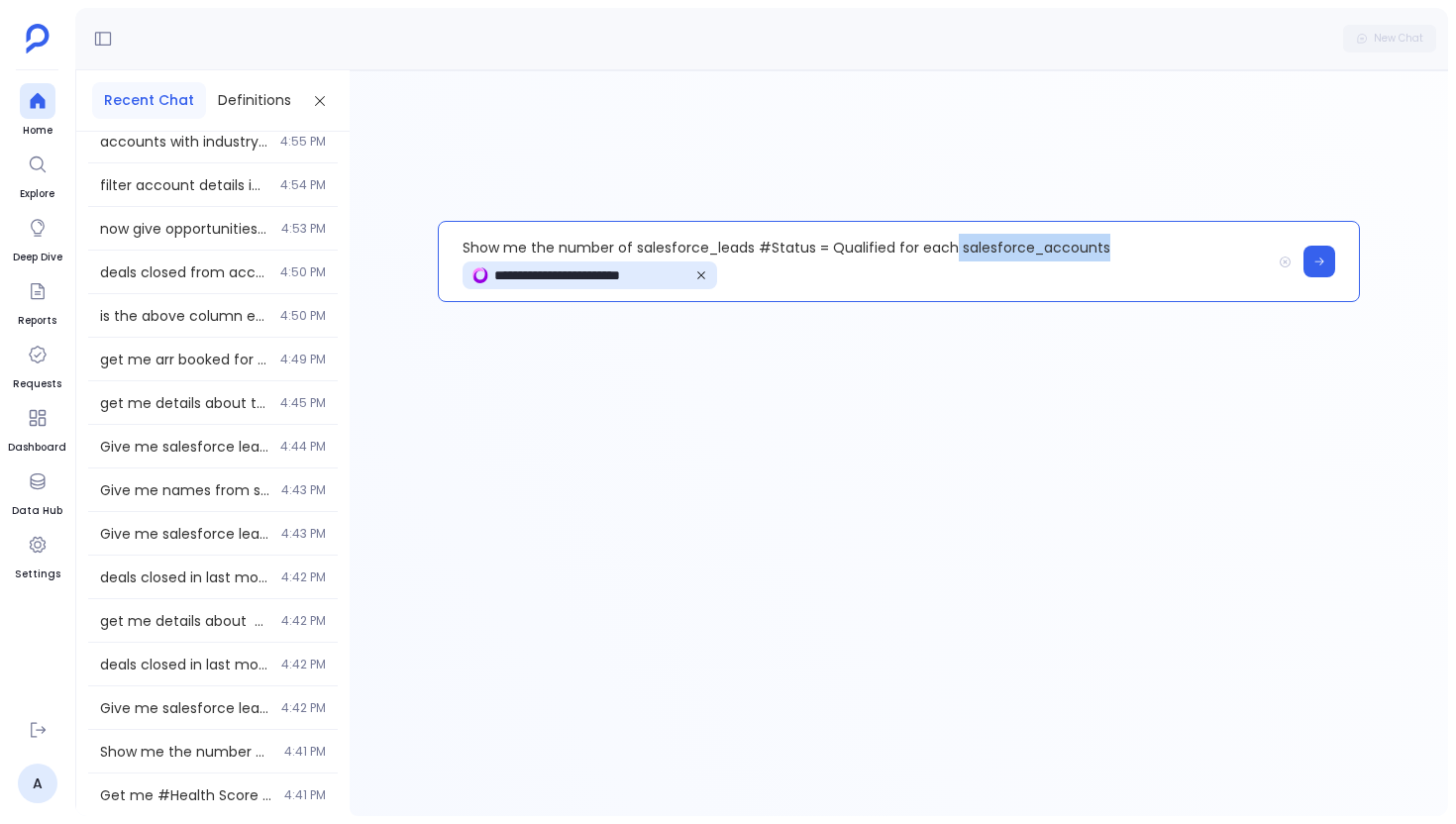 click on "**********" at bounding box center (855, 261) 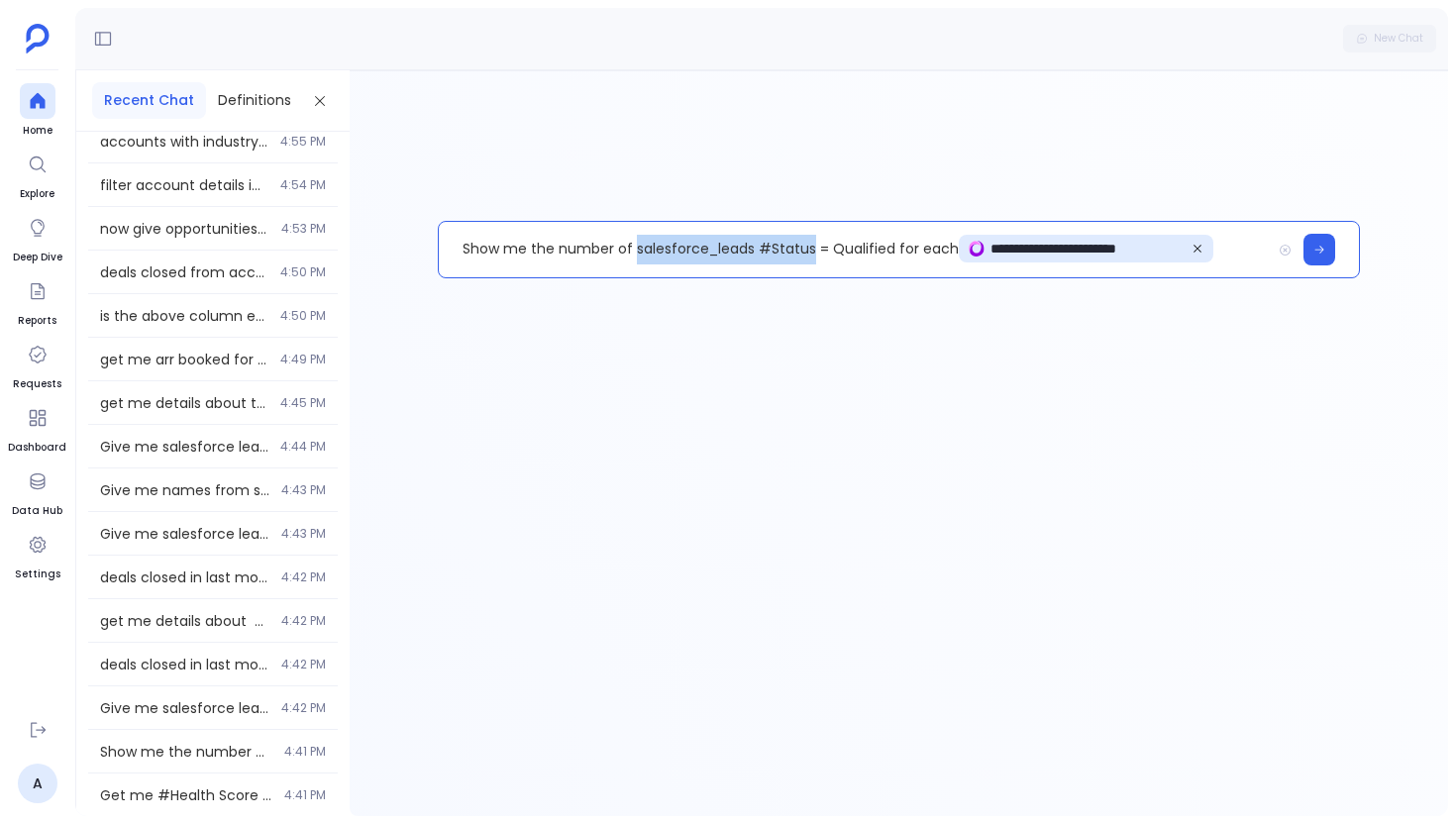 drag, startPoint x: 808, startPoint y: 249, endPoint x: 635, endPoint y: 249, distance: 173 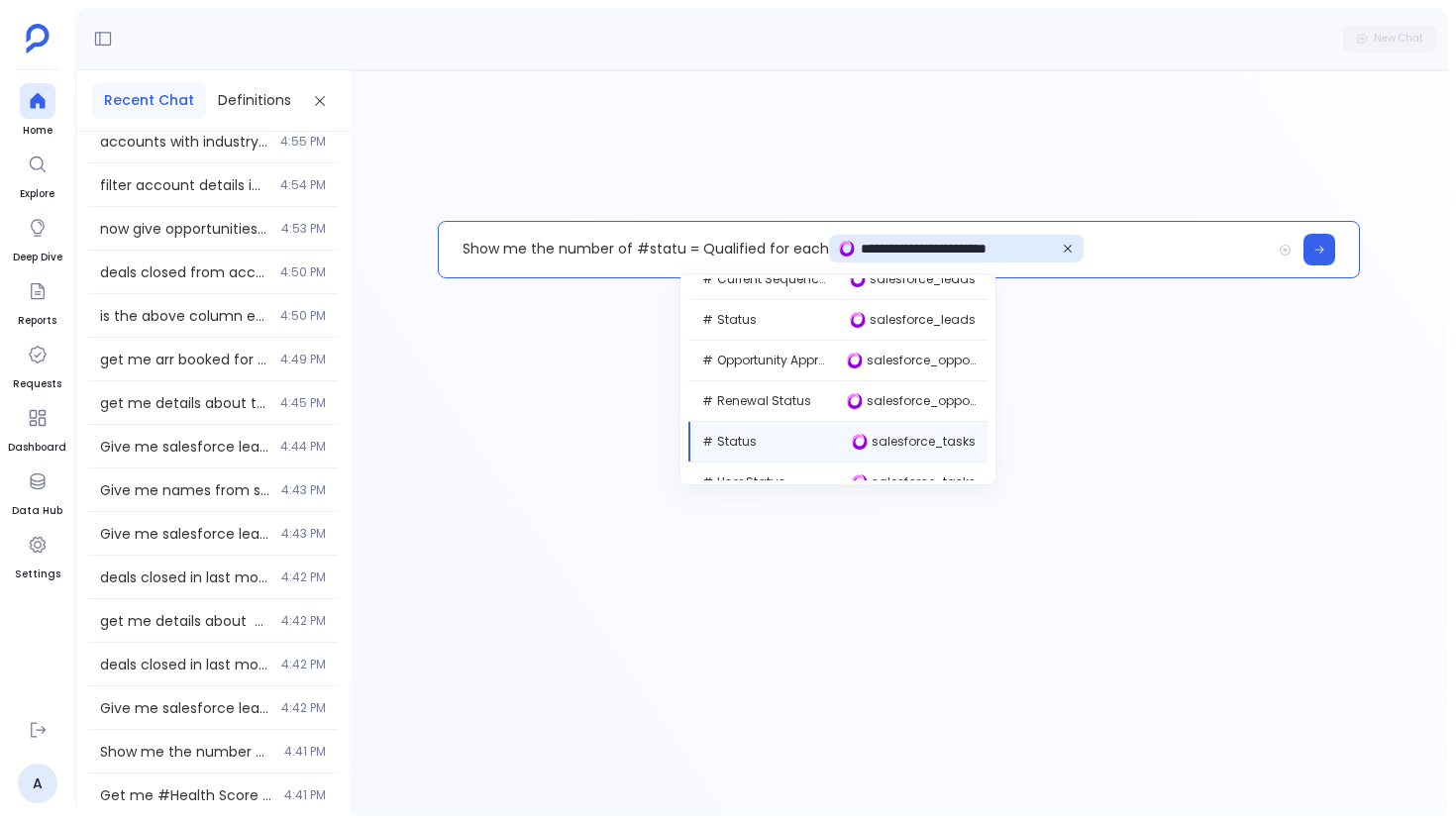 scroll, scrollTop: 1888, scrollLeft: 0, axis: vertical 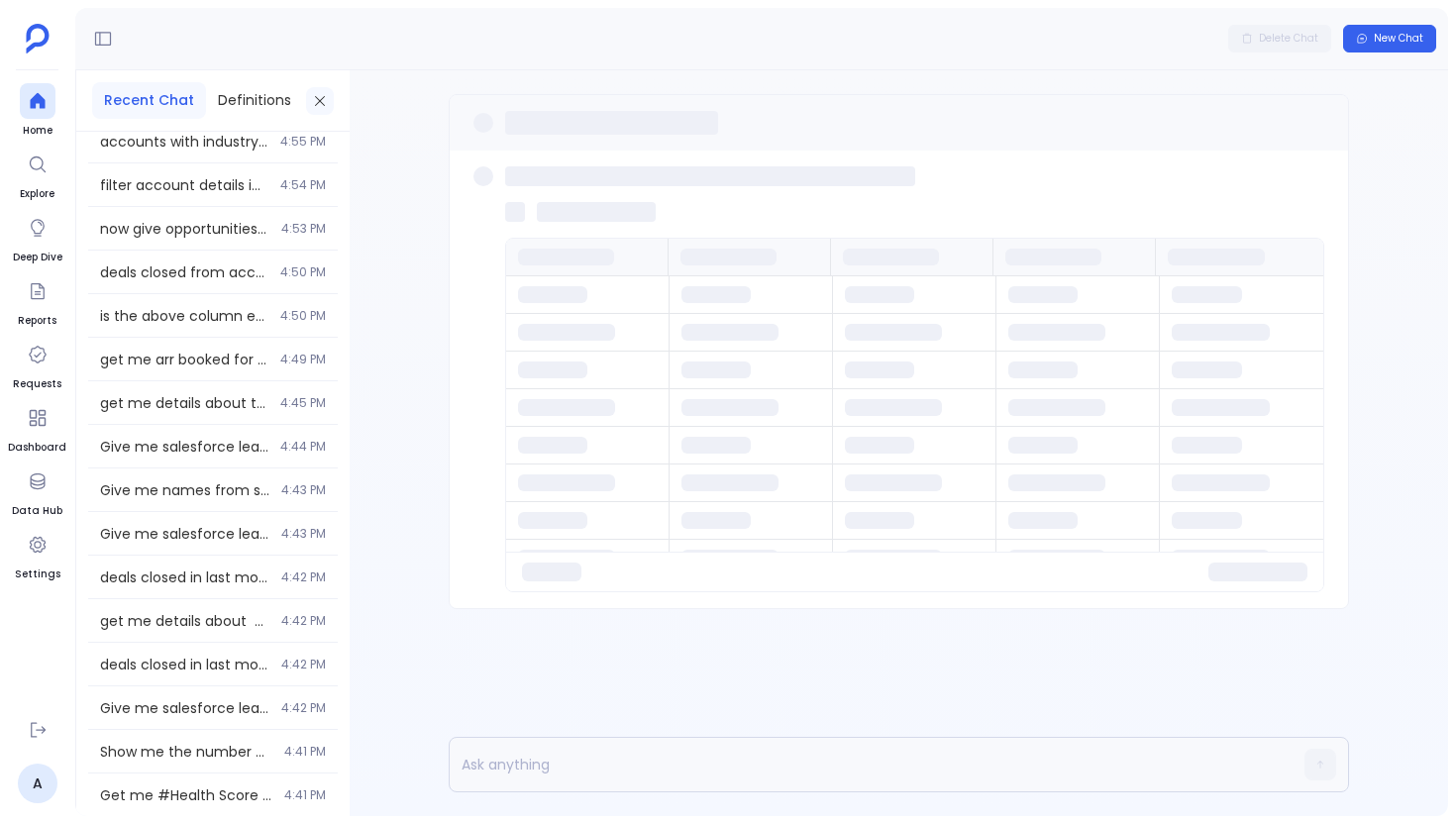 click at bounding box center (320, 101) 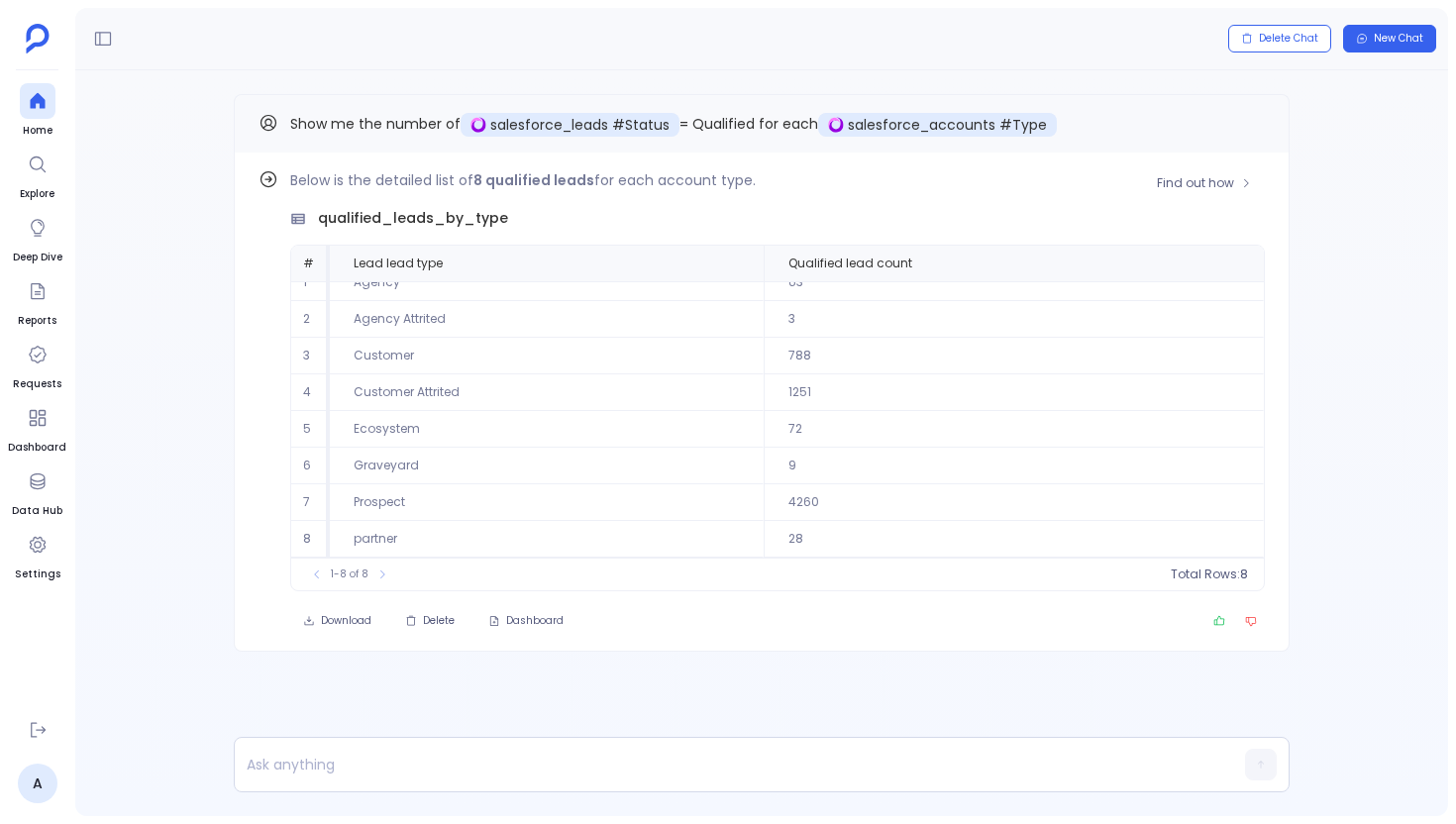 scroll, scrollTop: 0, scrollLeft: 0, axis: both 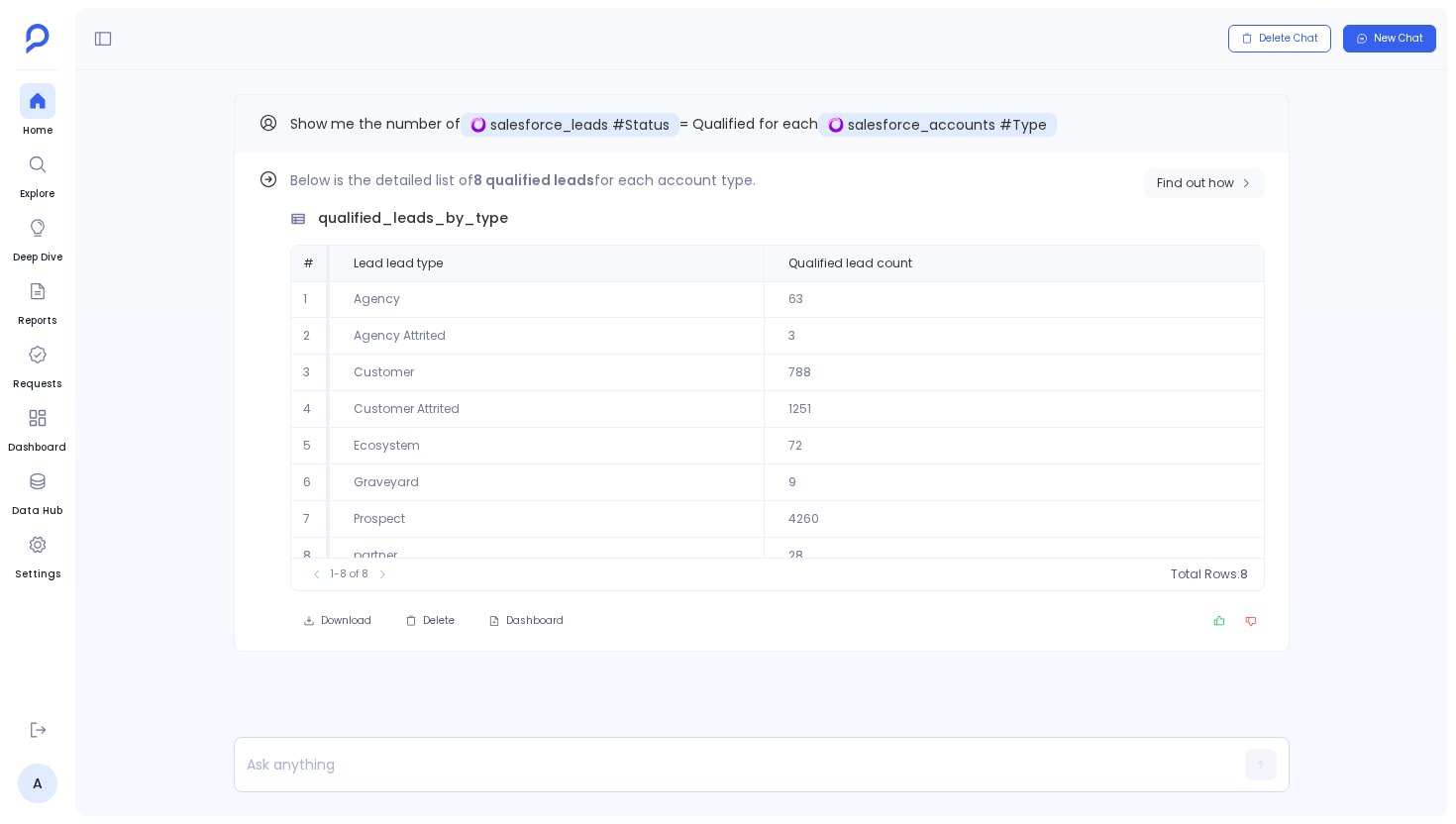click on "Find out how" at bounding box center [1204, 183] 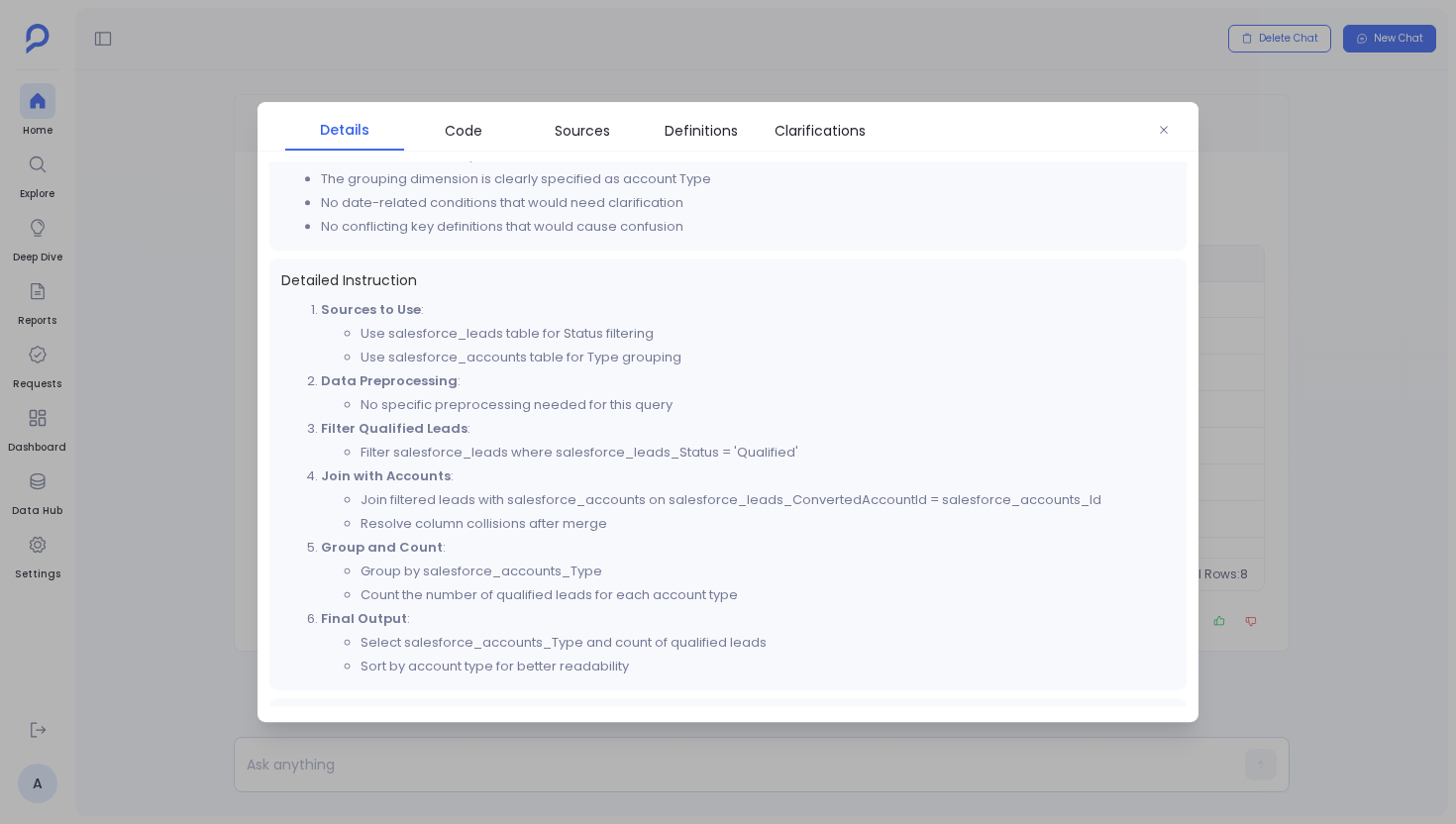 scroll, scrollTop: 629, scrollLeft: 0, axis: vertical 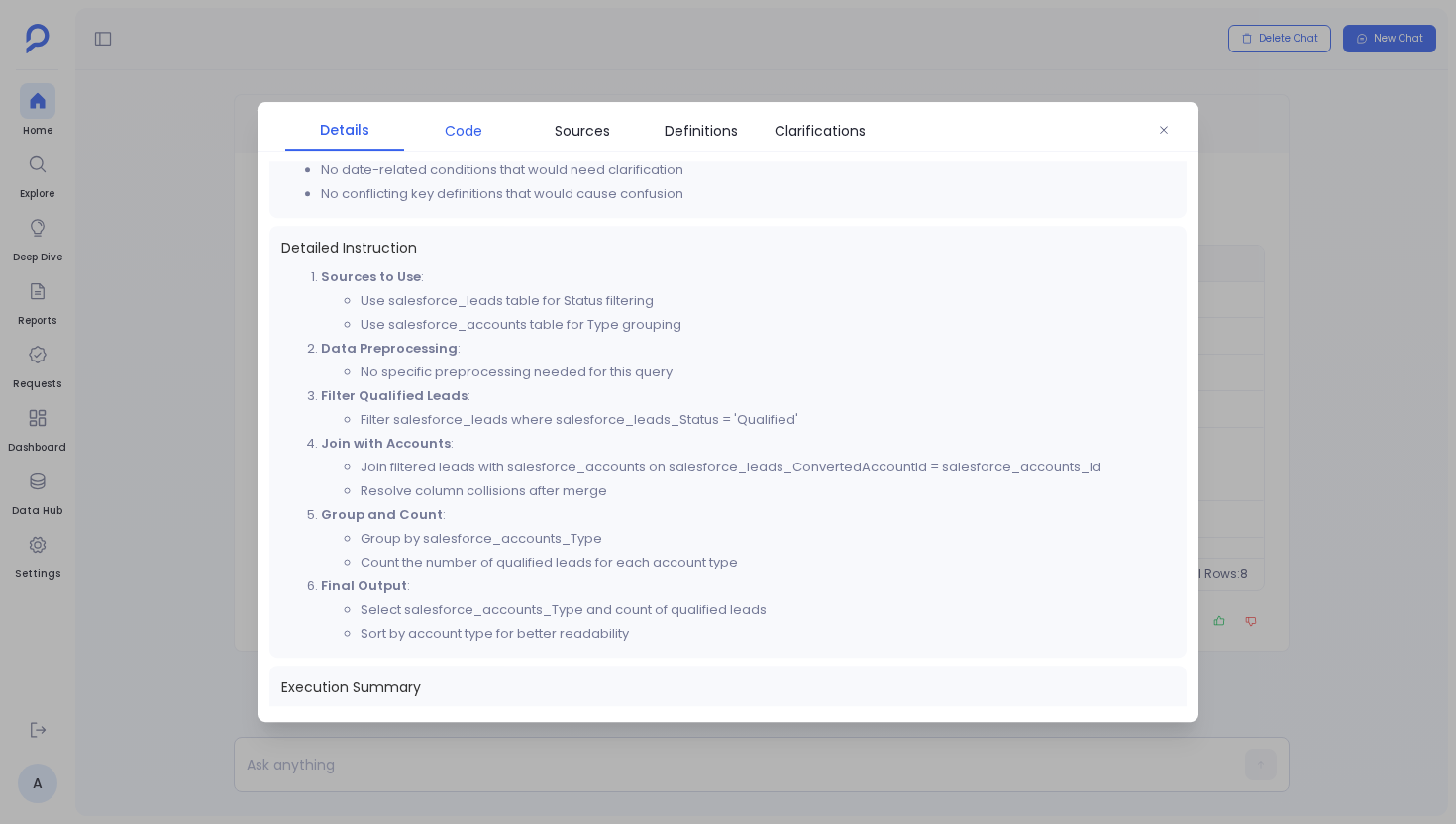 click on "Code" at bounding box center [464, 131] 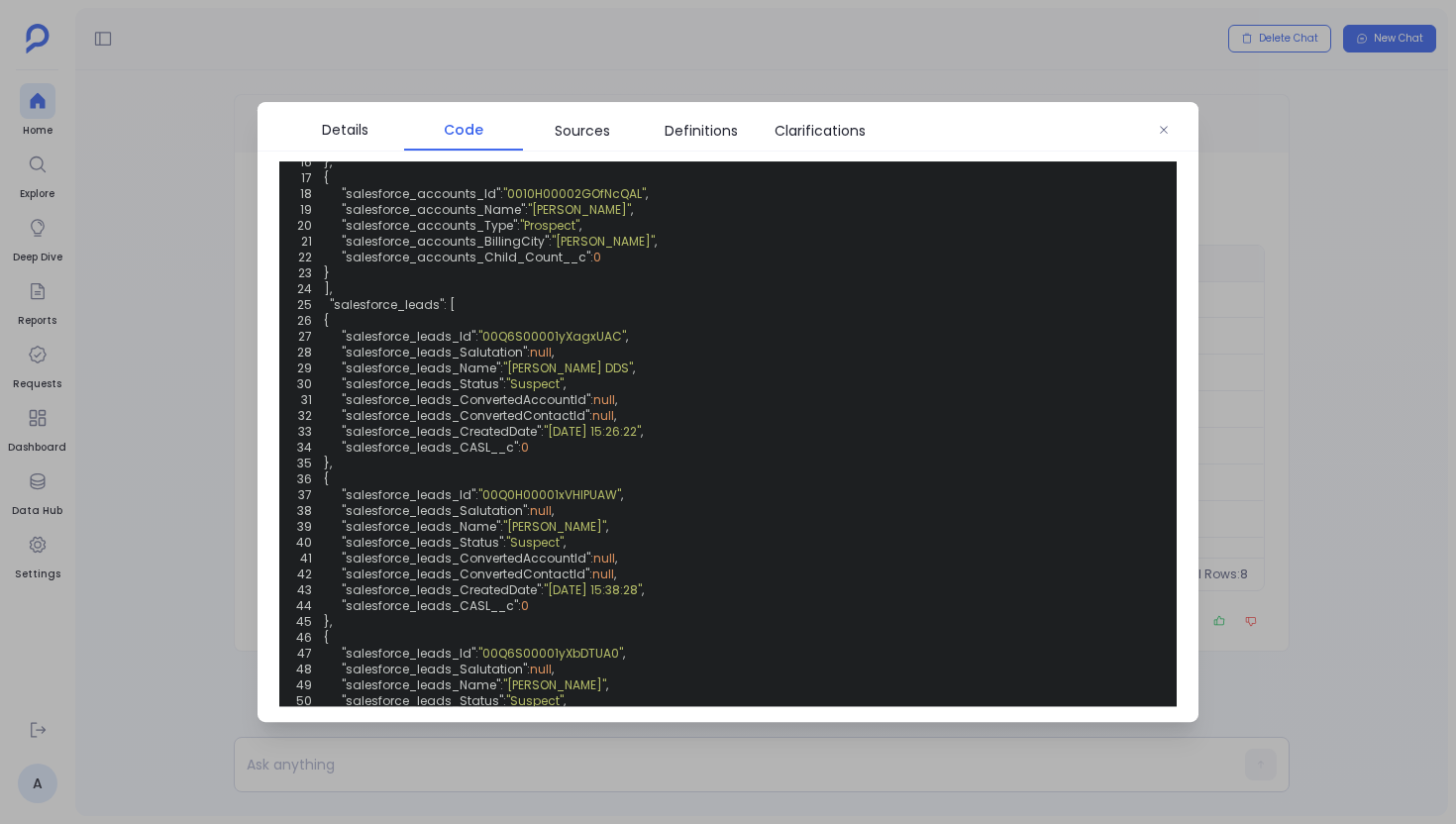 scroll, scrollTop: 0, scrollLeft: 0, axis: both 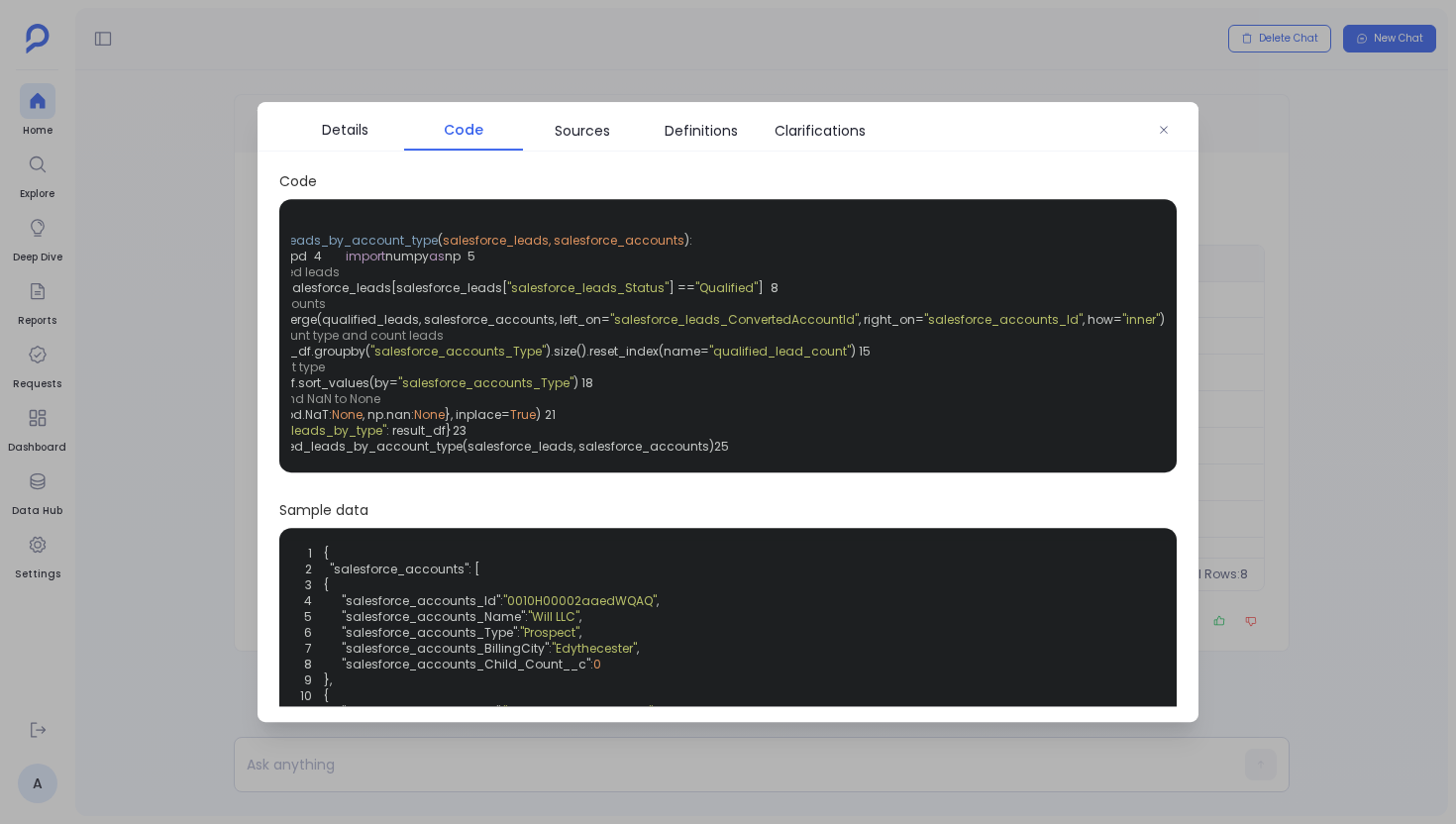 click at bounding box center (728, 412) 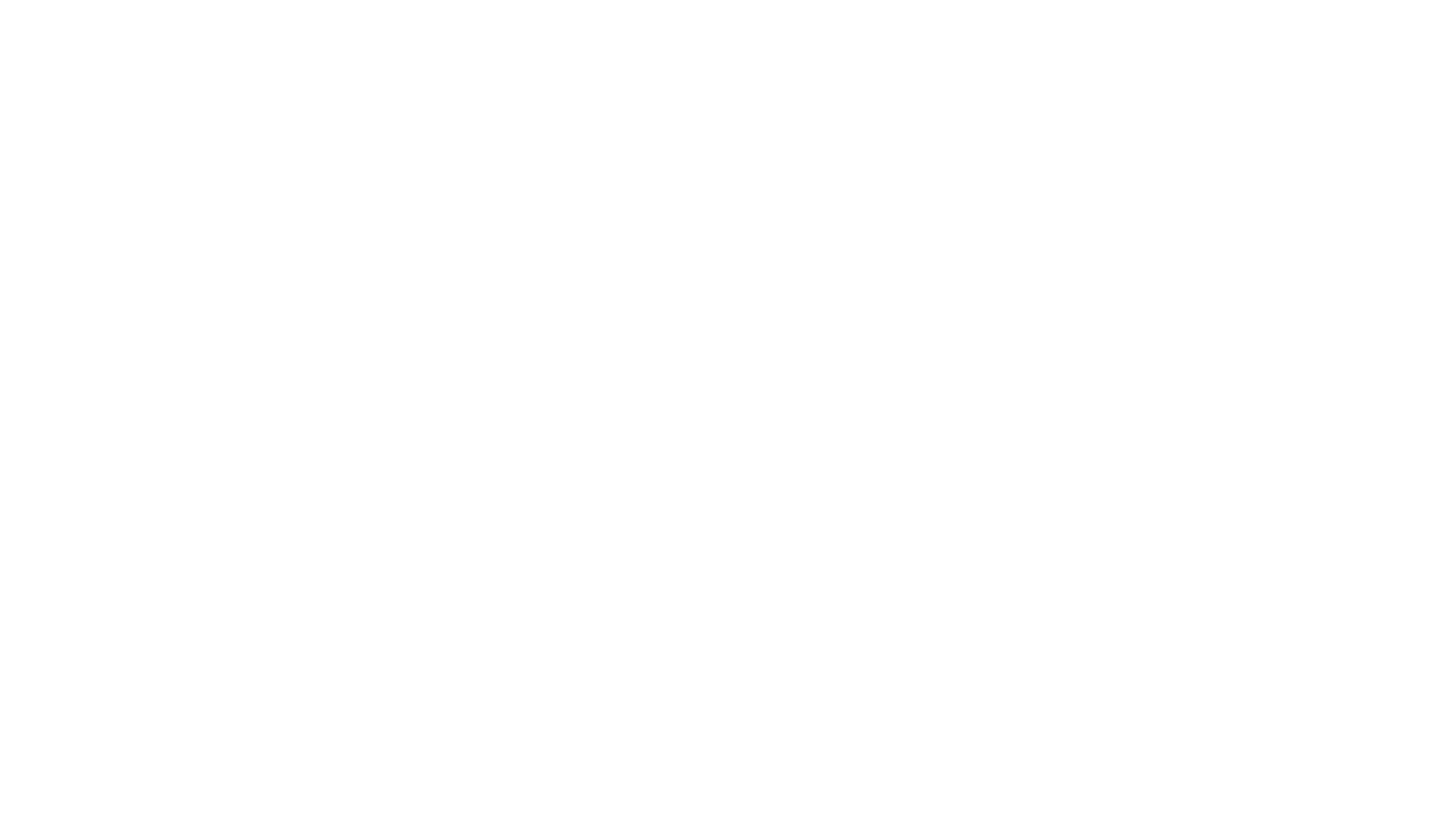 scroll, scrollTop: 0, scrollLeft: 0, axis: both 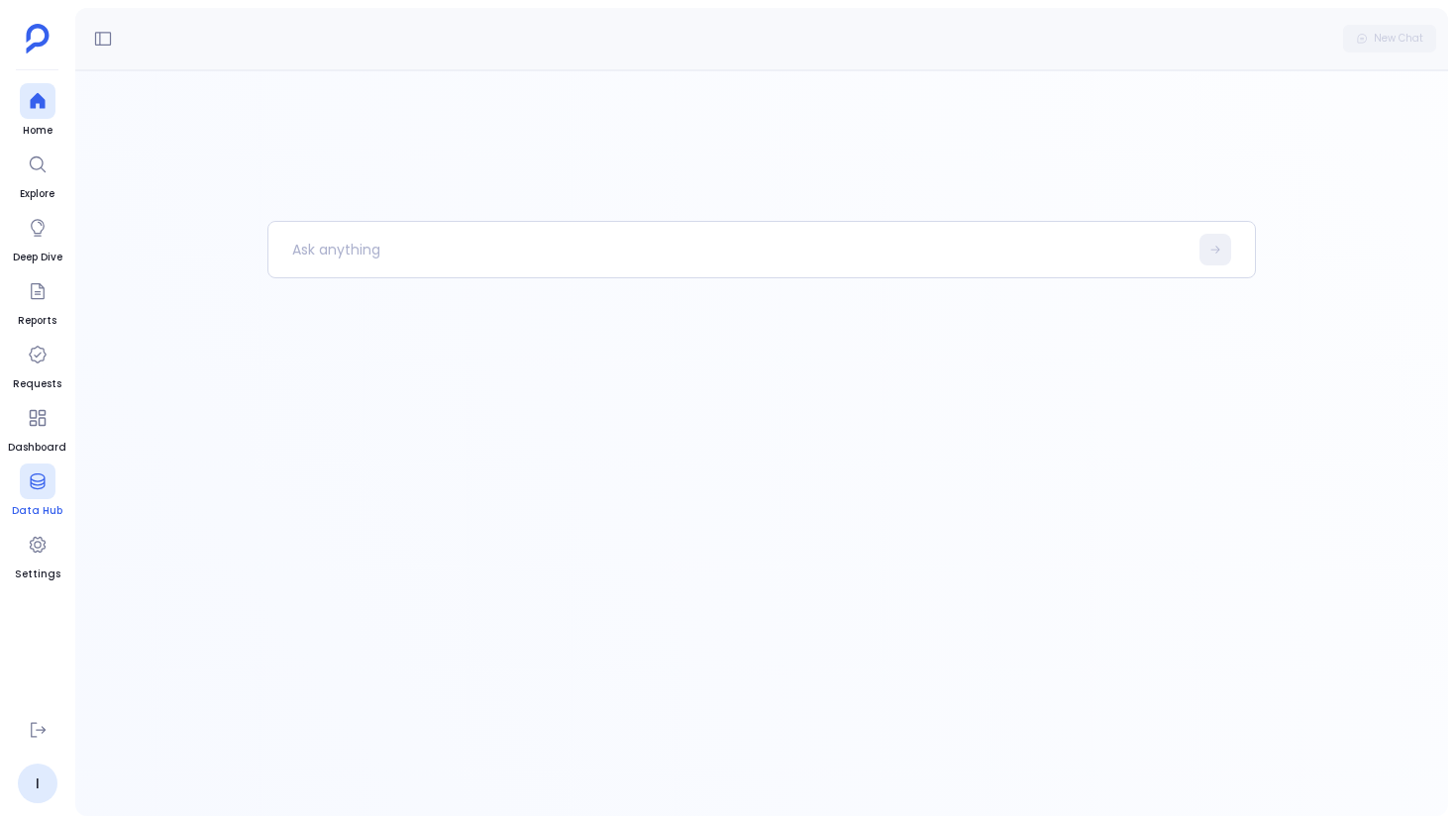 click 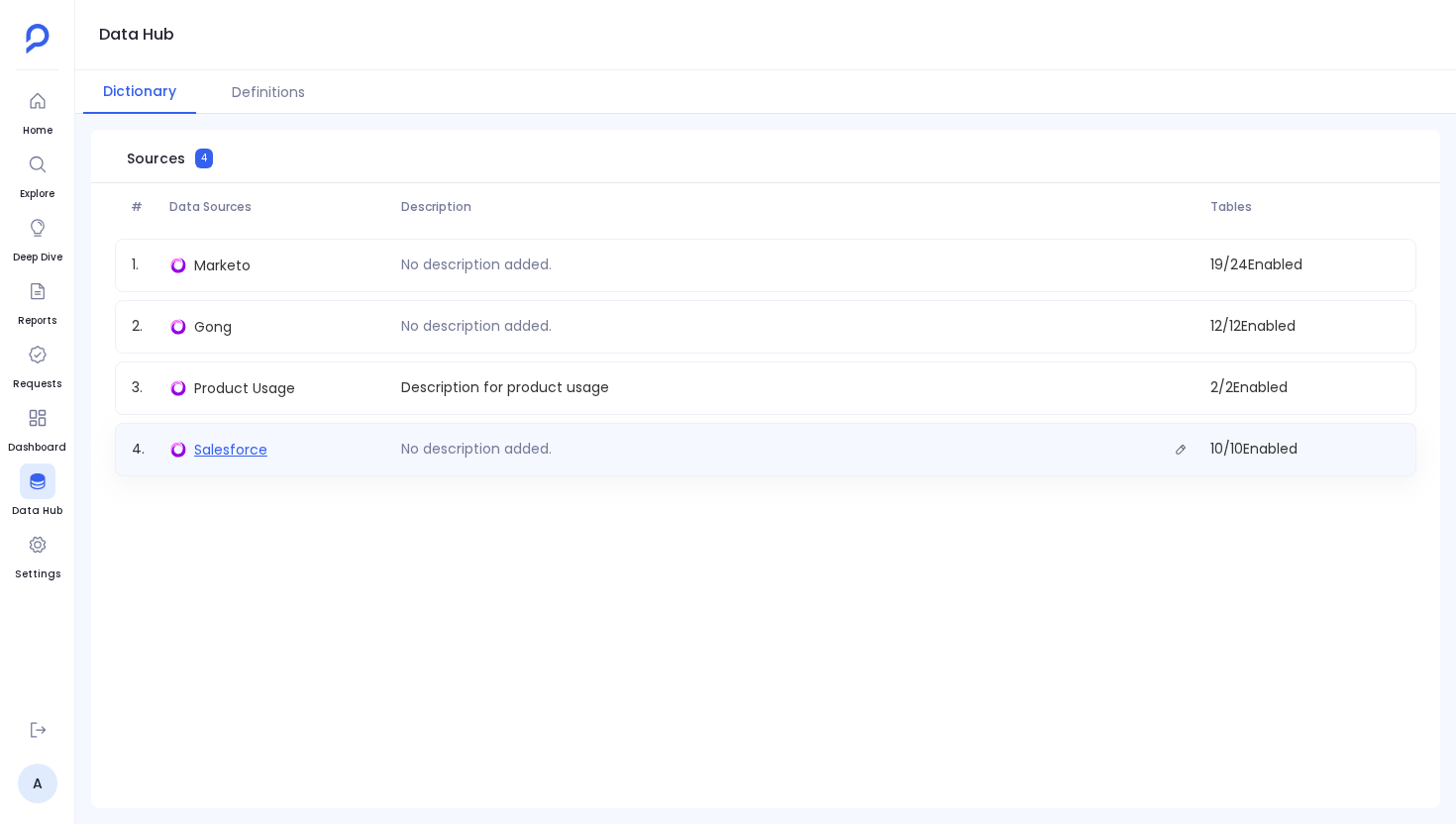click on "Salesforce" at bounding box center (231, 450) 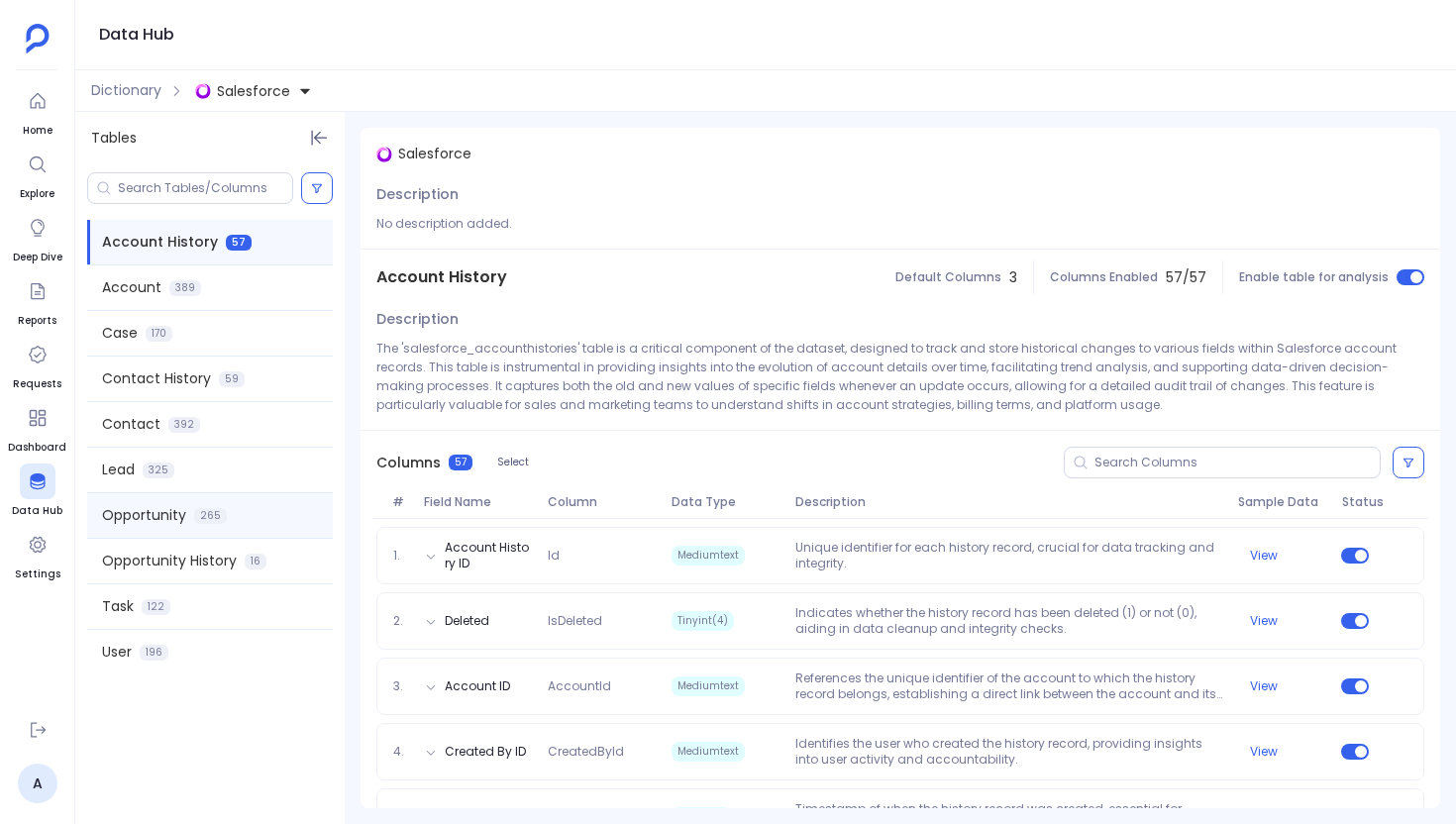 click on "Opportunity" at bounding box center [144, 515] 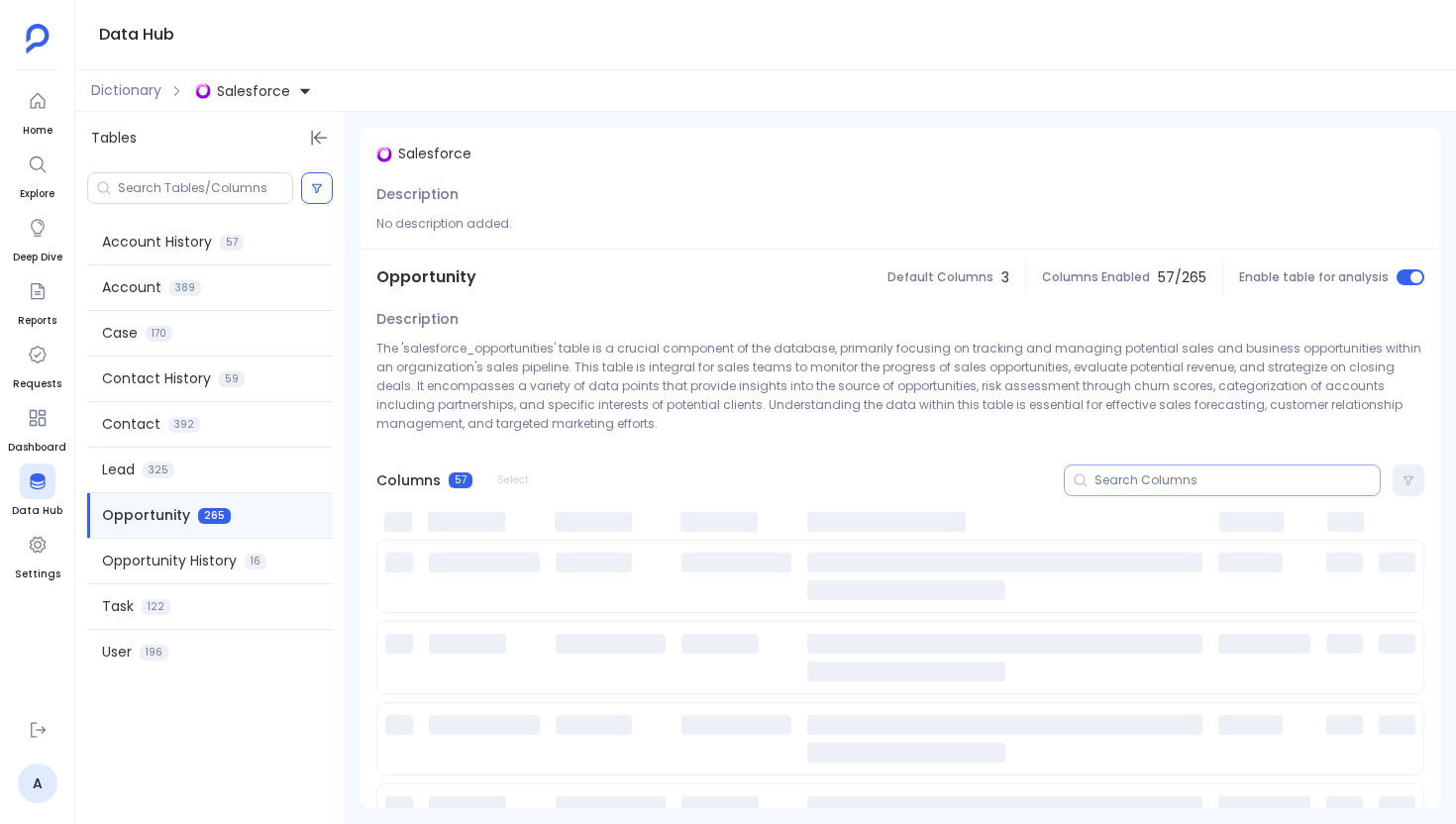 click at bounding box center [1237, 480] 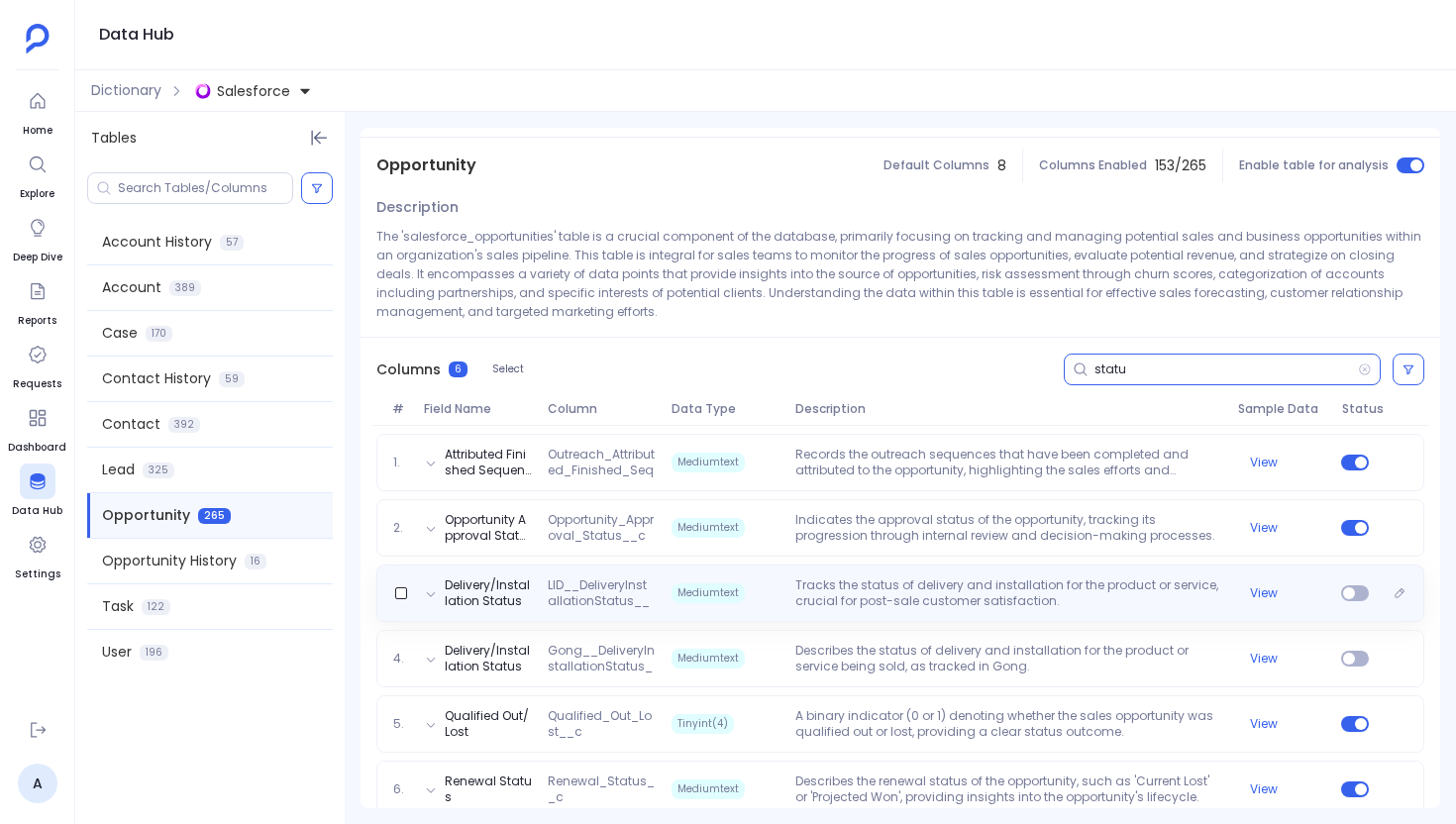 scroll, scrollTop: 138, scrollLeft: 0, axis: vertical 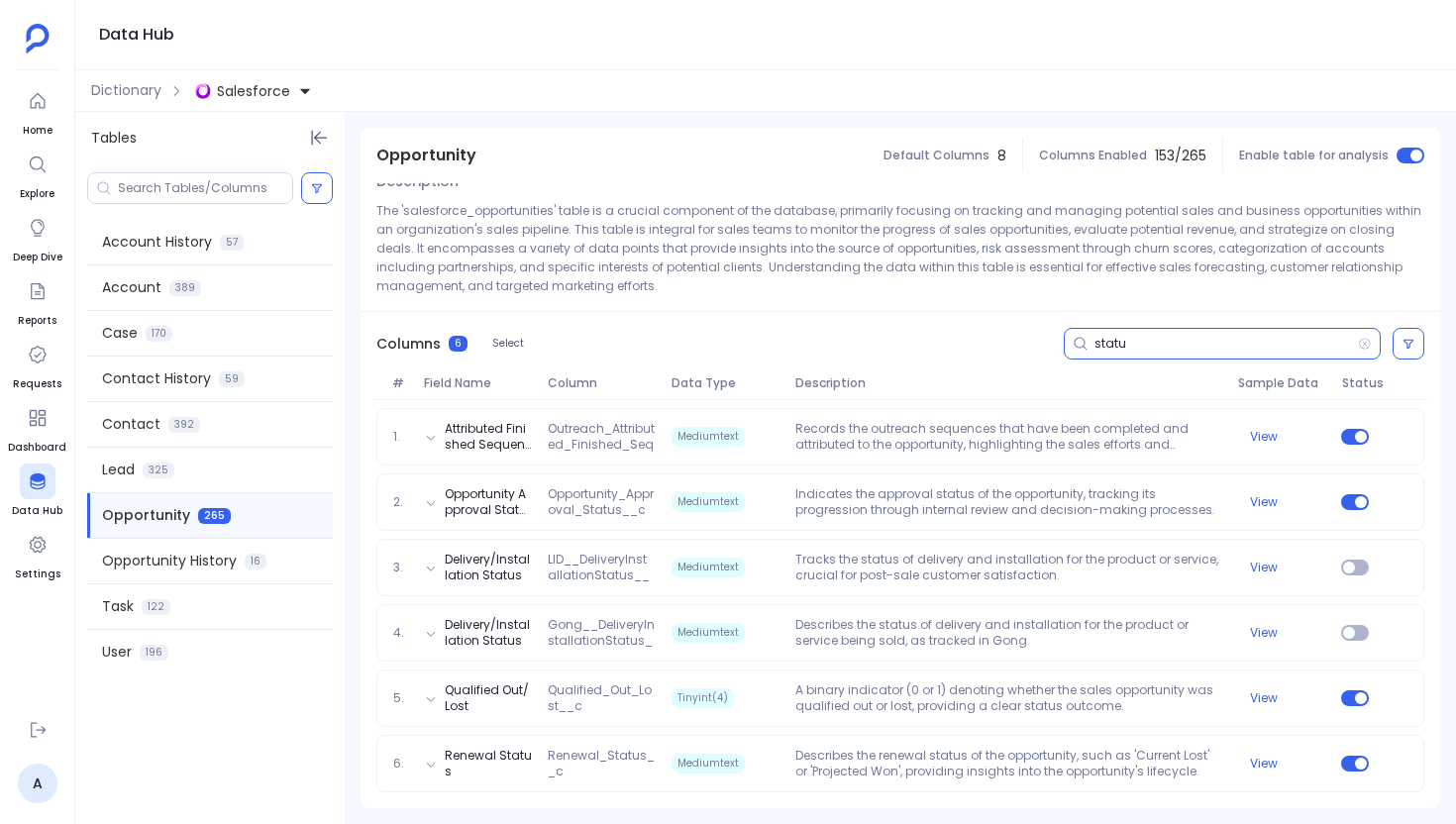 type on "statu" 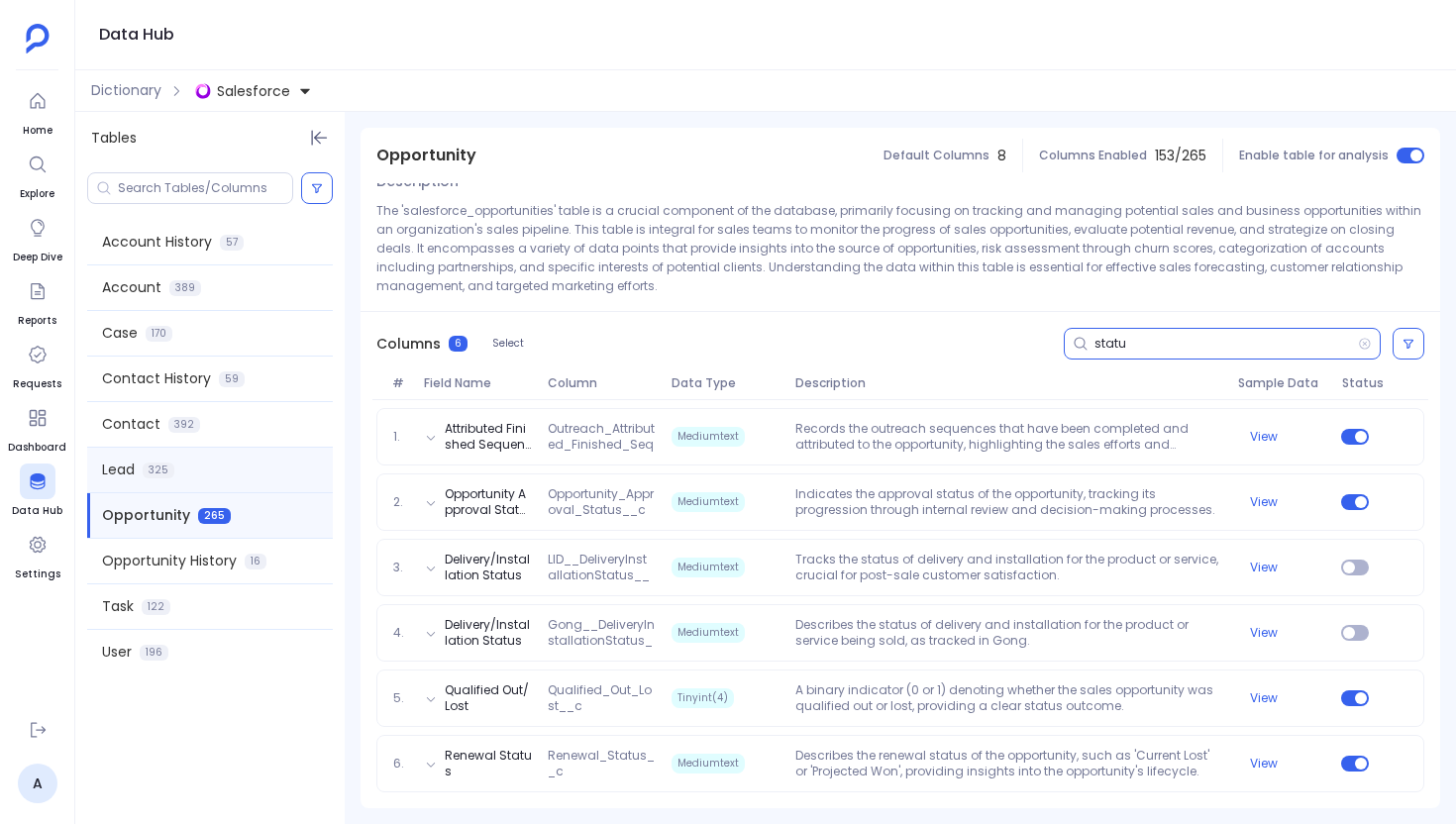 click on "Lead 325" at bounding box center [210, 469] 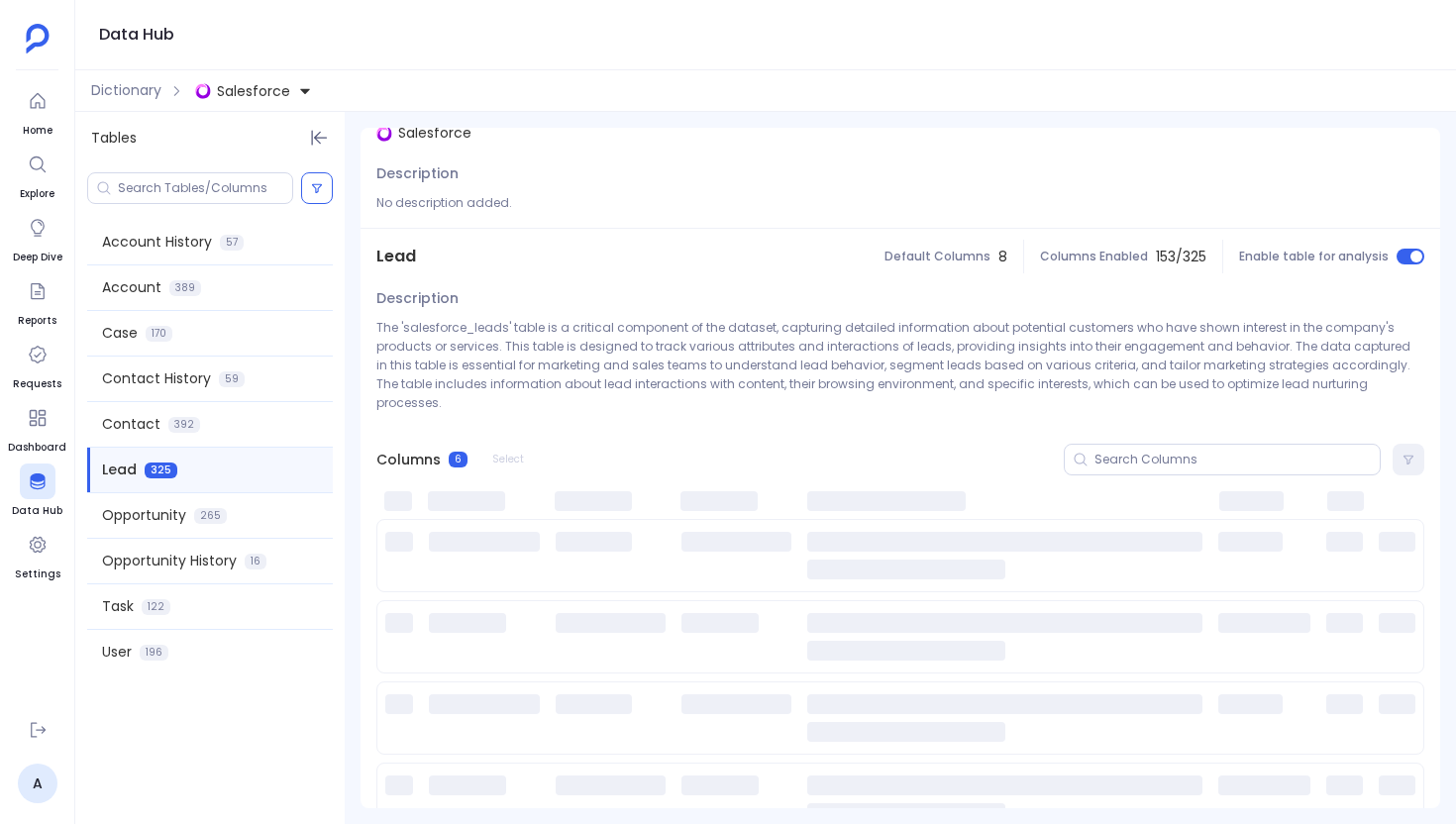 scroll, scrollTop: 0, scrollLeft: 0, axis: both 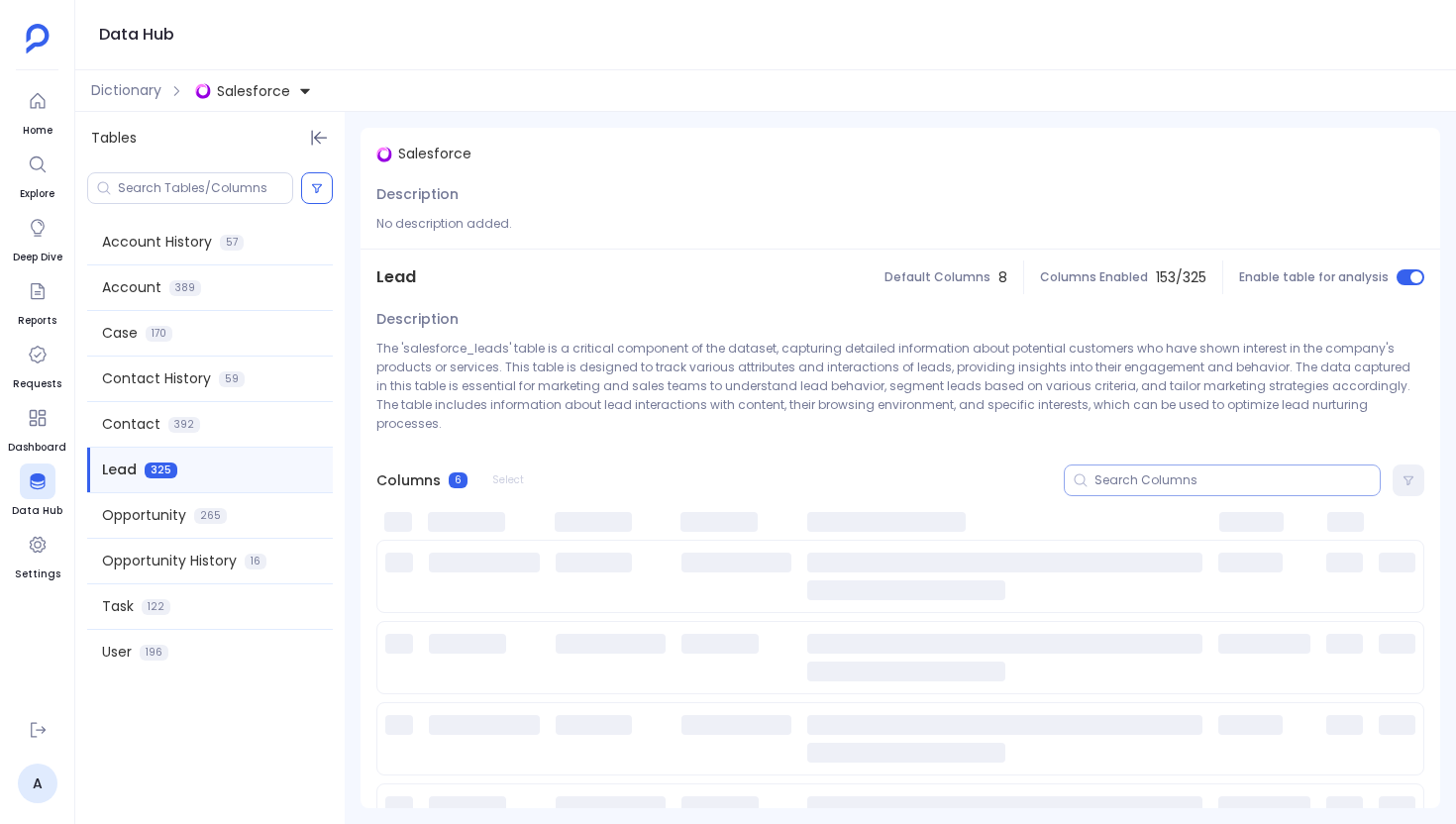 click at bounding box center (1222, 480) 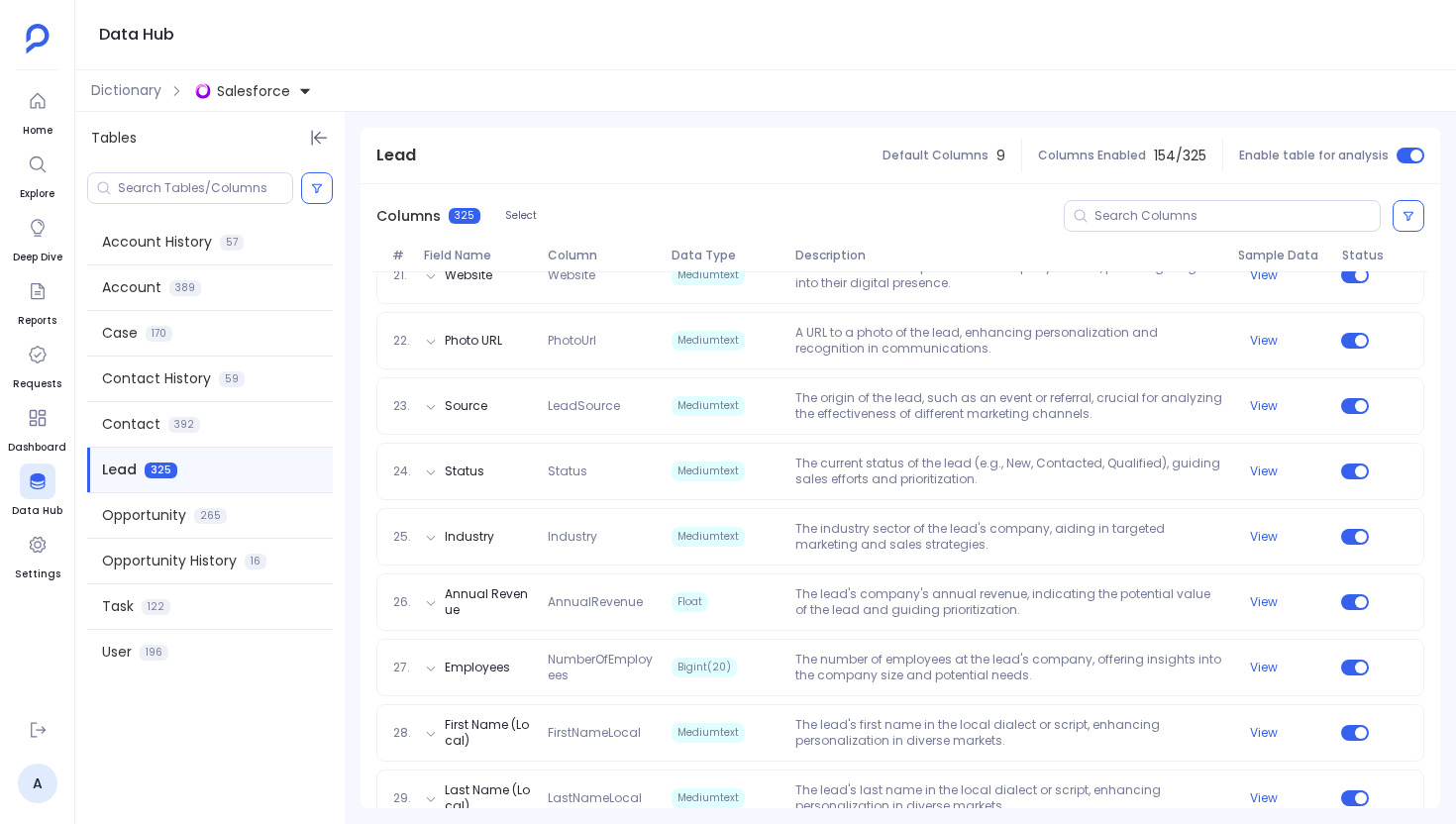 scroll, scrollTop: 1706, scrollLeft: 0, axis: vertical 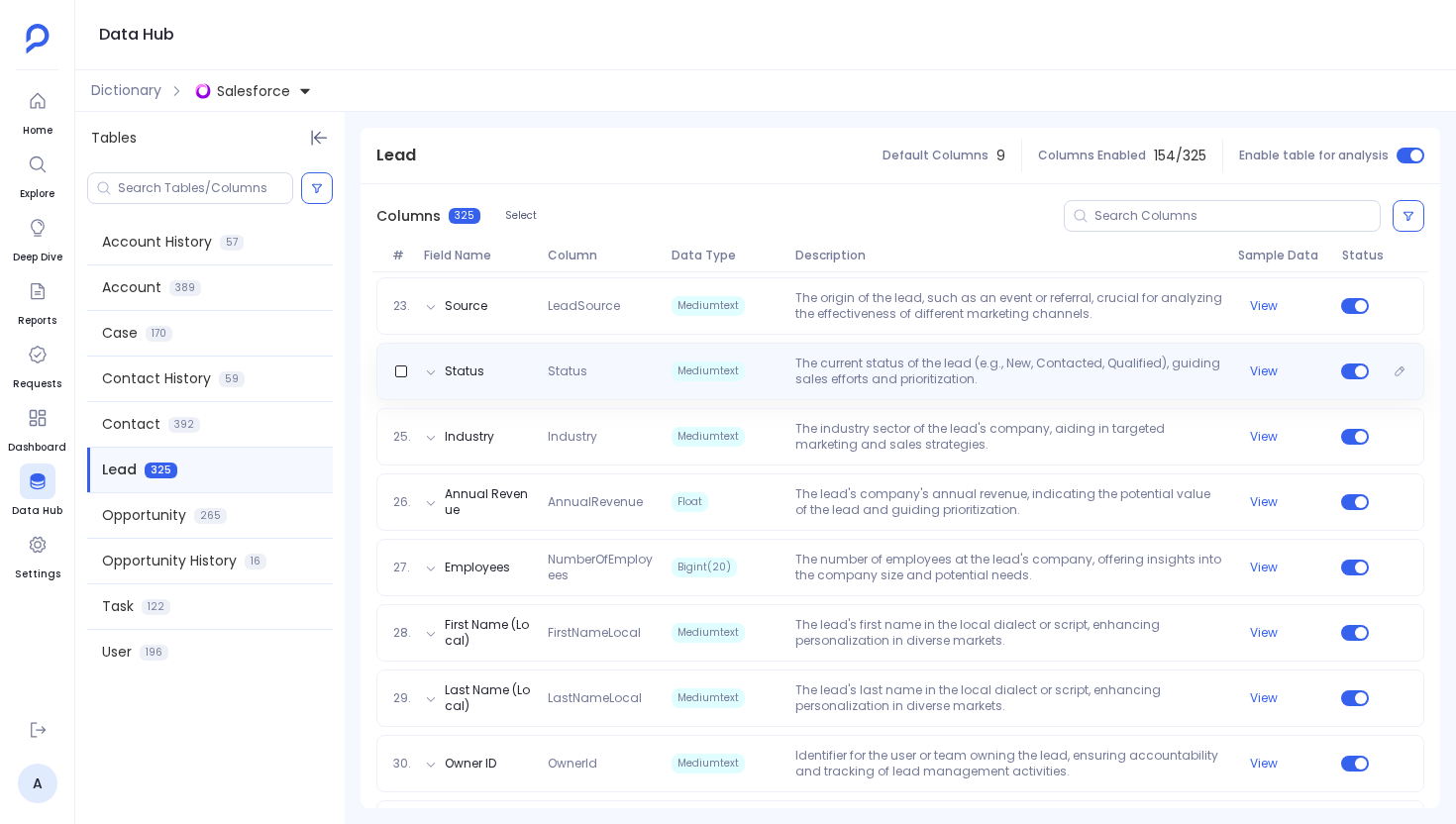 click on "The current status of the lead (e.g., New, Contacted, Qualified), guiding sales efforts and prioritization." at bounding box center (1008, 371) 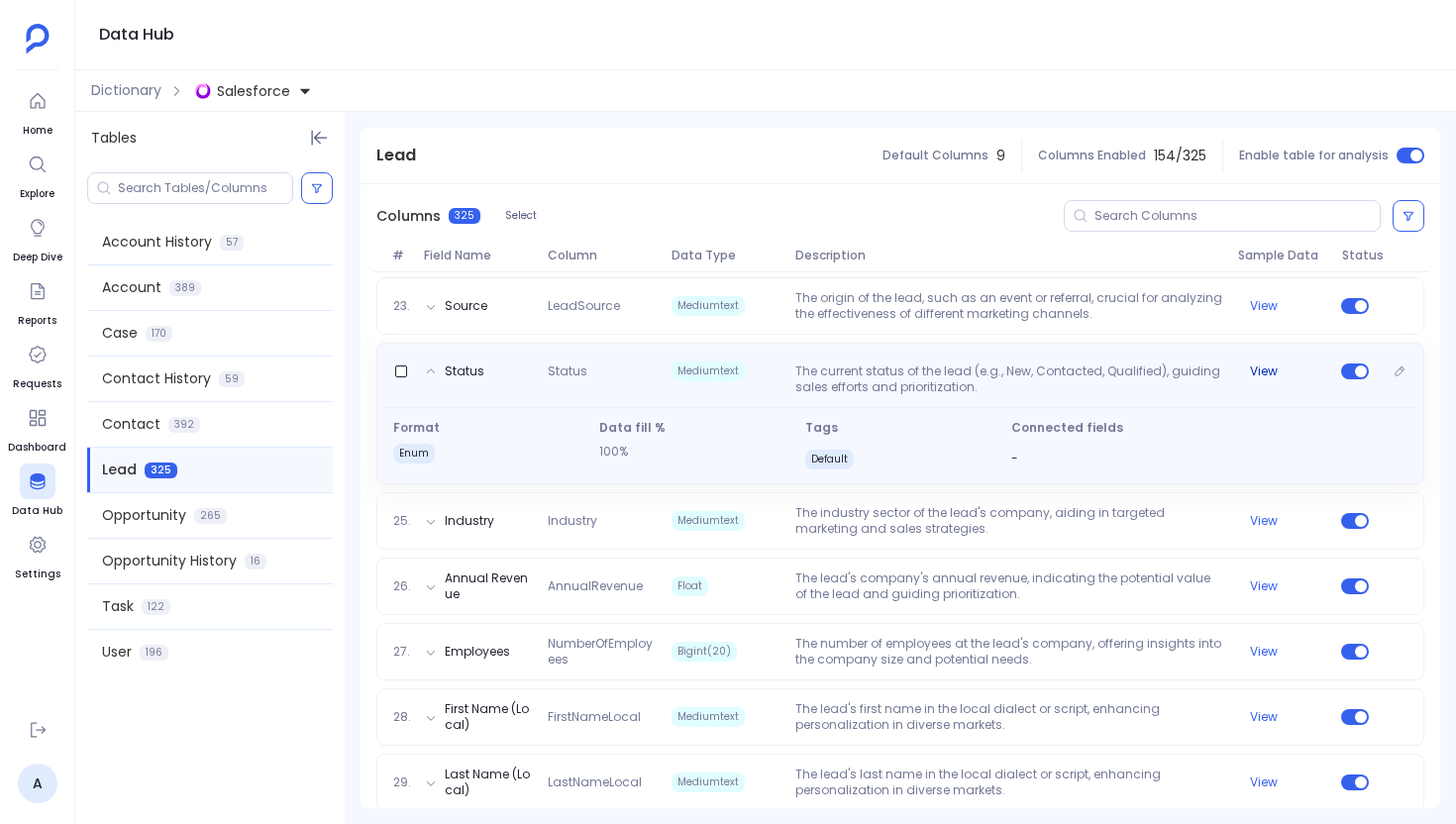 click on "View" at bounding box center [1264, 371] 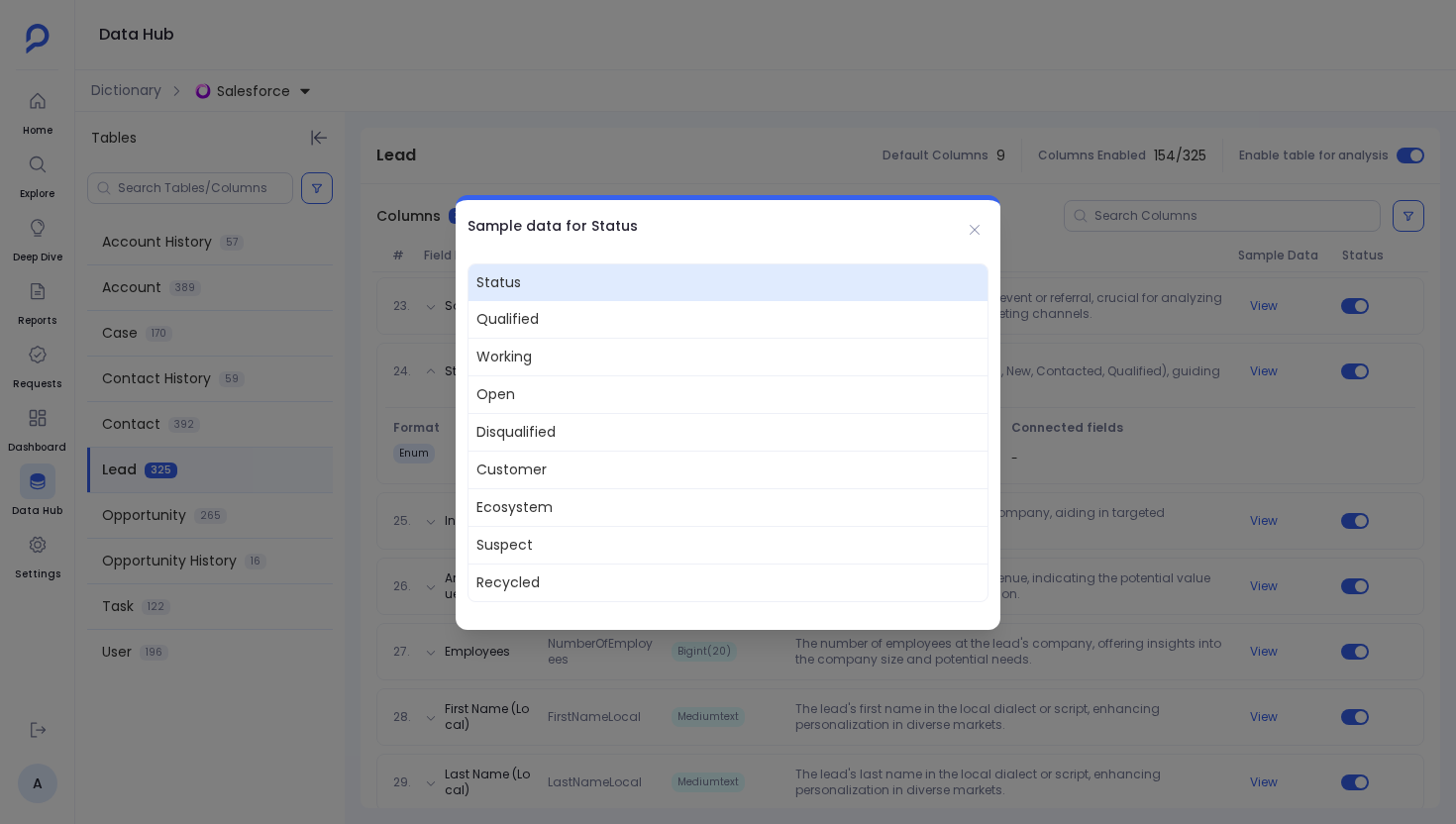 click at bounding box center [728, 412] 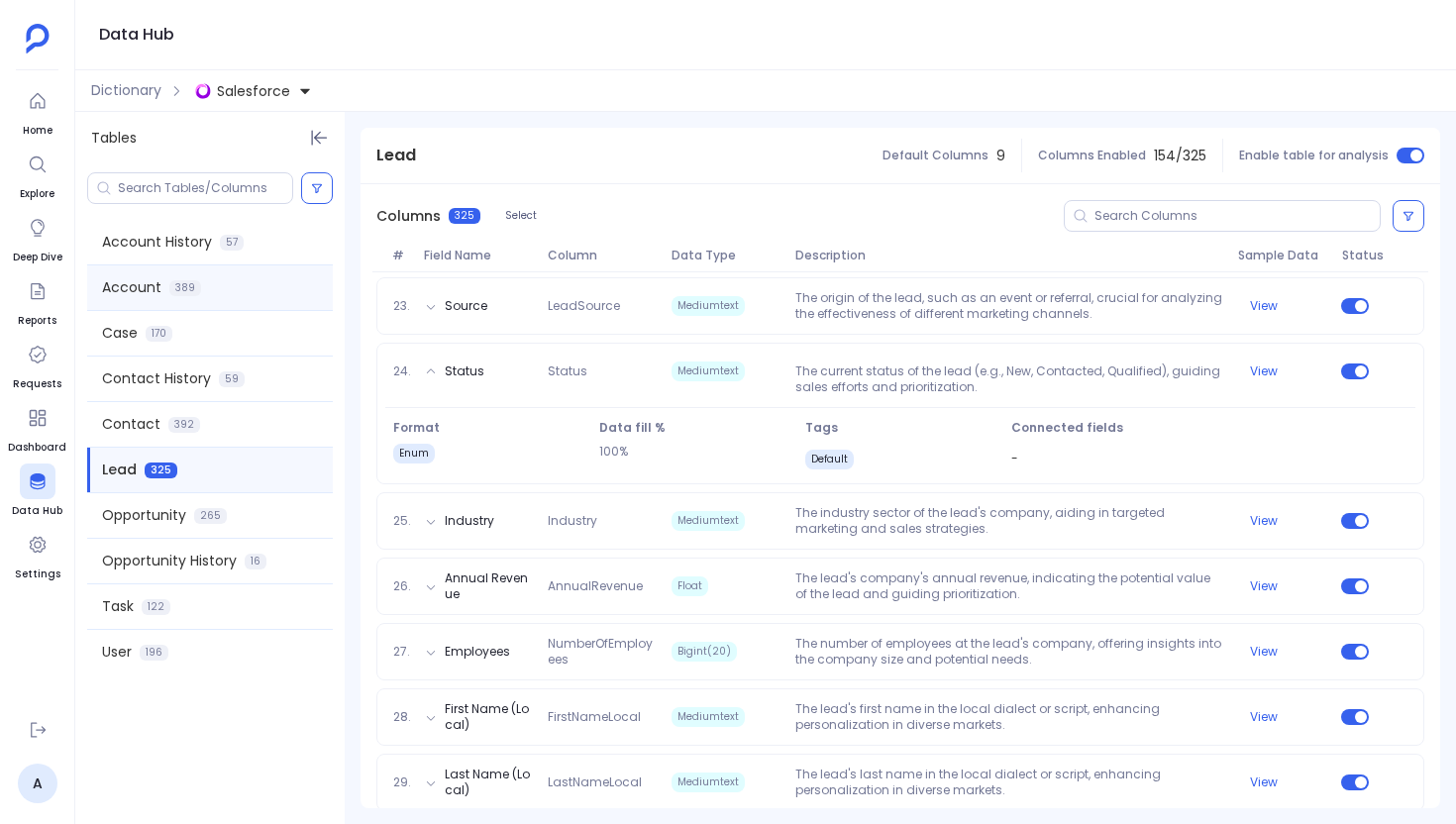 click on "Account 389" at bounding box center (210, 287) 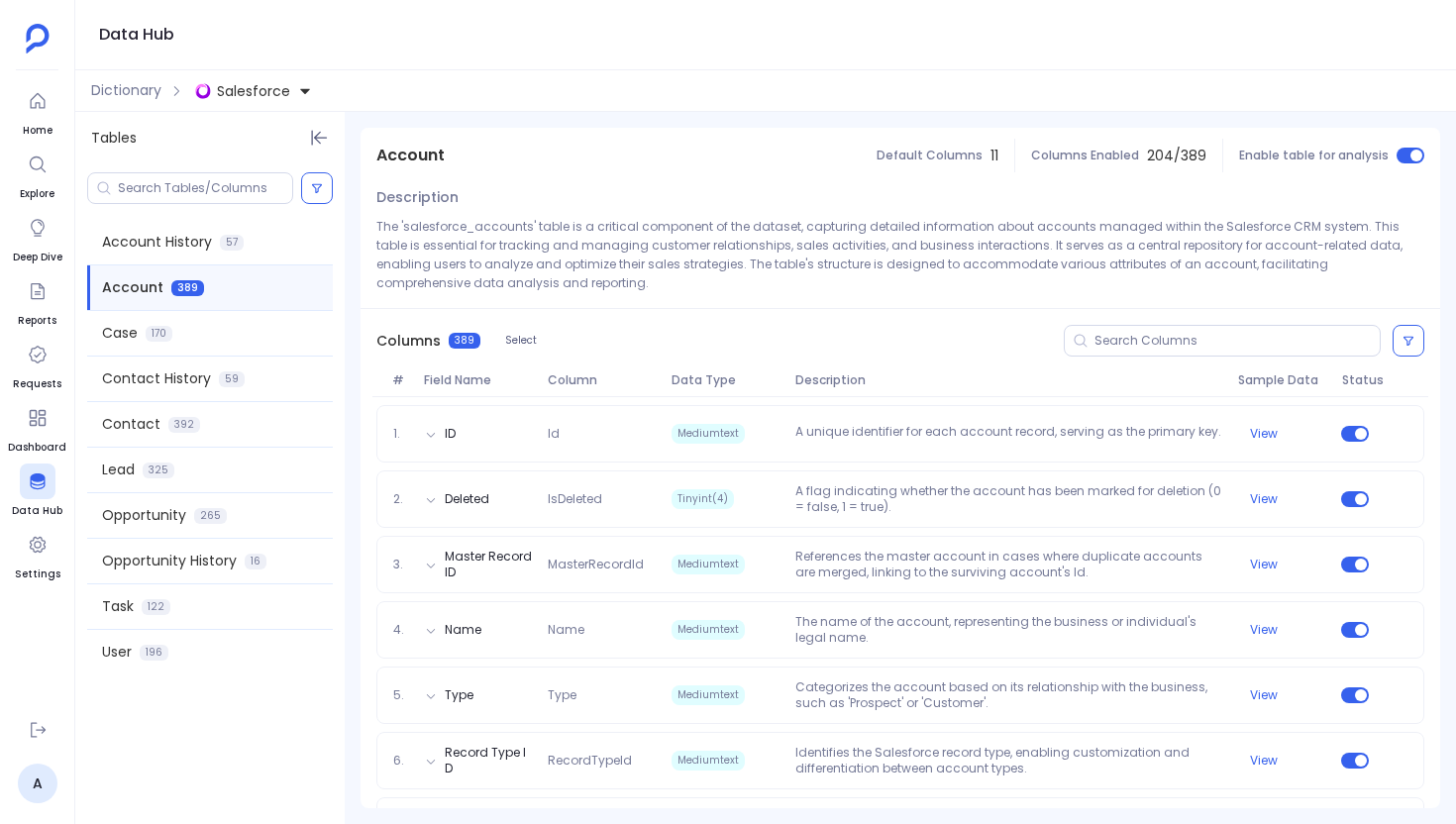 scroll, scrollTop: 118, scrollLeft: 0, axis: vertical 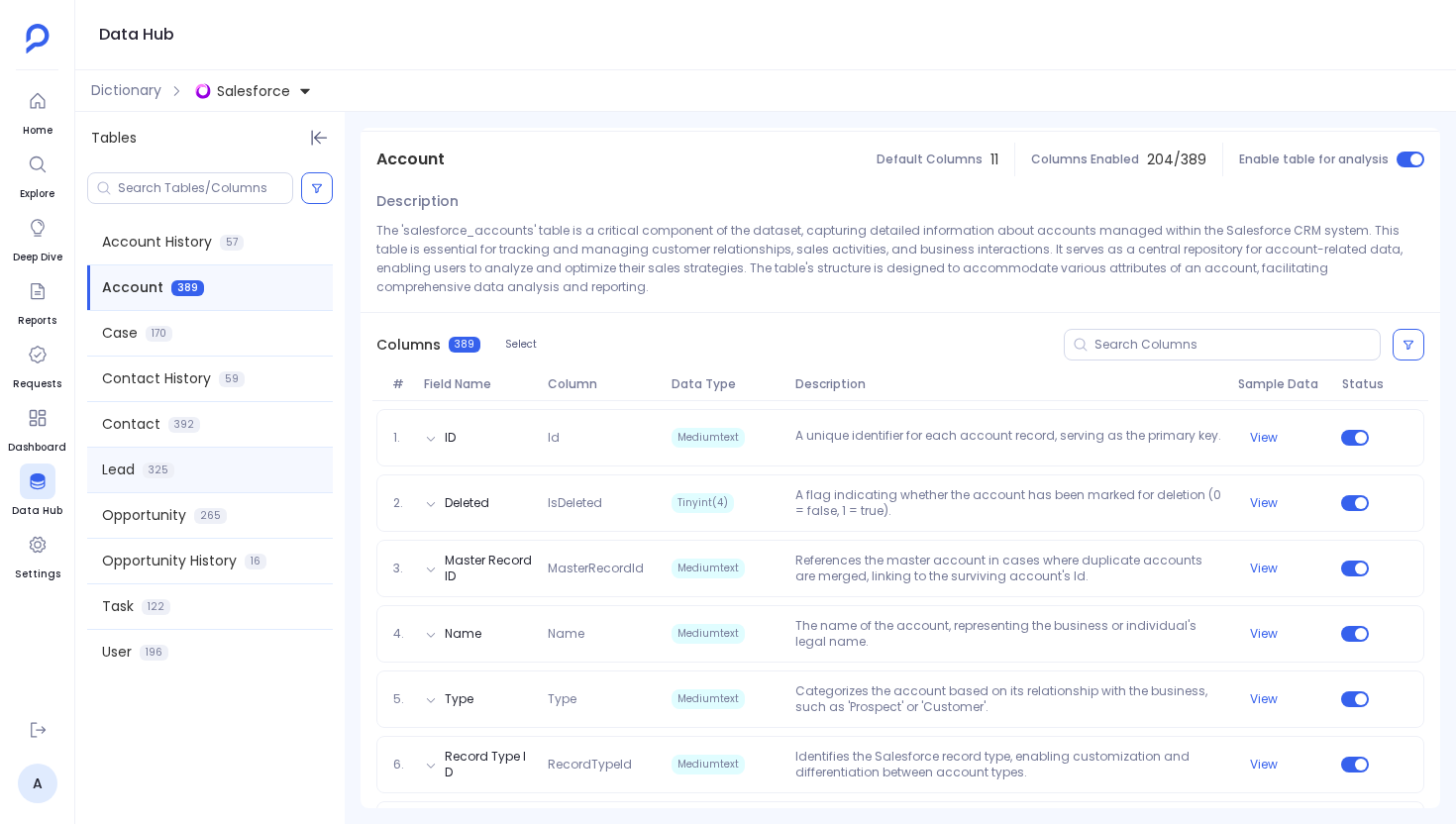 click on "Lead 325" at bounding box center (210, 469) 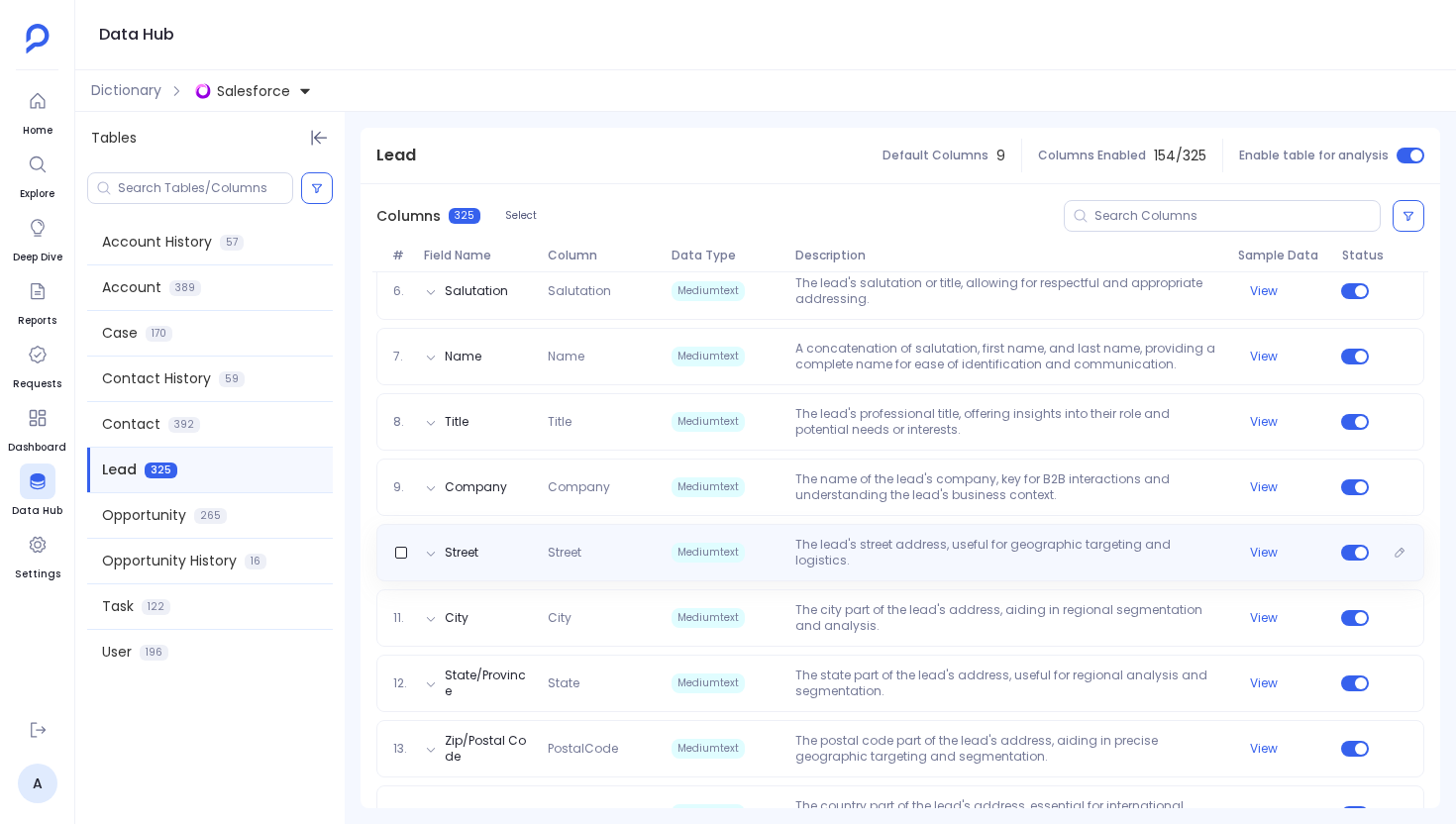 scroll, scrollTop: 625, scrollLeft: 0, axis: vertical 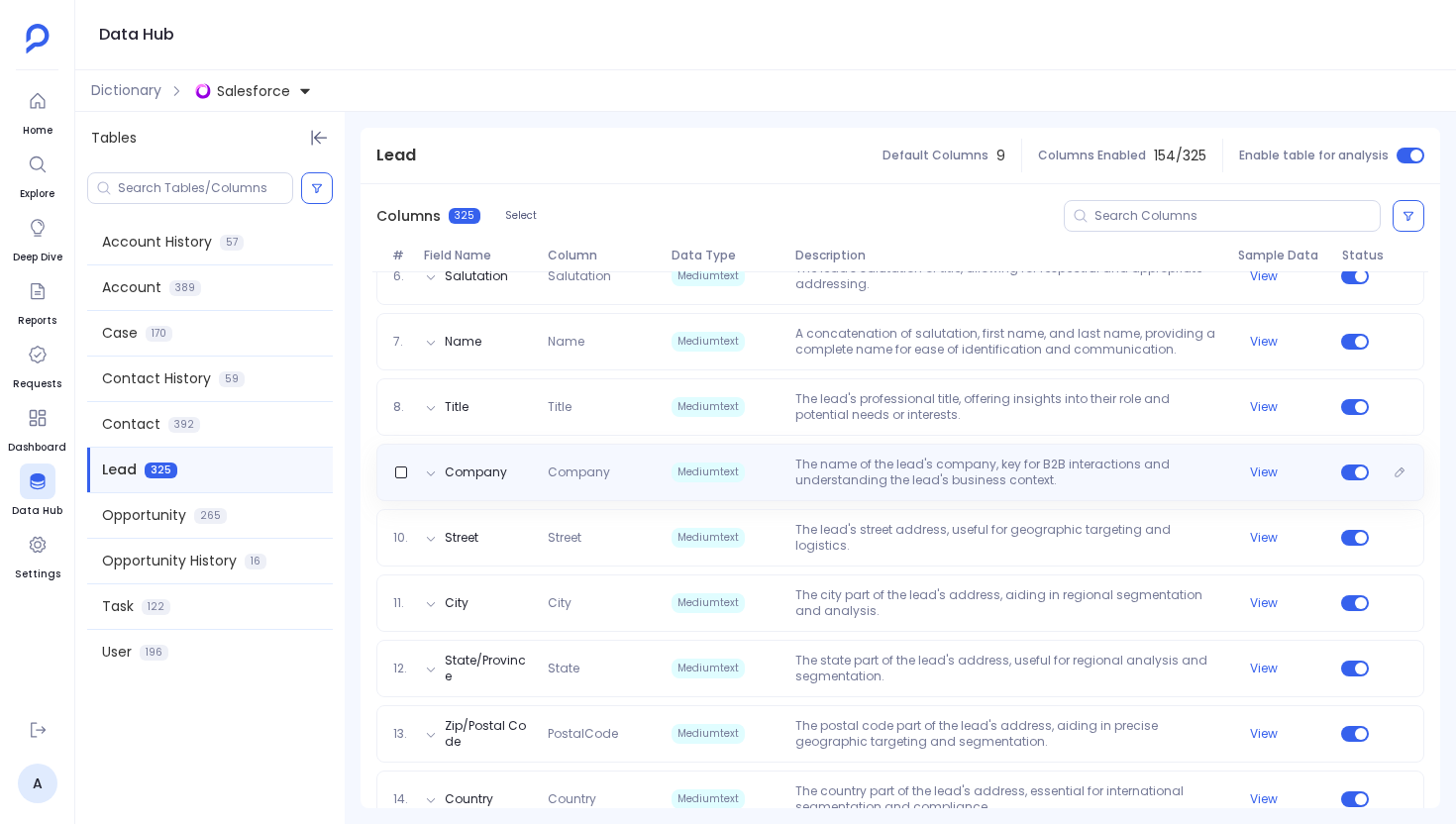 click on "The name of the lead's company, key for B2B interactions and understanding the lead's business context." at bounding box center [1008, 472] 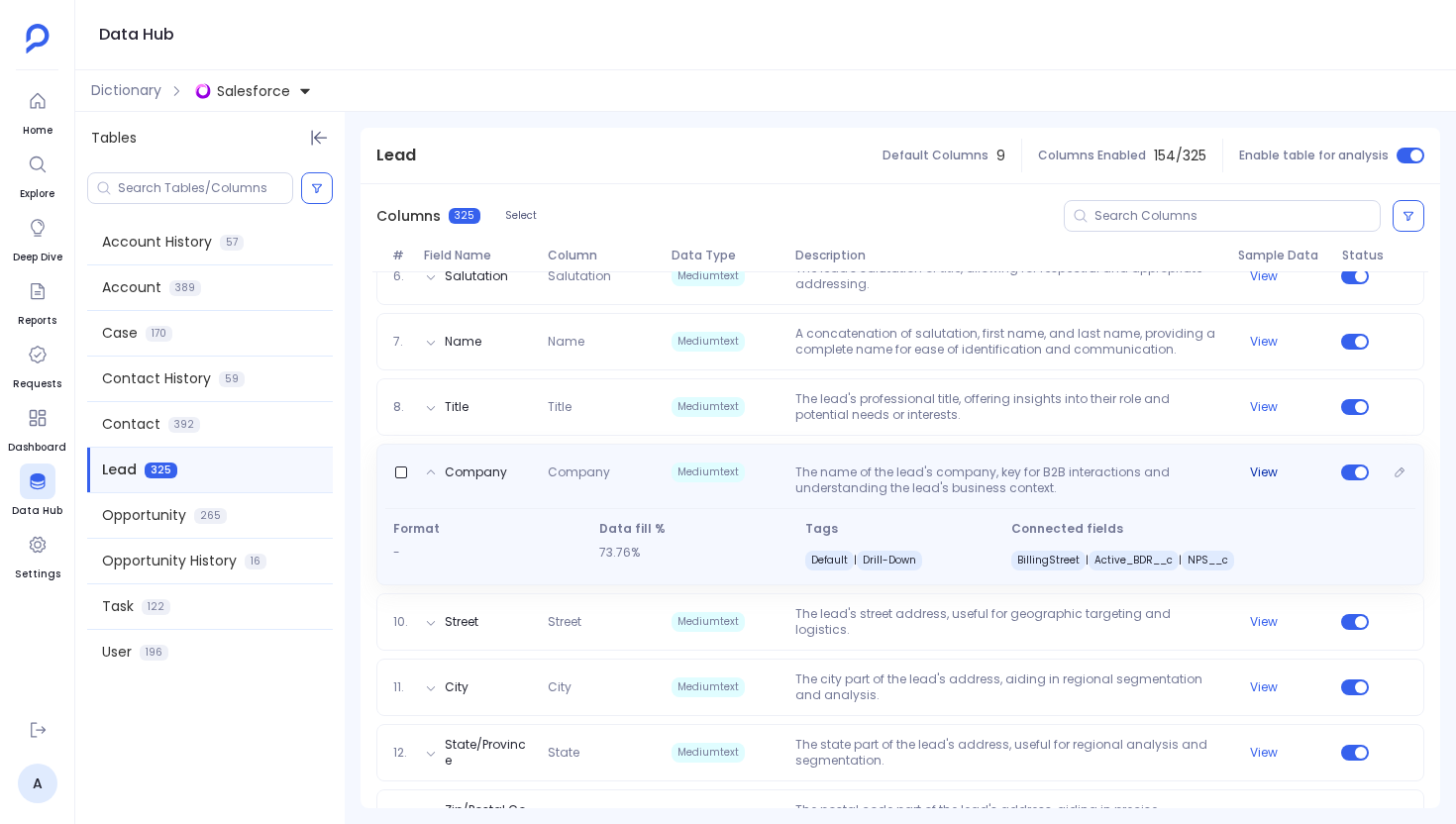 click on "View" at bounding box center (1264, 472) 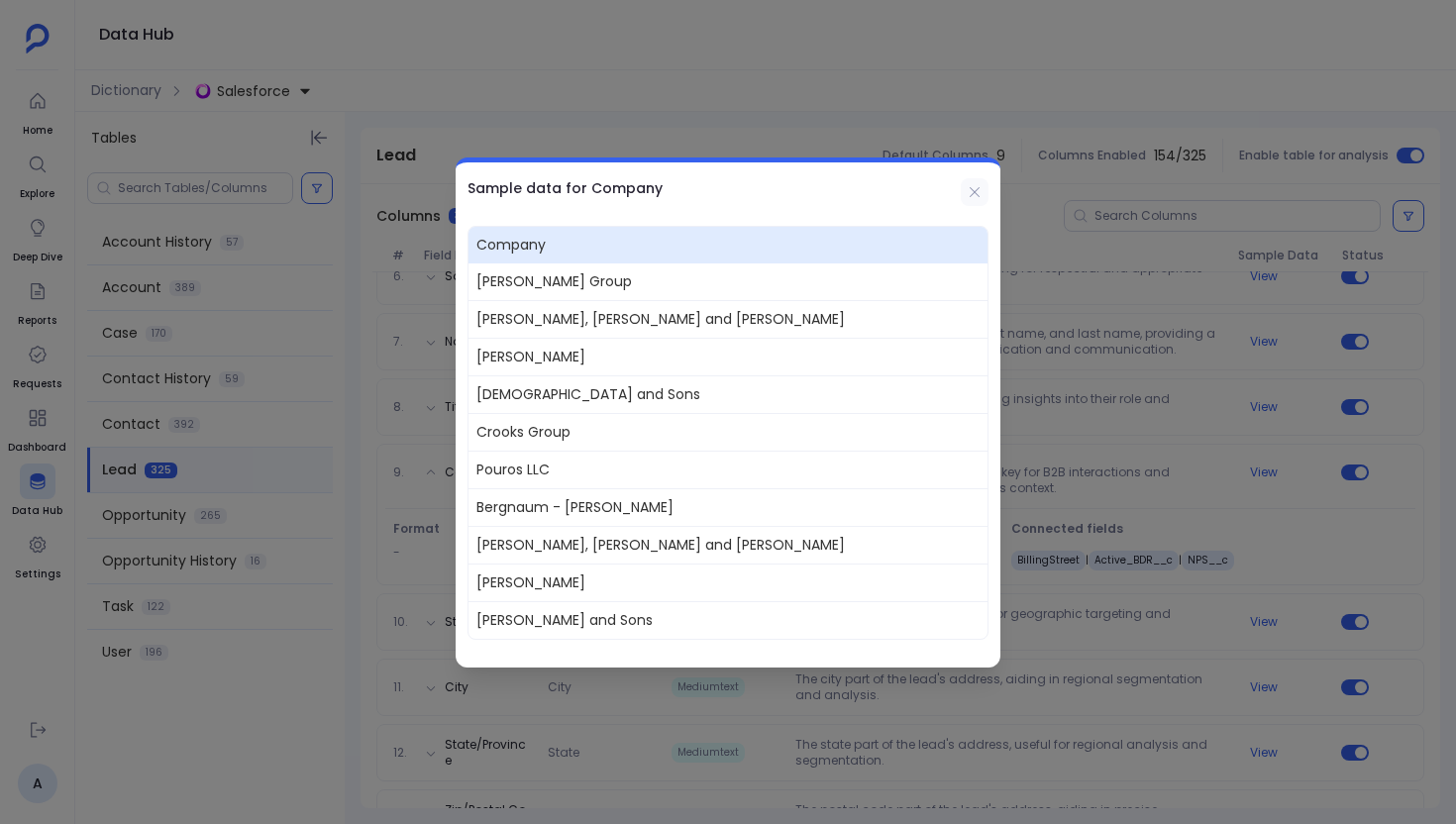 click 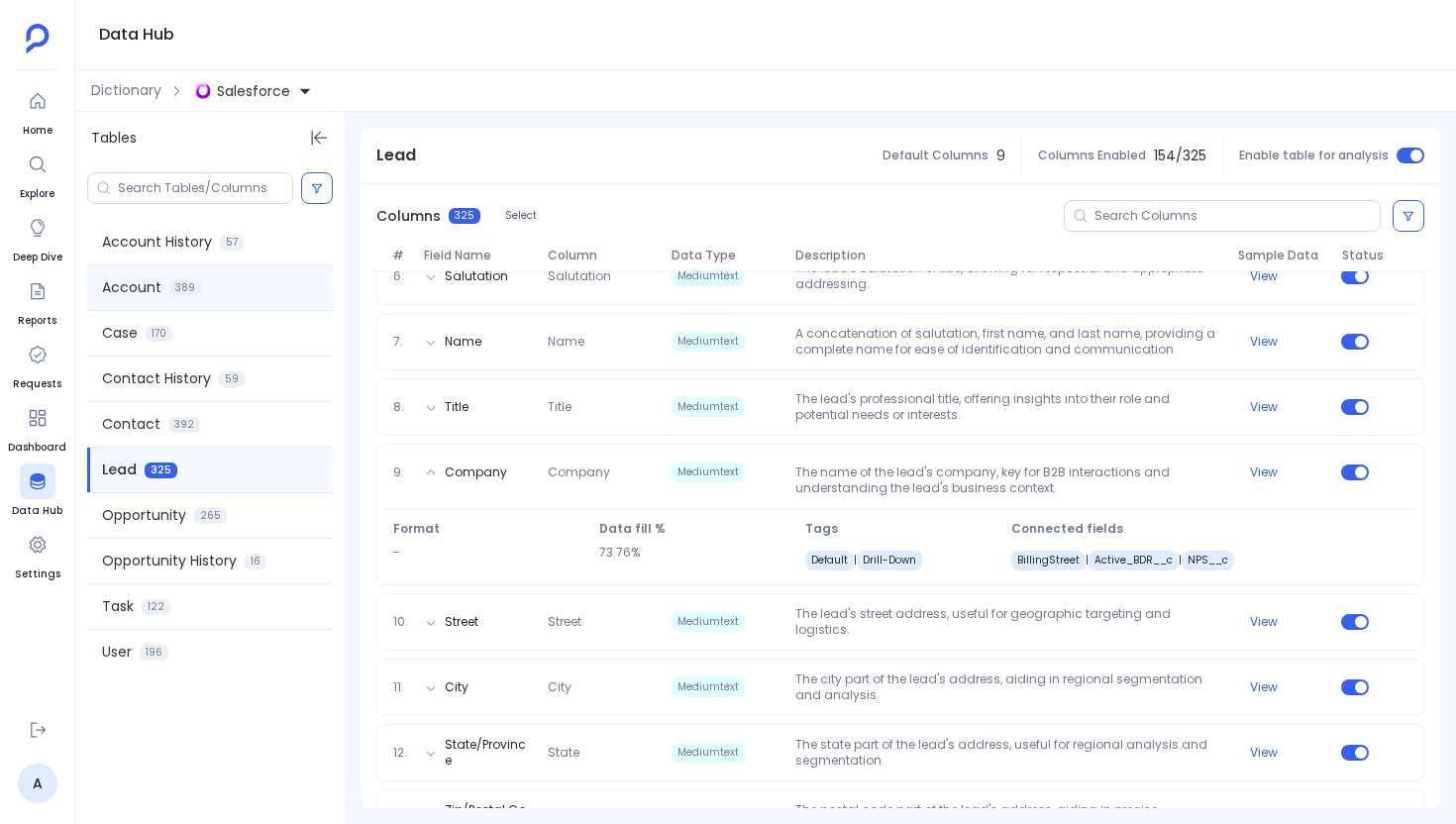 click on "Account 389" at bounding box center (210, 287) 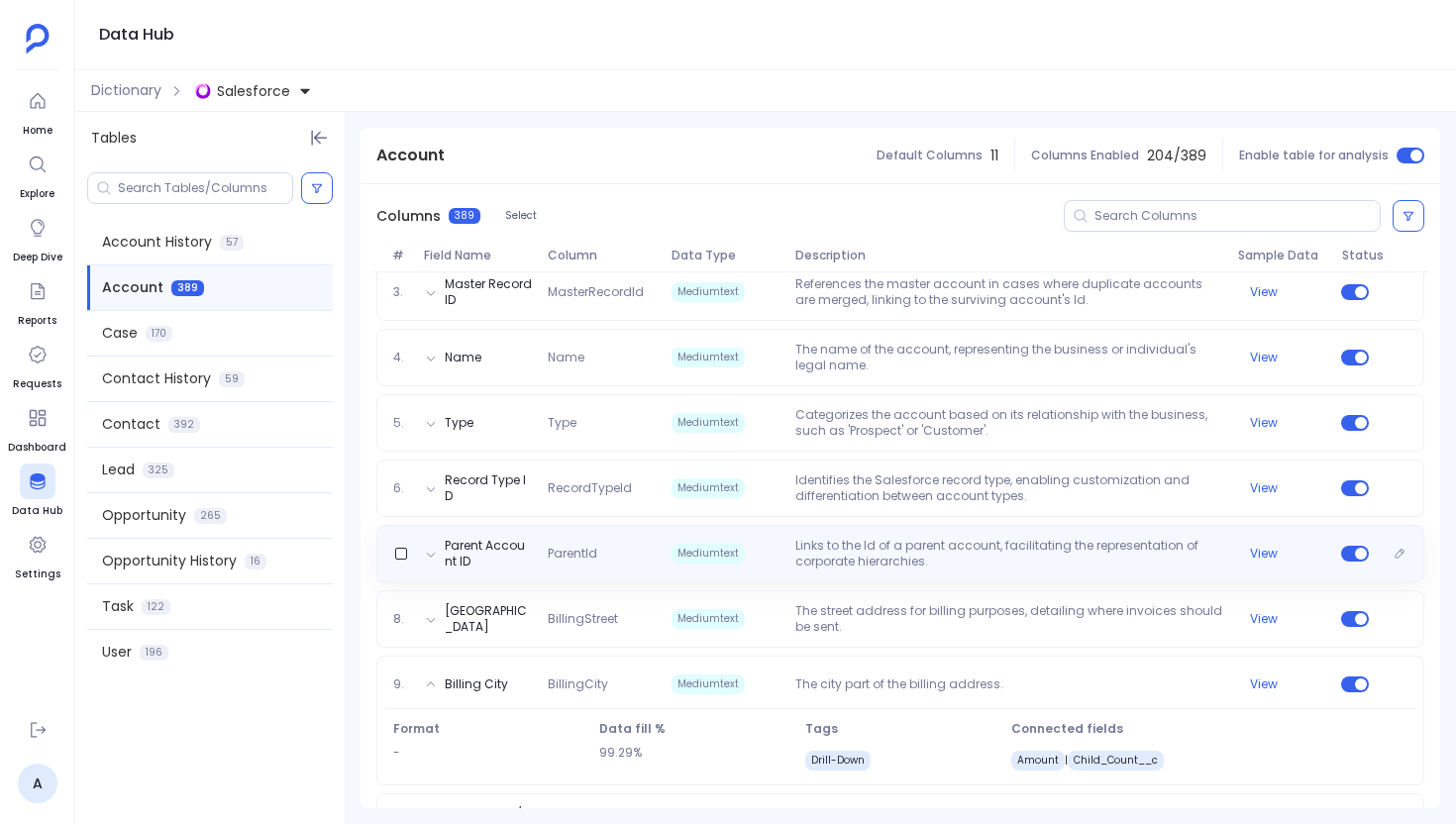 scroll, scrollTop: 402, scrollLeft: 0, axis: vertical 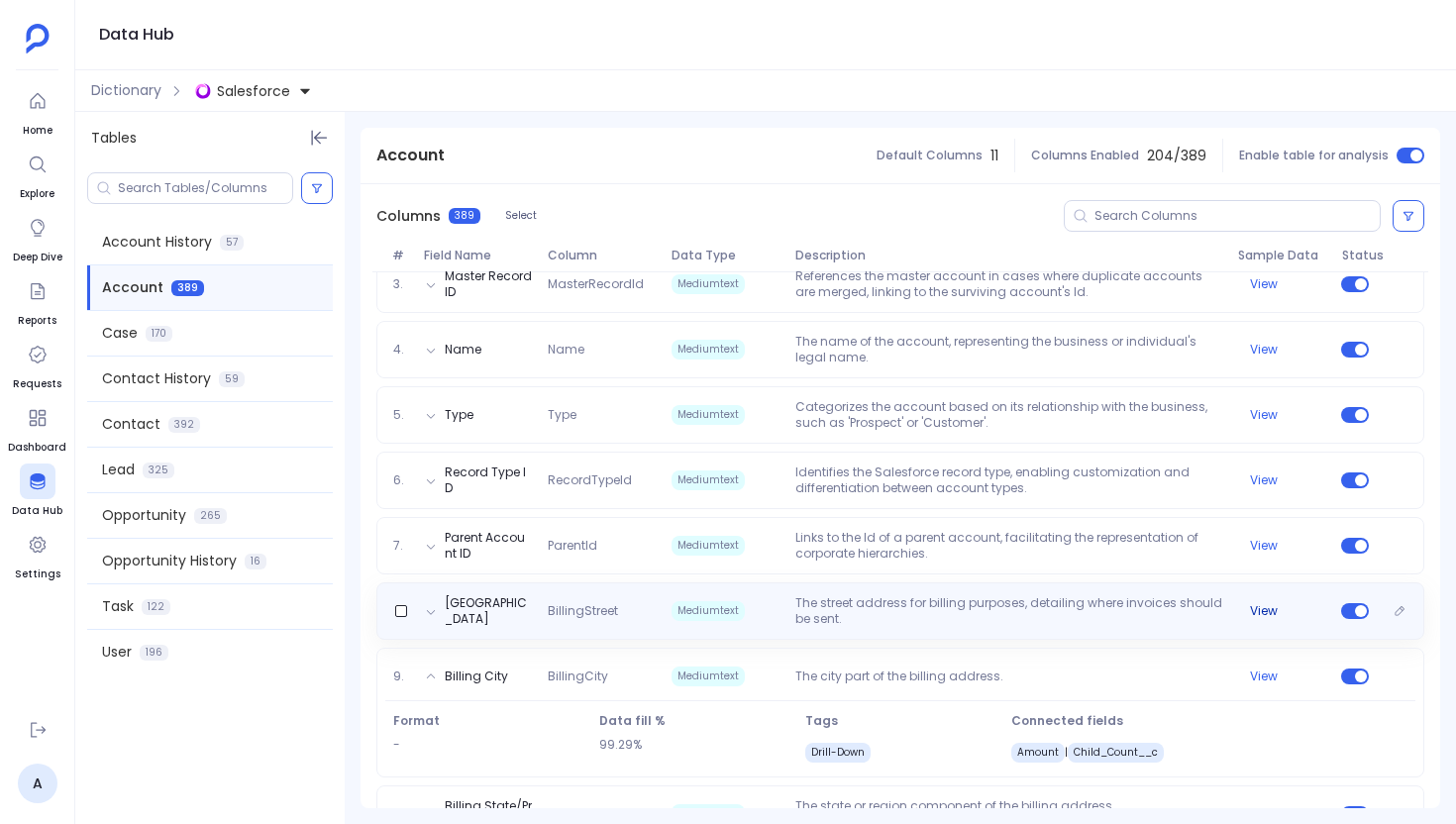click on "View" at bounding box center [1264, 611] 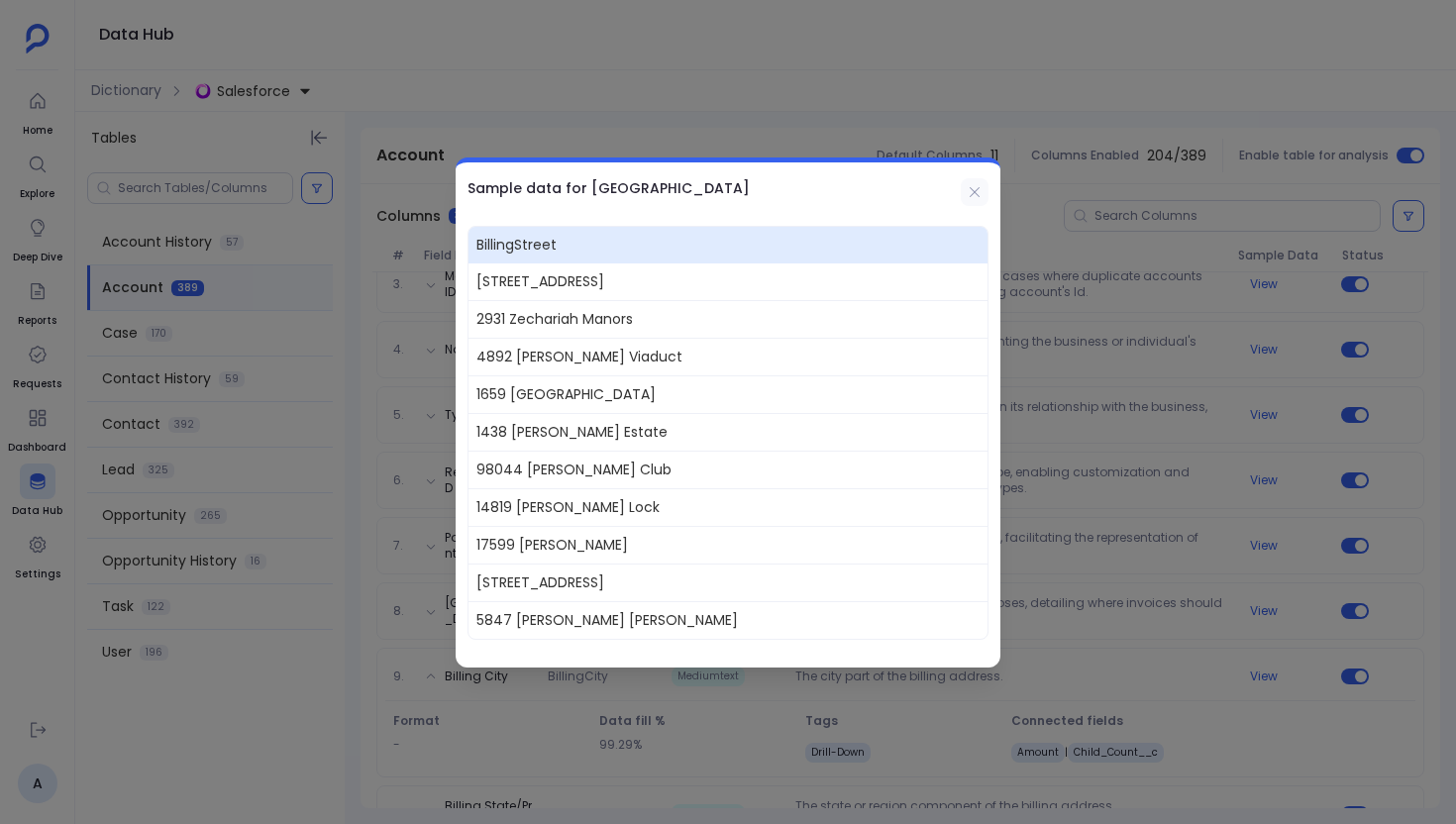 click 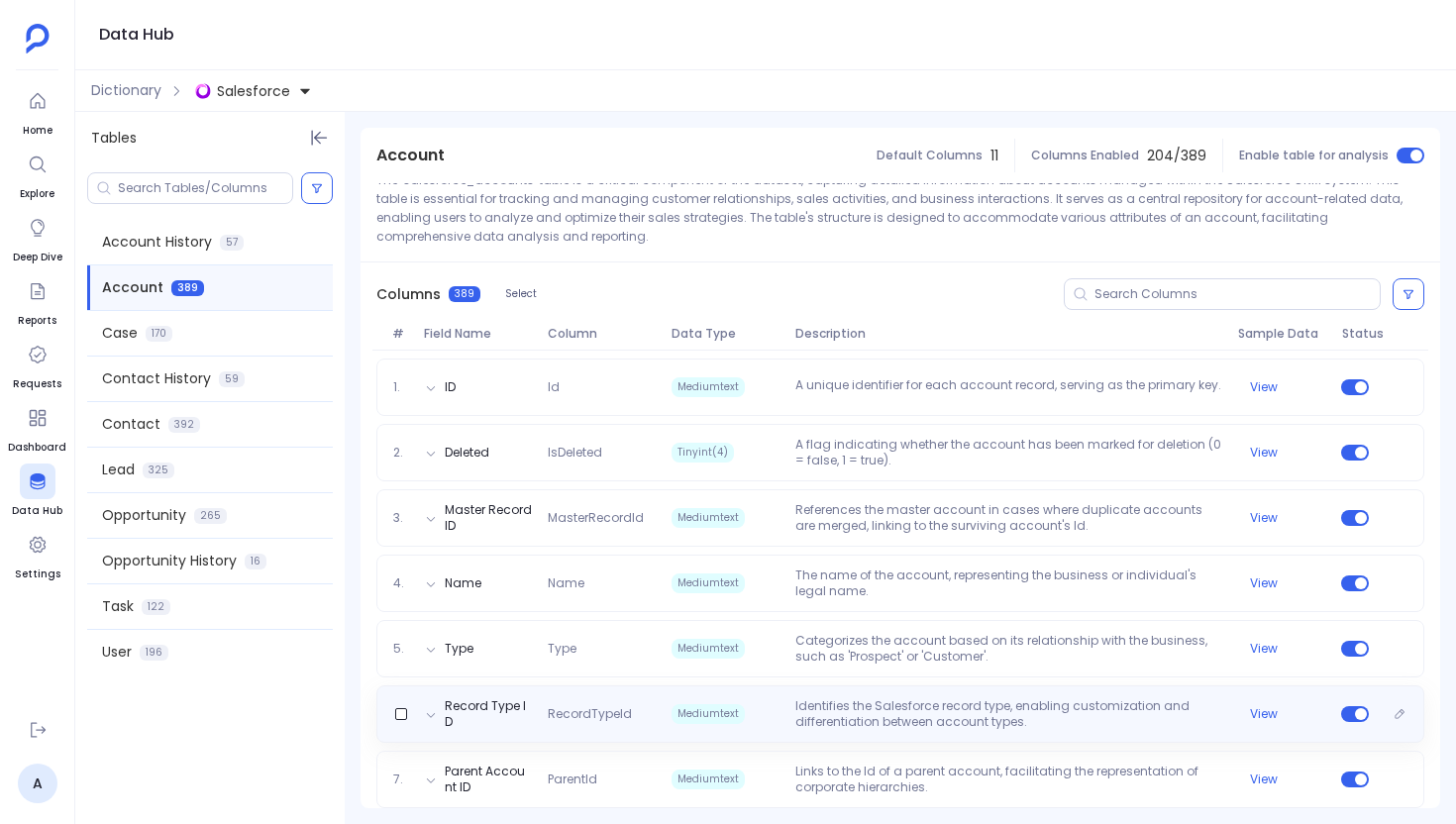 scroll, scrollTop: 0, scrollLeft: 0, axis: both 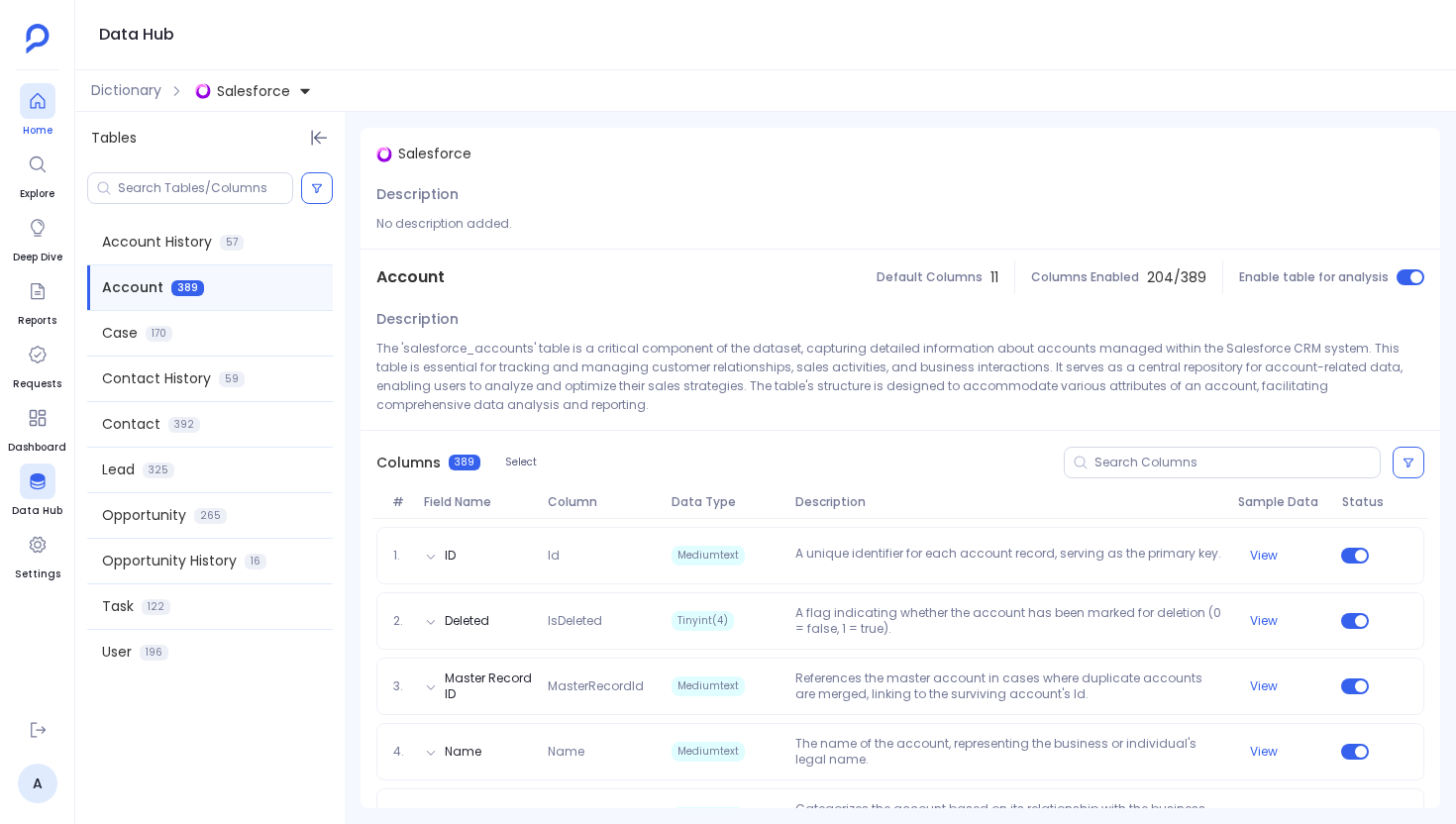 click at bounding box center [38, 101] 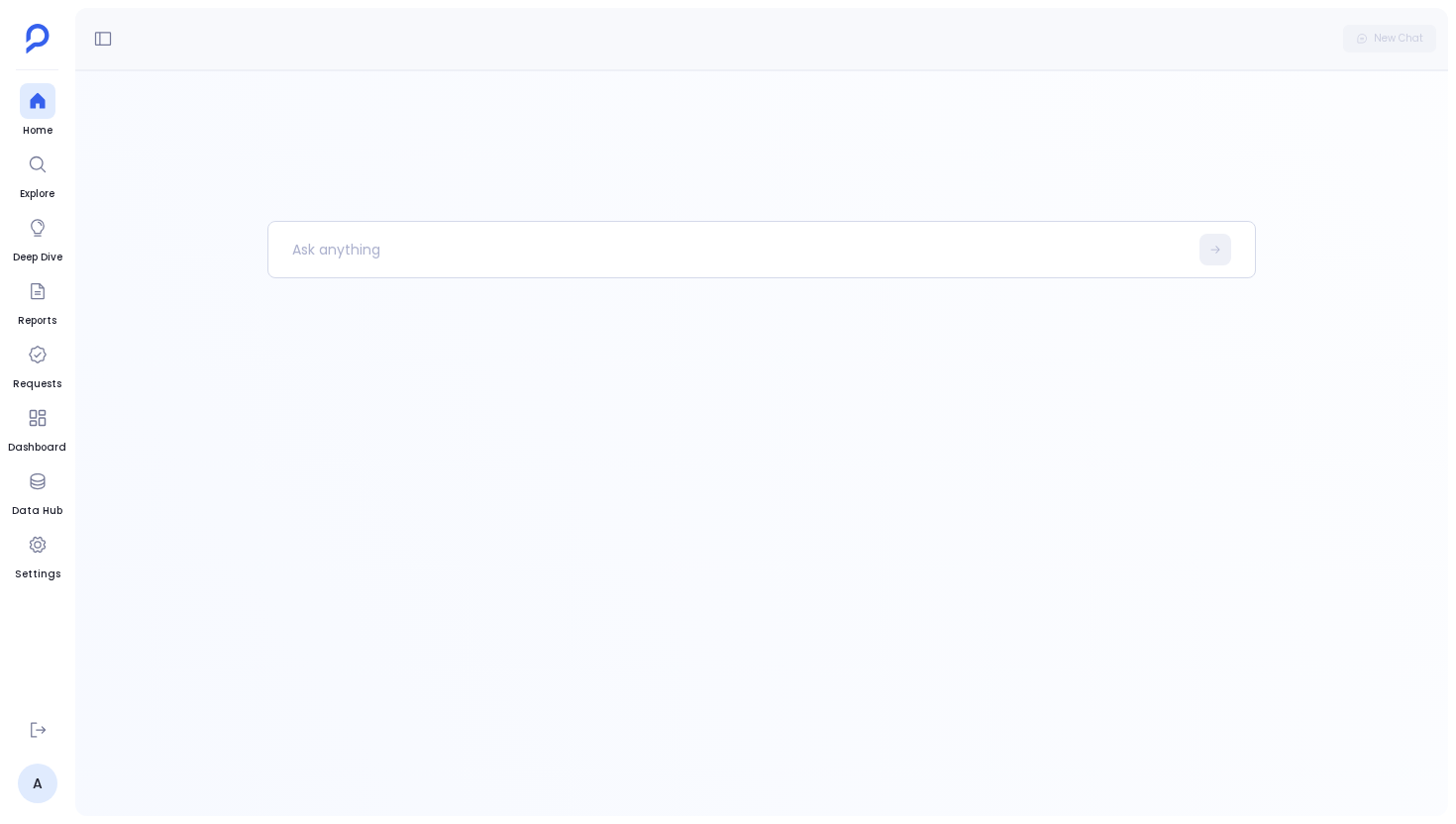 click on "New Chat" at bounding box center (762, 39) 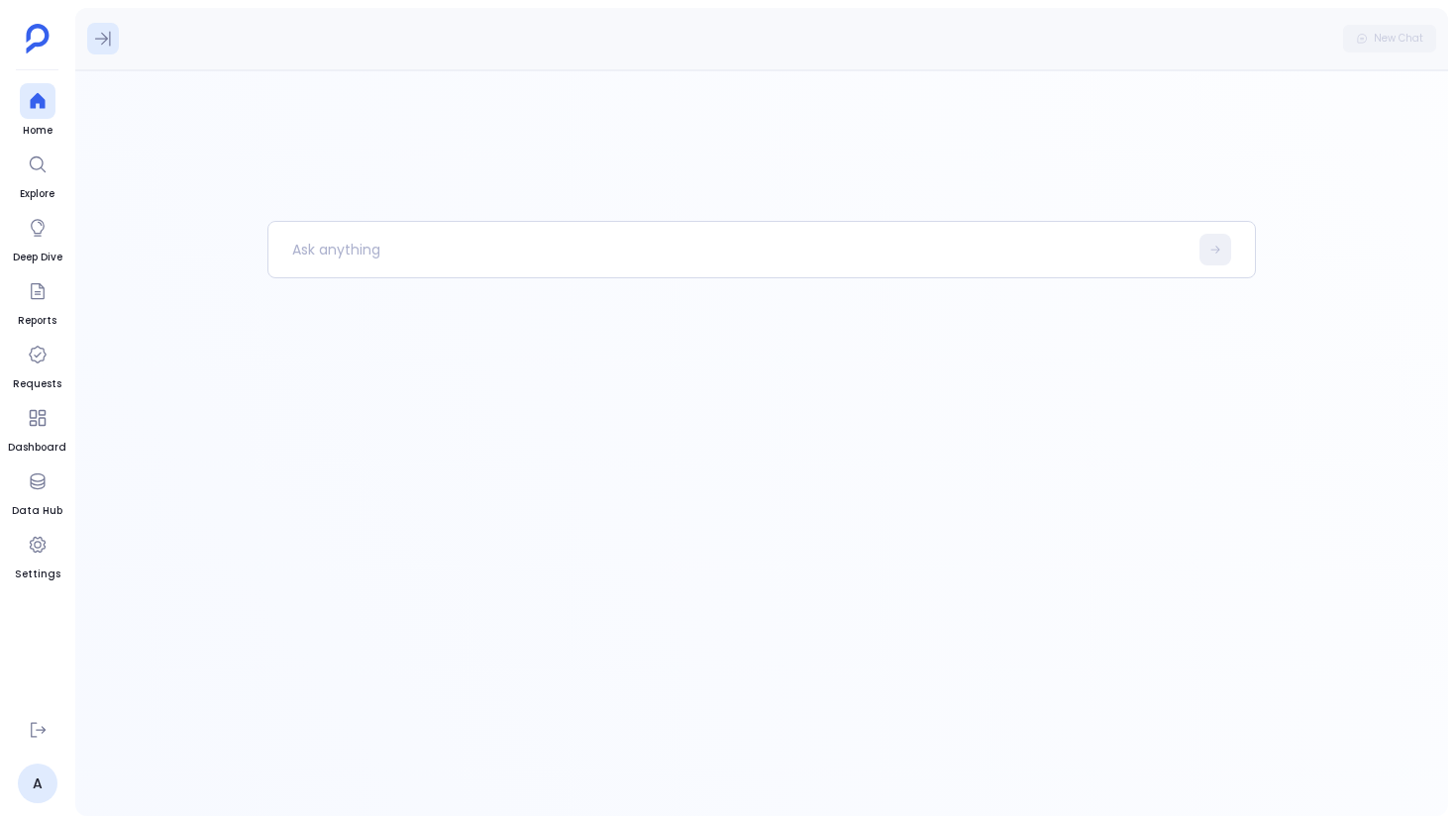 click 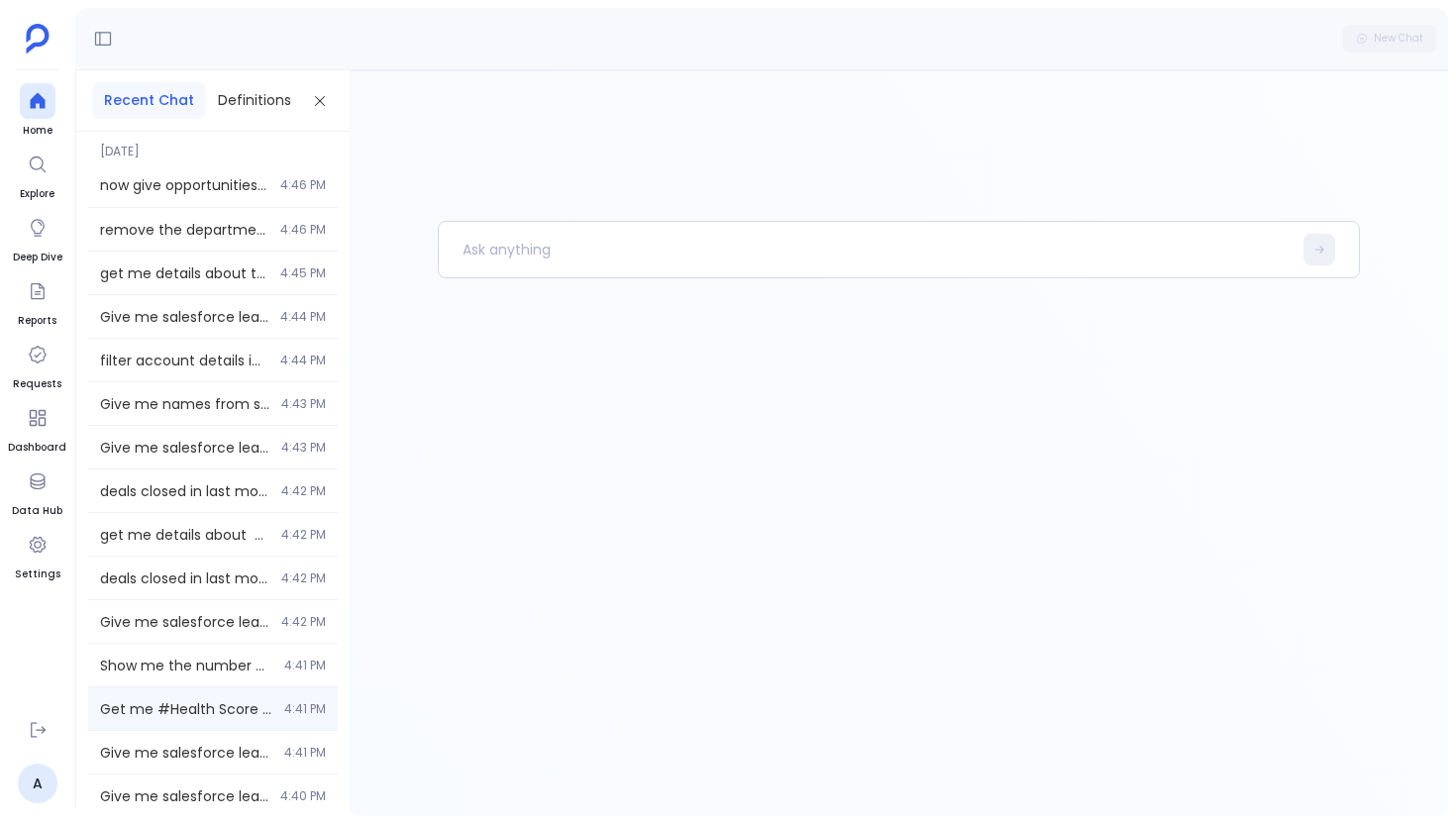 click on "Get me #Health Score from 2020 4:41 PM" at bounding box center (213, 708) 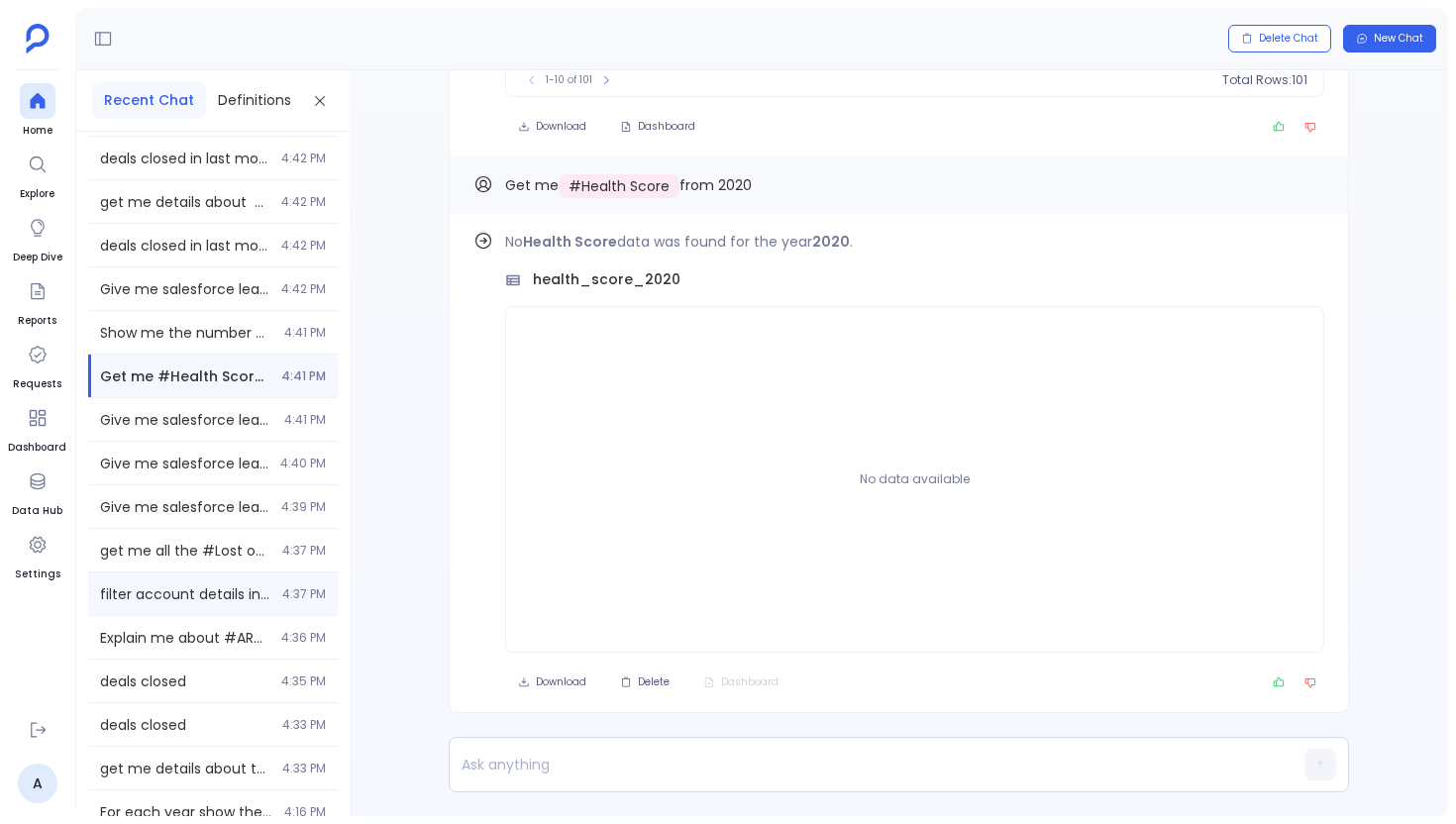 scroll, scrollTop: 0, scrollLeft: 0, axis: both 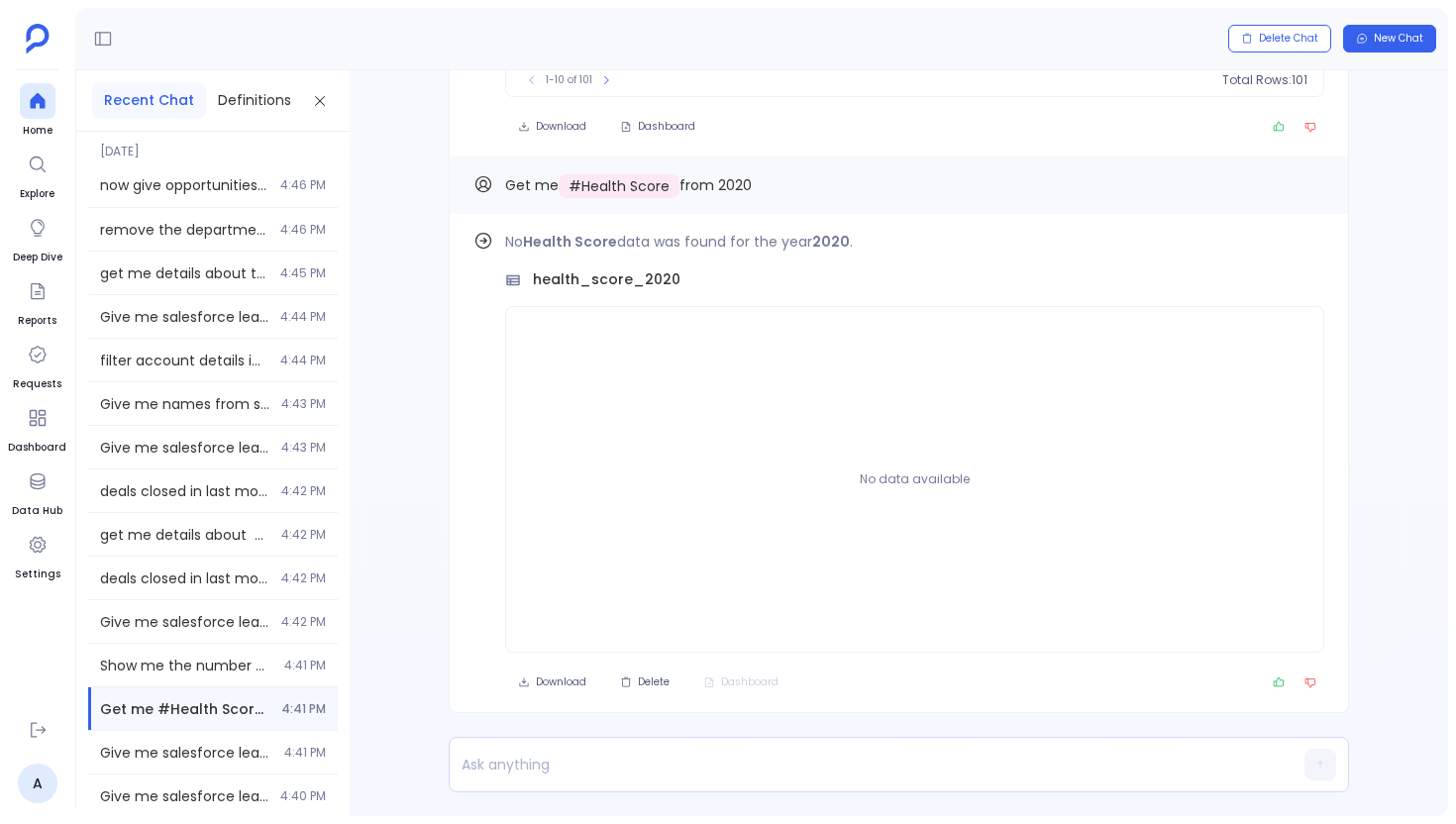 click on "Home Explore Deep Dive Reports Requests Dashboard Data Hub Settings" at bounding box center (37, 393) 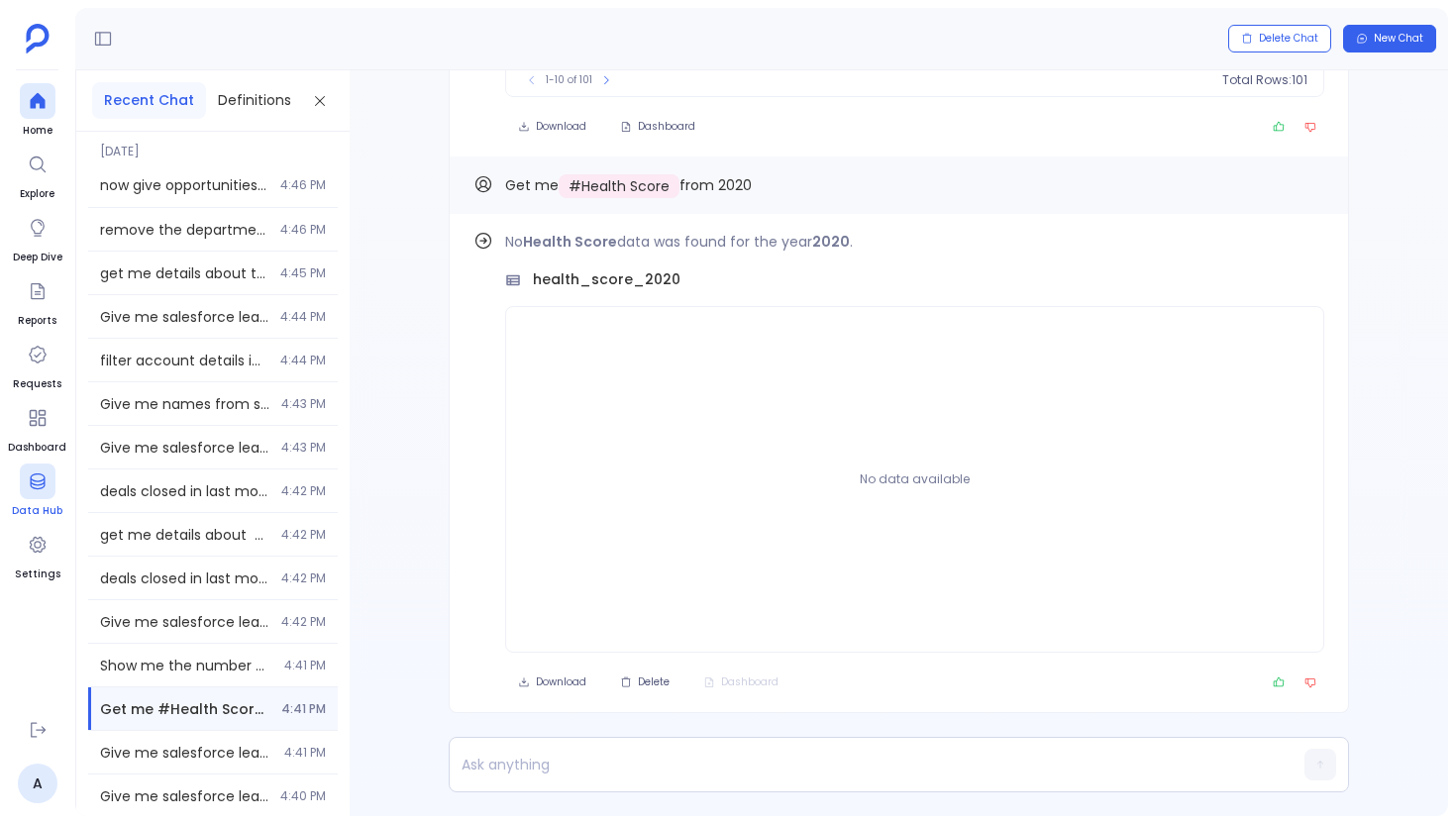 click 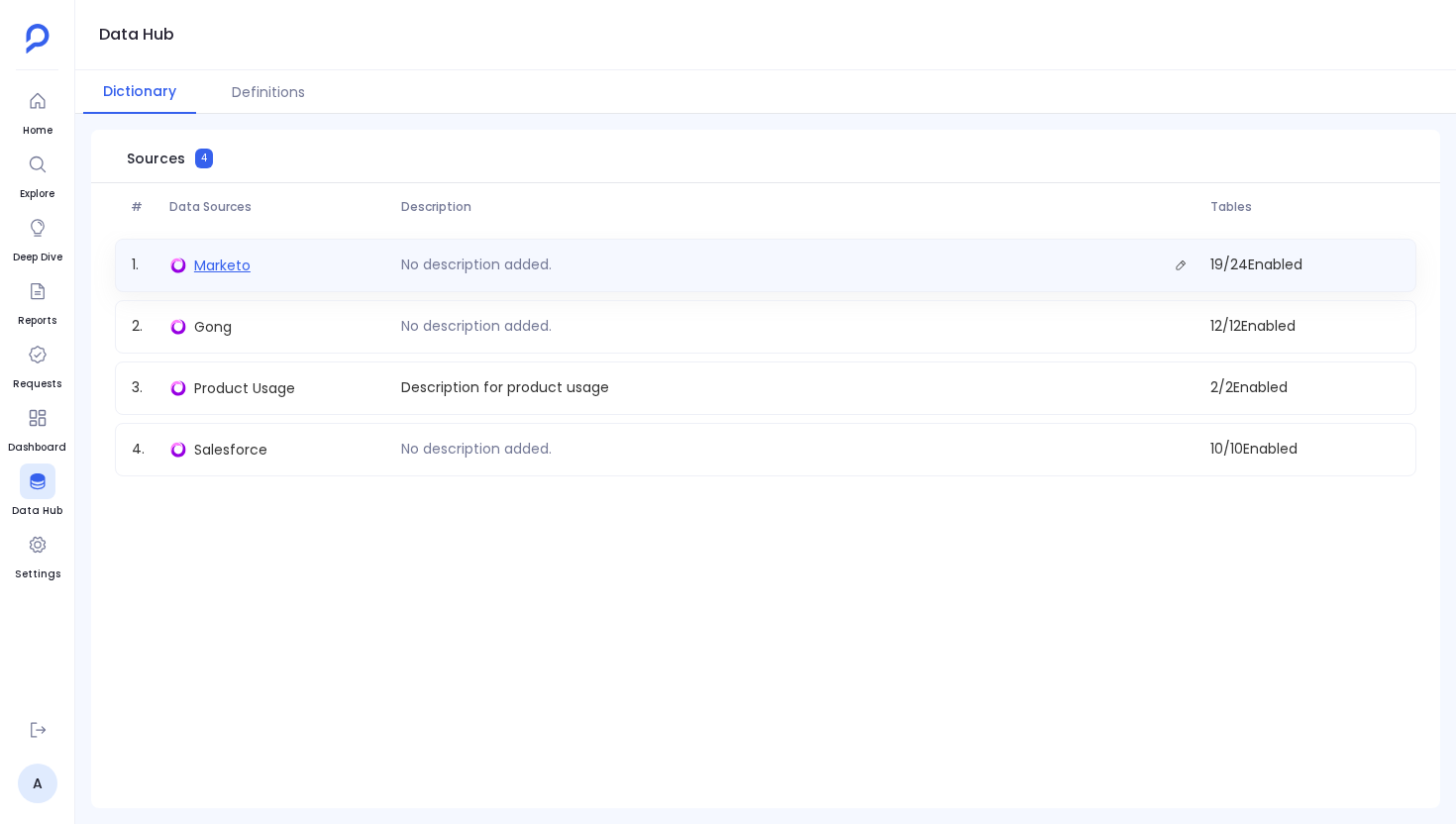 click on "Marketo" at bounding box center [222, 265] 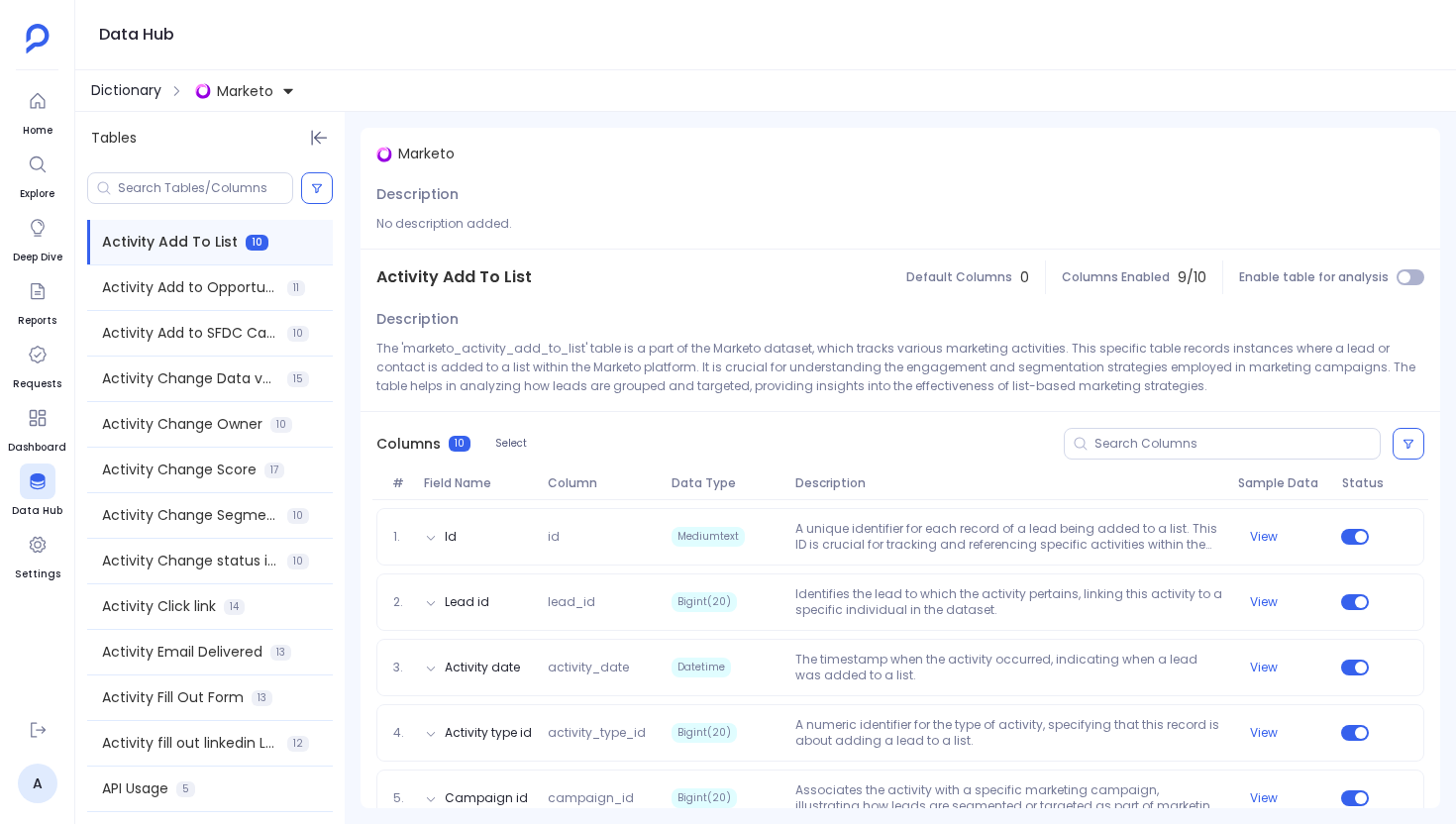 click on "Dictionary" at bounding box center (126, 90) 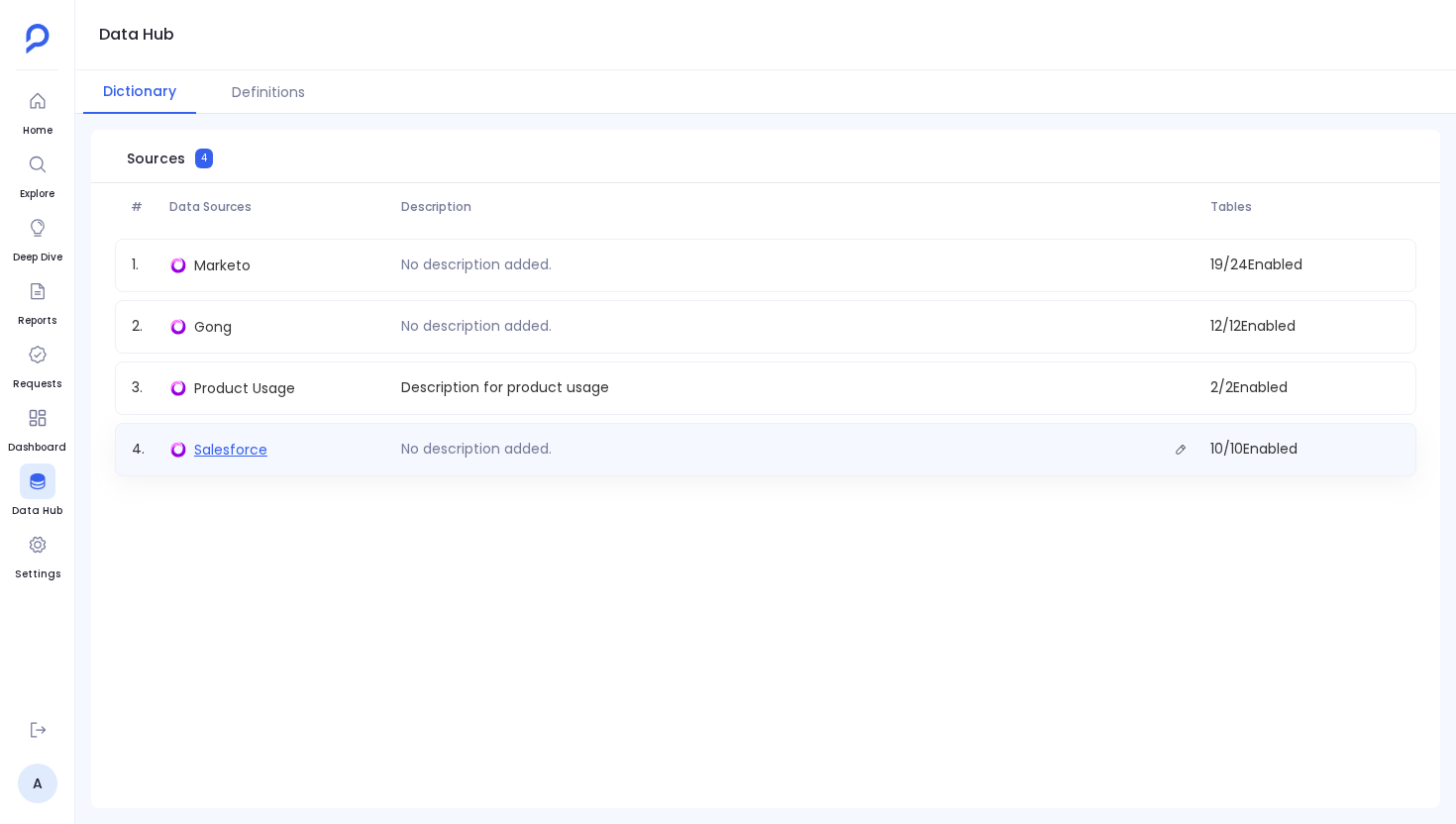 click on "Salesforce" at bounding box center [231, 450] 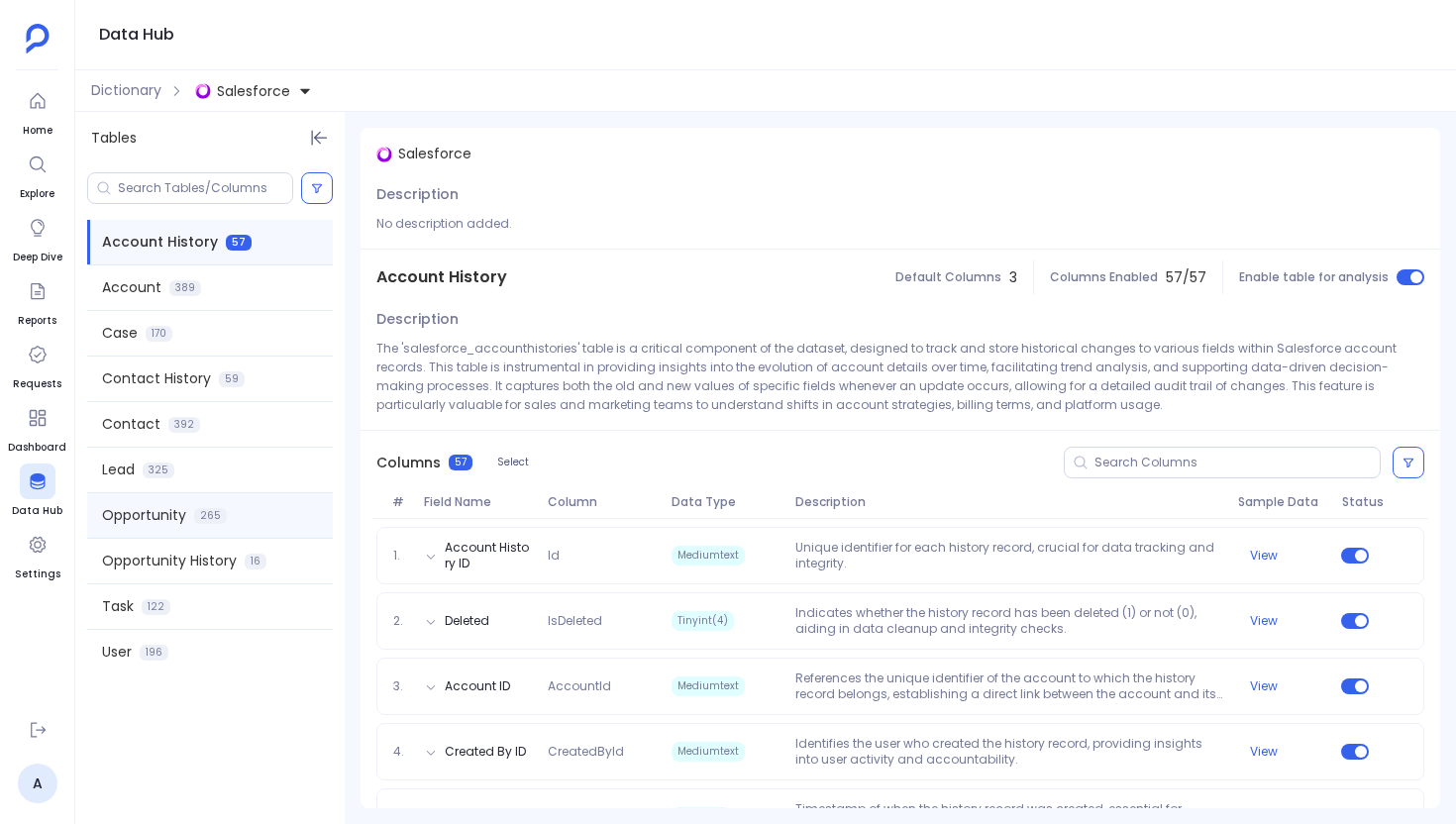 click on "Opportunity" at bounding box center [144, 515] 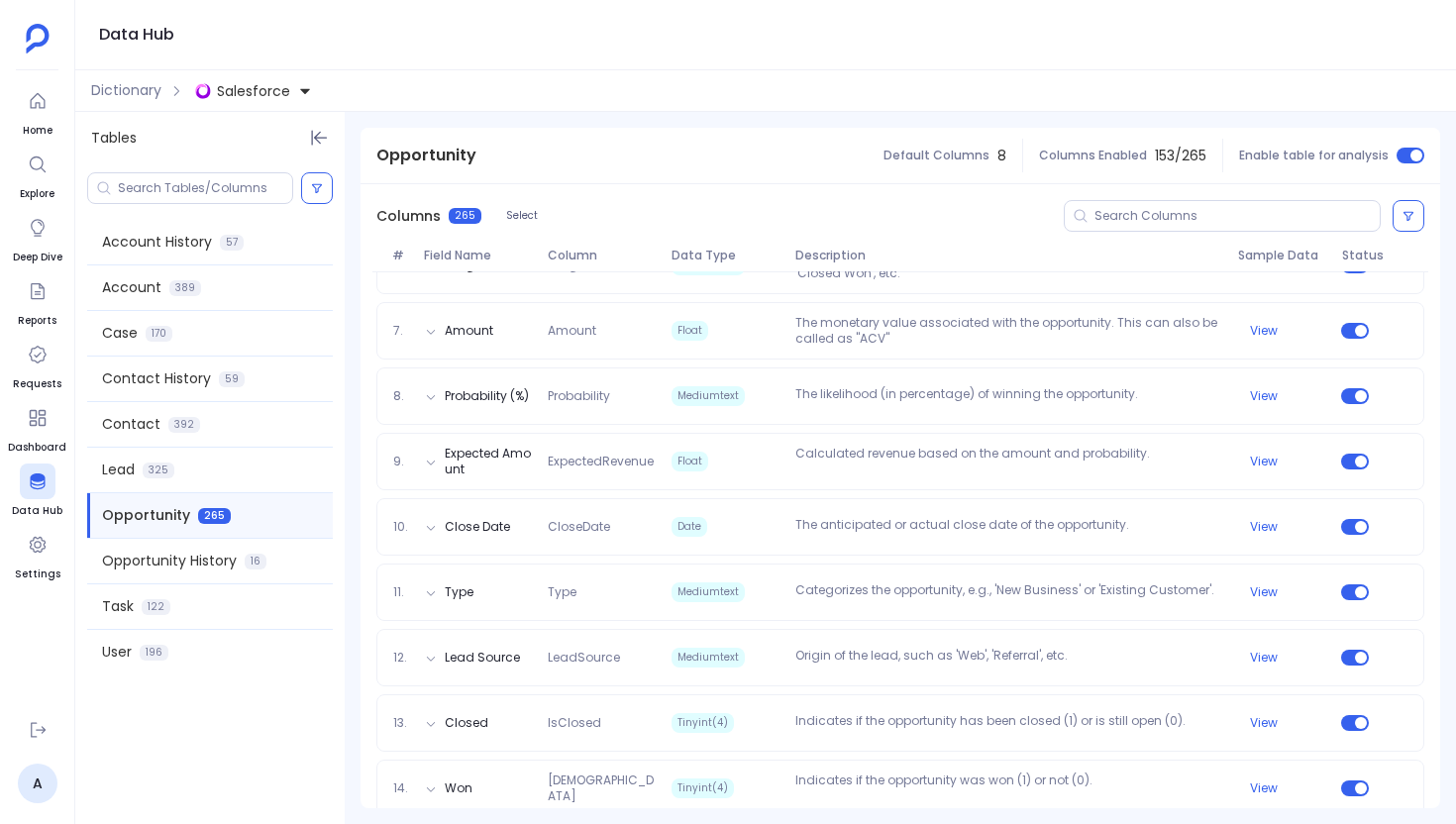 scroll, scrollTop: 646, scrollLeft: 0, axis: vertical 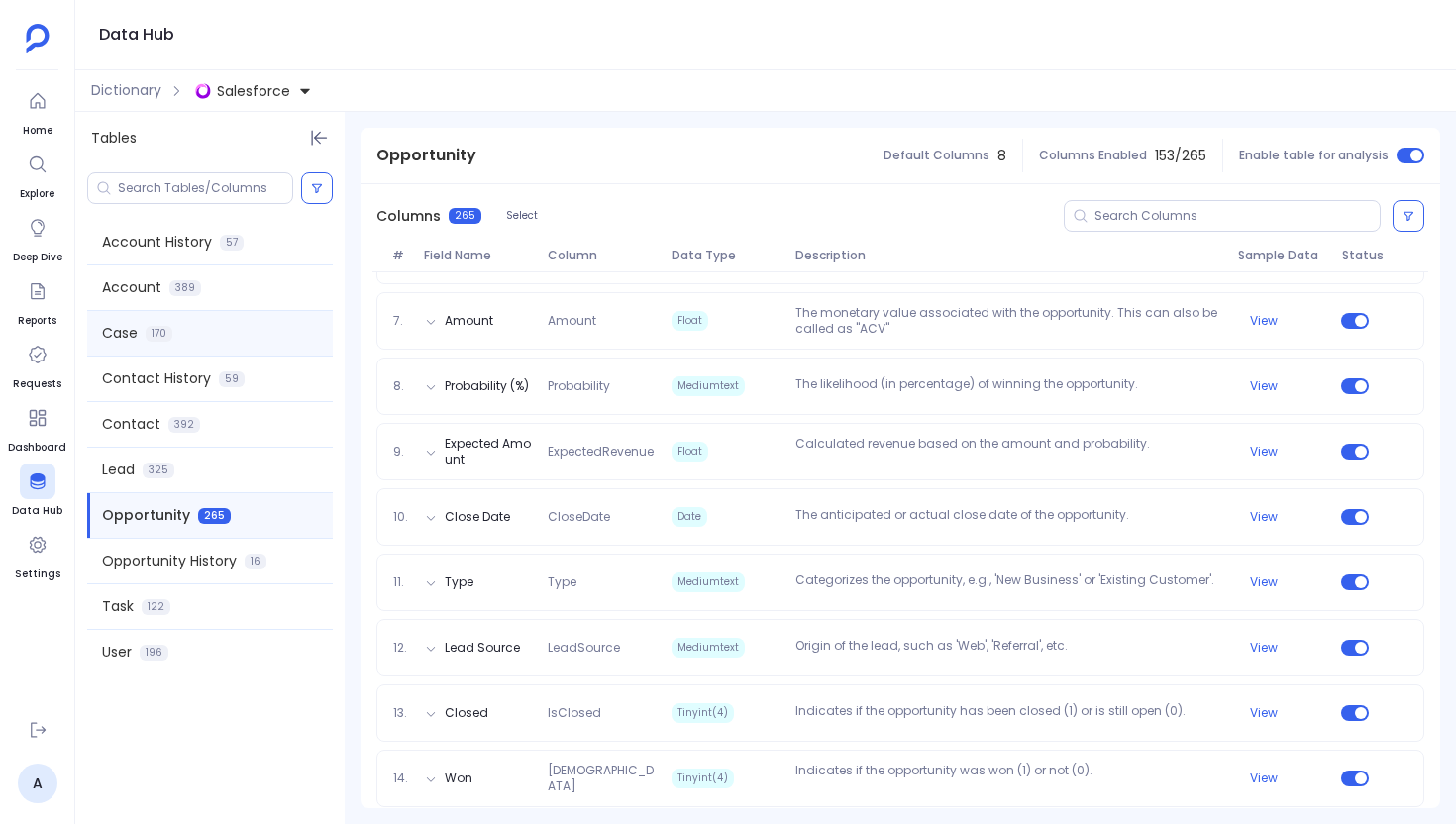click on "Case 170" at bounding box center [210, 333] 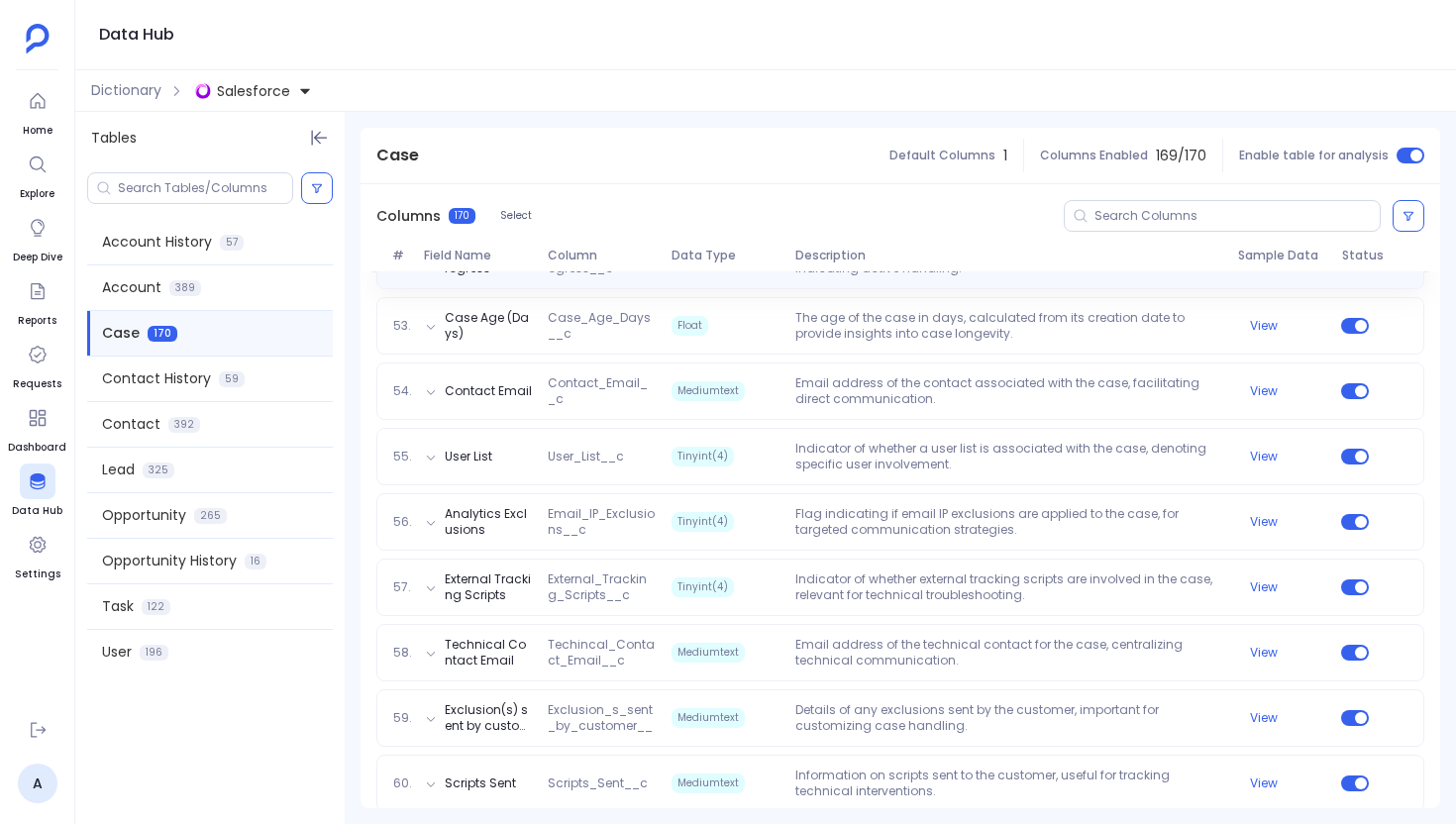 scroll, scrollTop: 3662, scrollLeft: 0, axis: vertical 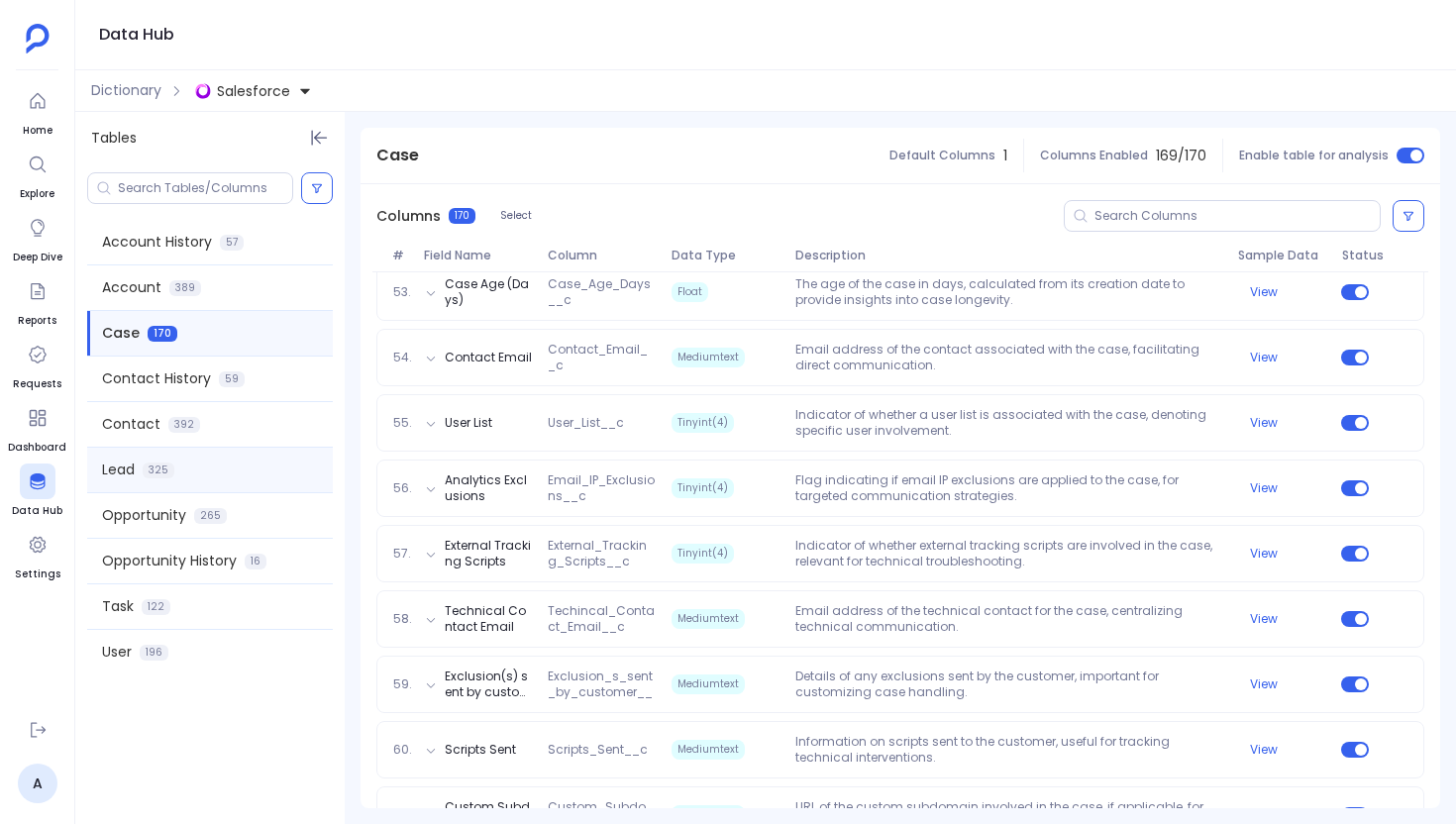 click on "Lead 325" at bounding box center (210, 469) 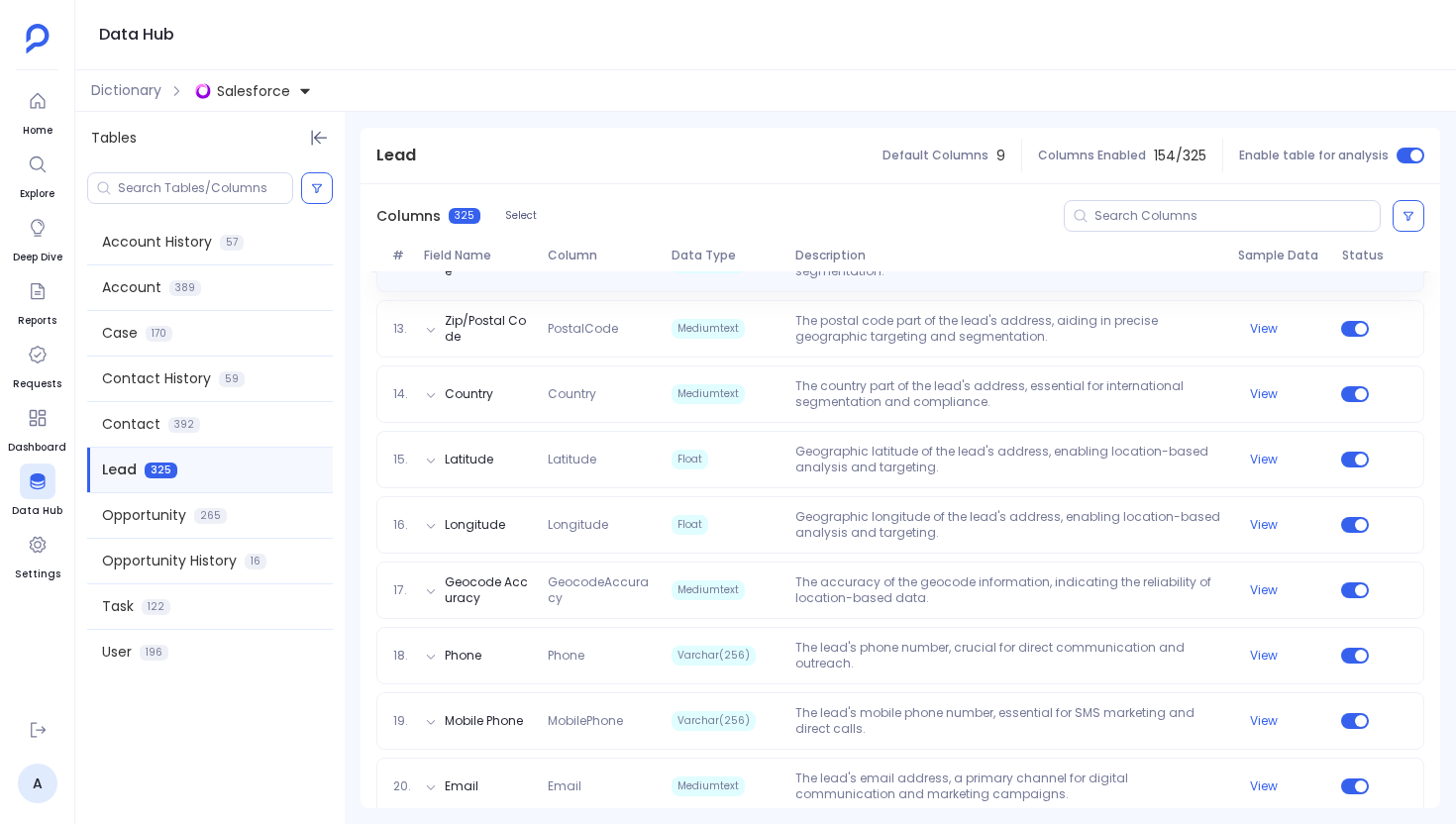 scroll, scrollTop: 1167, scrollLeft: 0, axis: vertical 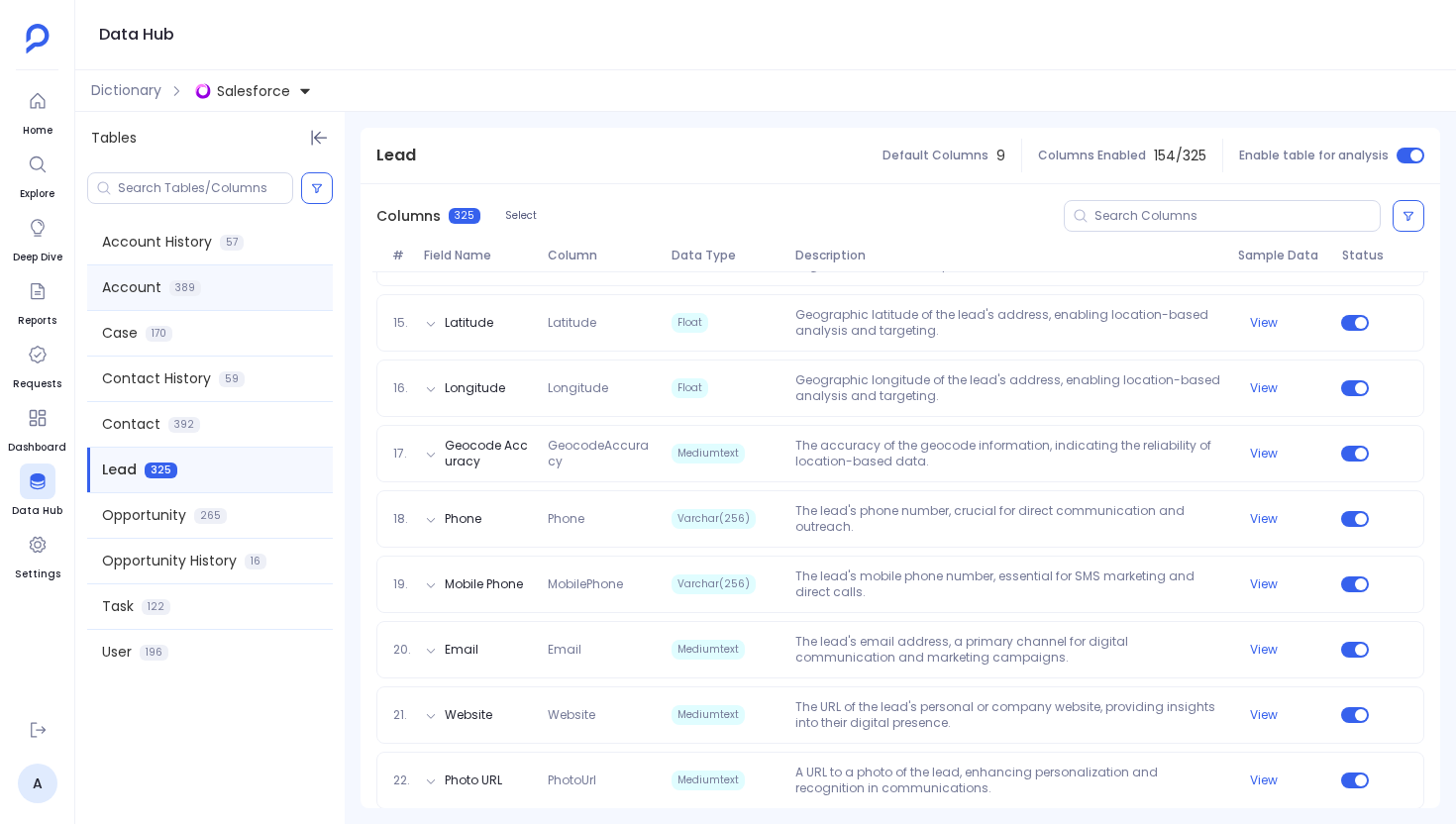 click on "Account 389" at bounding box center [210, 287] 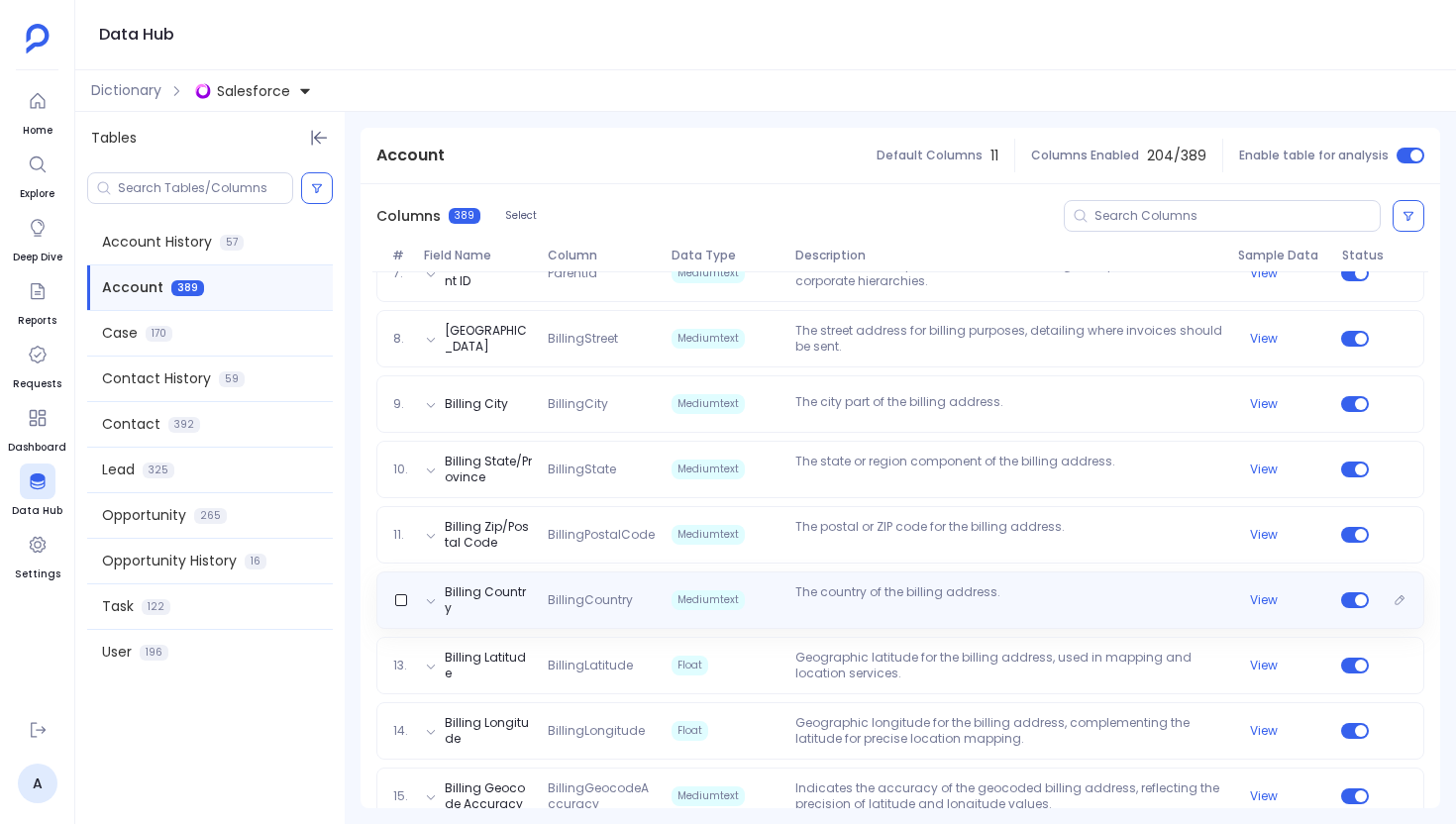 scroll, scrollTop: 641, scrollLeft: 0, axis: vertical 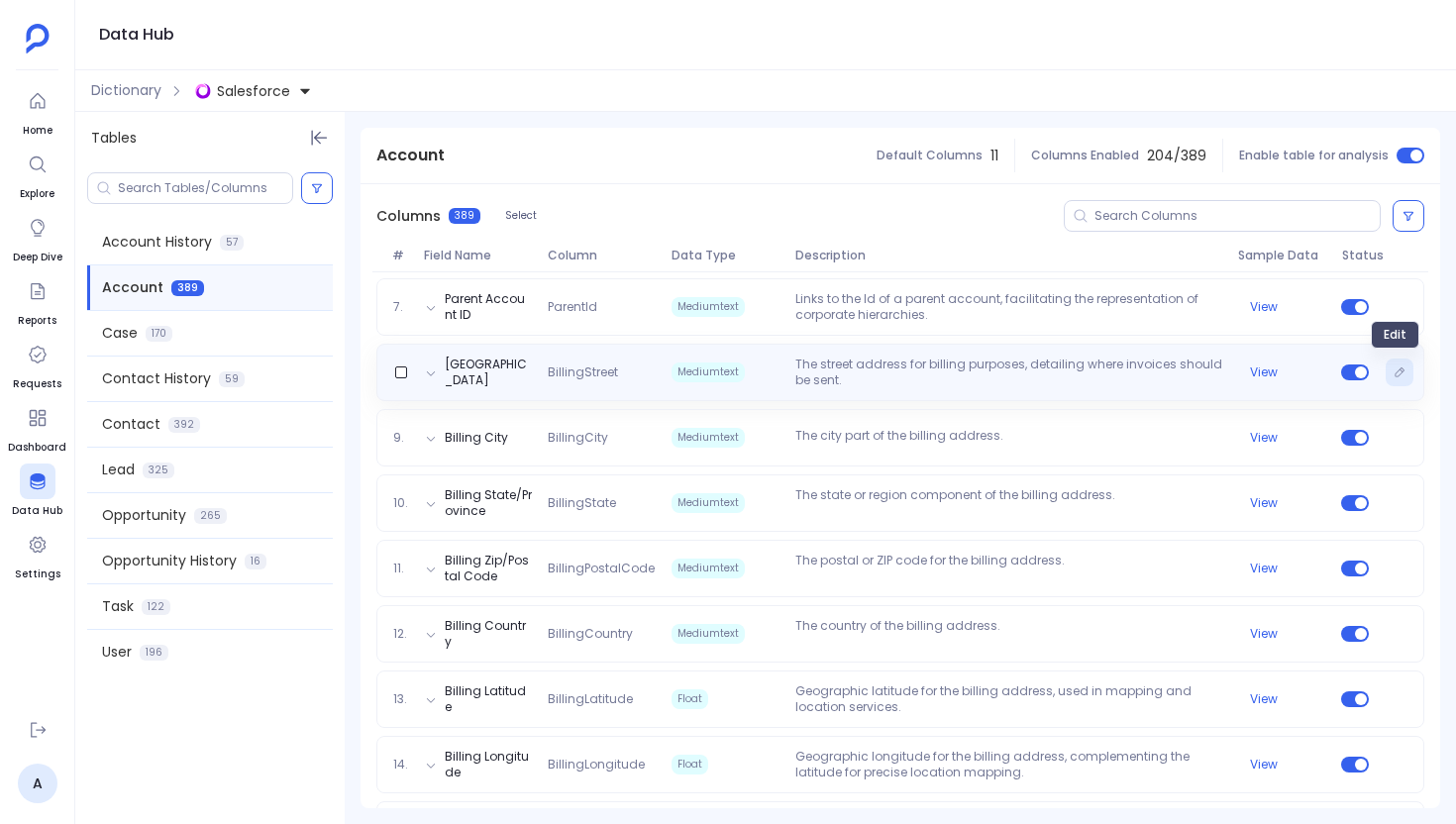 click at bounding box center [1400, 372] 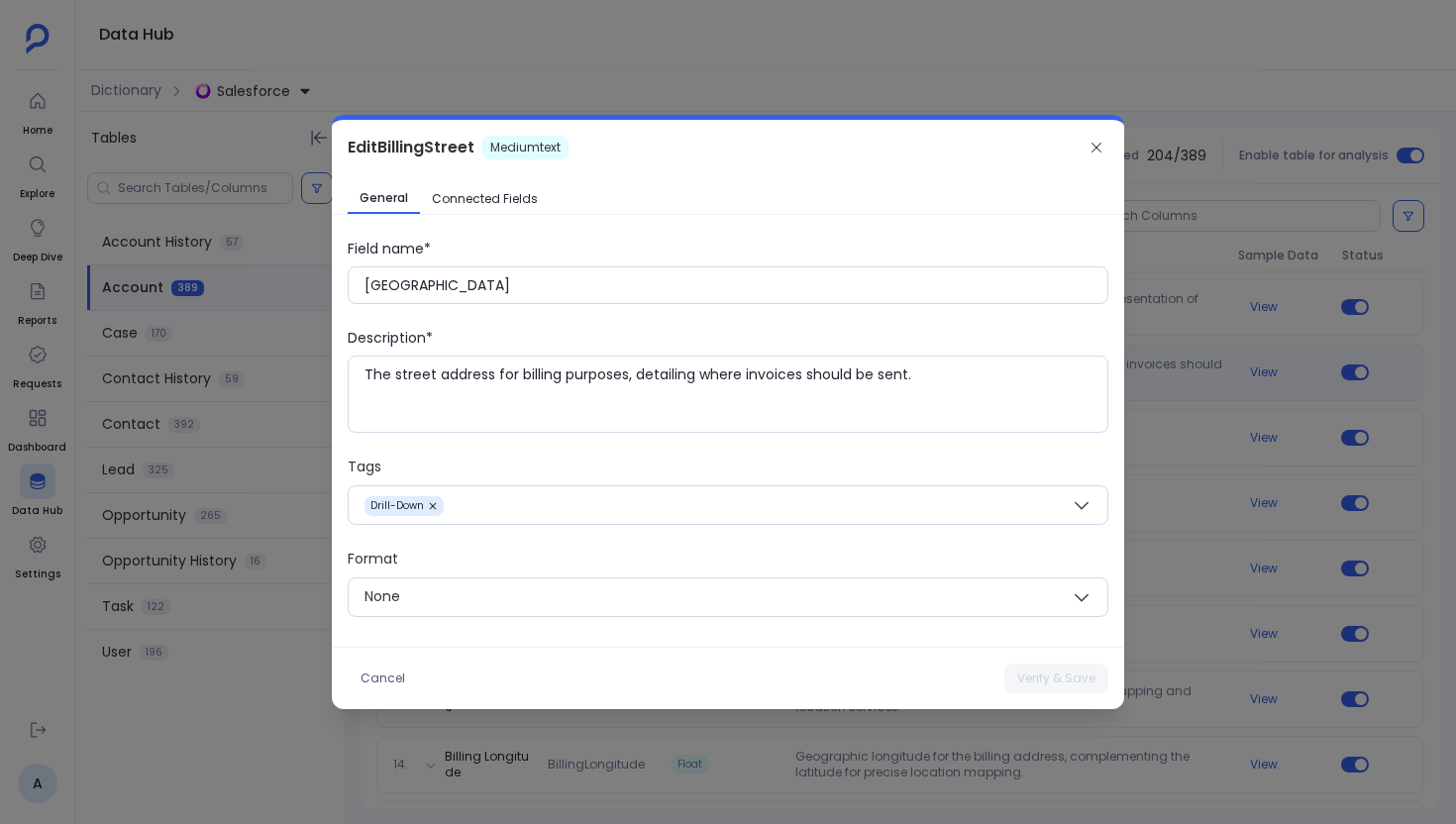 click on "Connected Fields" at bounding box center (484, 199) 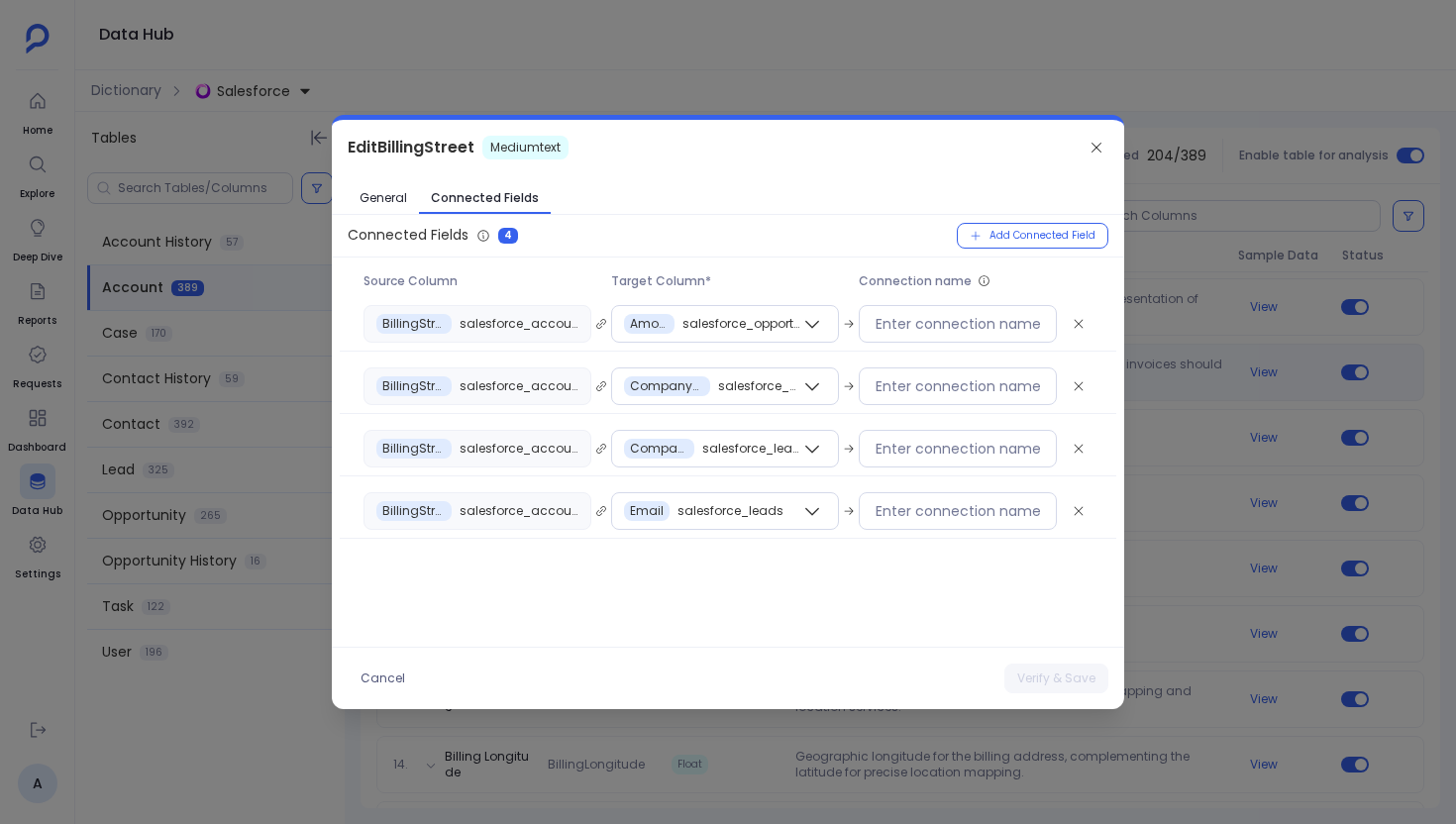 click at bounding box center [728, 412] 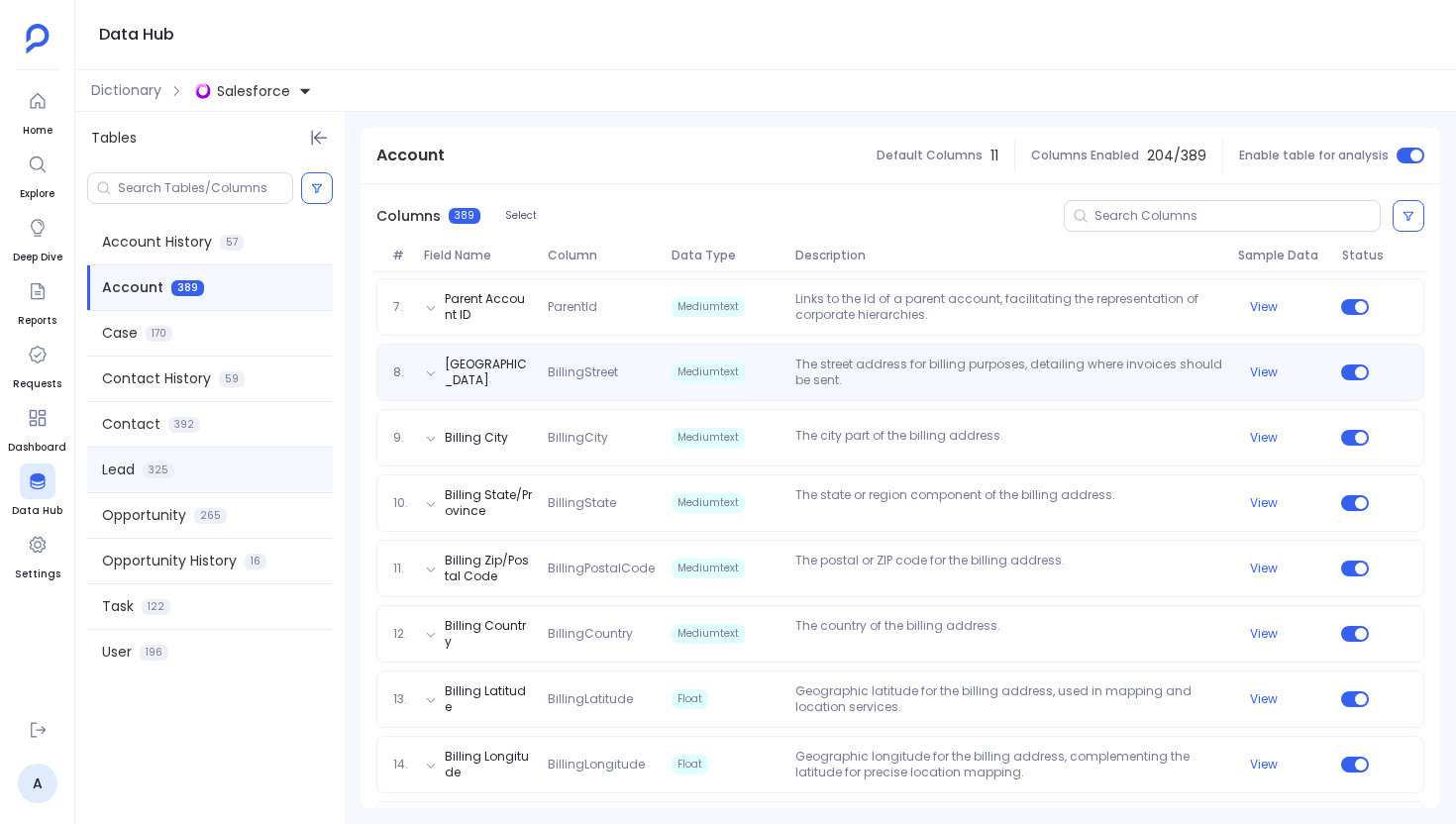 click on "Lead 325" at bounding box center (210, 469) 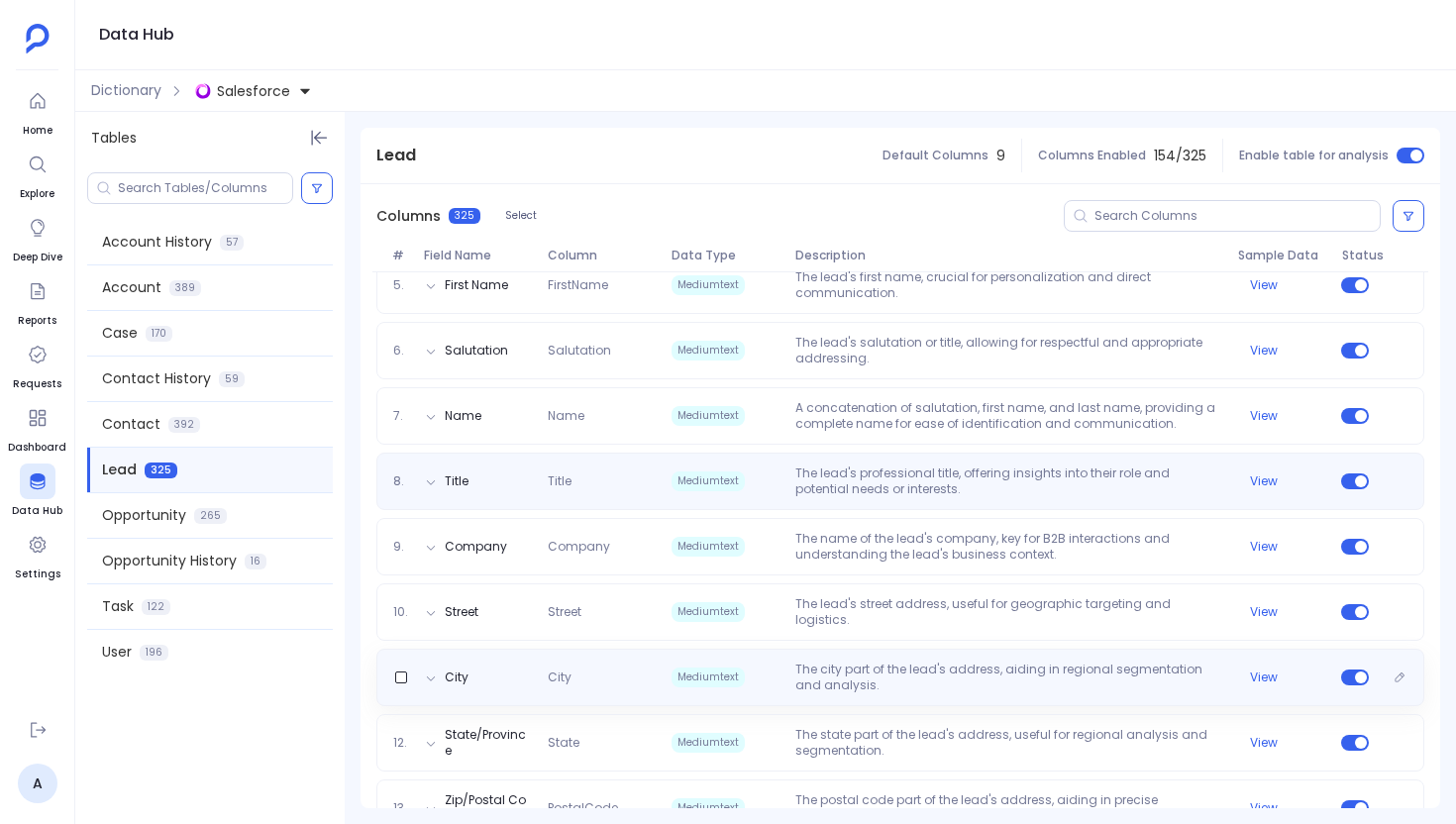 scroll, scrollTop: 532, scrollLeft: 0, axis: vertical 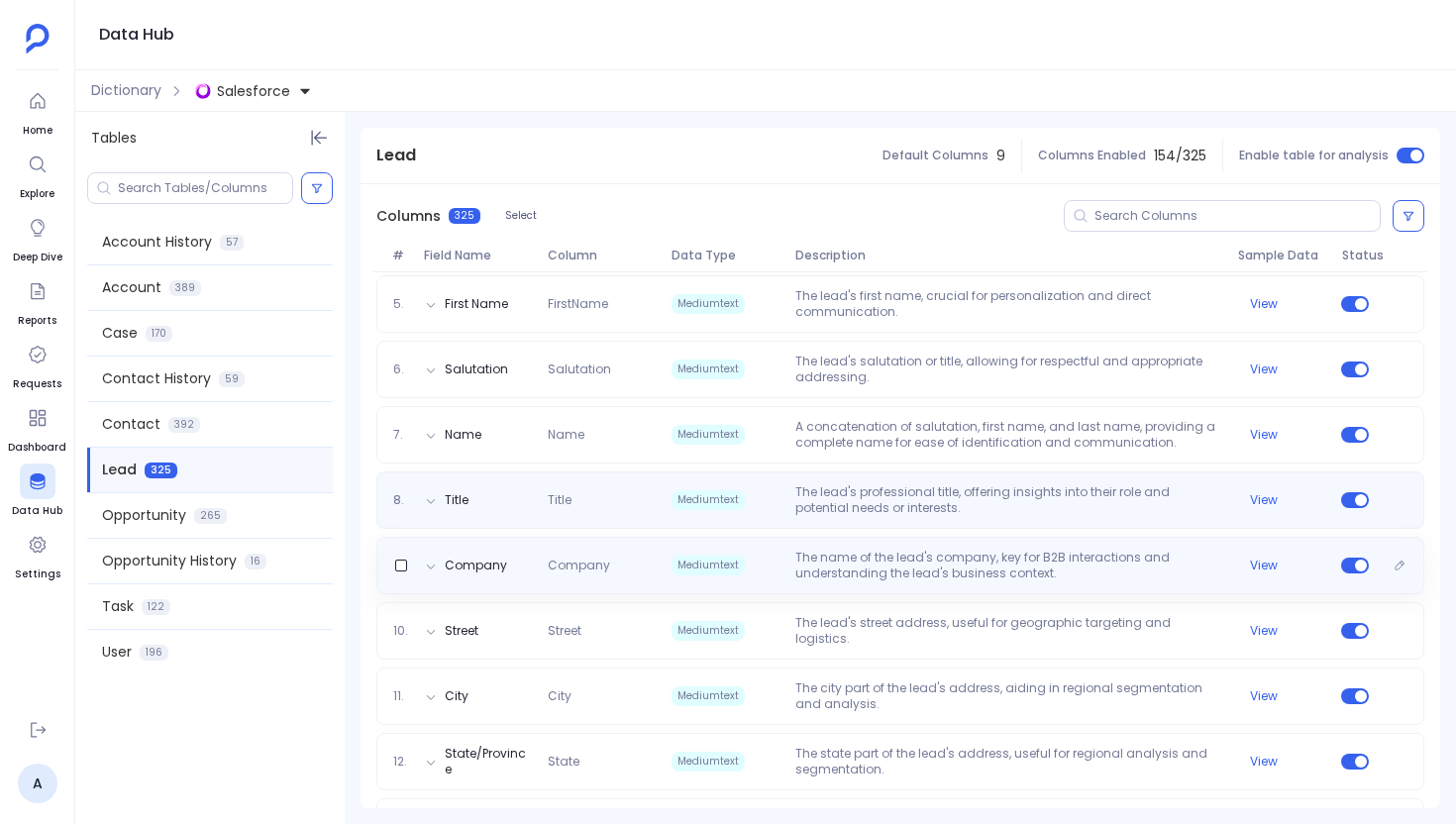 click on "The name of the lead's company, key for B2B interactions and understanding the lead's business context." at bounding box center [1008, 566] 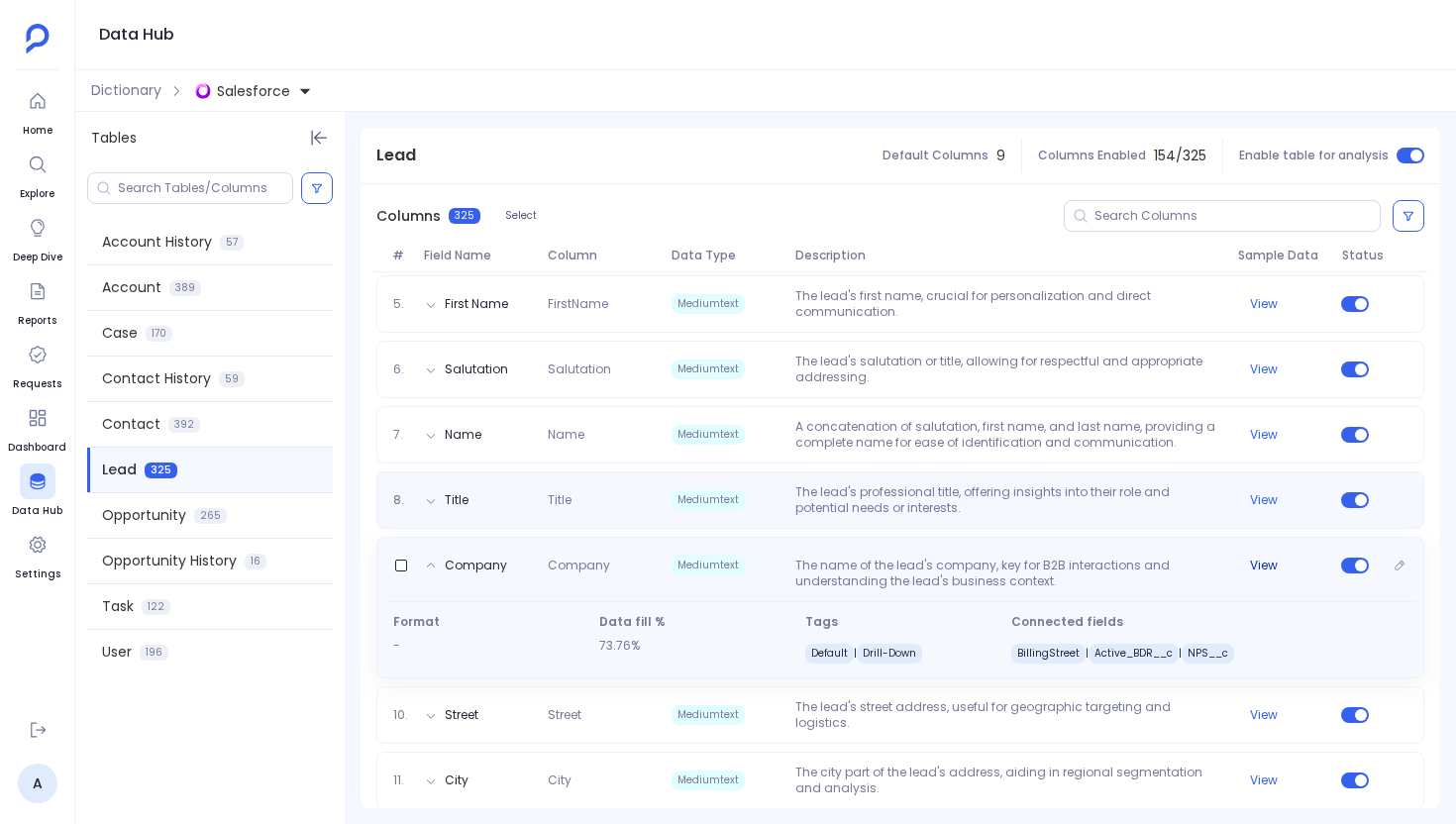 click on "View" at bounding box center (1264, 566) 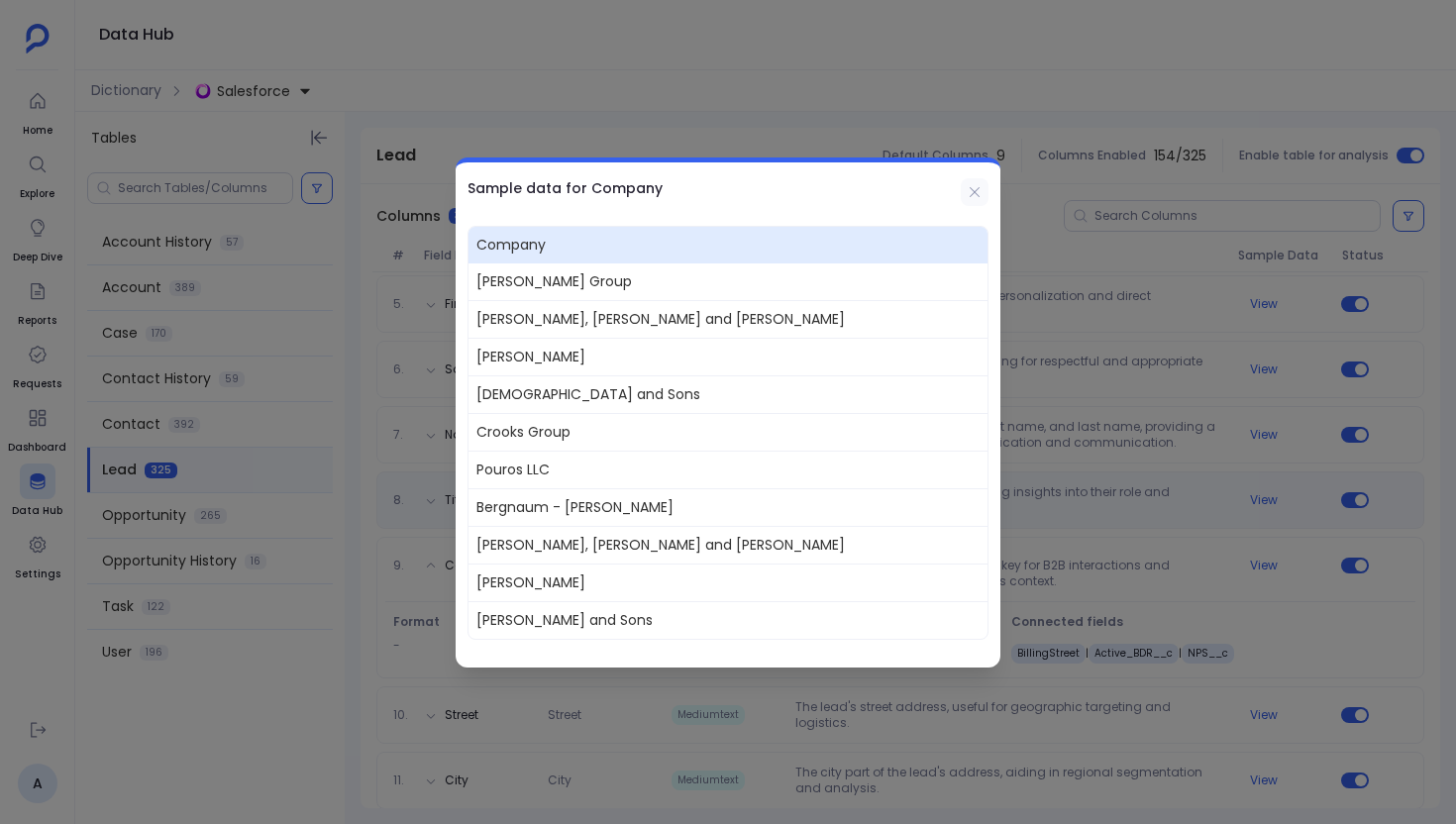 click 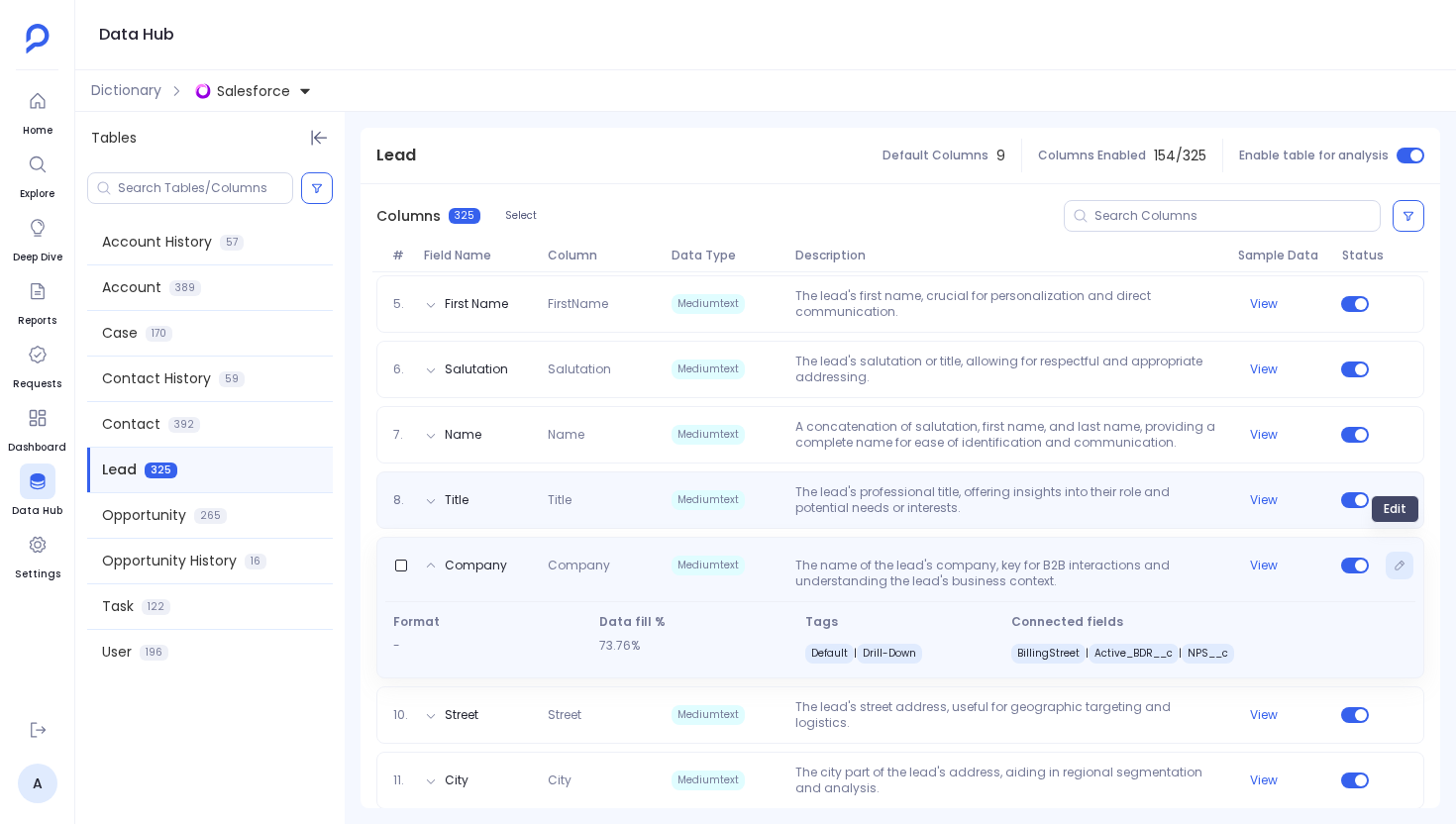 click at bounding box center (1400, 566) 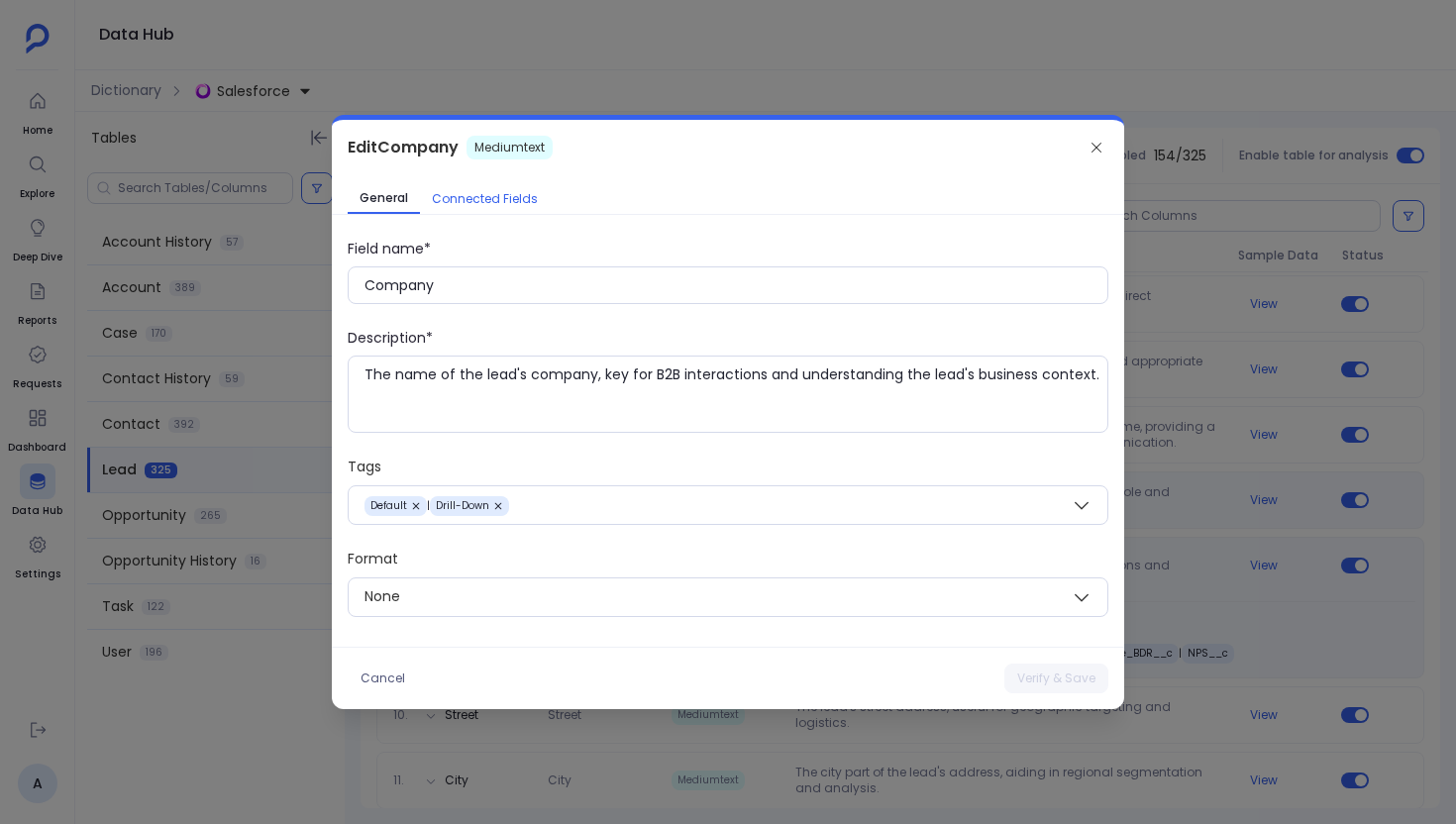 click on "Connected Fields" at bounding box center (484, 199) 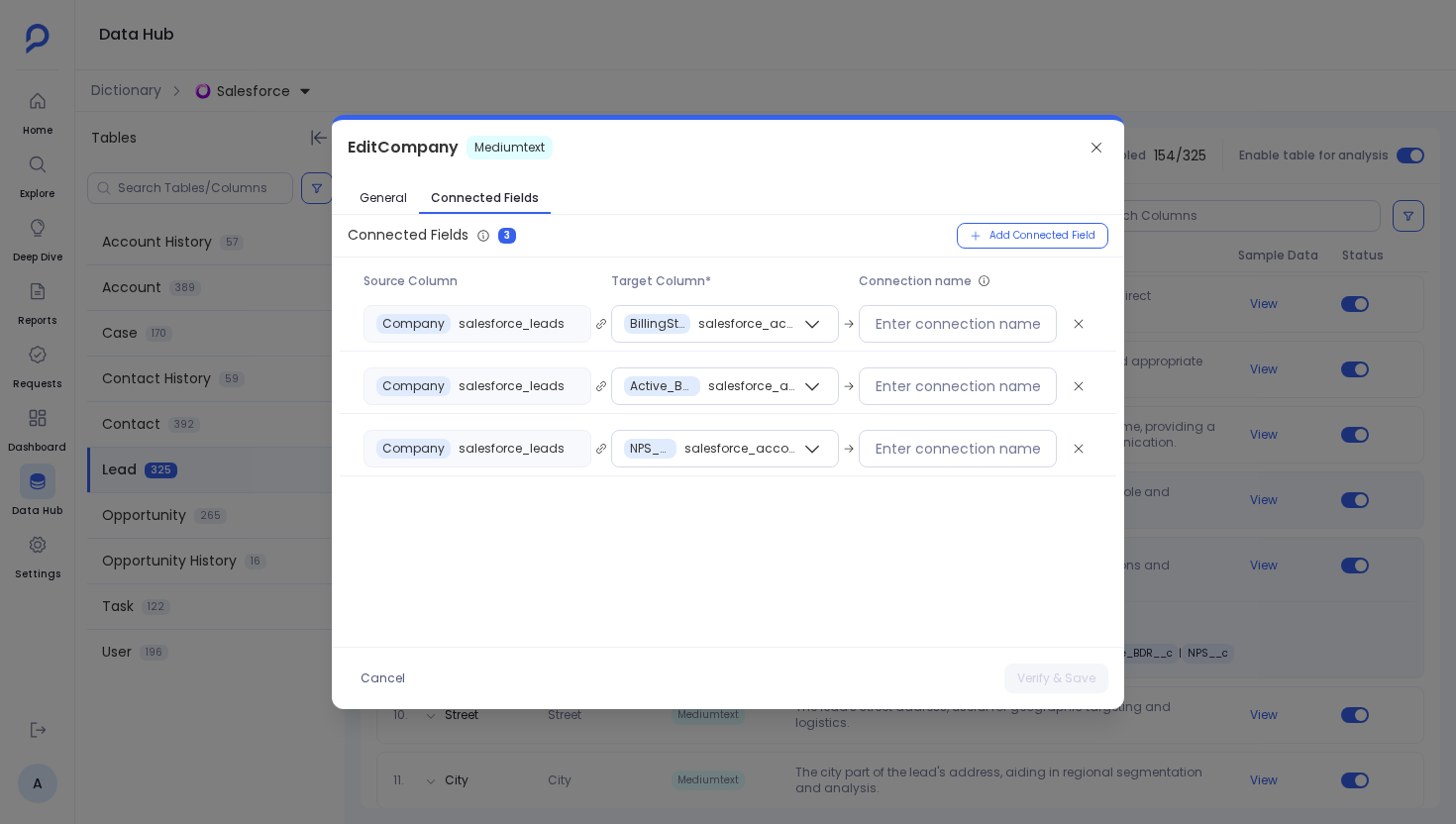 click at bounding box center (728, 412) 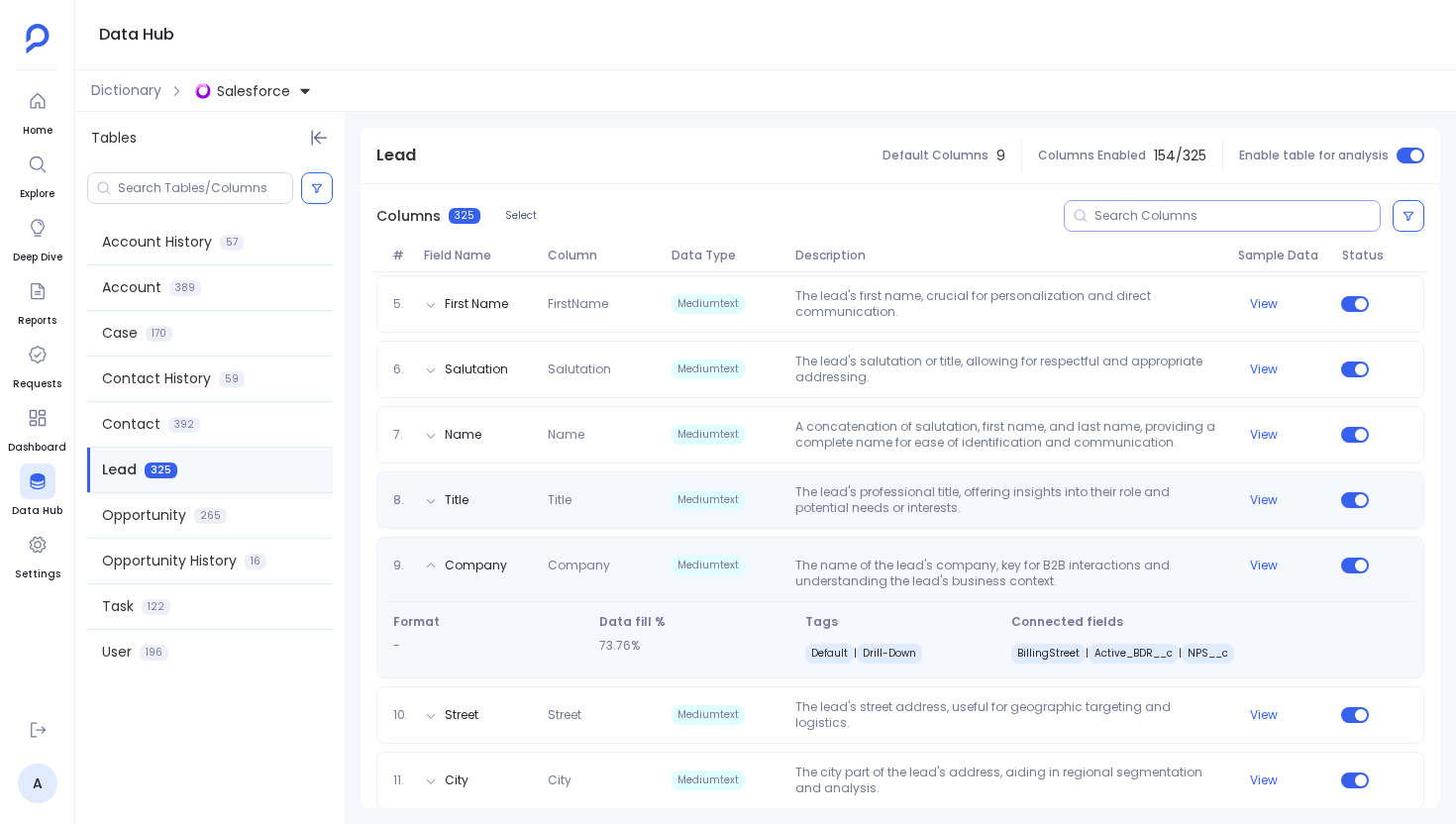 click at bounding box center (1237, 216) 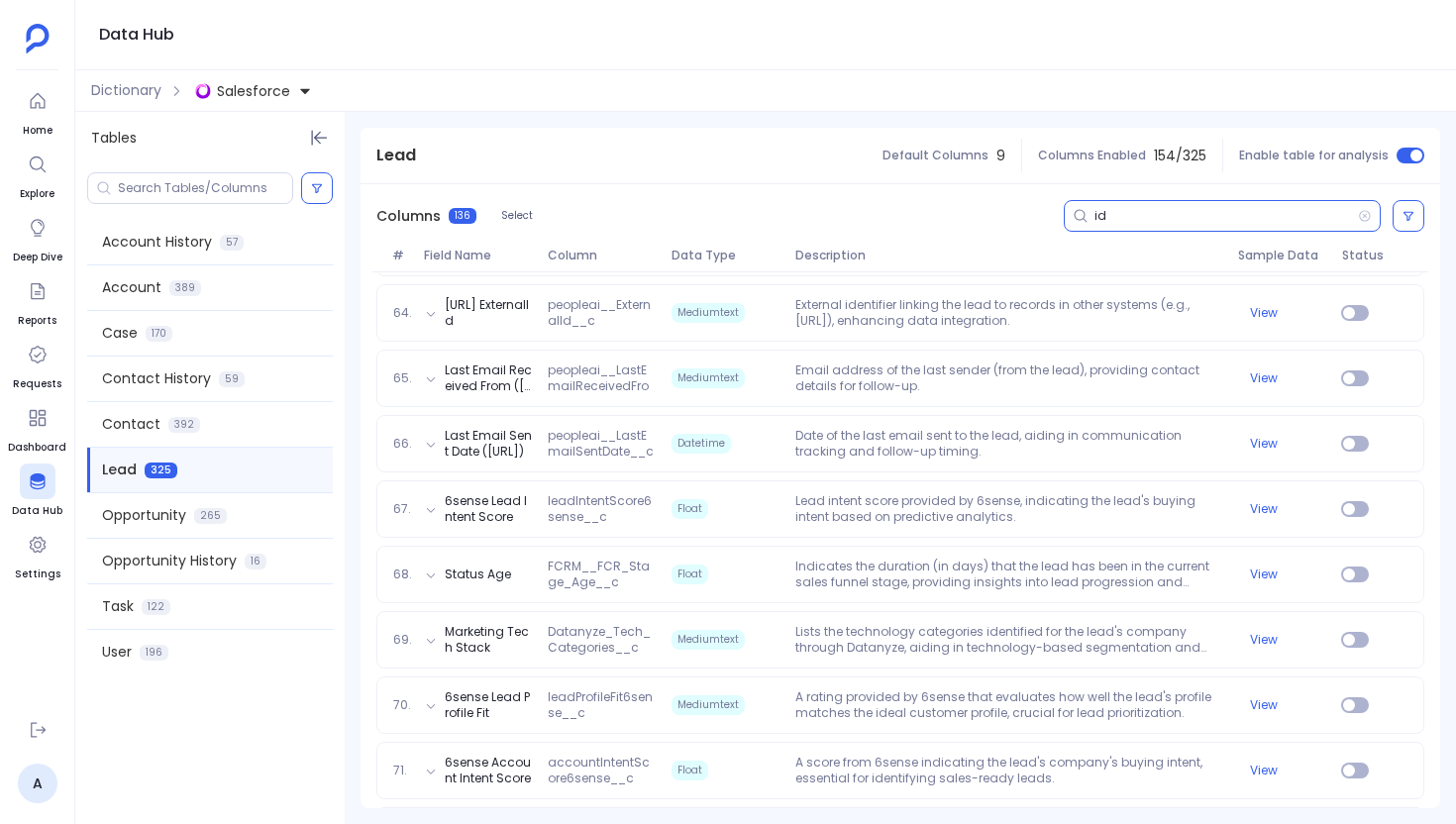scroll, scrollTop: 4388, scrollLeft: 0, axis: vertical 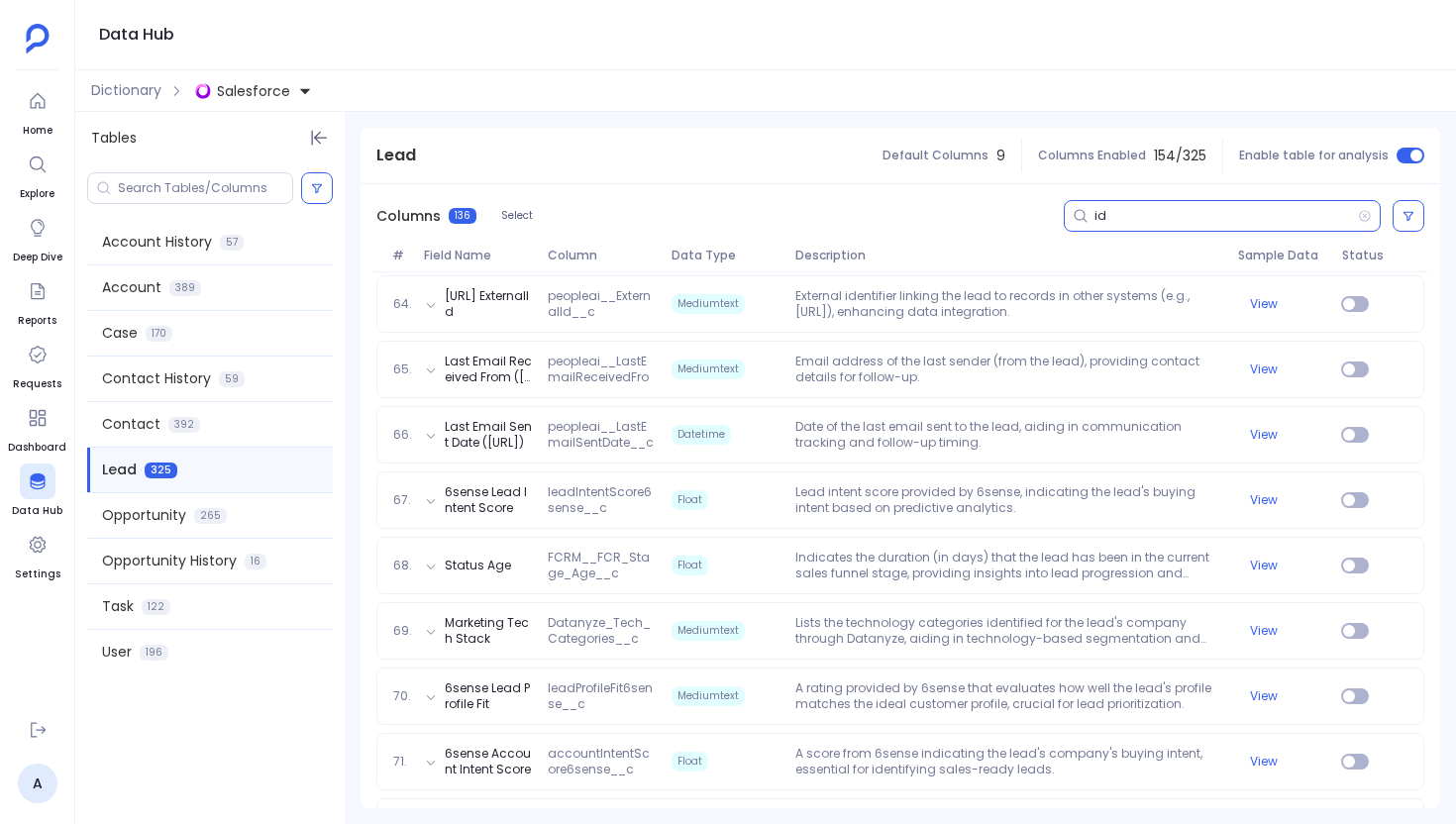 click on "id" at bounding box center [1226, 216] 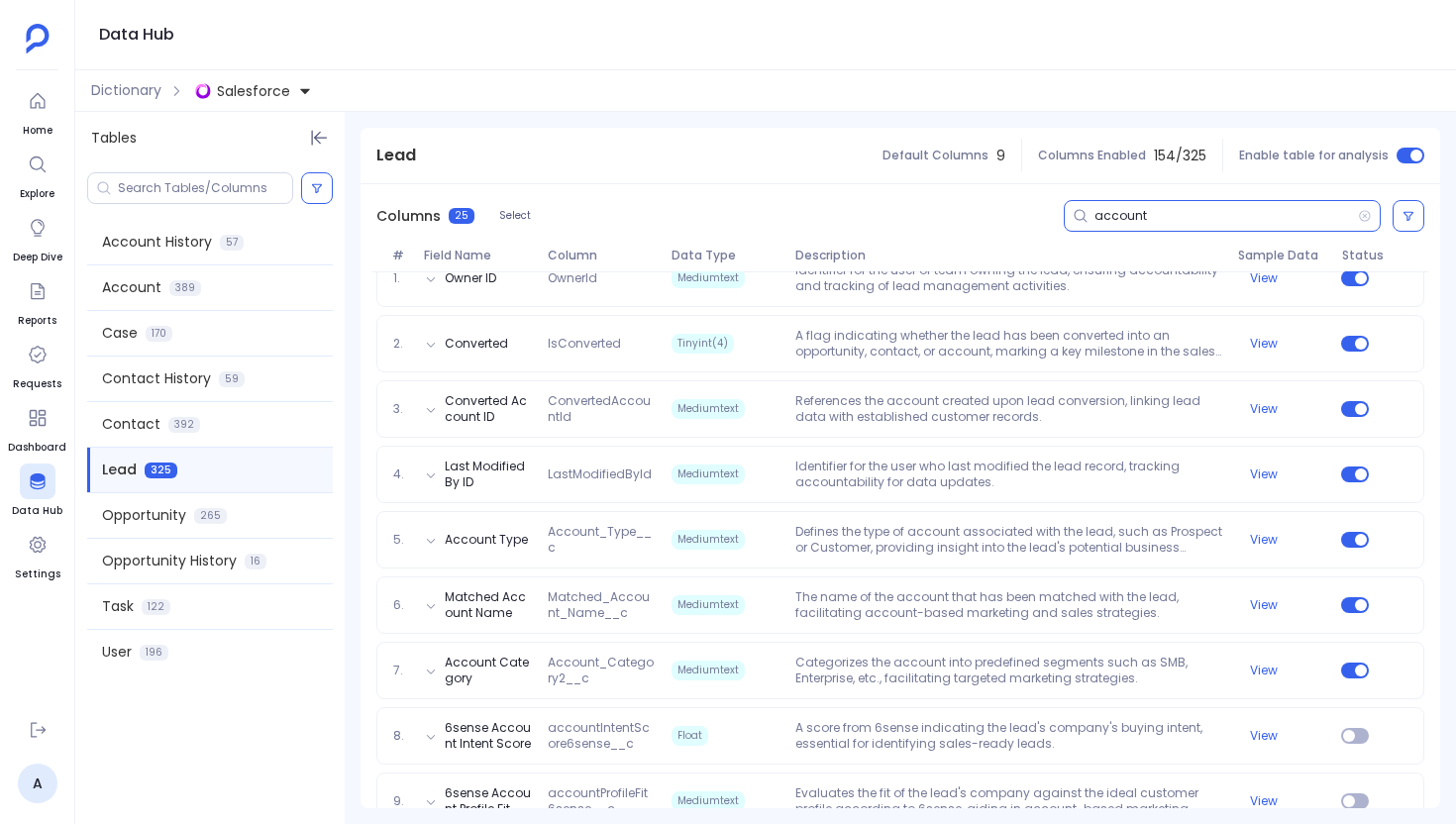 scroll, scrollTop: 312, scrollLeft: 0, axis: vertical 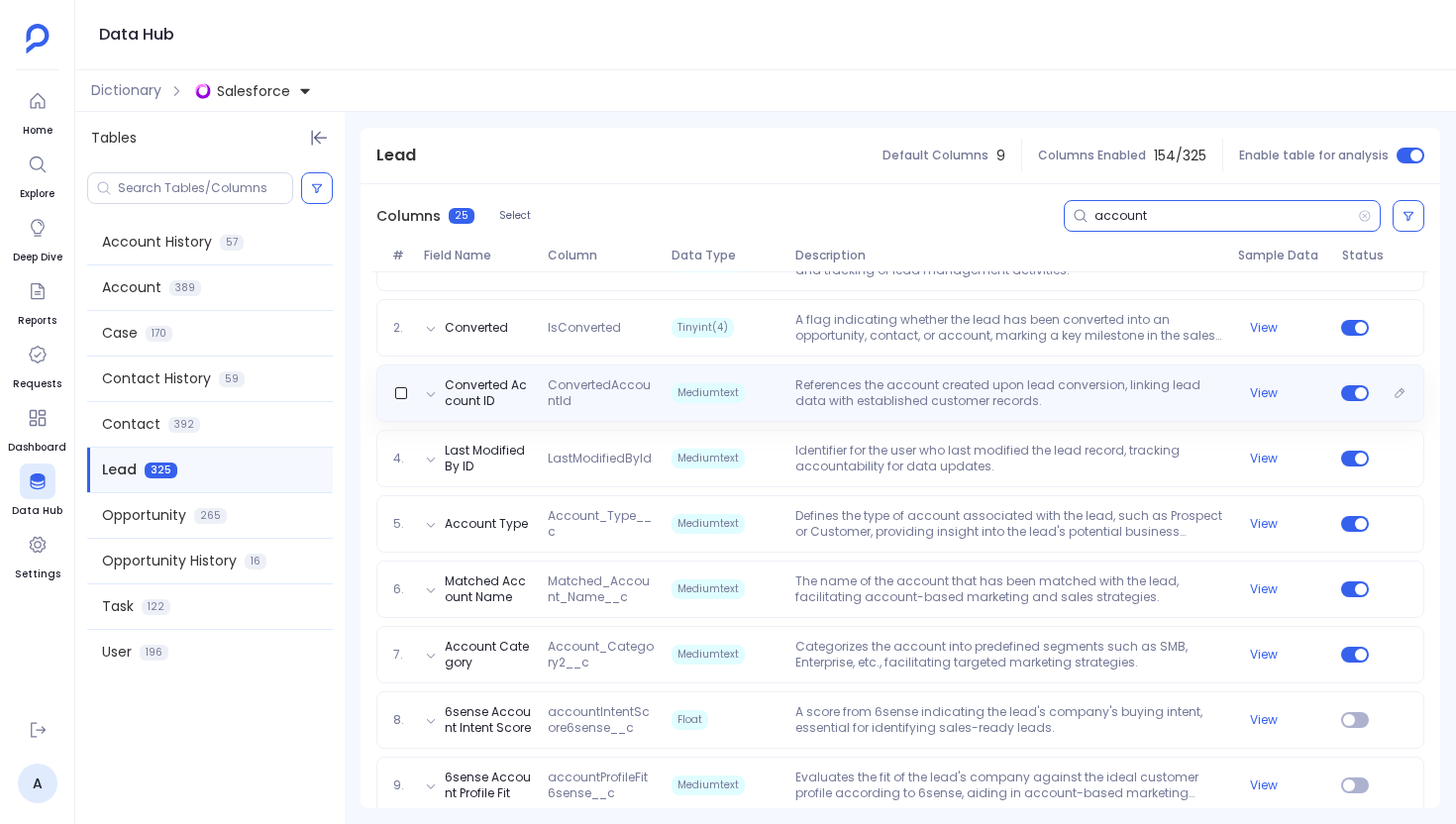 type on "account" 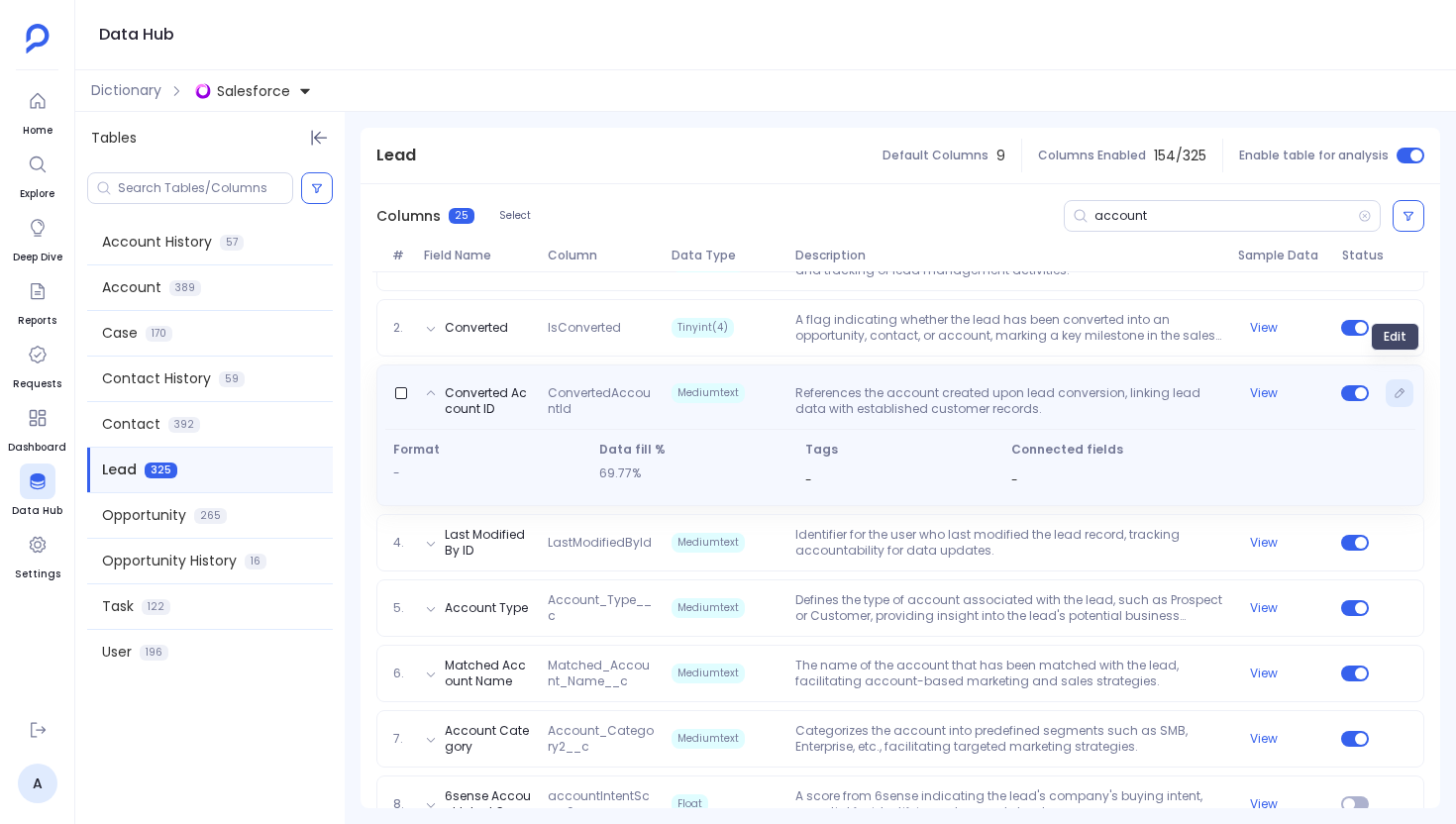 click at bounding box center (1400, 393) 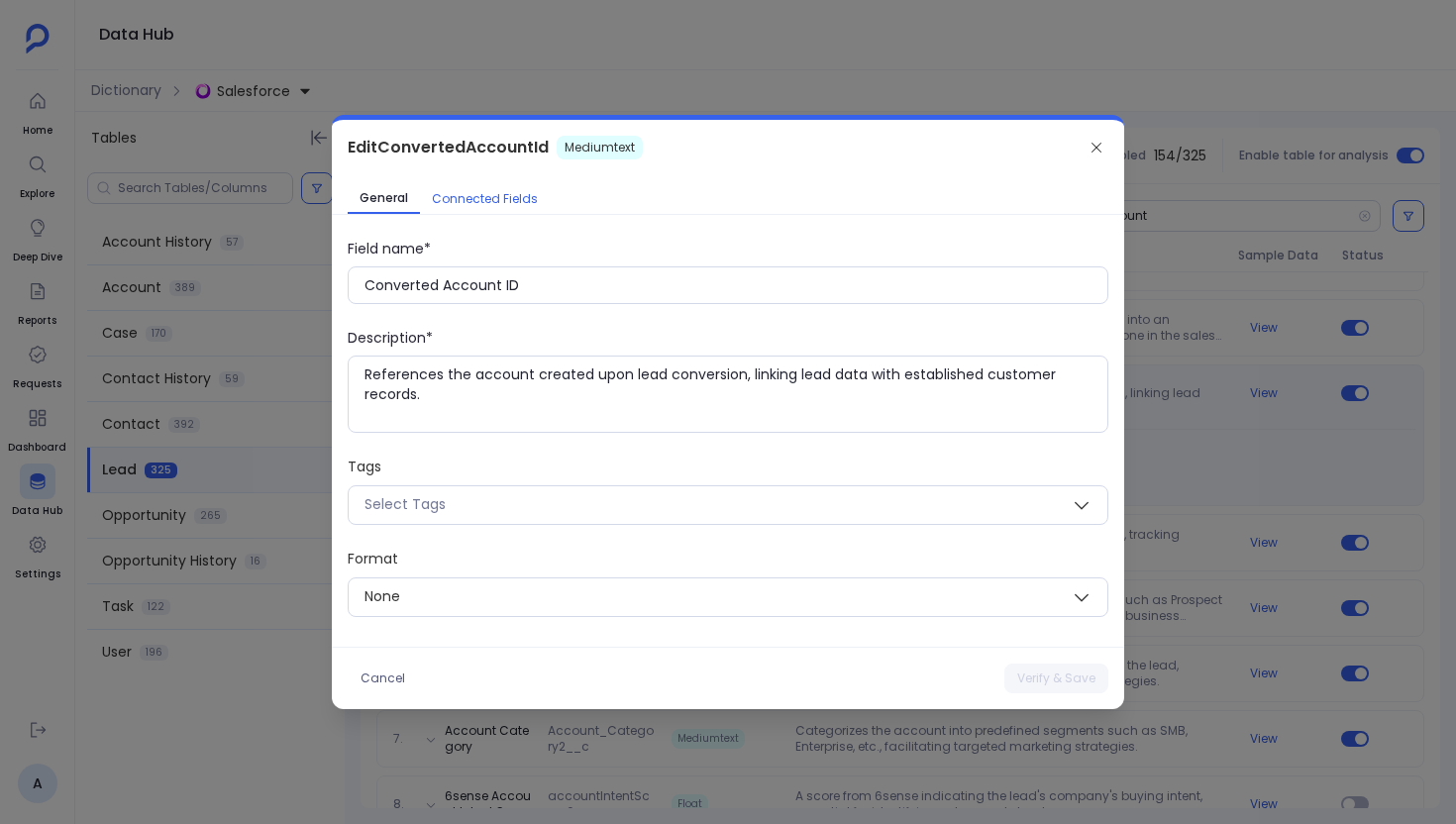 click on "Connected Fields" at bounding box center (484, 199) 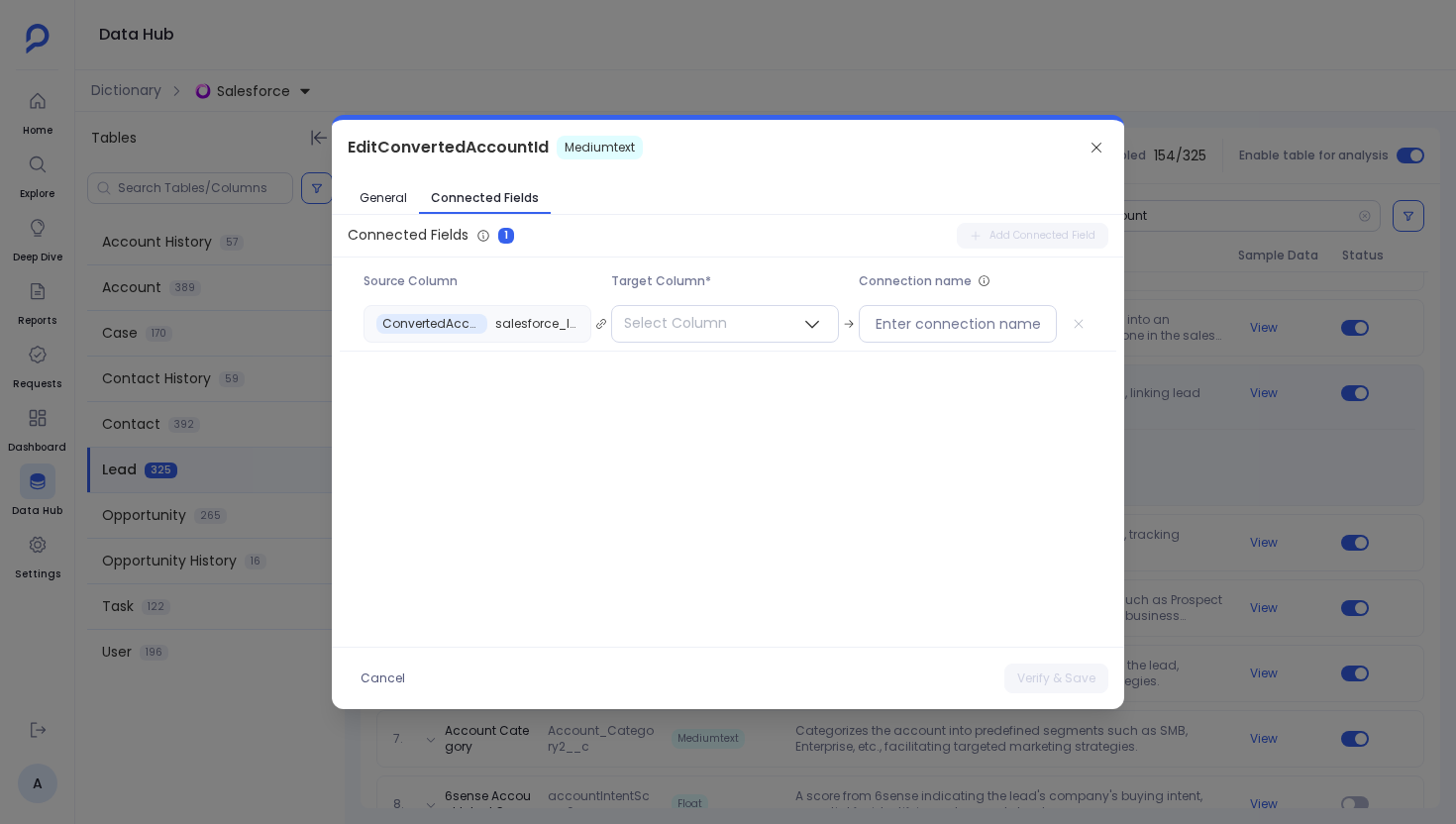 click at bounding box center [728, 412] 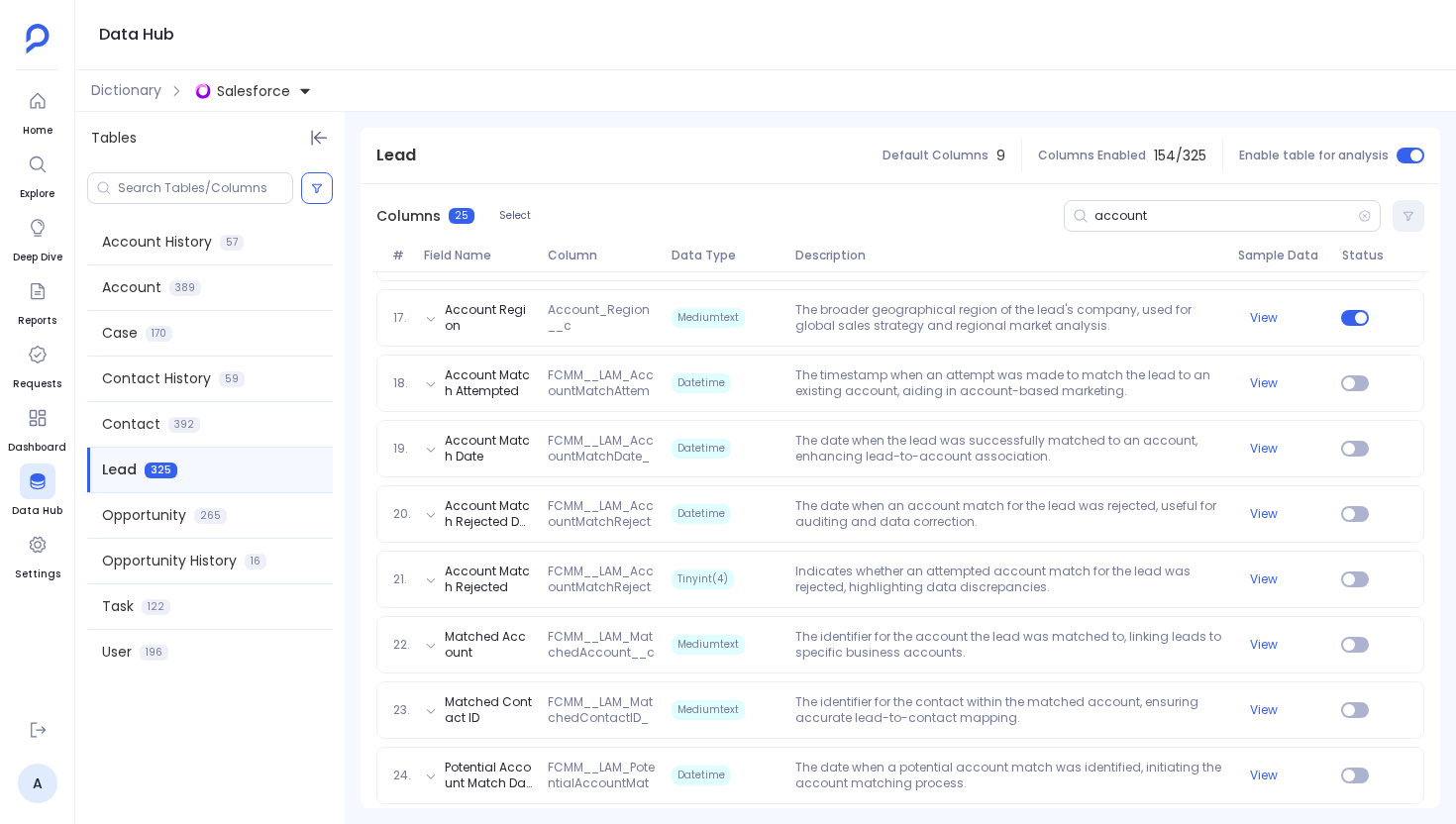 scroll, scrollTop: 1445, scrollLeft: 0, axis: vertical 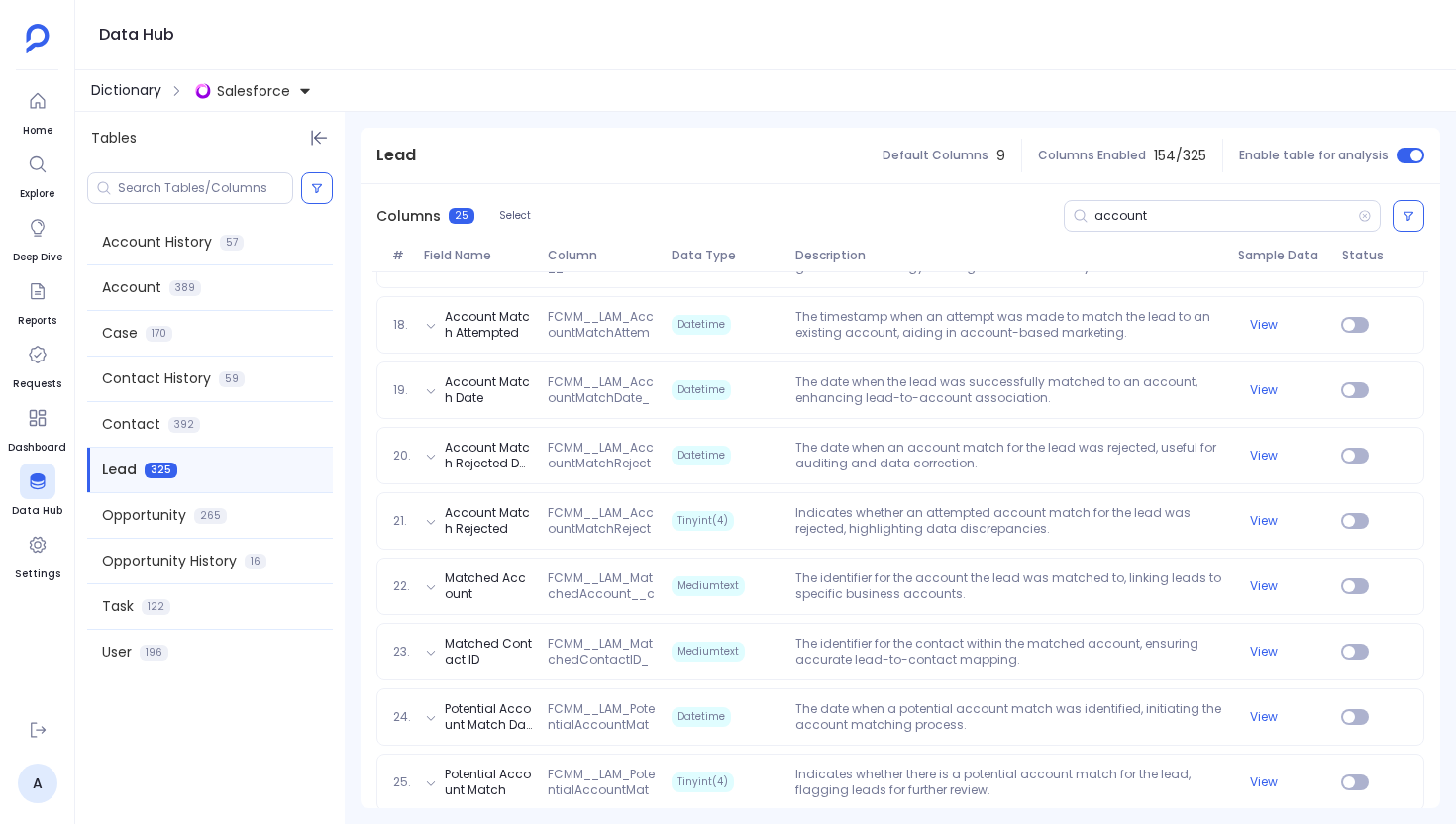 click on "Dictionary" at bounding box center (126, 90) 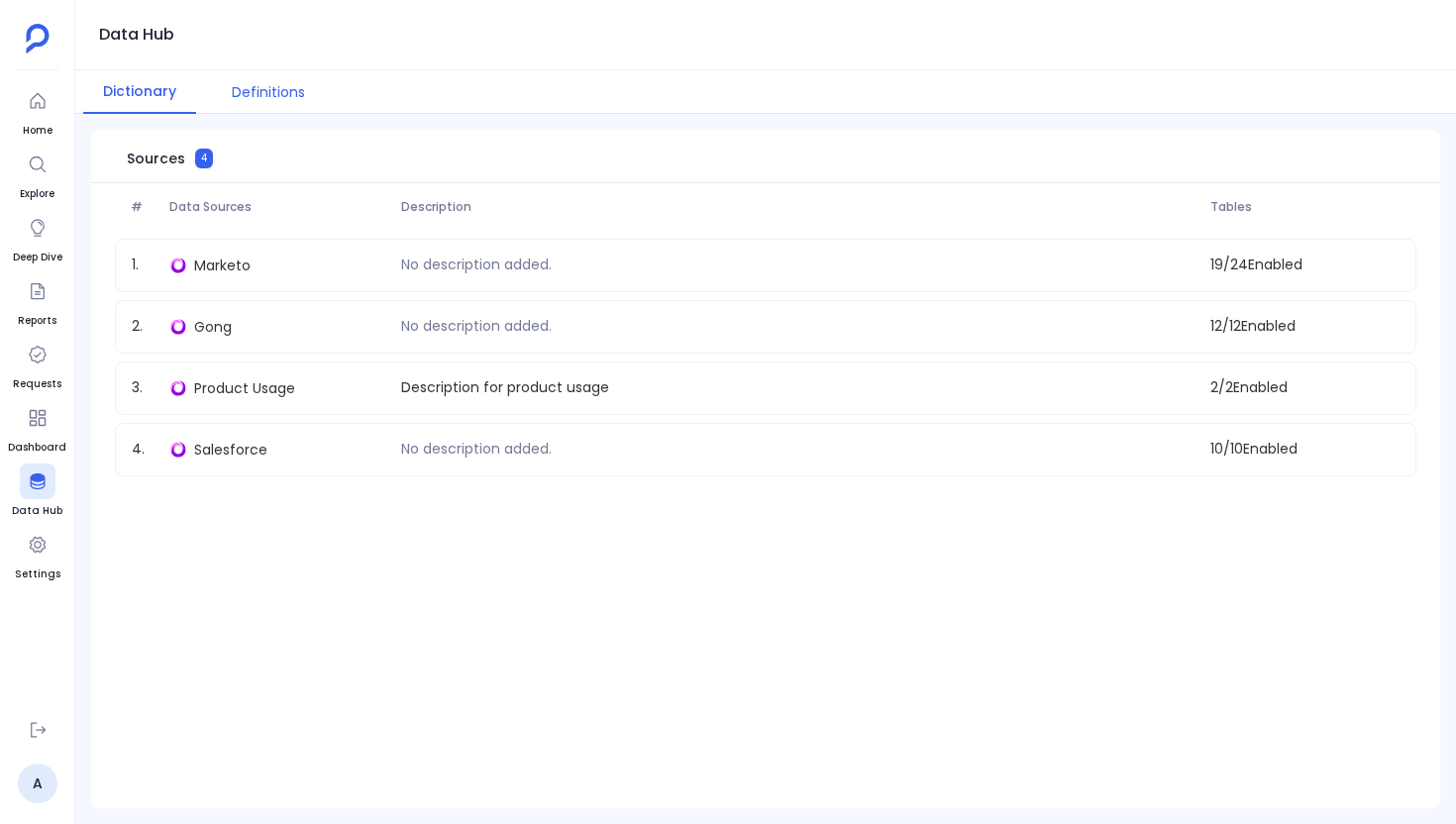click on "Definitions" at bounding box center [268, 92] 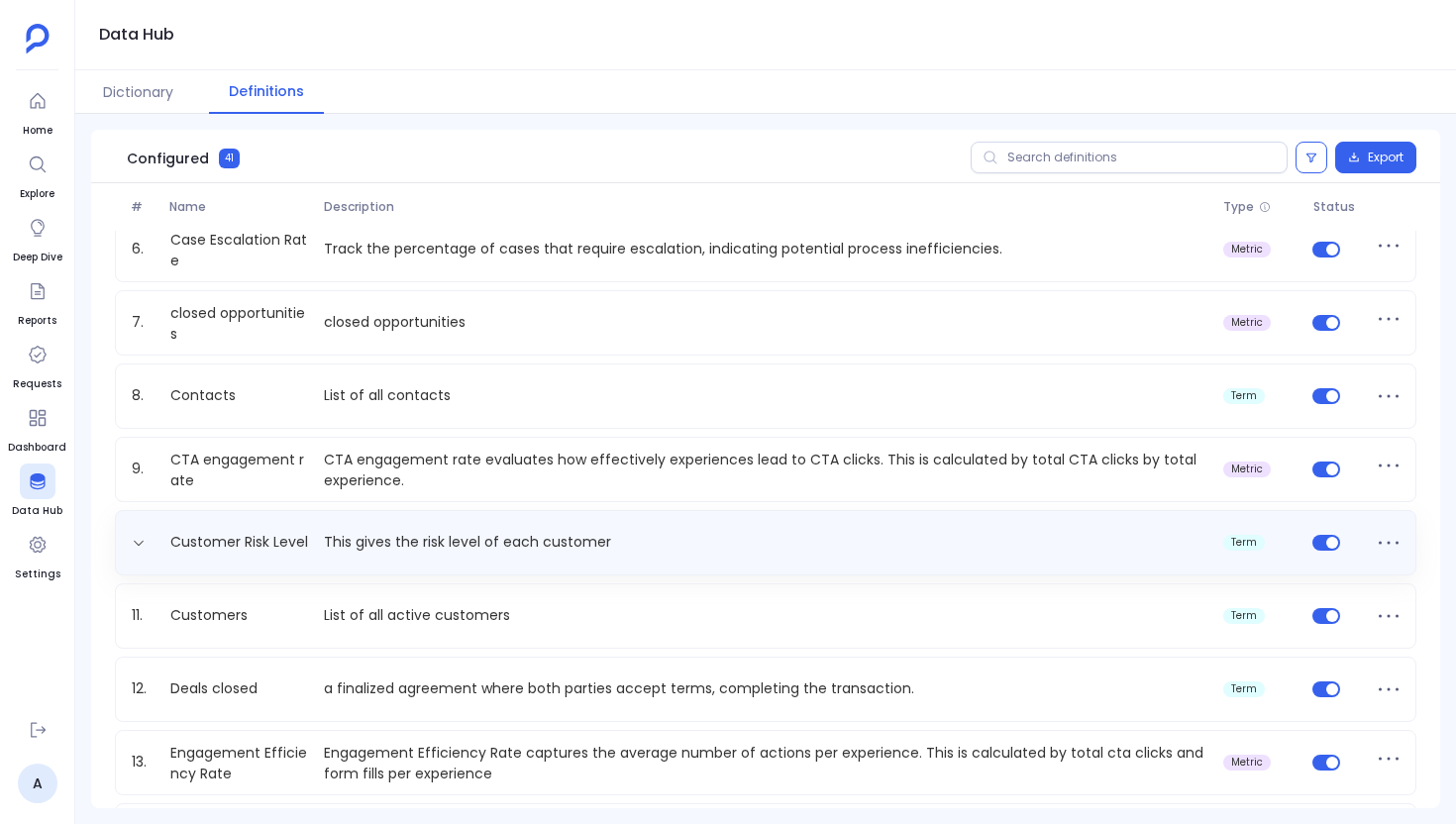 scroll, scrollTop: 0, scrollLeft: 0, axis: both 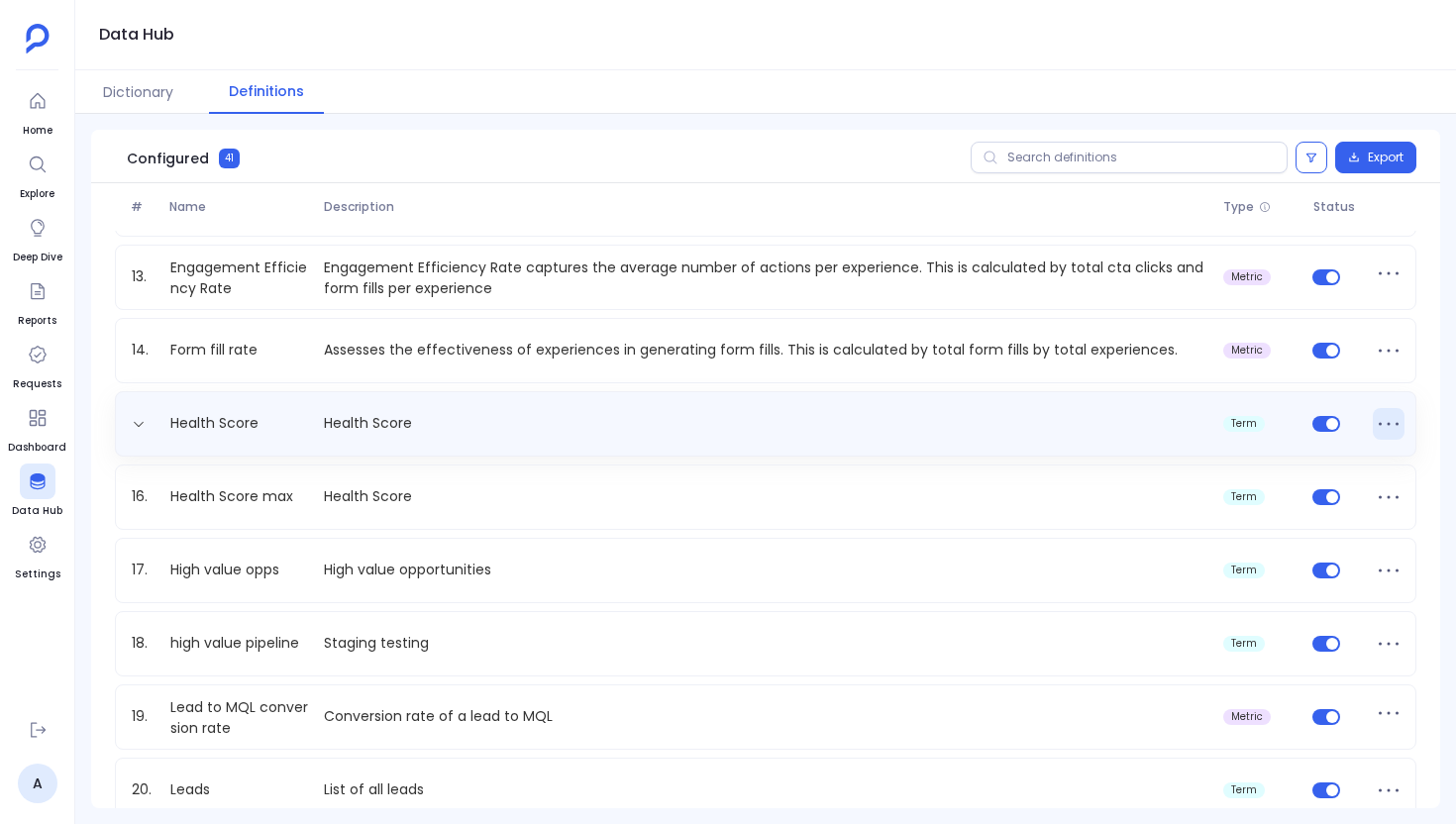 click 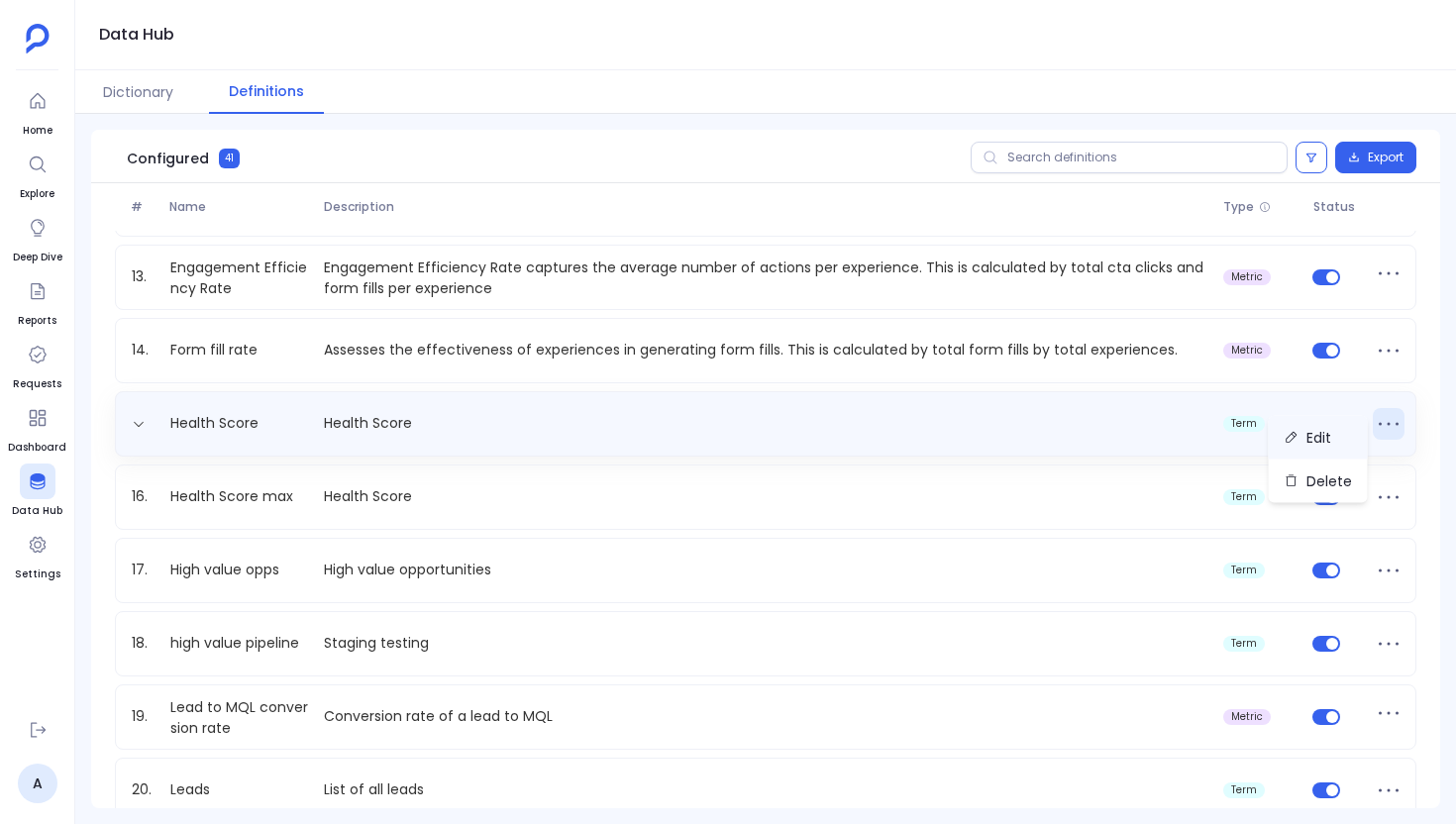 click on "Edit" at bounding box center [1318, 438] 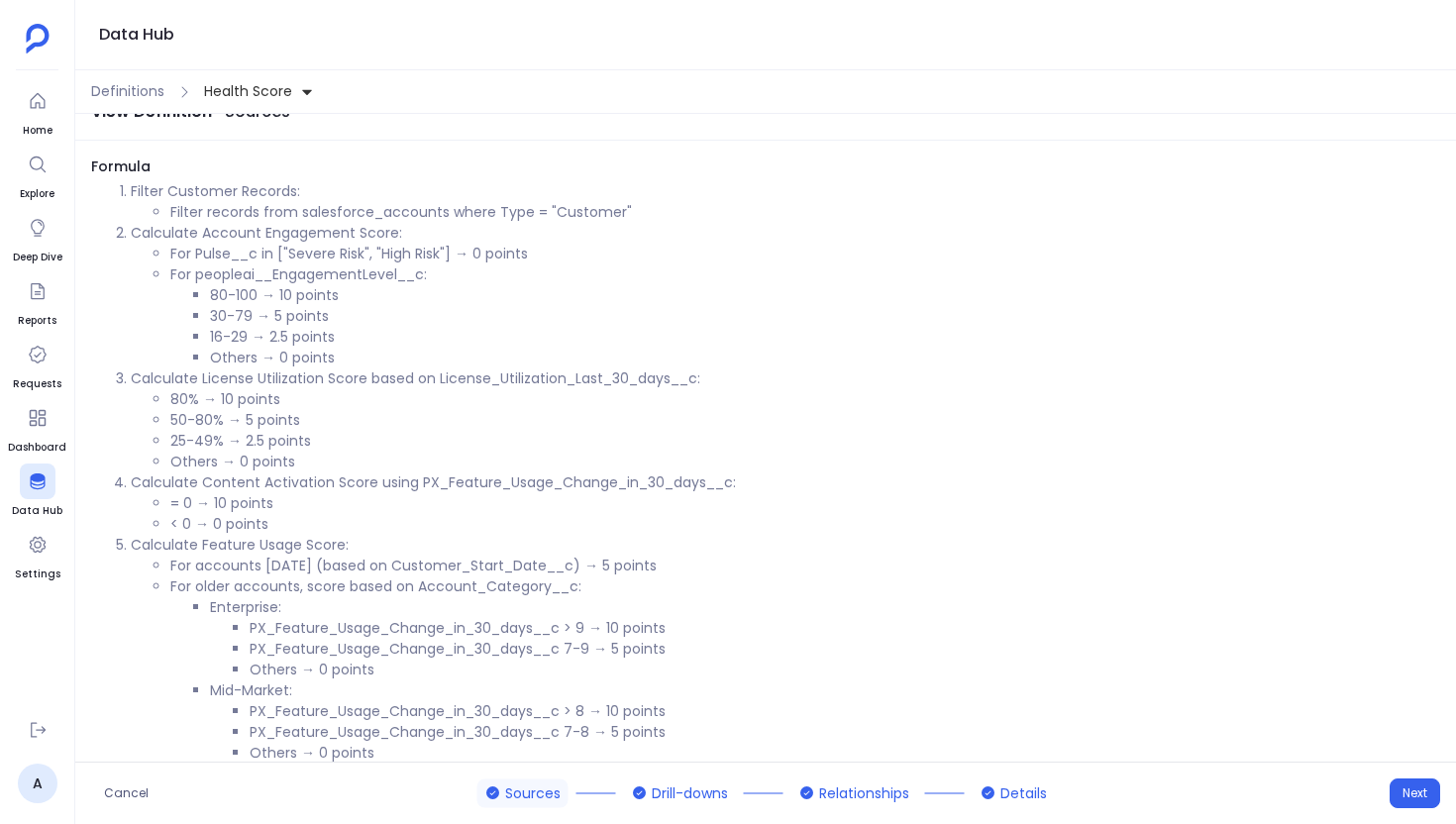 scroll, scrollTop: 0, scrollLeft: 0, axis: both 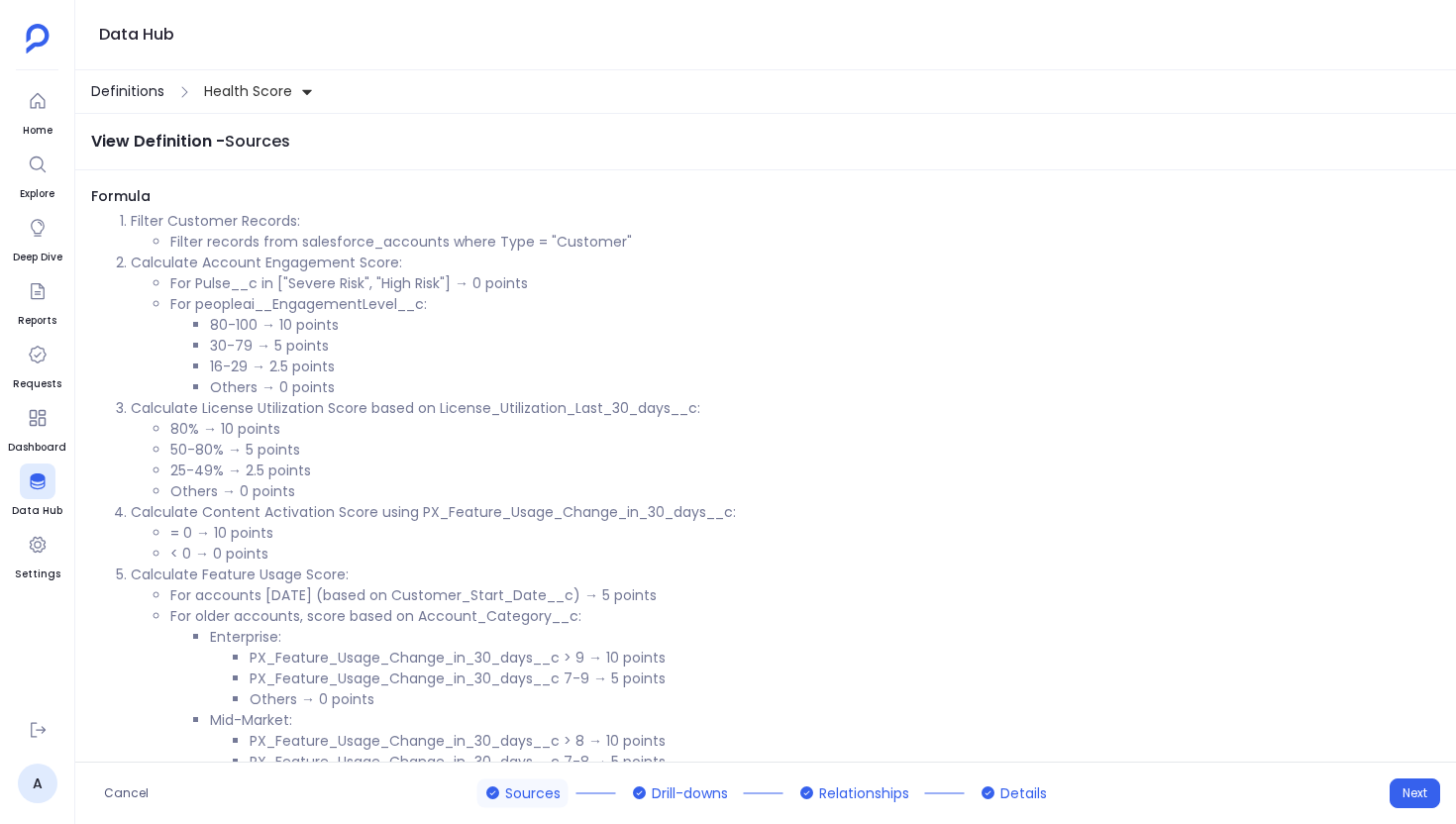 click on "Definitions" at bounding box center [128, 91] 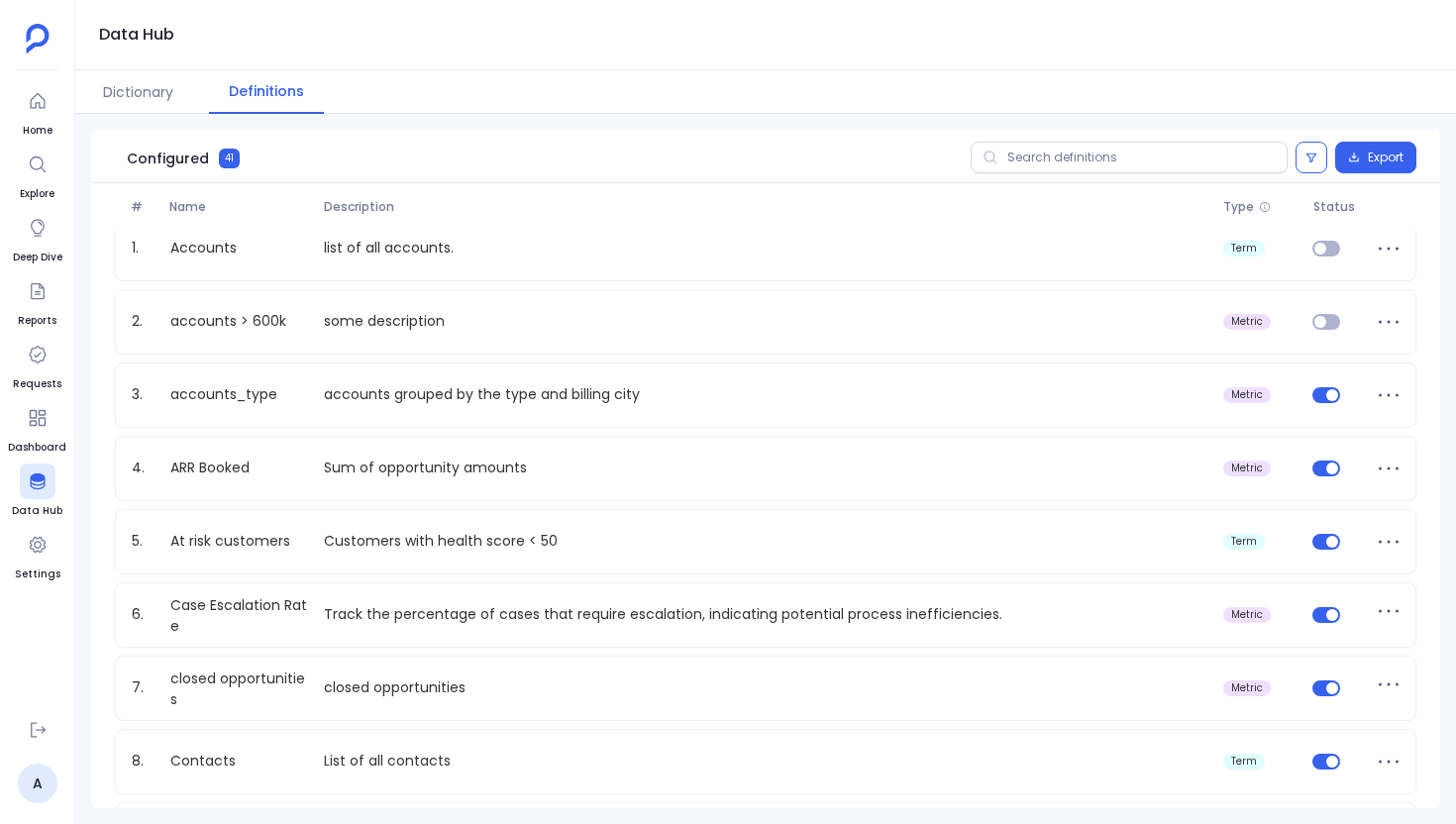 scroll, scrollTop: 18, scrollLeft: 0, axis: vertical 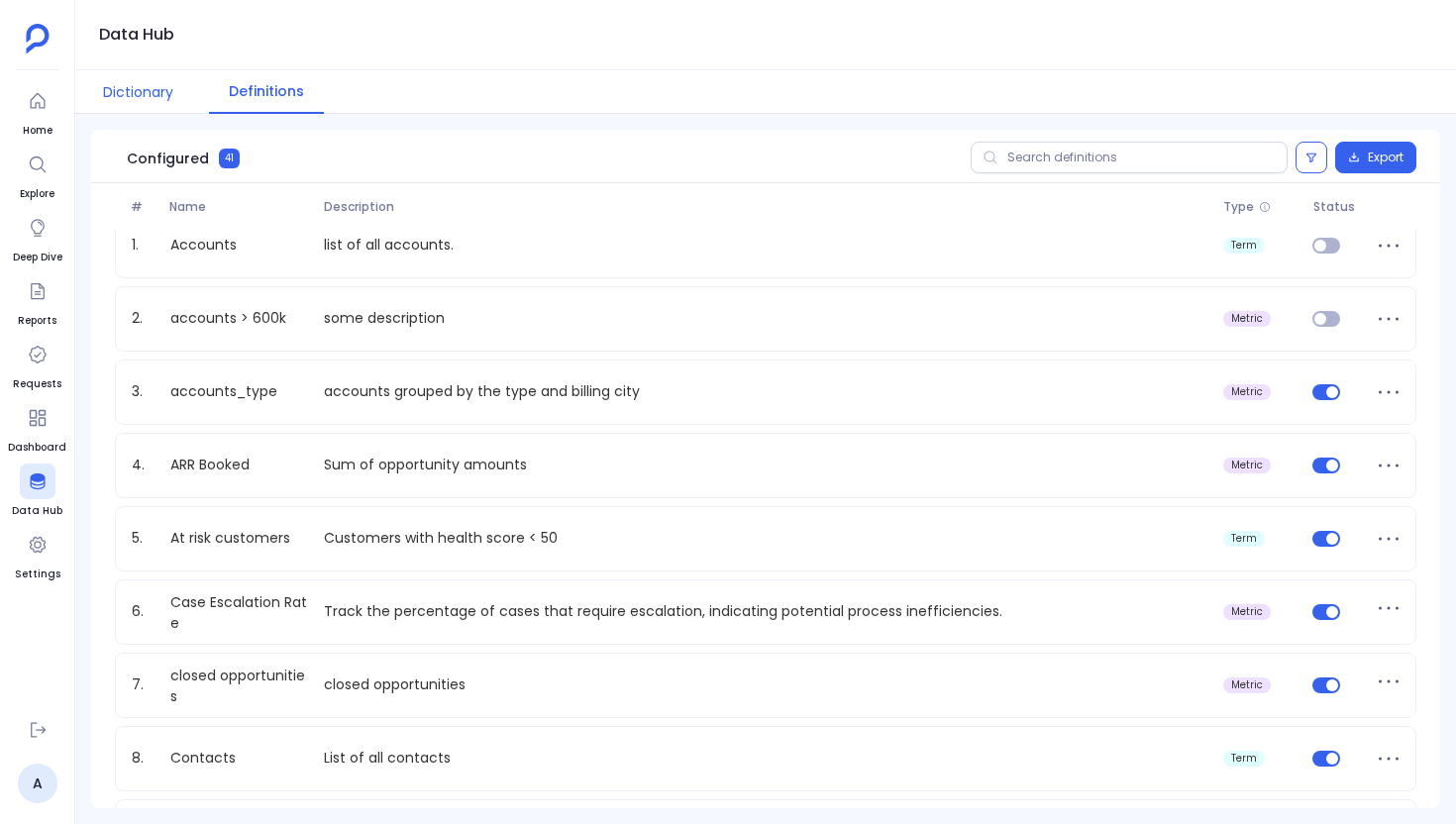 click on "Dictionary" at bounding box center (138, 92) 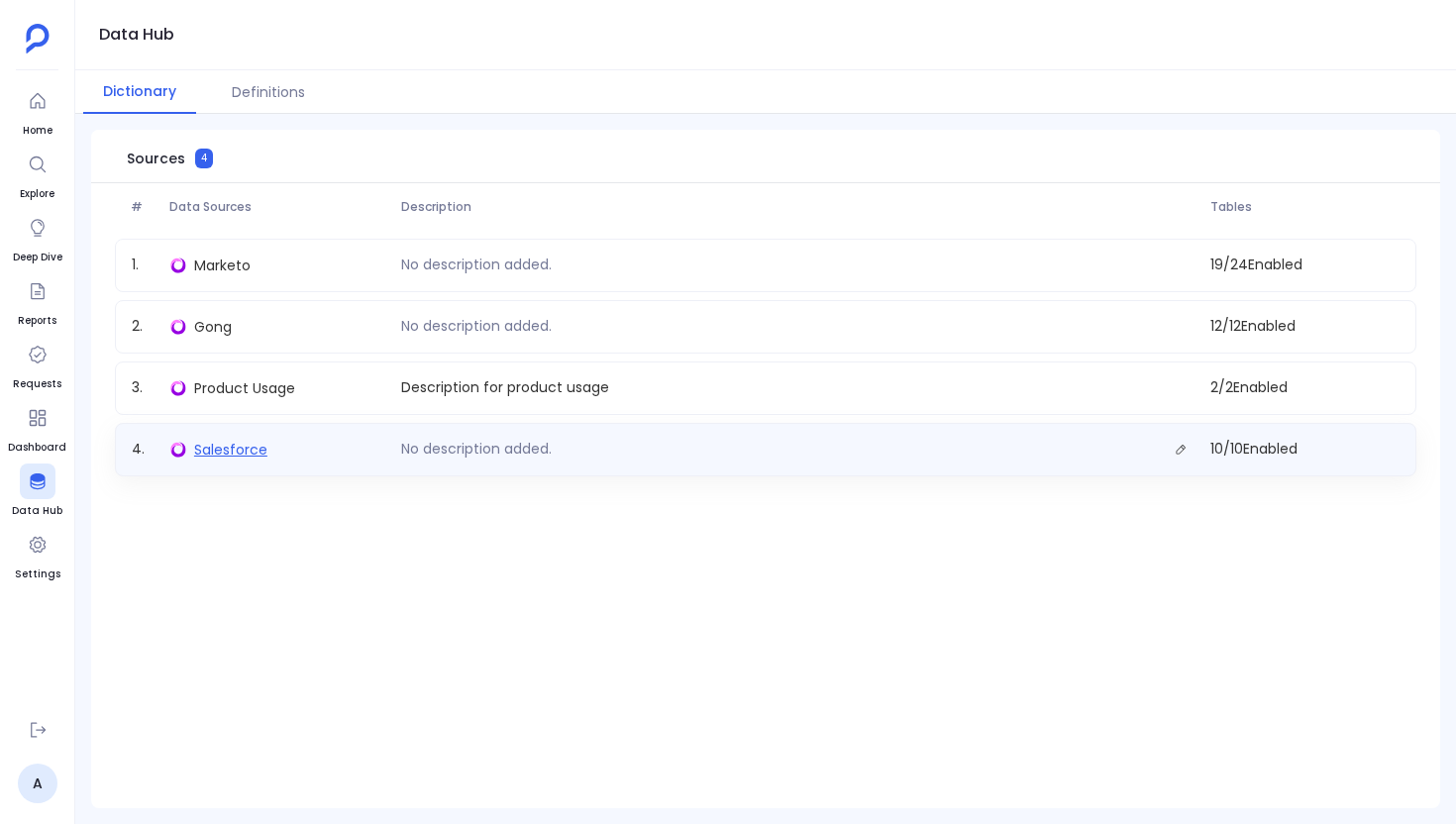click on "Salesforce" at bounding box center (231, 450) 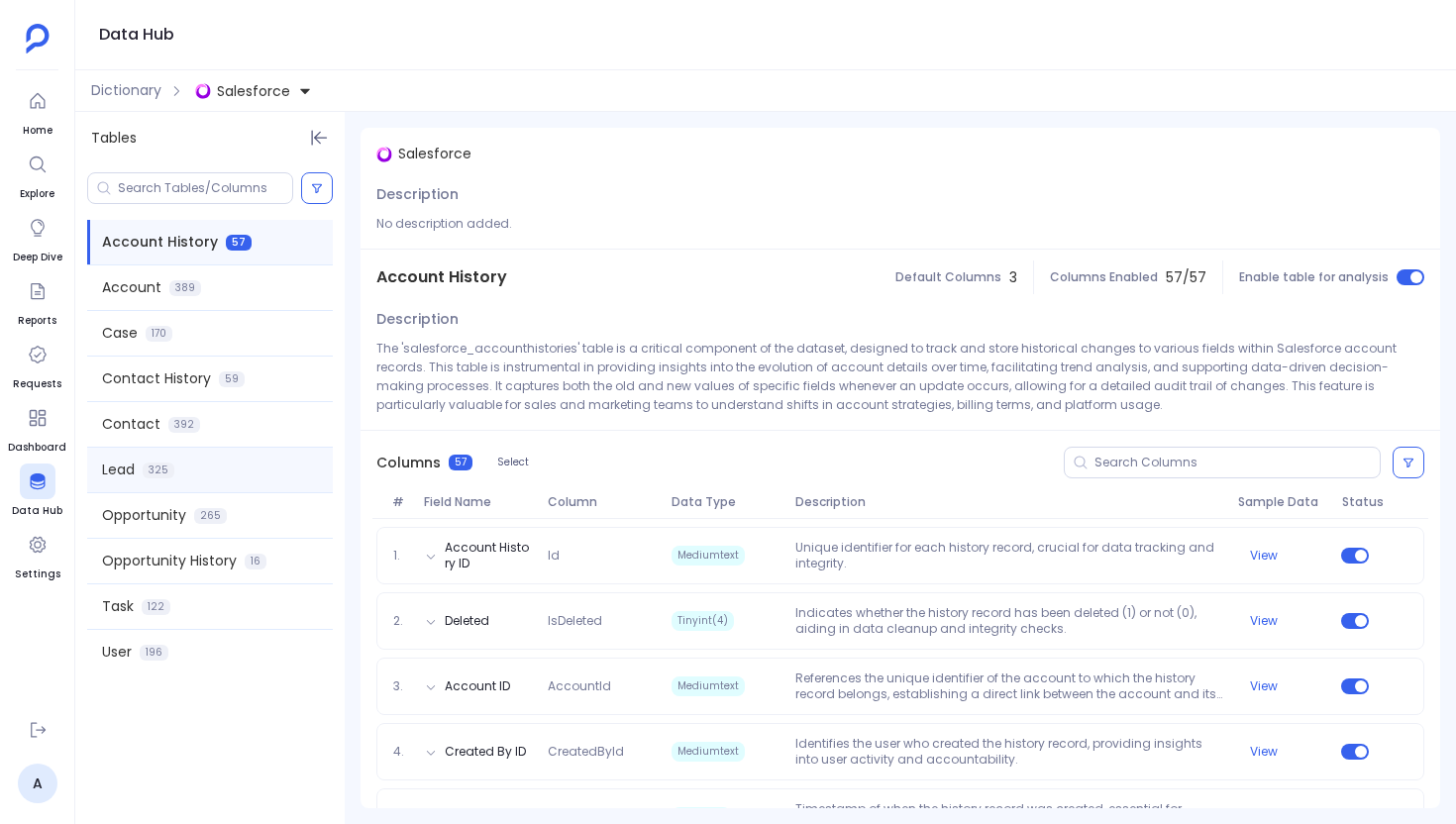click on "Lead 325" at bounding box center (210, 469) 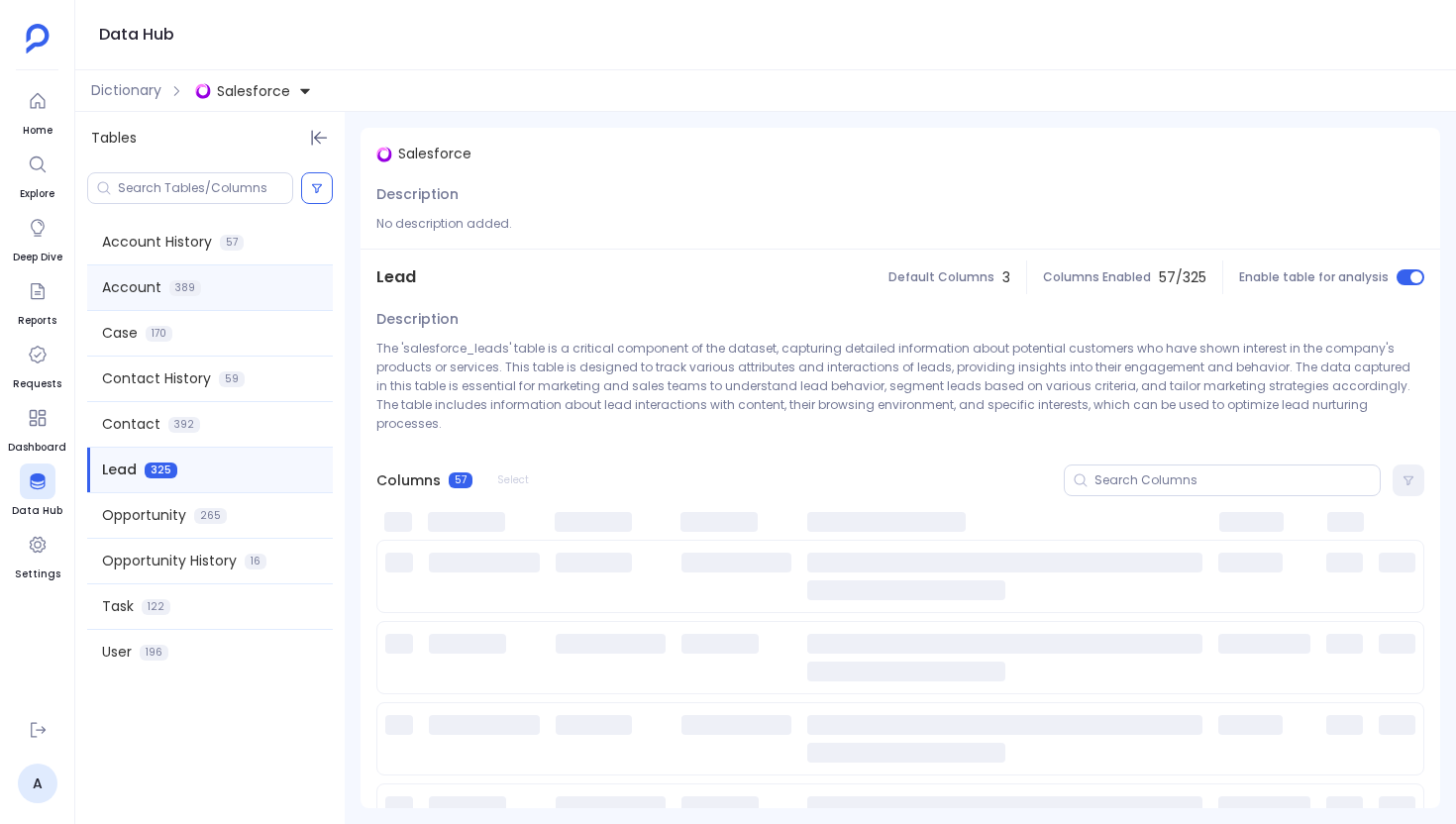 click on "Account 389" at bounding box center (210, 287) 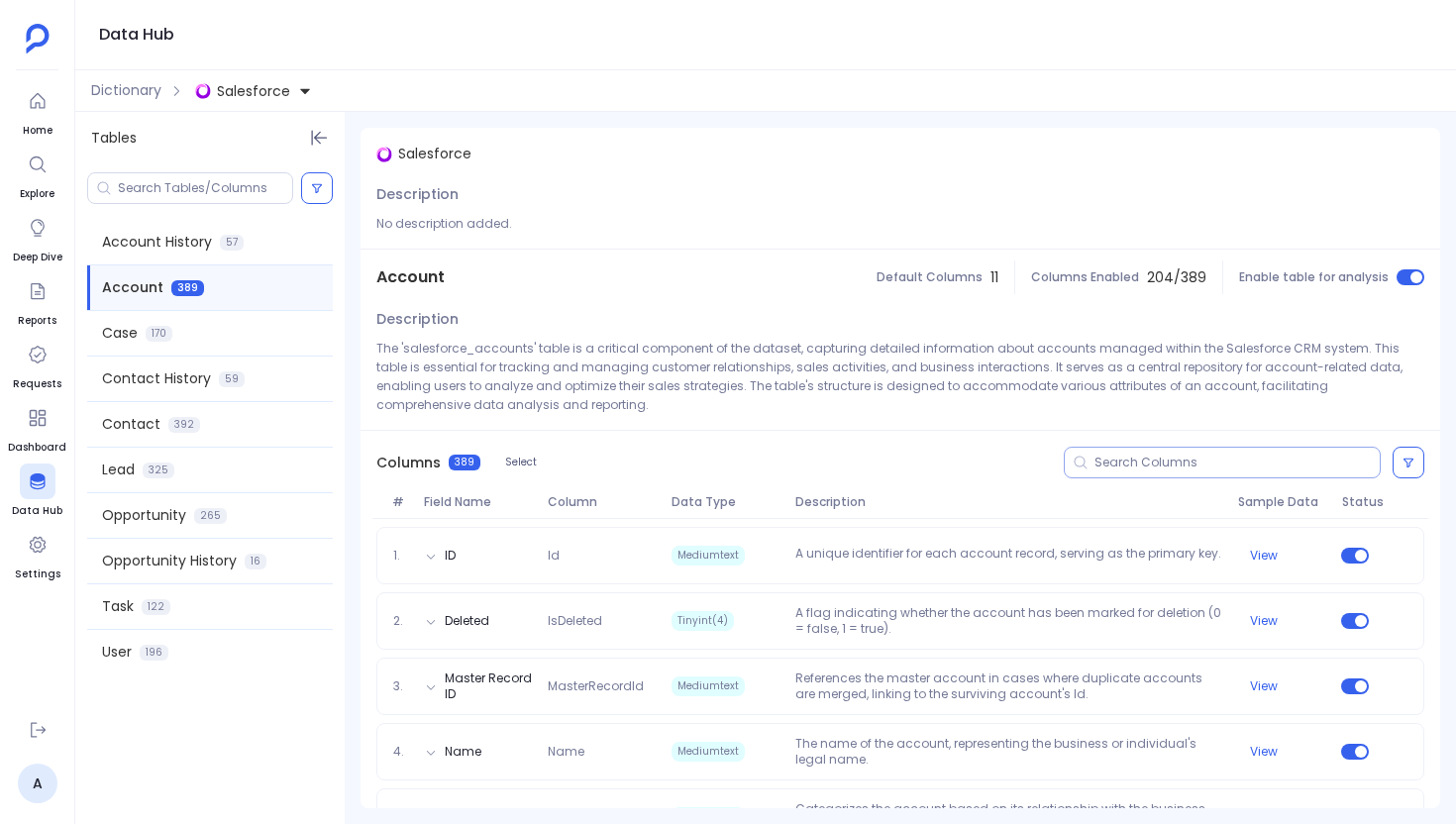 click at bounding box center (1237, 463) 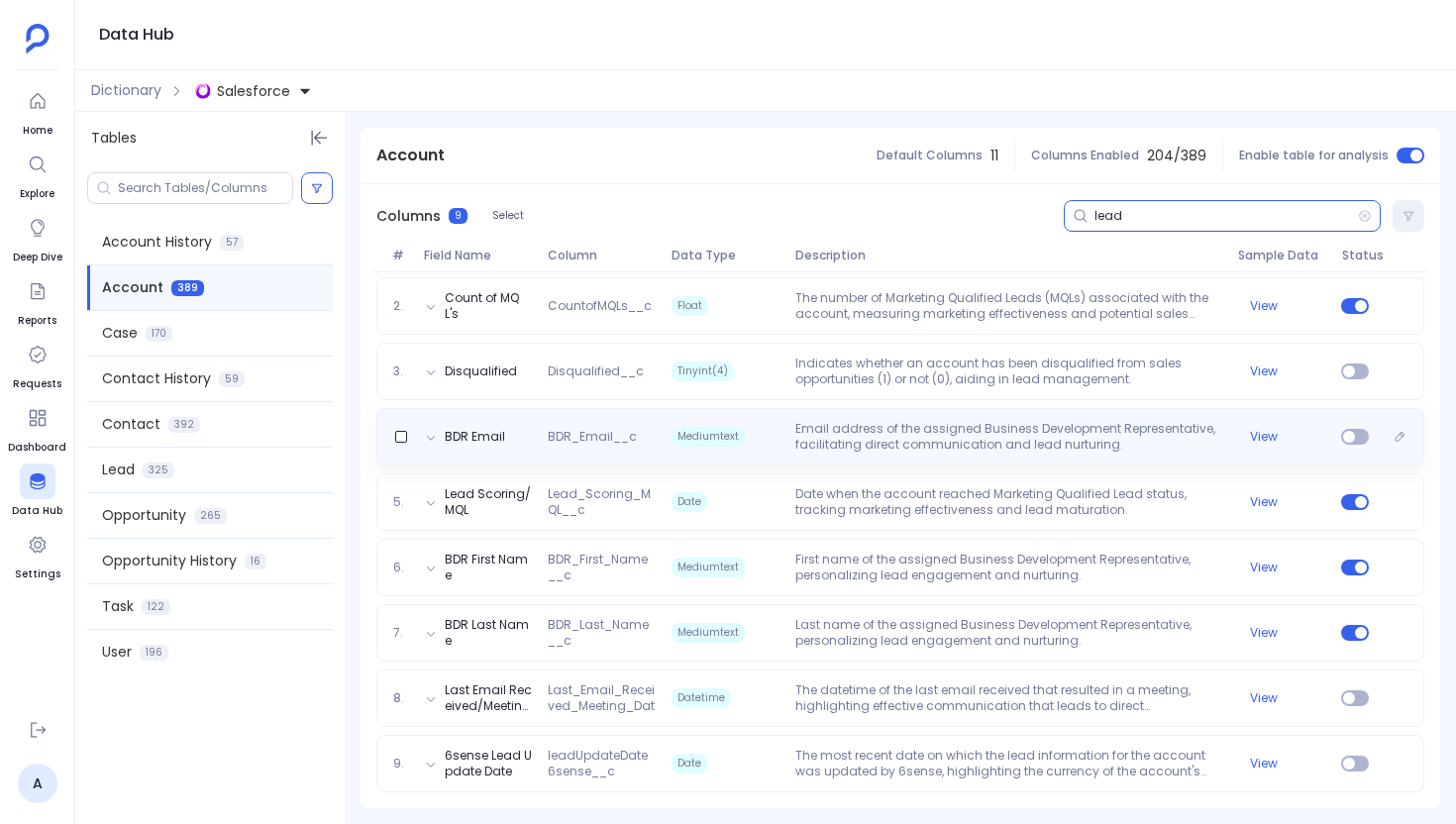 scroll, scrollTop: 0, scrollLeft: 0, axis: both 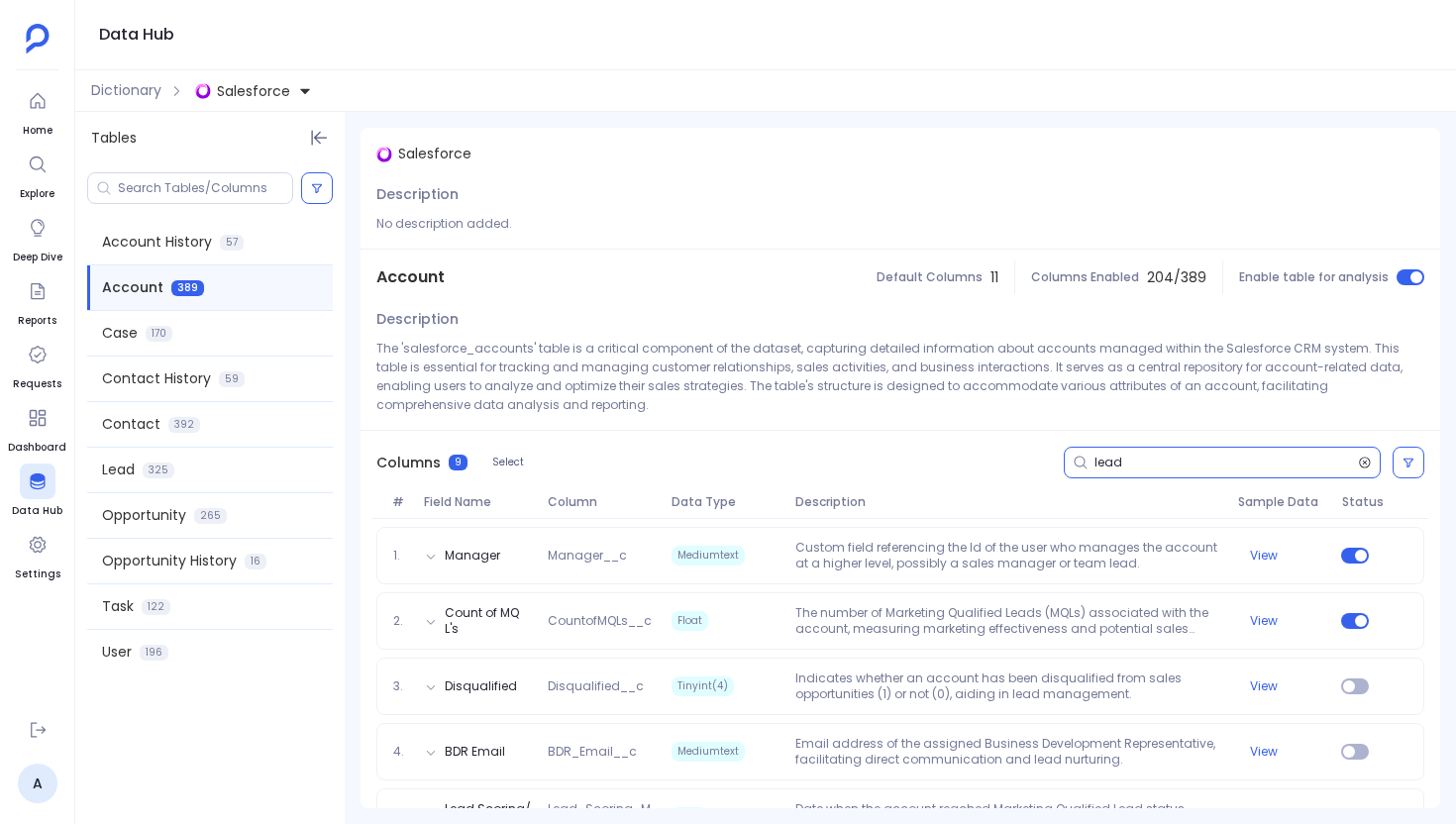 type on "lead" 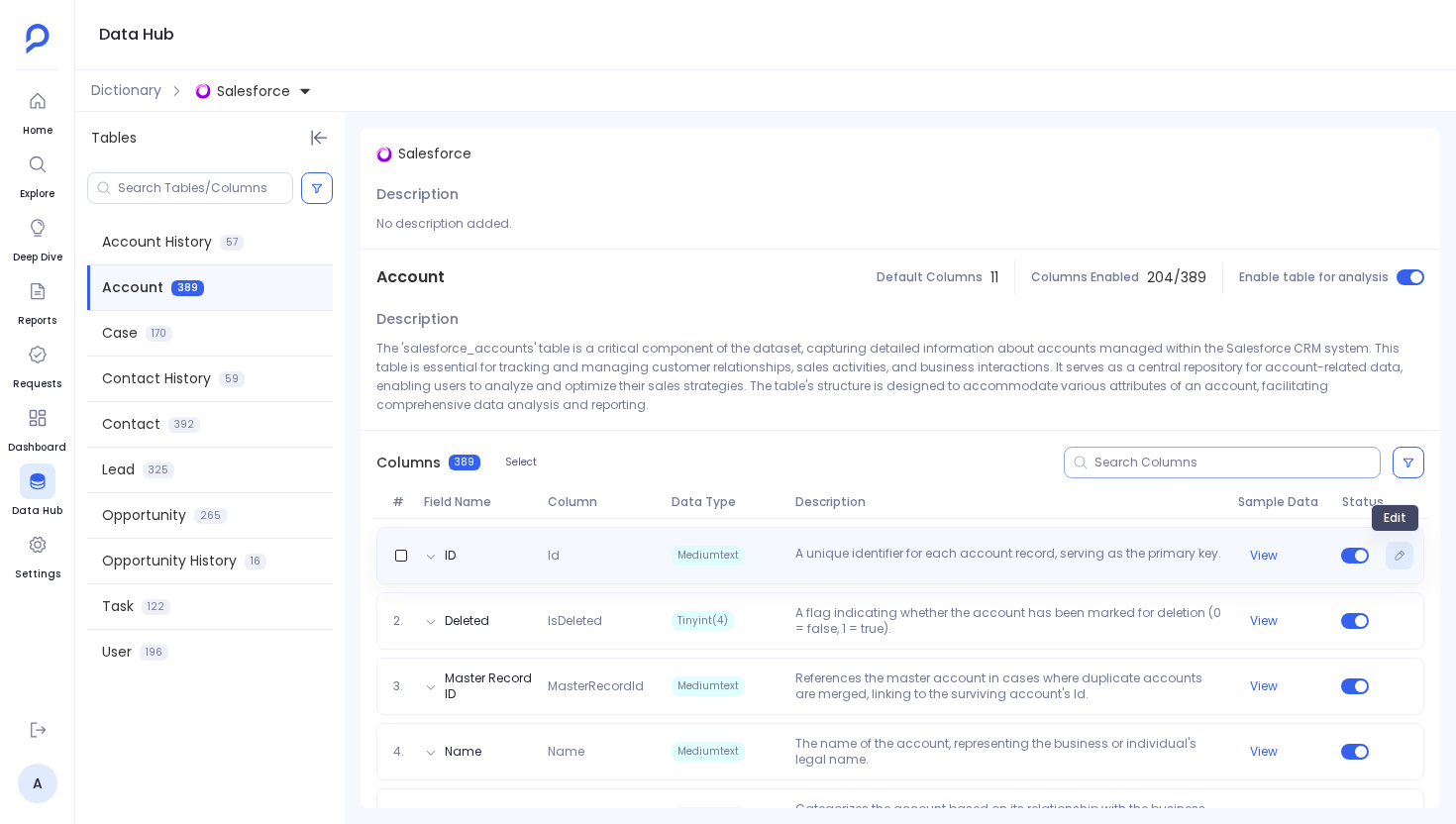 click 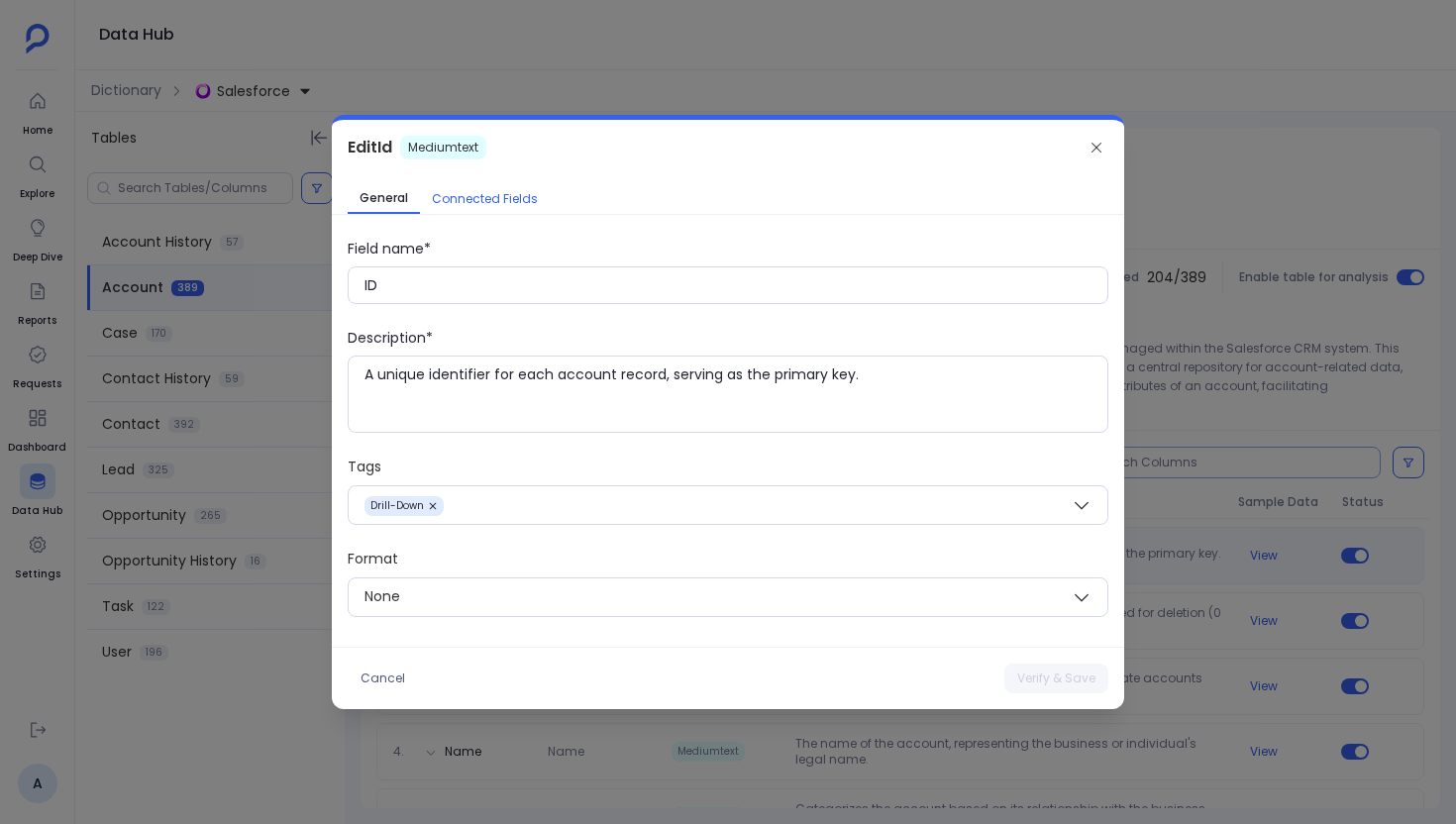 click on "Connected Fields" at bounding box center (484, 199) 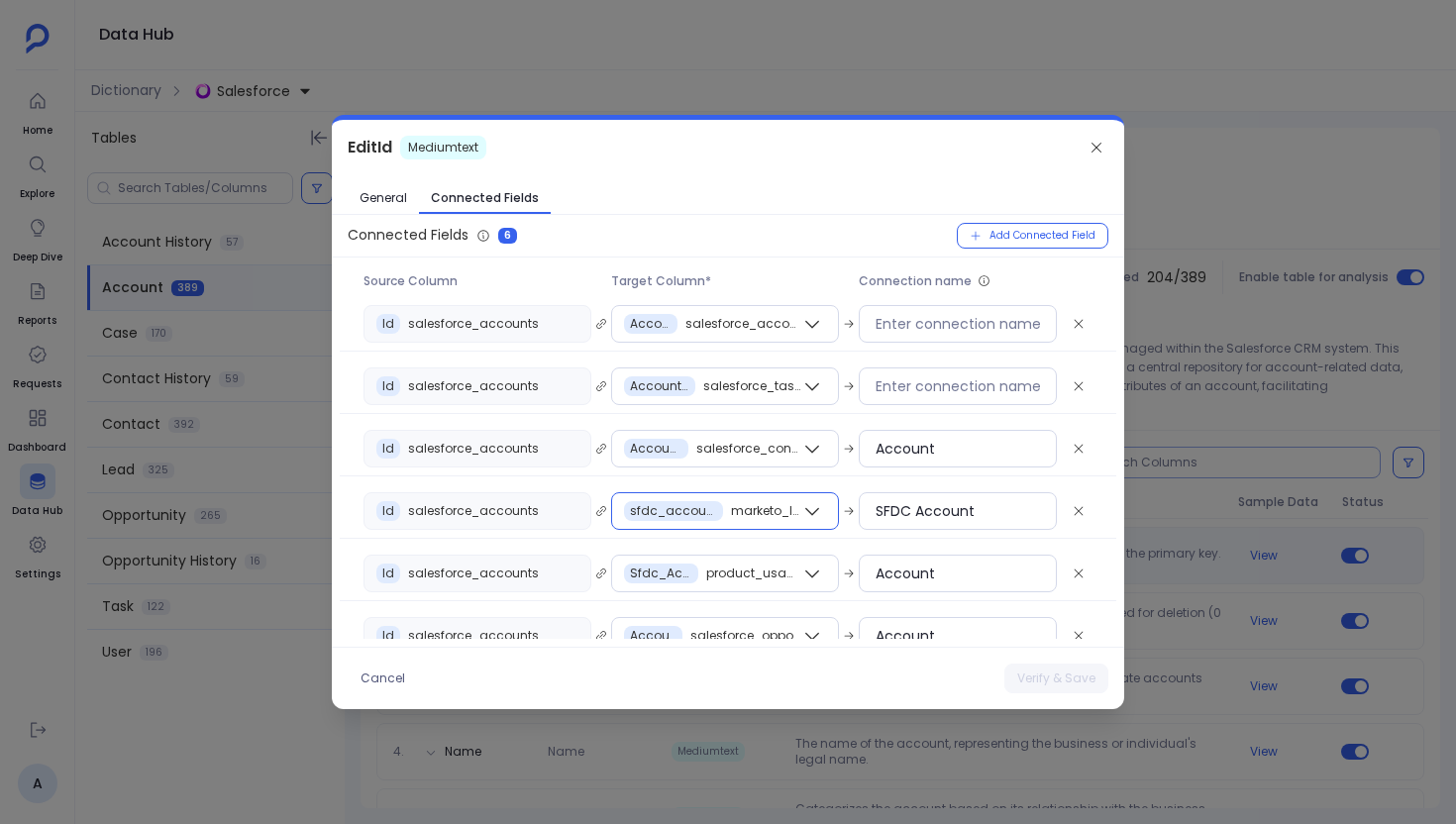 scroll, scrollTop: 25, scrollLeft: 0, axis: vertical 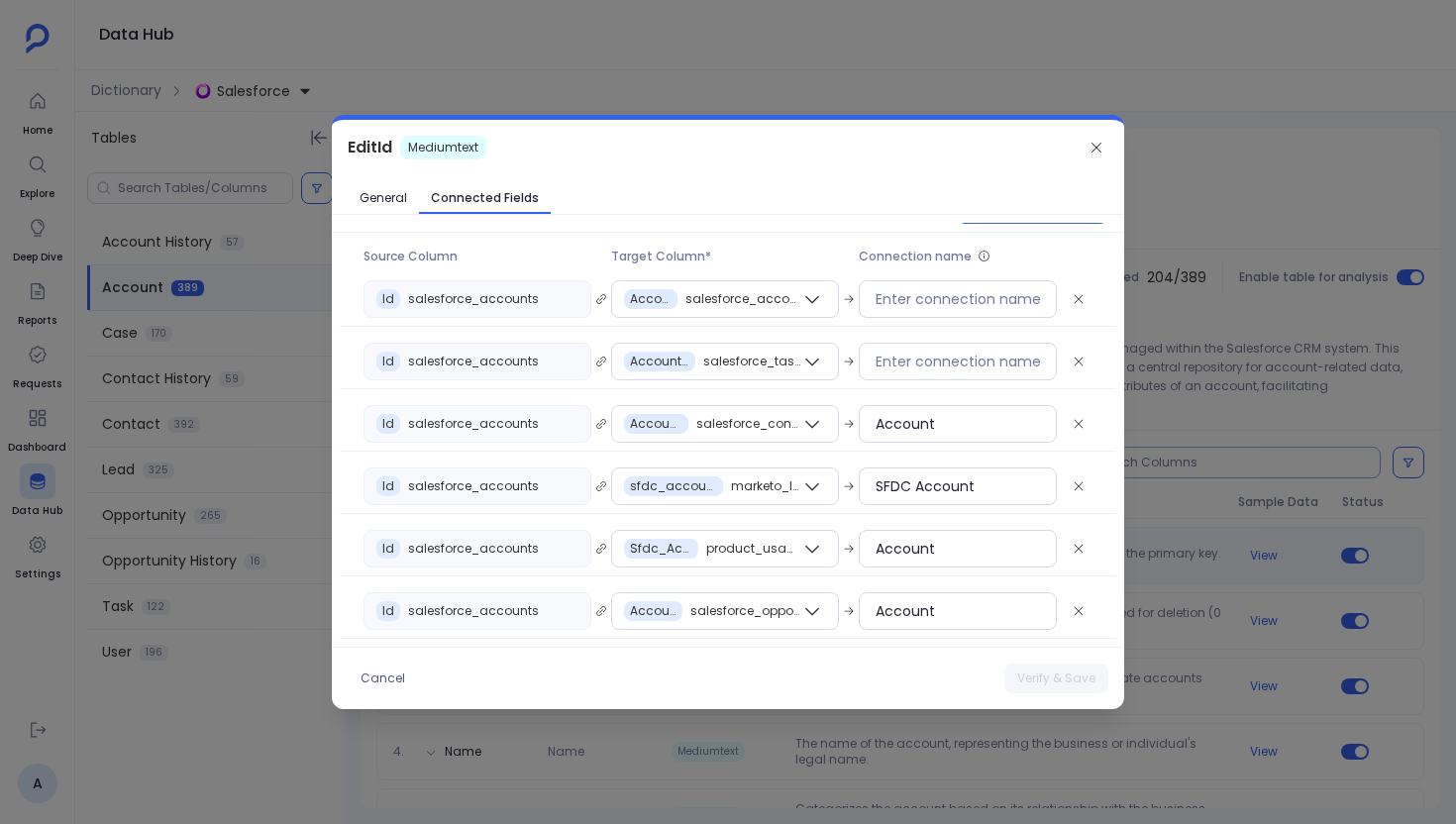 click at bounding box center [728, 412] 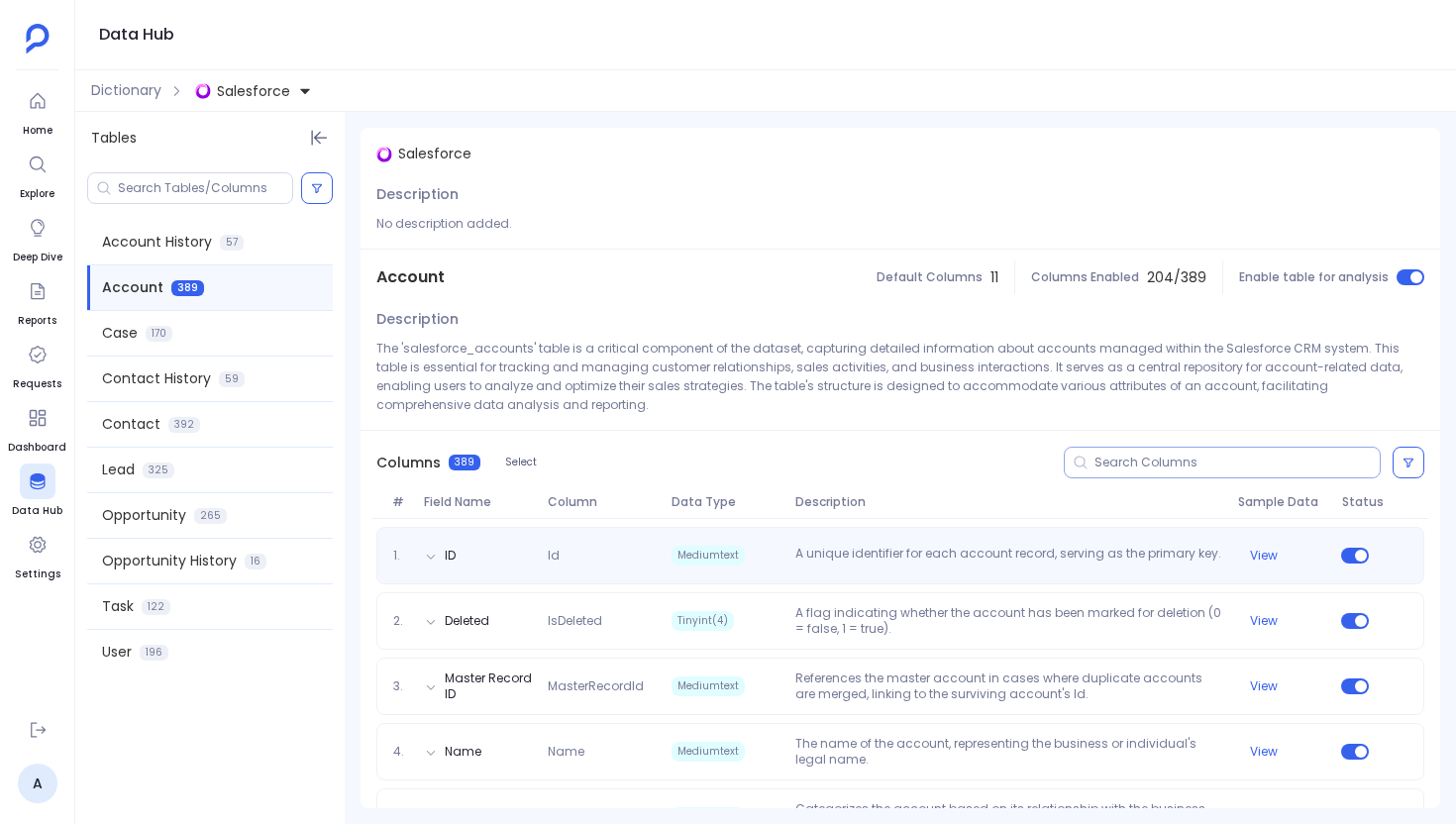 scroll, scrollTop: 0, scrollLeft: 0, axis: both 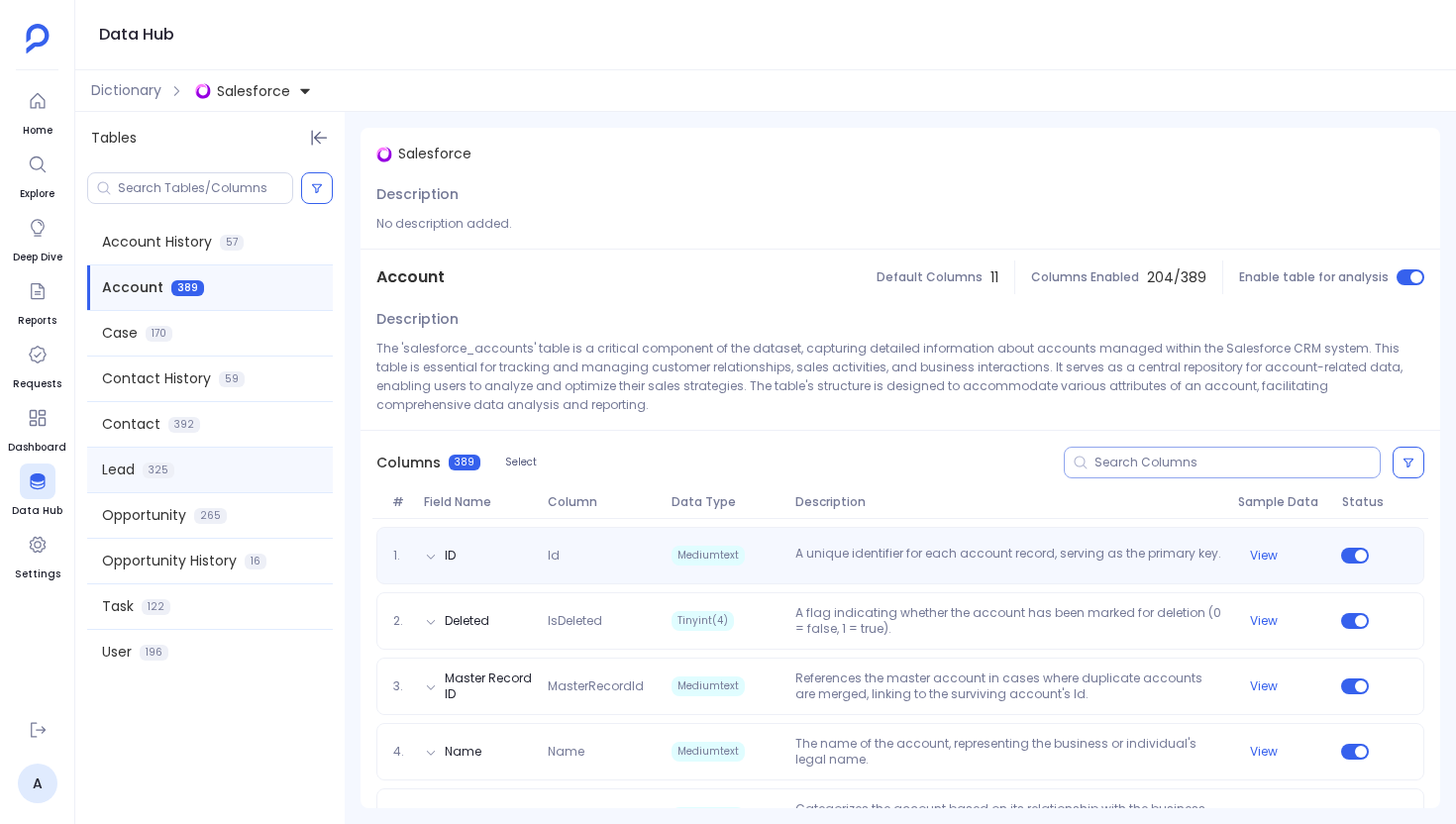 click on "Lead 325" at bounding box center (210, 469) 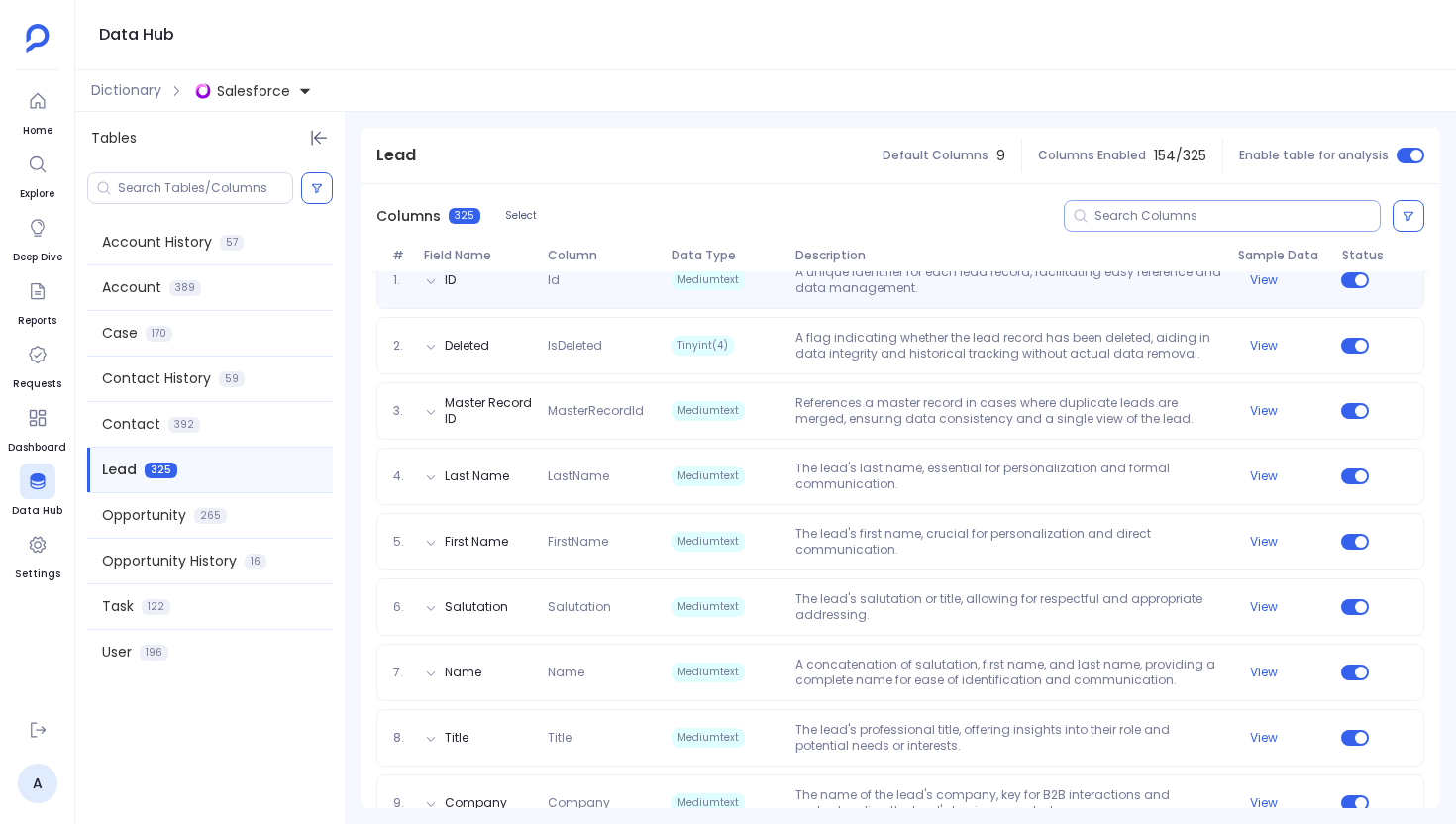 scroll, scrollTop: 428, scrollLeft: 0, axis: vertical 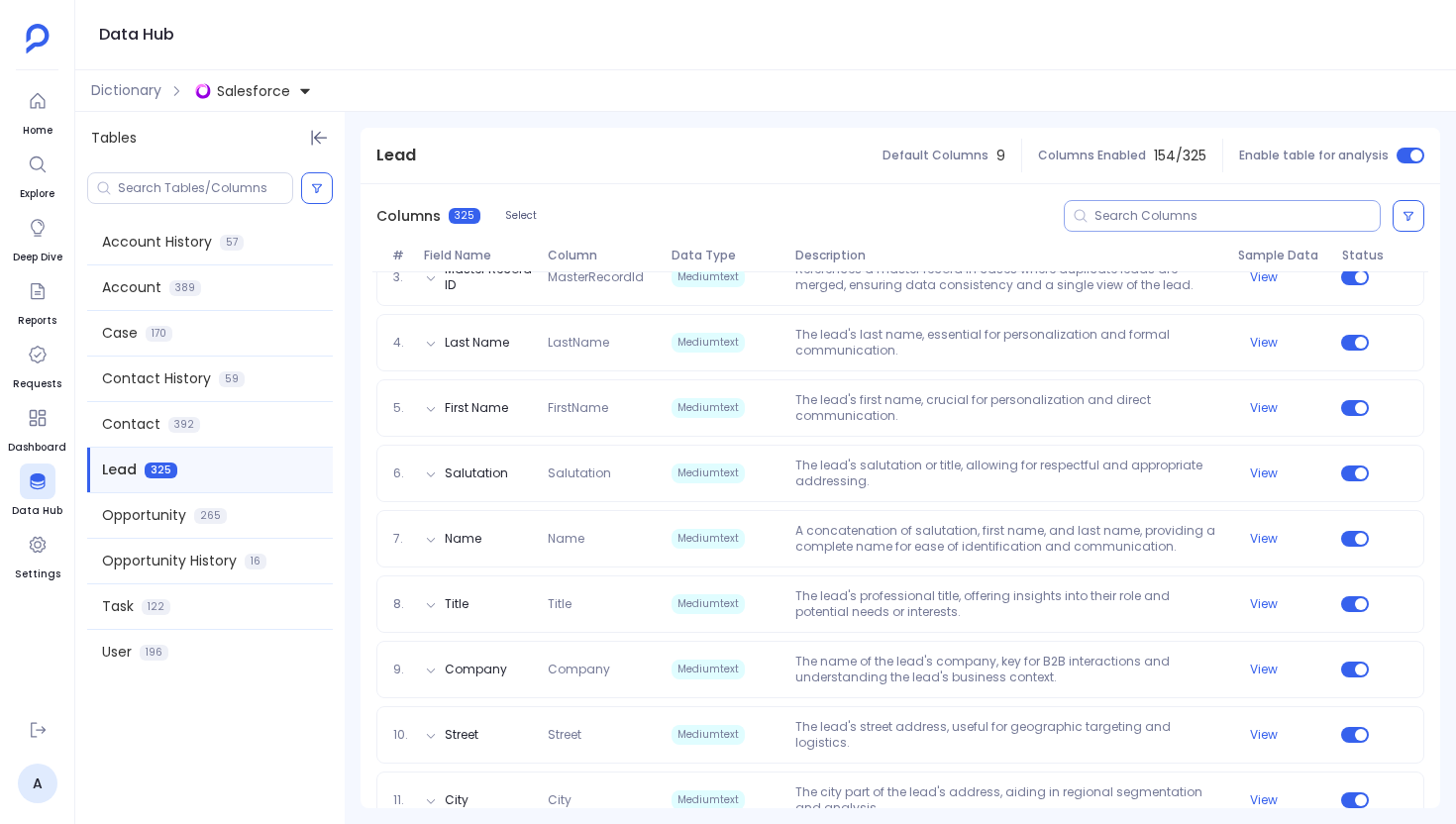 click at bounding box center (1237, 216) 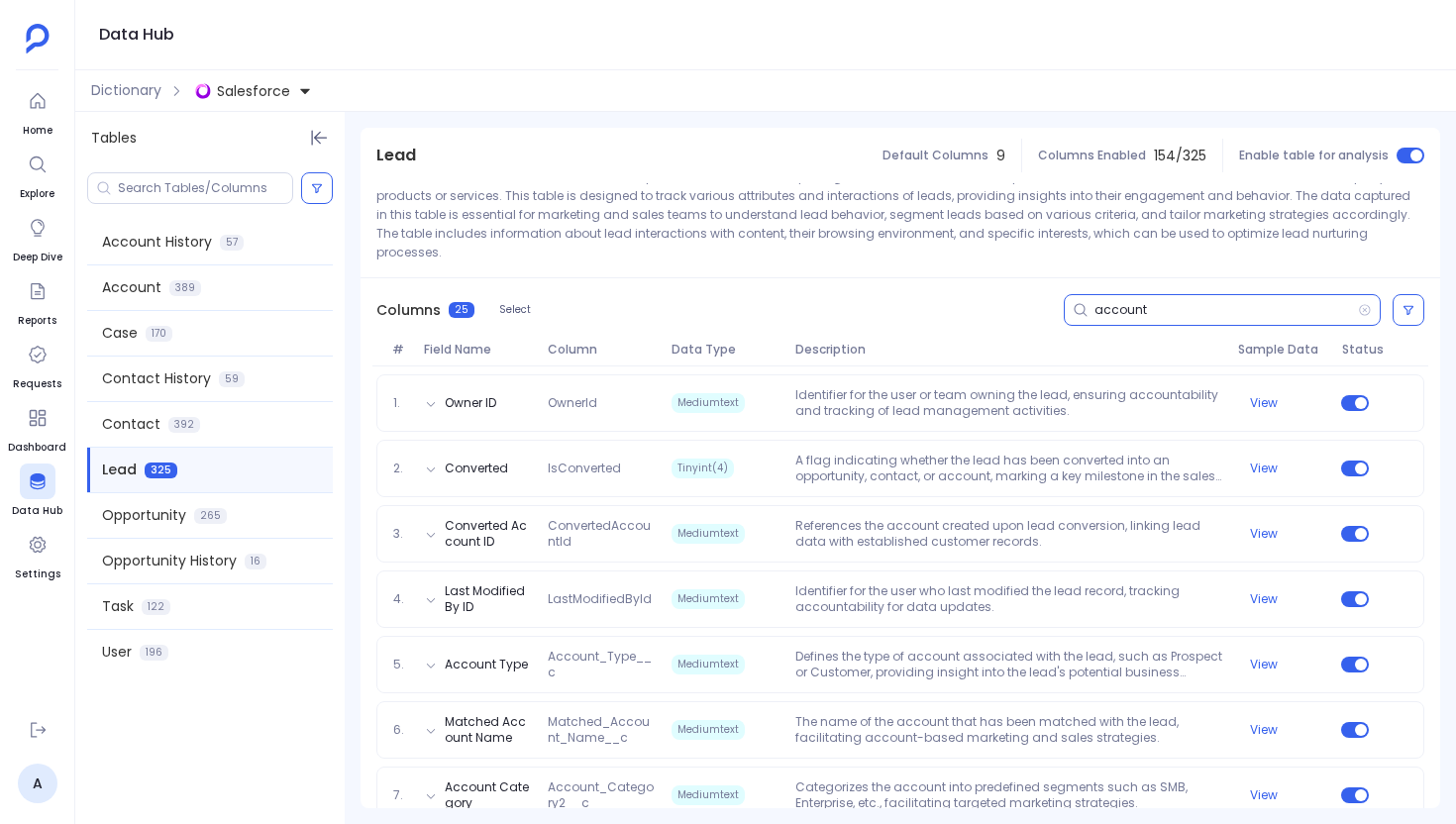 scroll, scrollTop: 172, scrollLeft: 0, axis: vertical 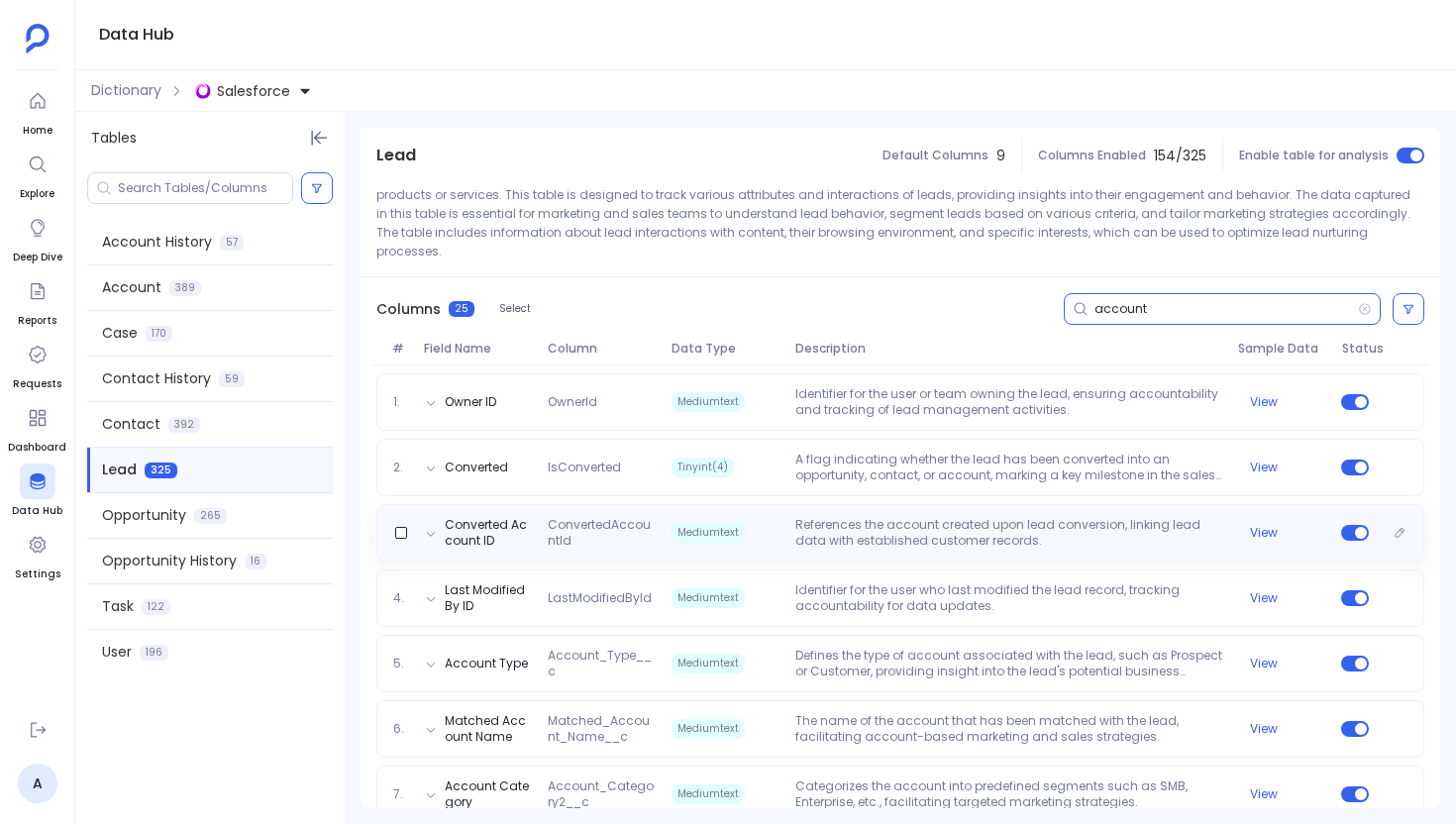 click on "References the account created upon lead conversion, linking lead data with established customer records." at bounding box center (1008, 533) 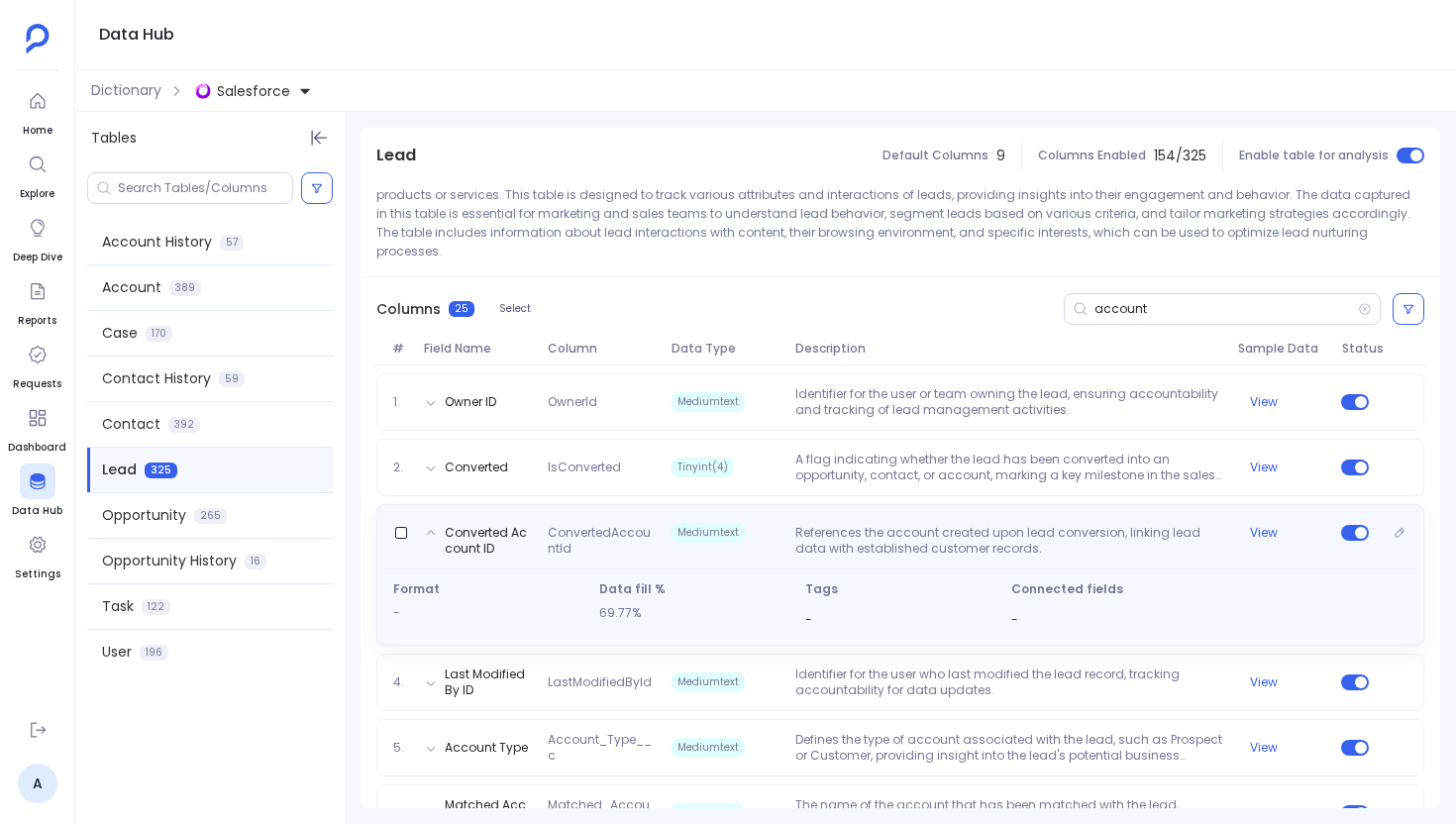 click on "Converted Account ID ConvertedAccountId Mediumtext References the account created upon lead conversion, linking lead data with established customer records. View" at bounding box center [900, 537] 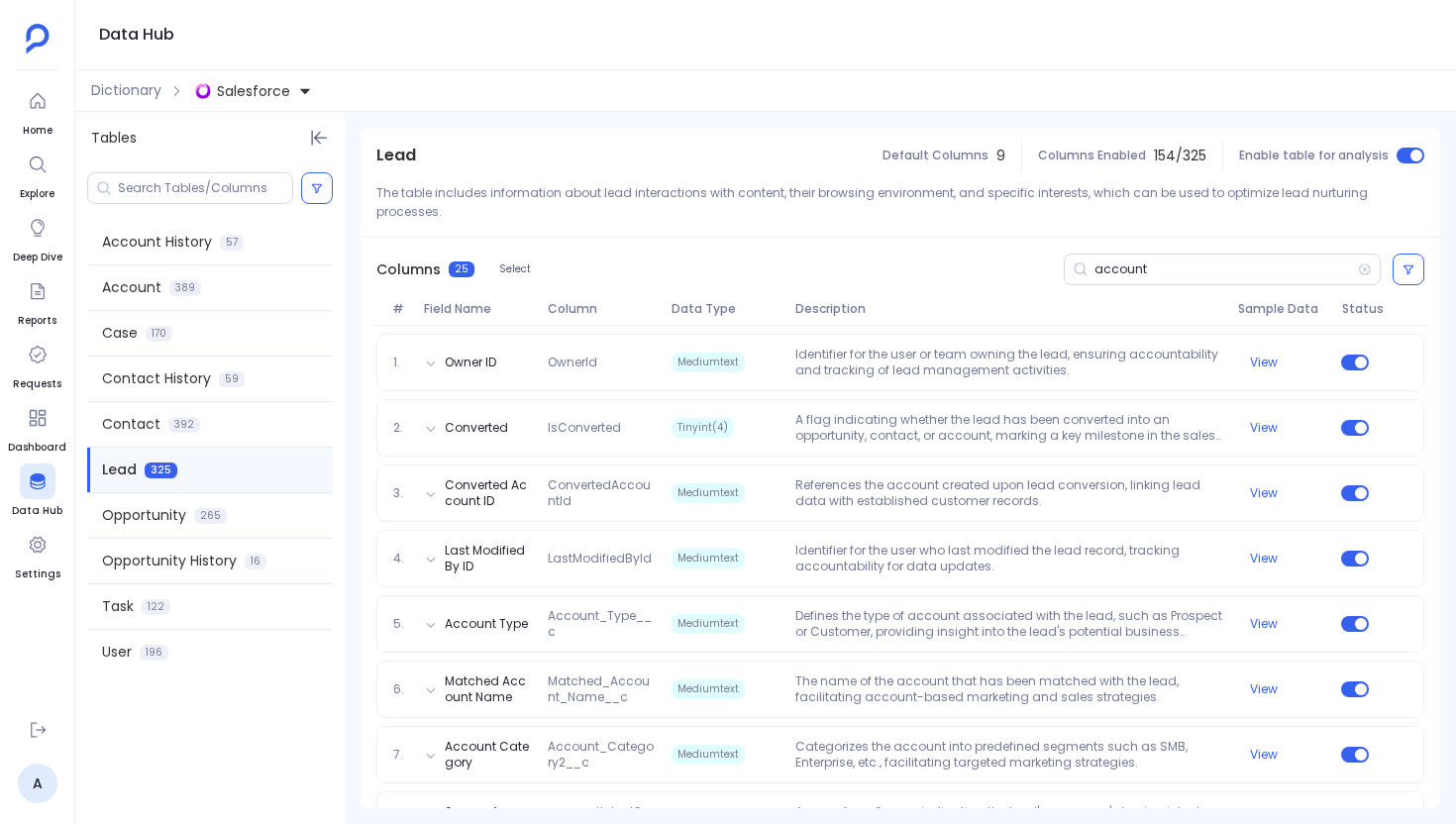 scroll, scrollTop: 214, scrollLeft: 0, axis: vertical 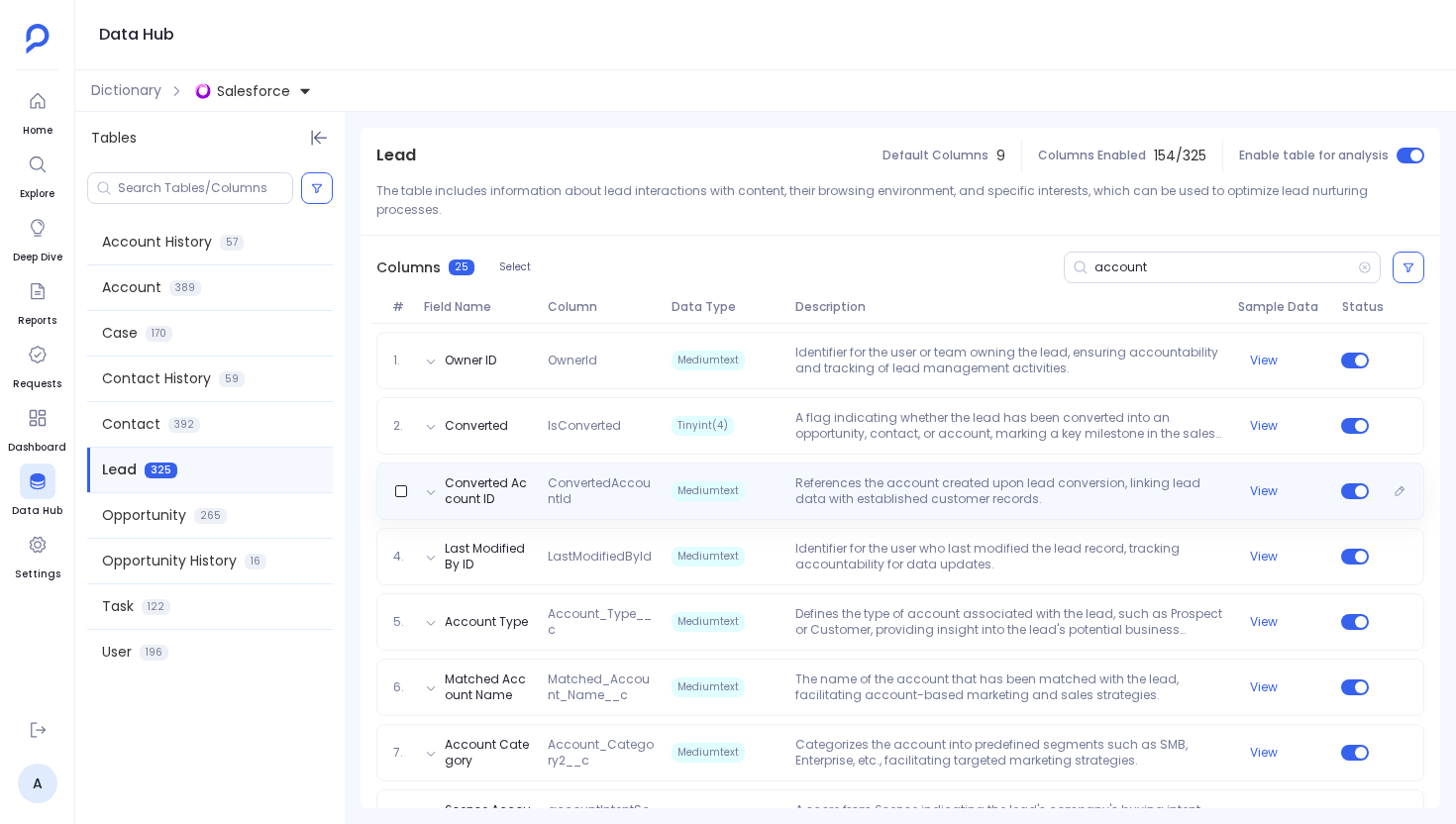 click on "References the account created upon lead conversion, linking lead data with established customer records." at bounding box center (1008, 491) 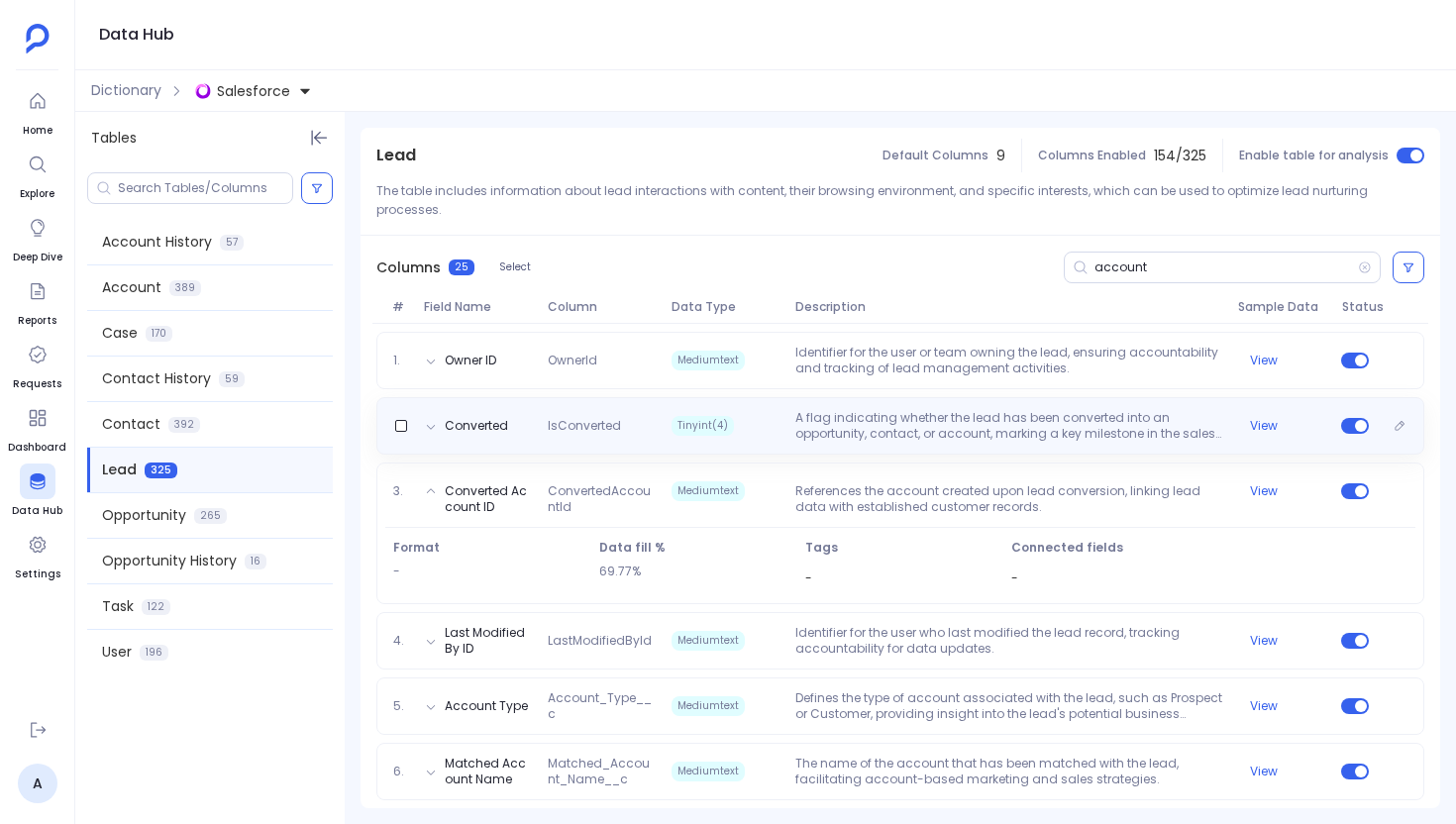 click on "A flag indicating whether the lead has been converted into an opportunity, contact, or account, marking a key milestone in the sales process." at bounding box center (1008, 426) 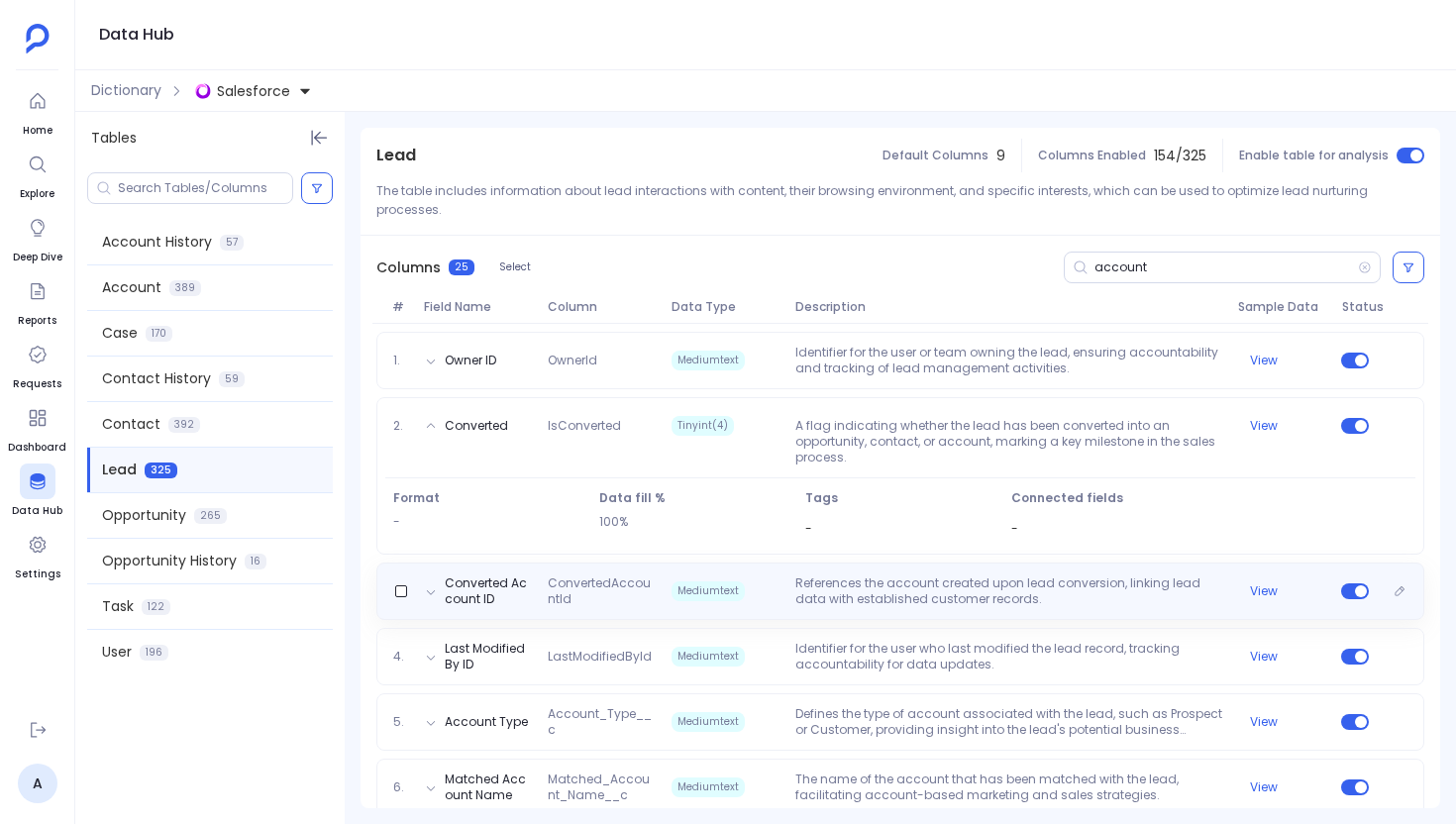 click on "Converted Account ID ConvertedAccountId Mediumtext References the account created upon lead conversion, linking lead data with established customer records. View" at bounding box center [900, 591] 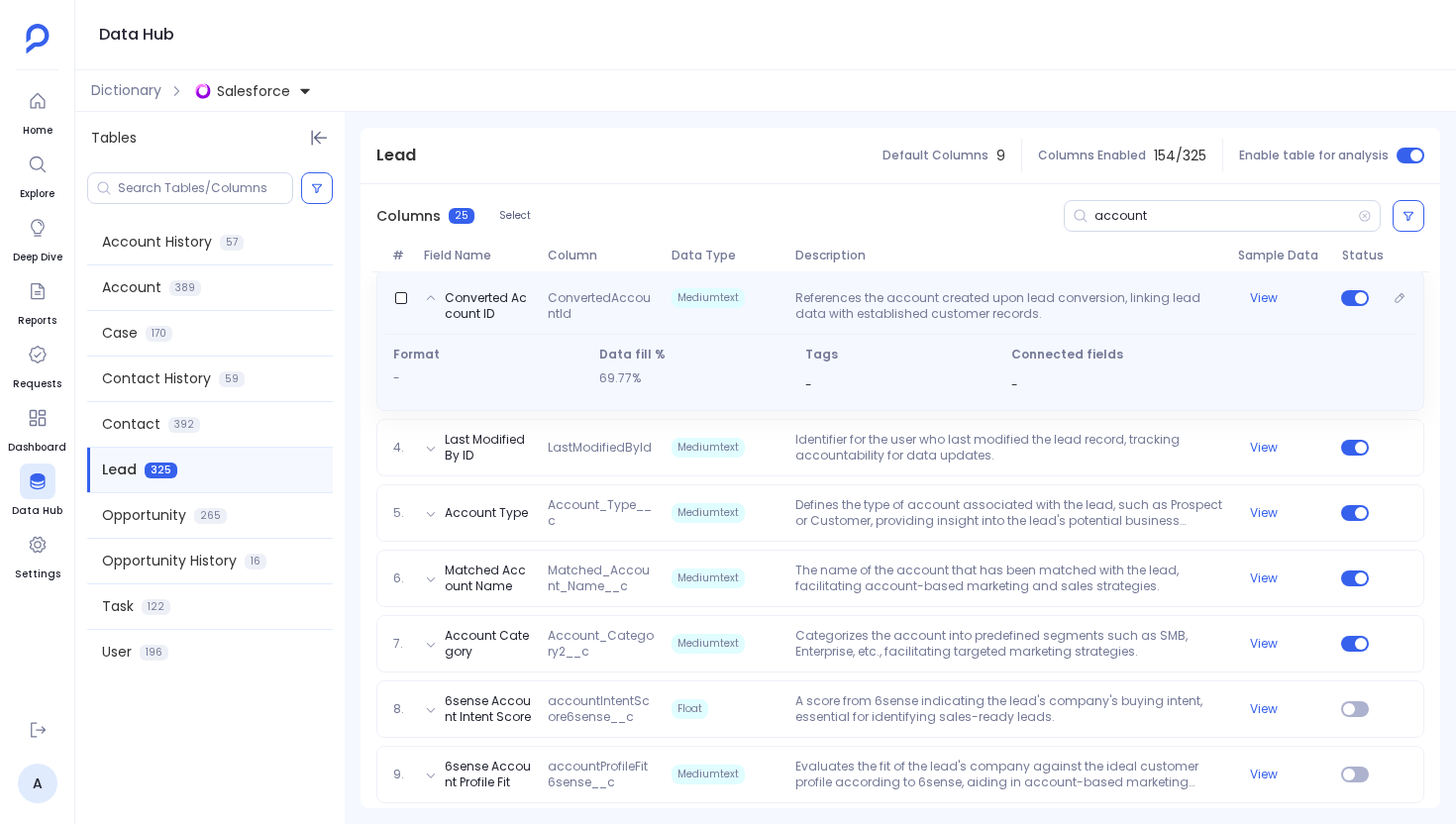 scroll, scrollTop: 414, scrollLeft: 0, axis: vertical 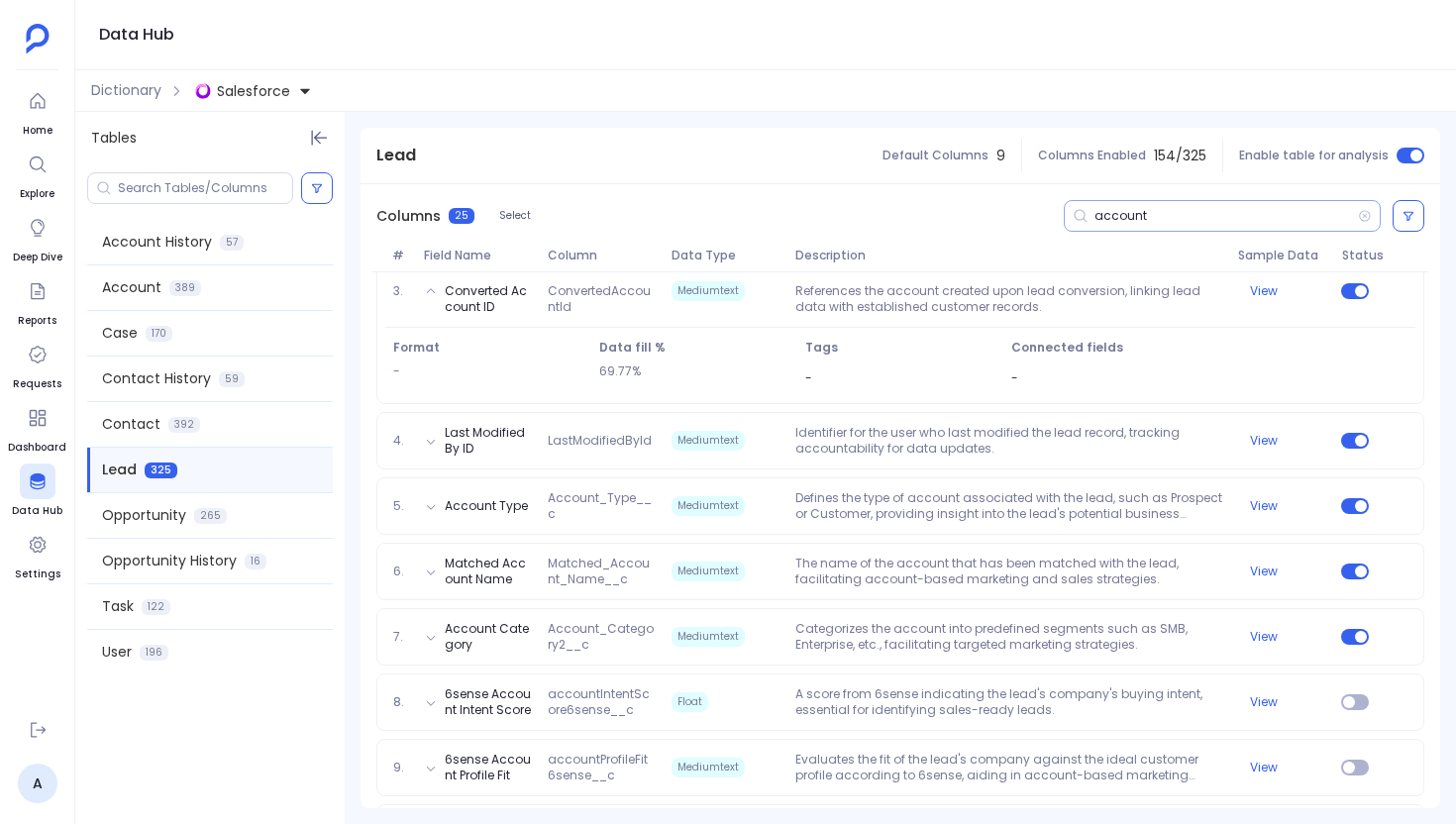 click on "account" at bounding box center (1226, 216) 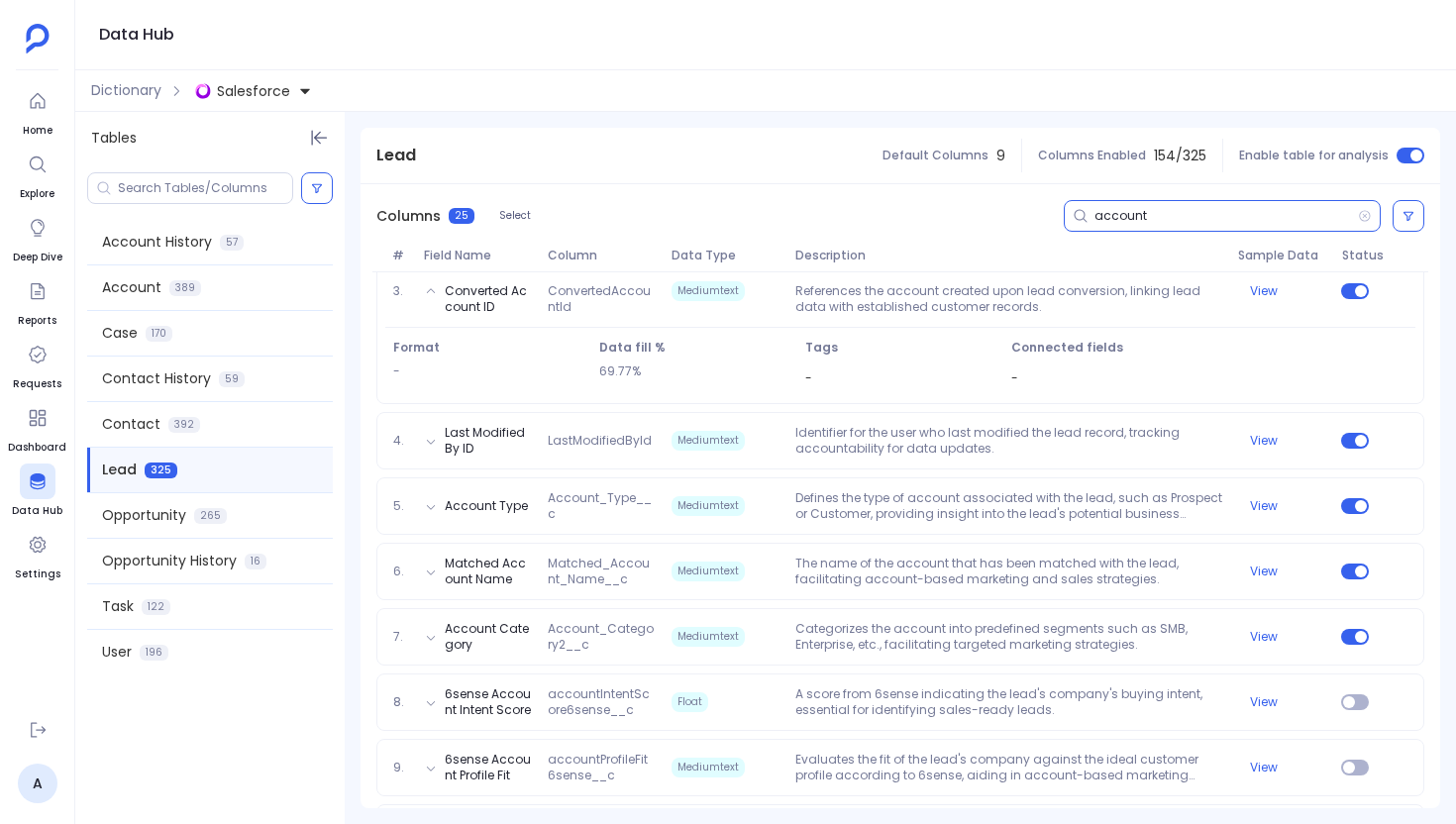 click on "account" at bounding box center [1226, 216] 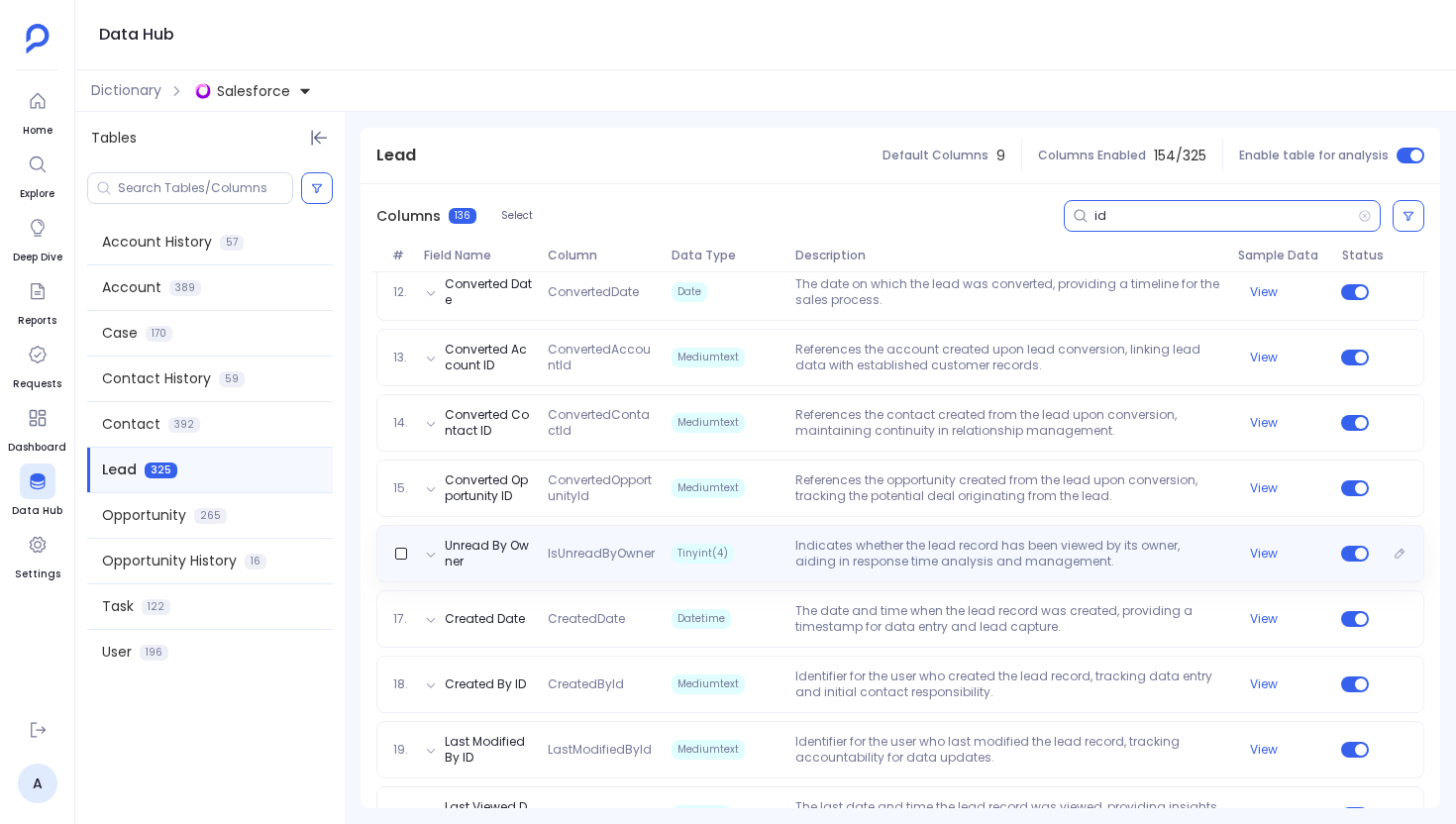 scroll, scrollTop: 784, scrollLeft: 0, axis: vertical 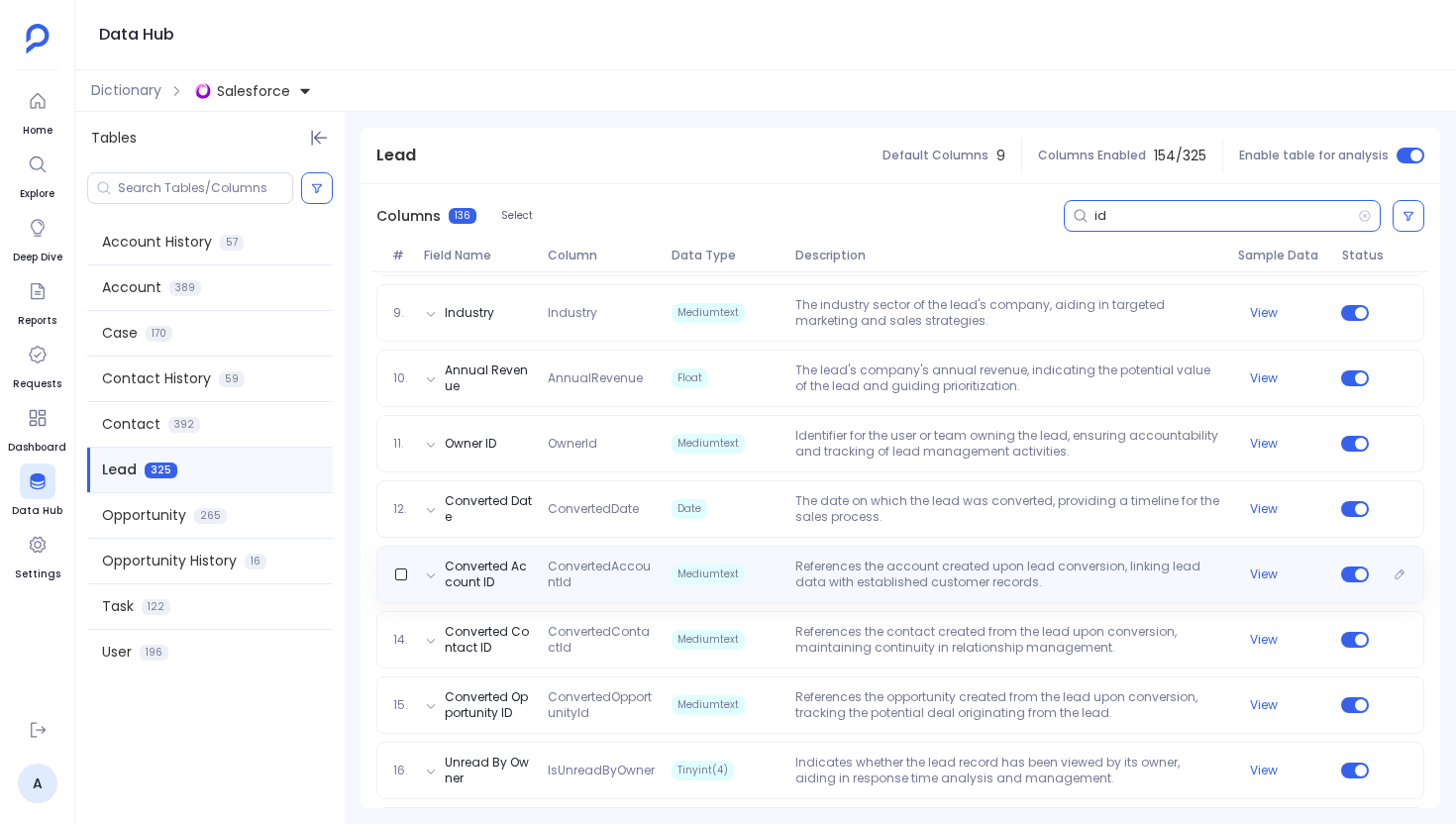 type on "id" 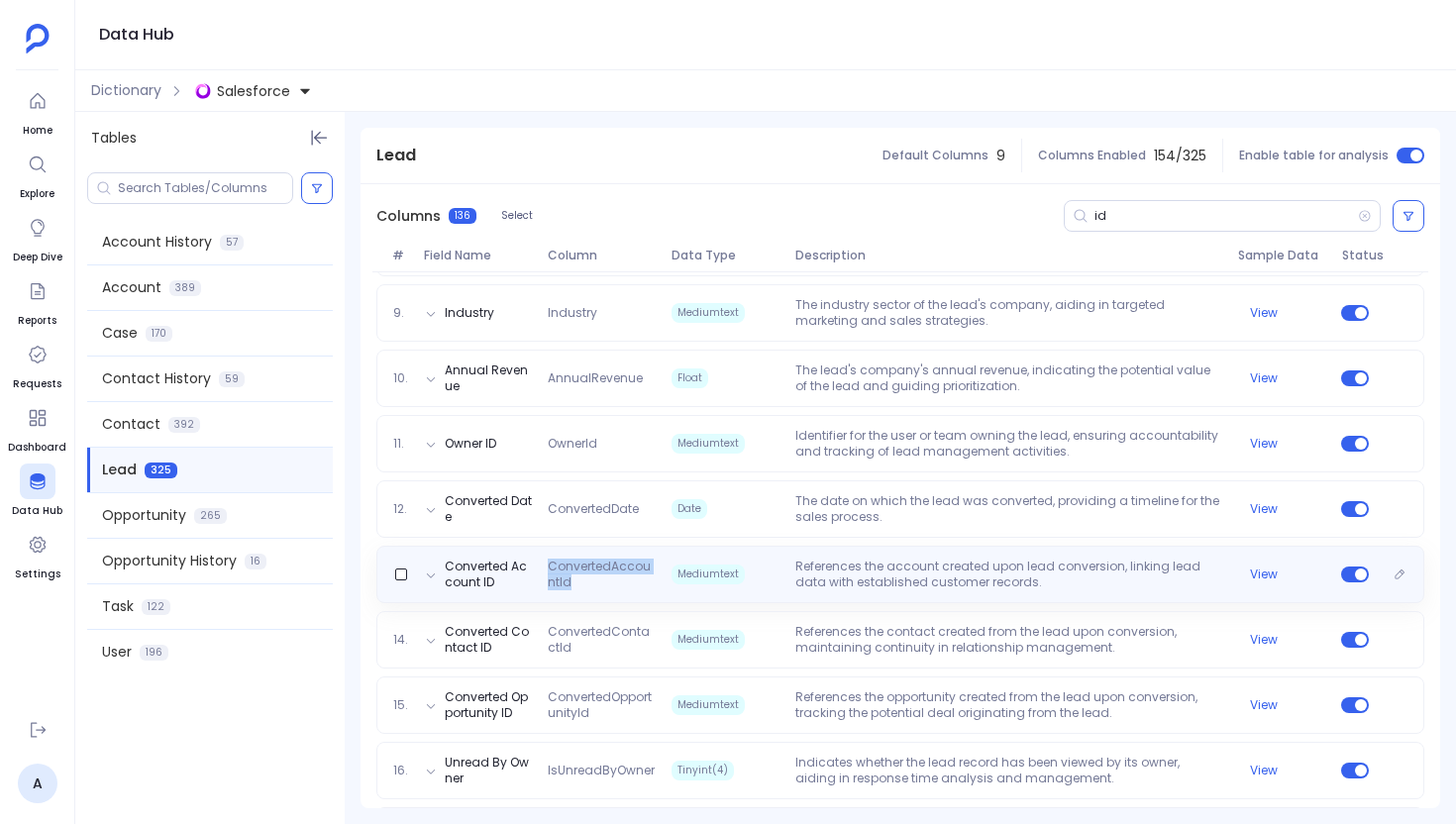 drag, startPoint x: 591, startPoint y: 568, endPoint x: 547, endPoint y: 546, distance: 49.193496 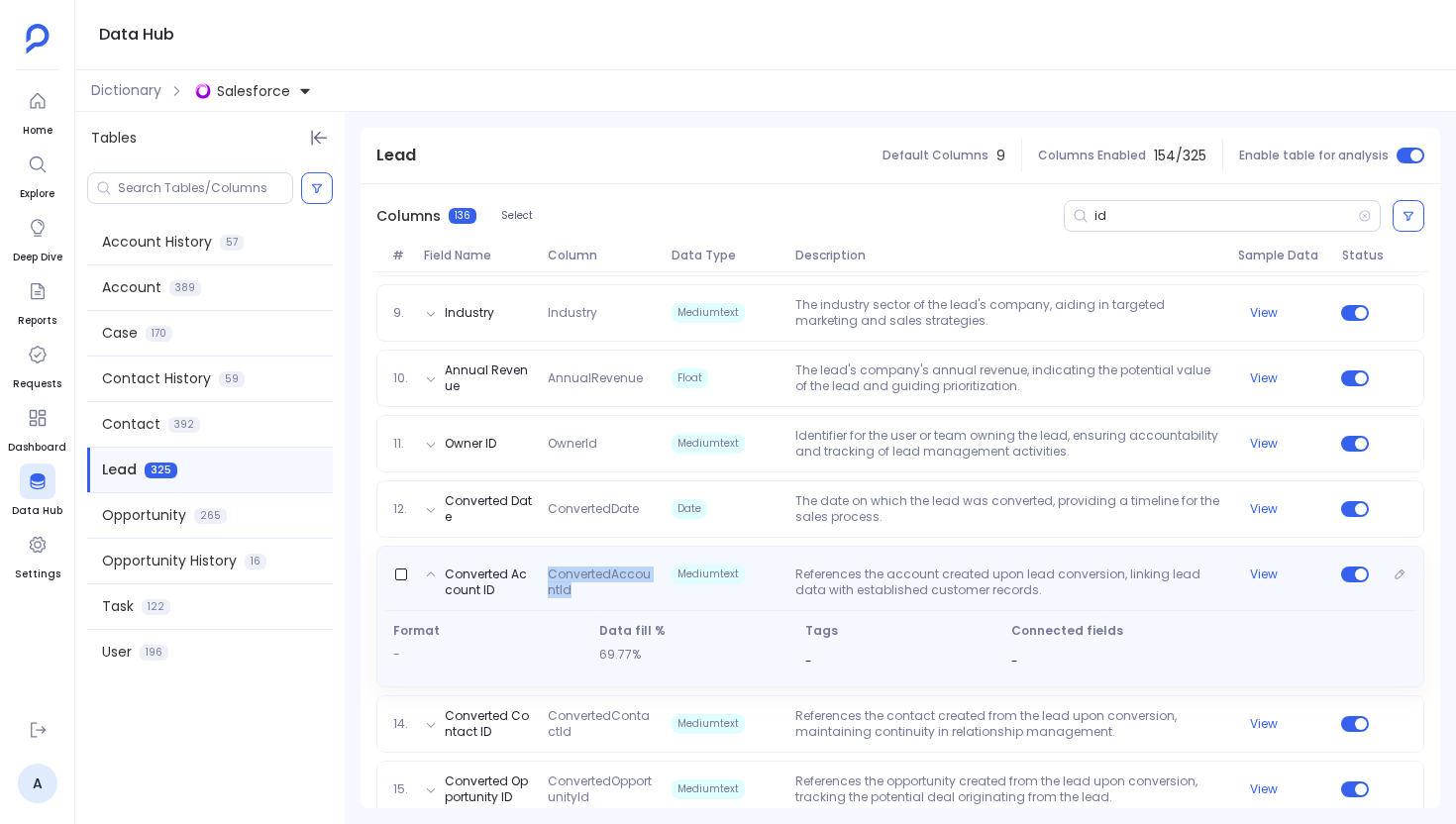 copy on "ConvertedAccountId" 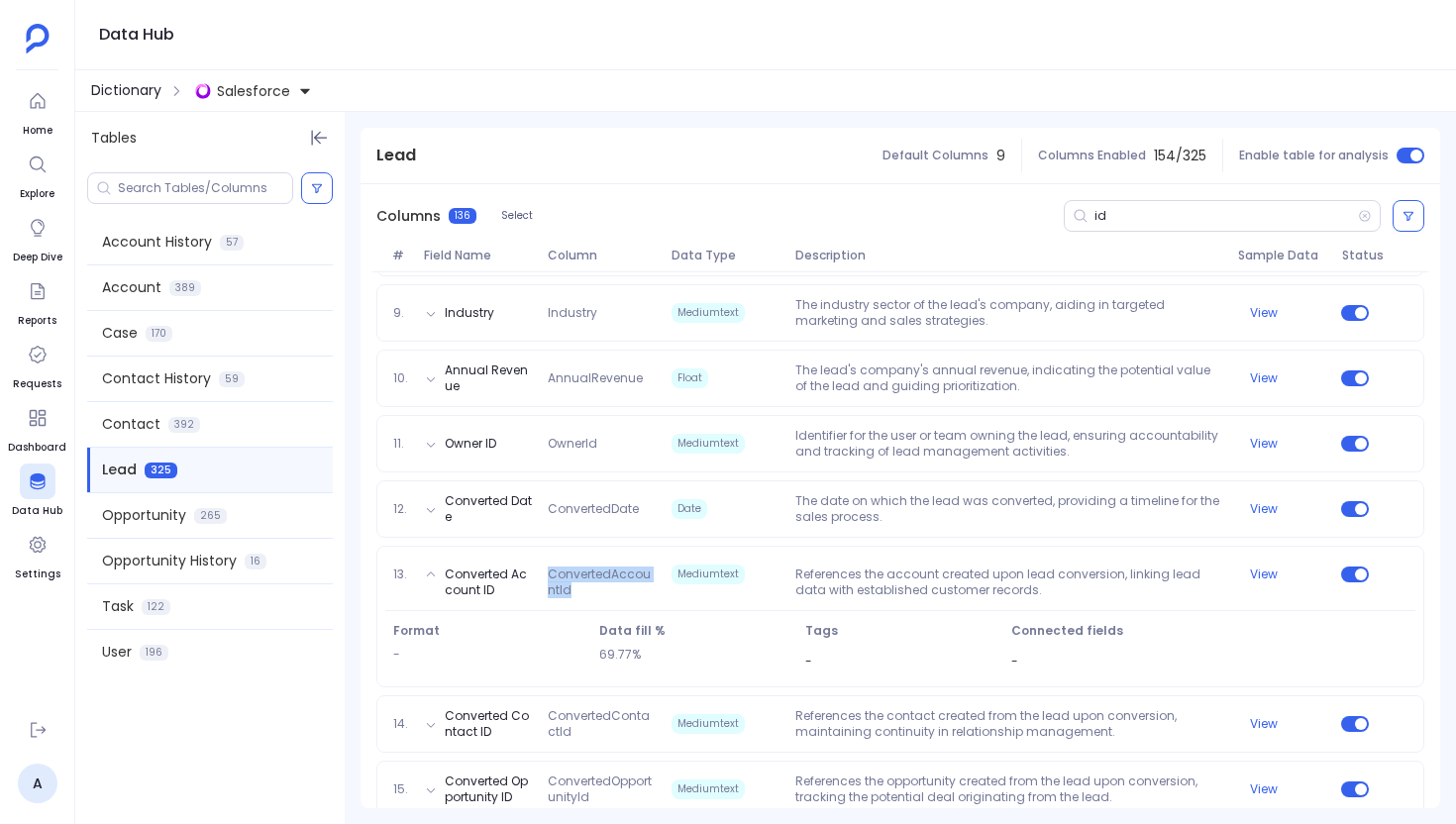 click on "Dictionary" at bounding box center [126, 90] 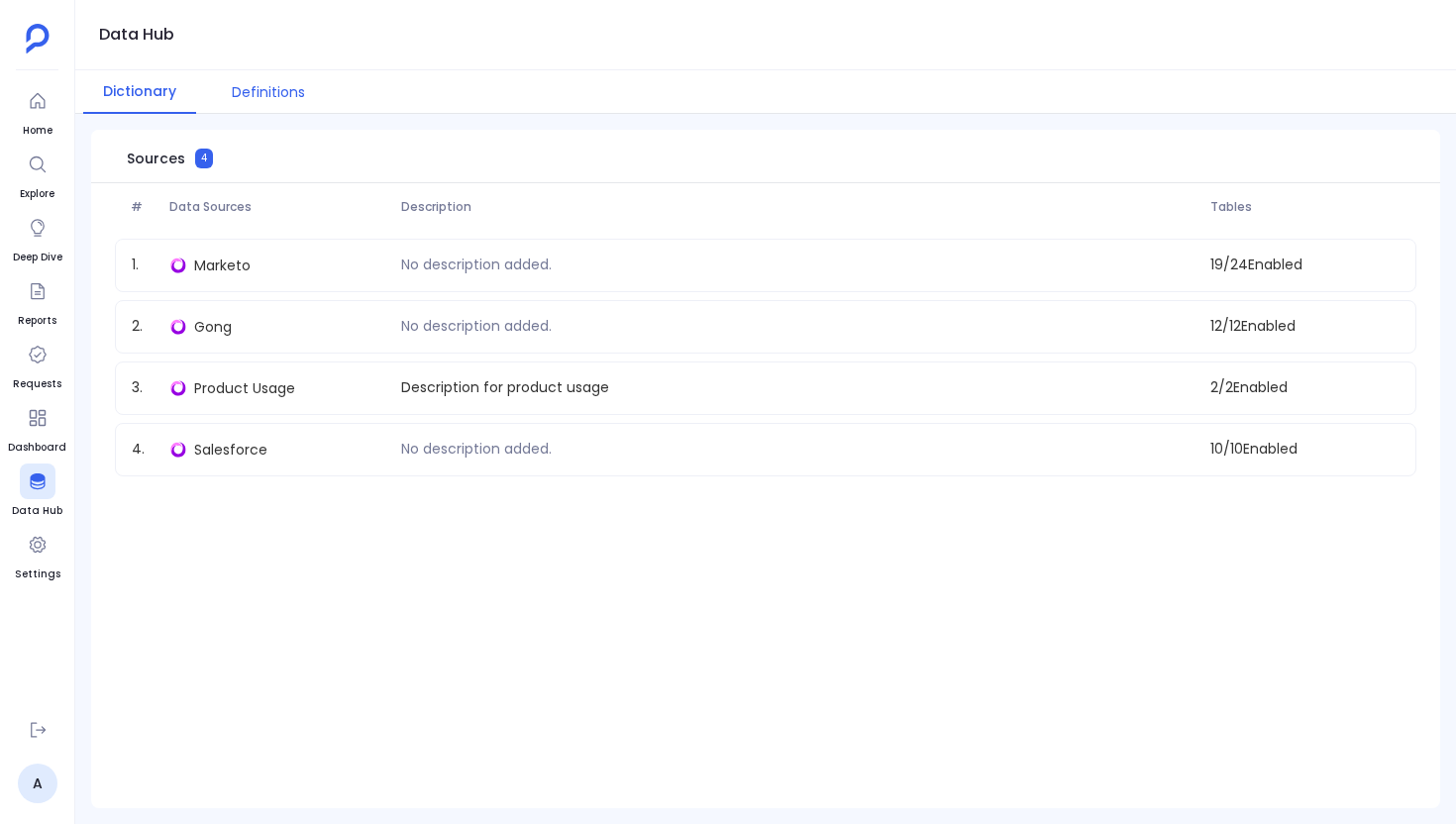 click on "Definitions" at bounding box center [268, 92] 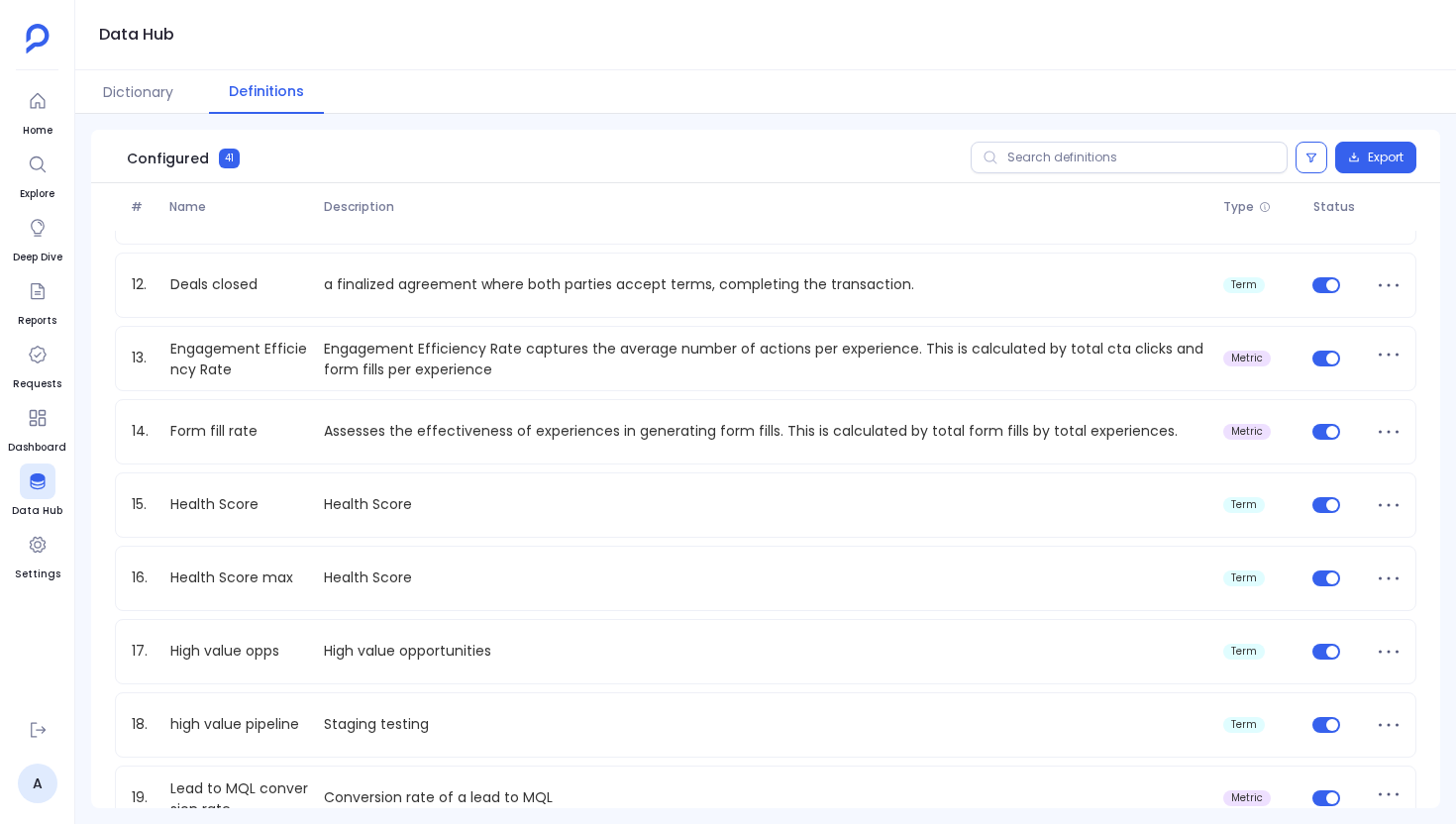 scroll, scrollTop: 789, scrollLeft: 0, axis: vertical 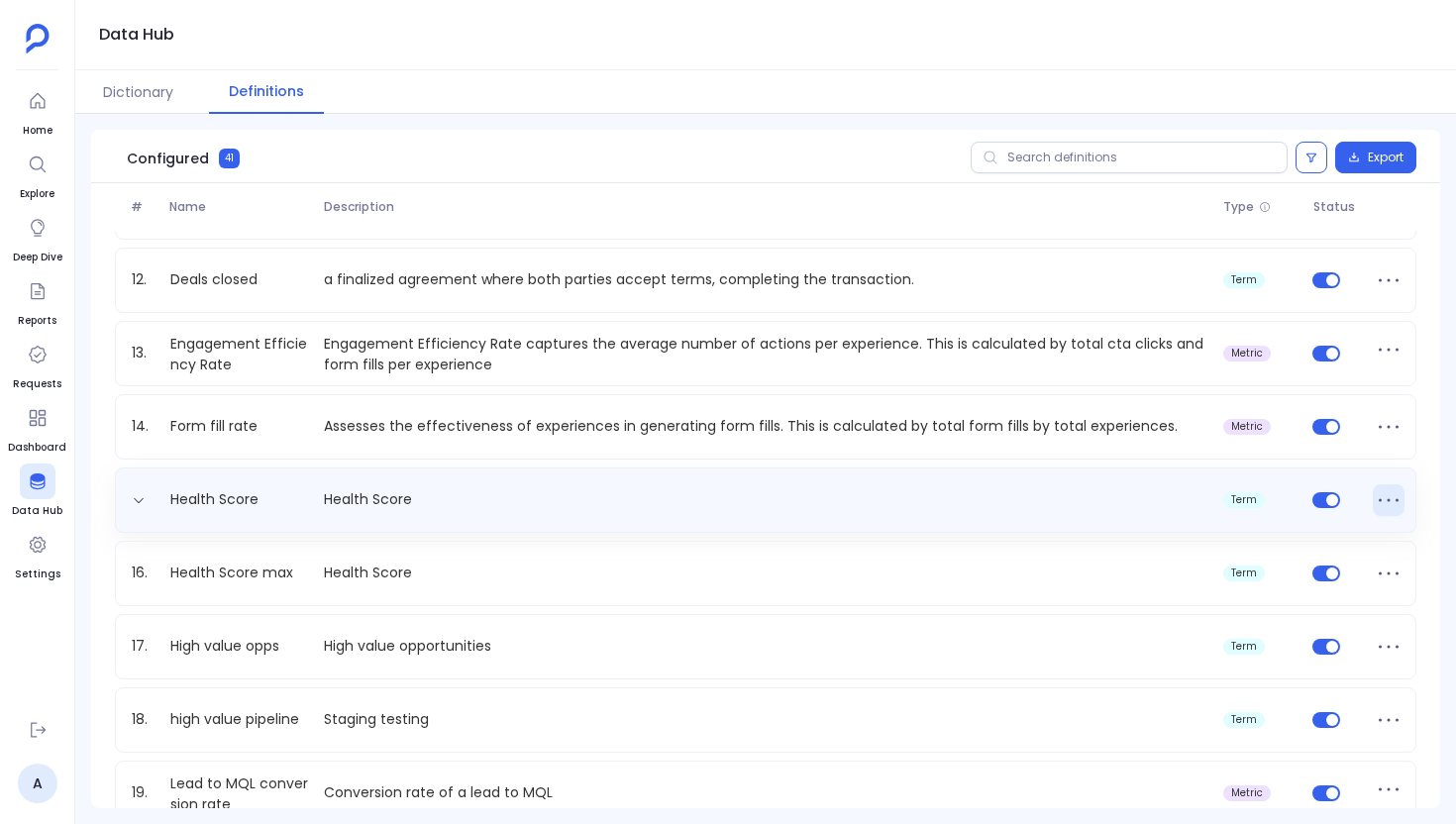 click 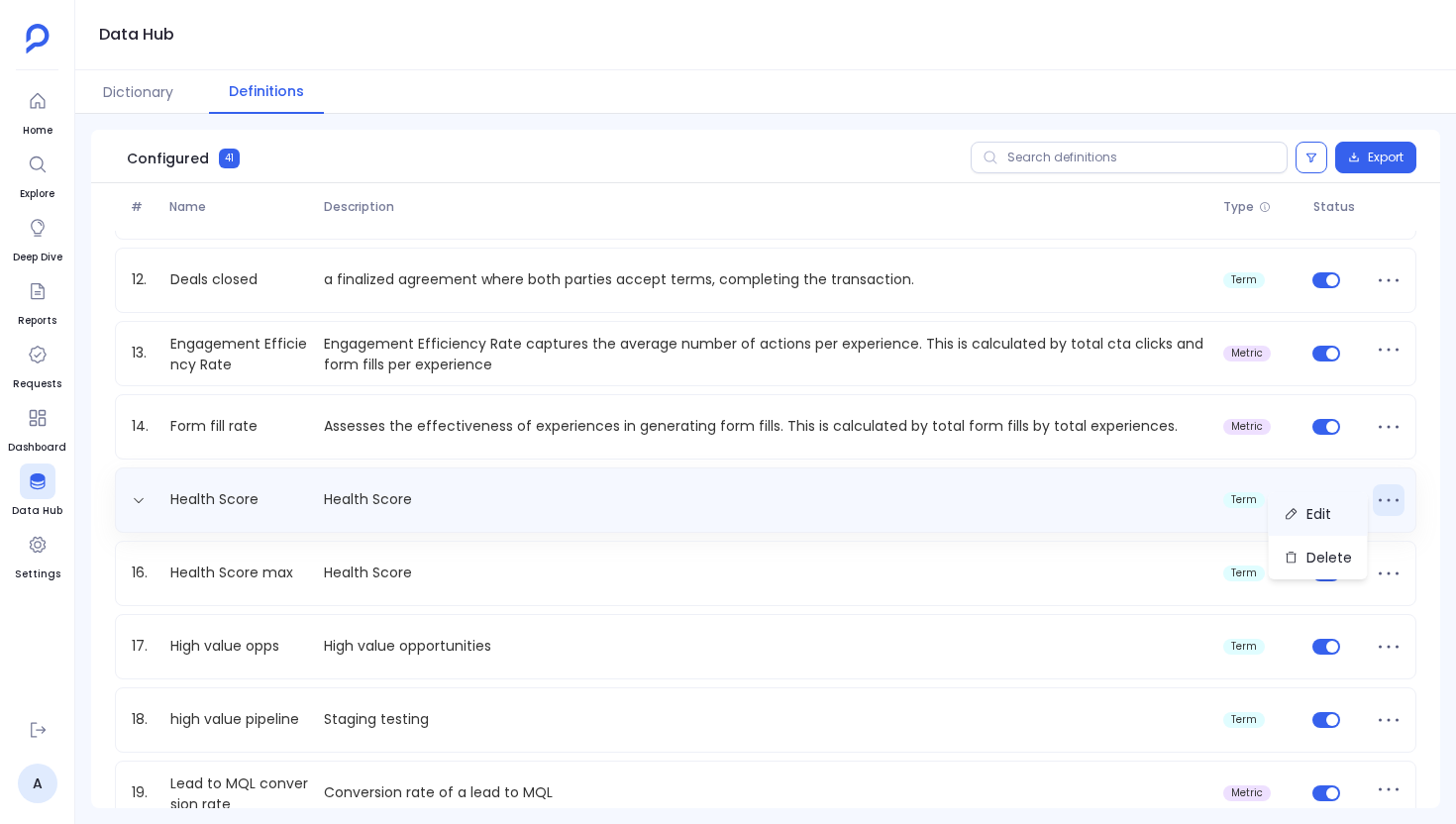 click on "Edit" at bounding box center [1318, 514] 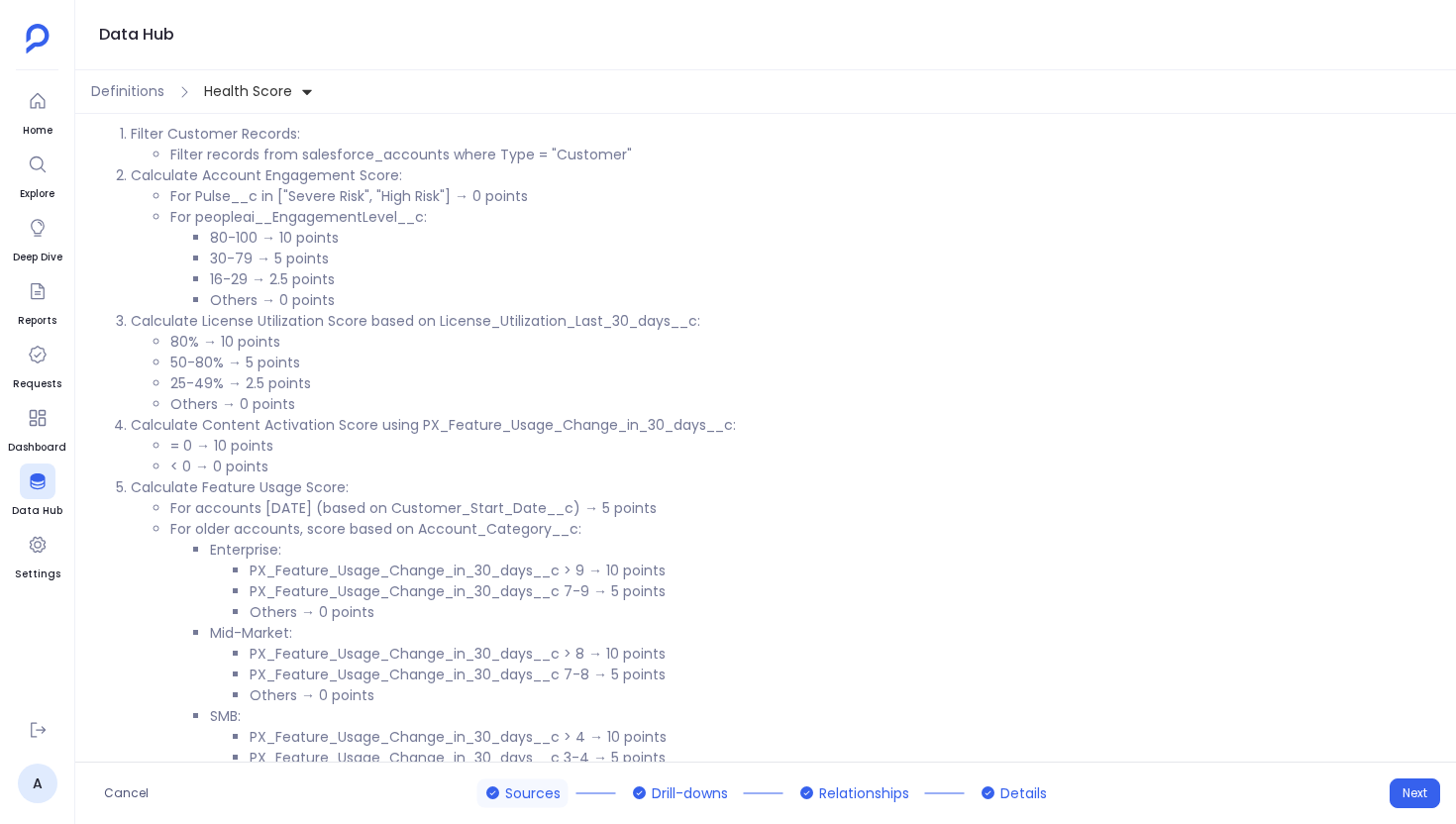 scroll, scrollTop: 0, scrollLeft: 0, axis: both 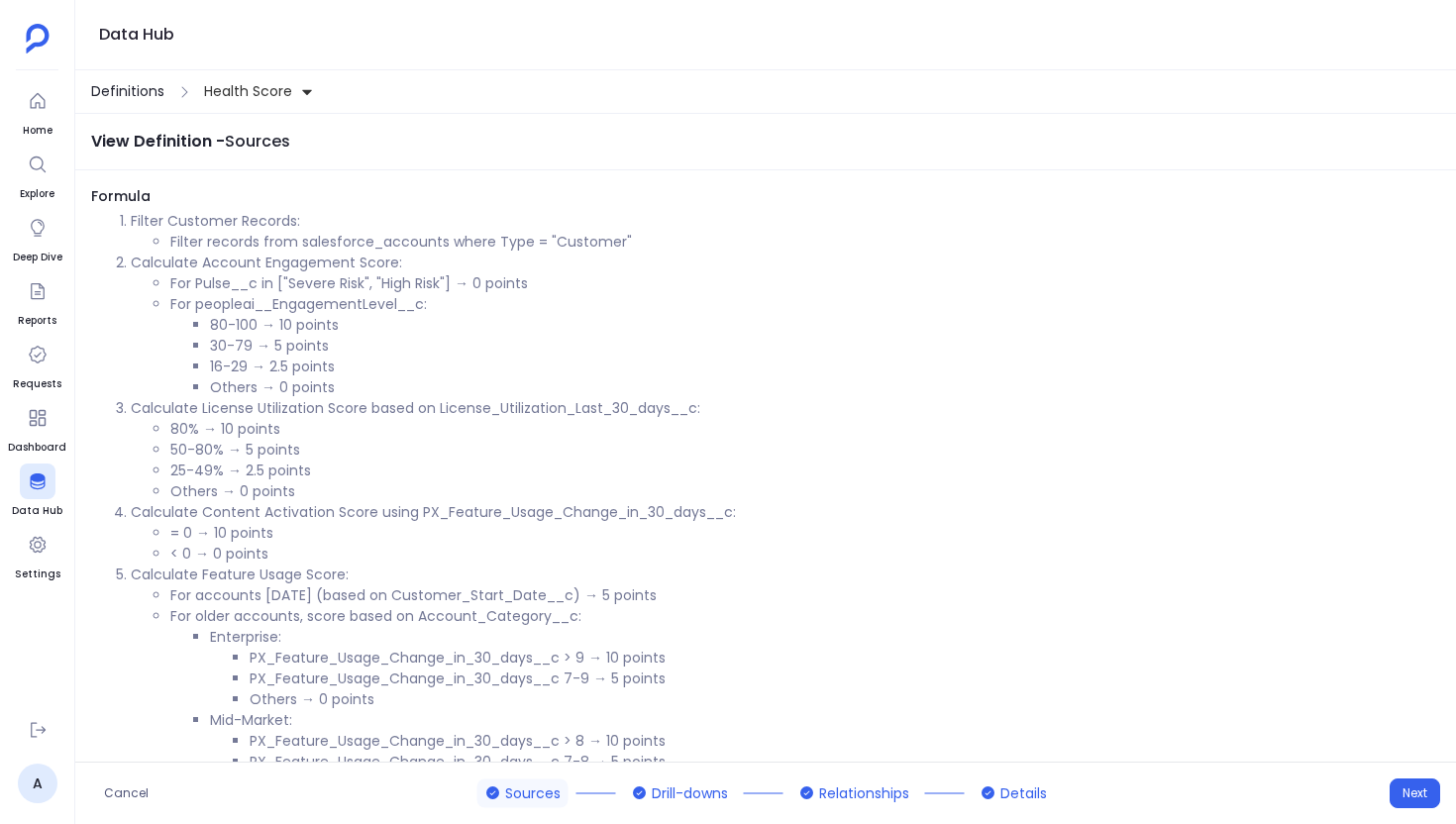 click on "Definitions" at bounding box center [128, 91] 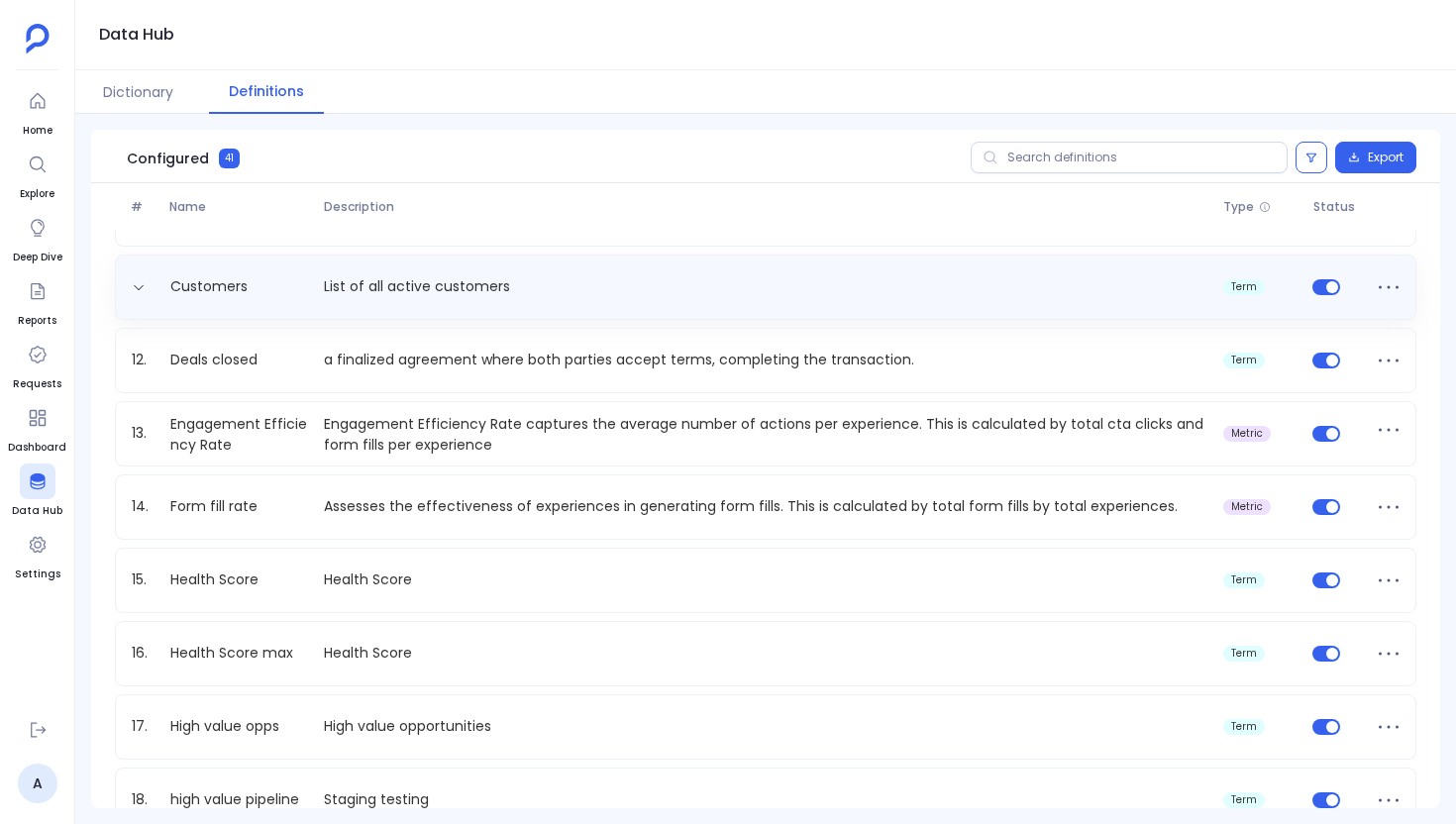 scroll, scrollTop: 718, scrollLeft: 0, axis: vertical 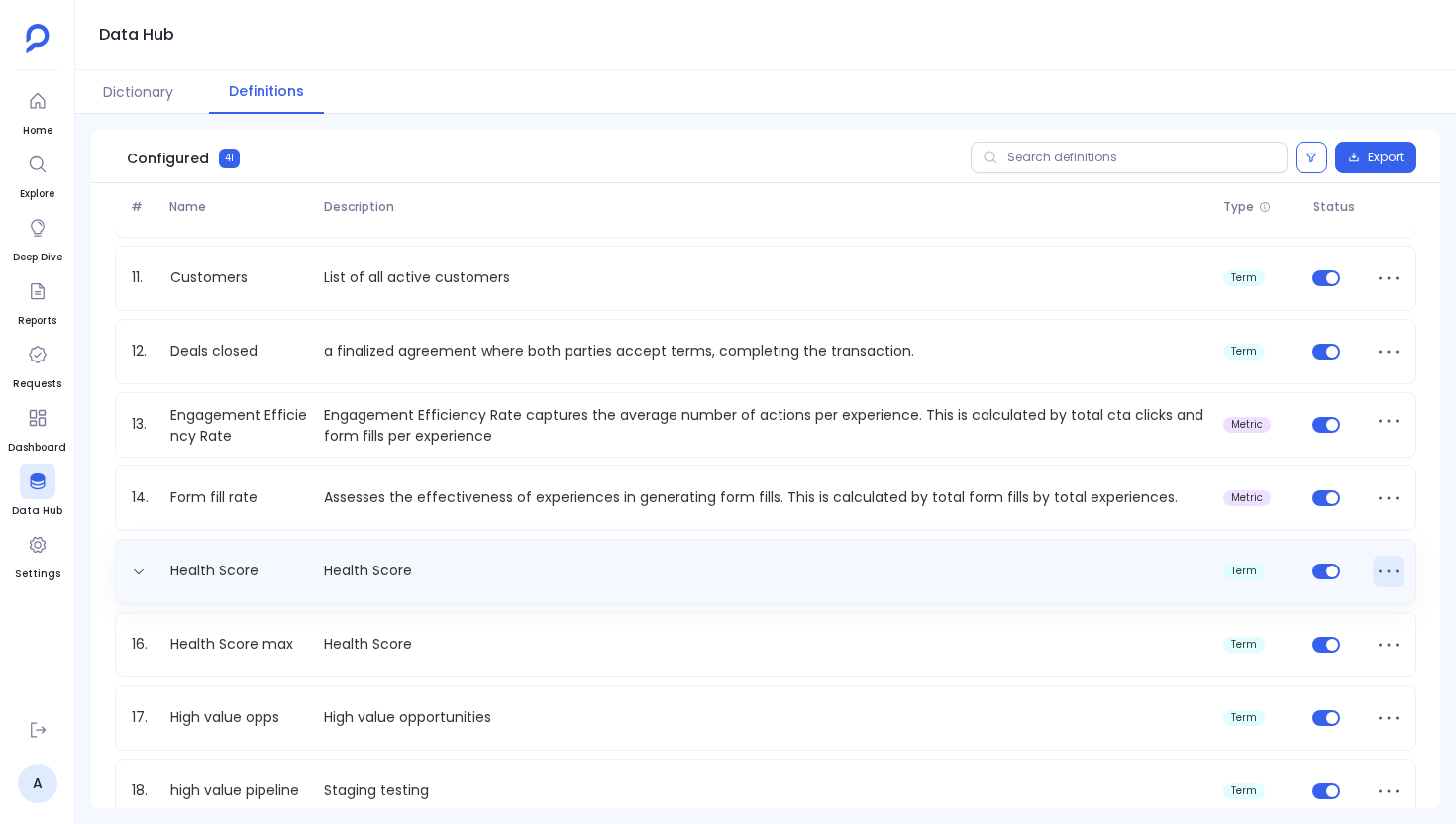 click 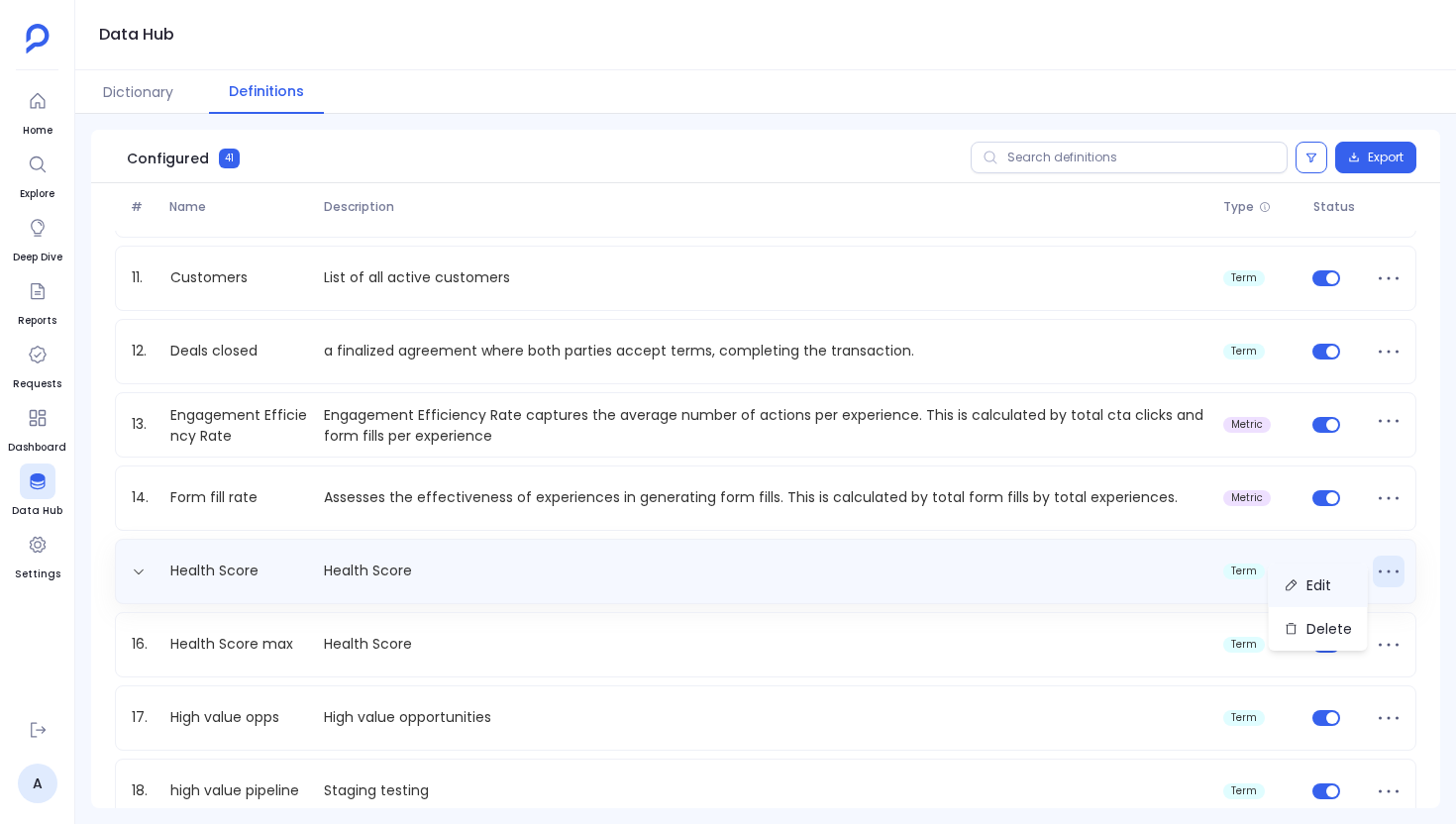 click on "Edit" at bounding box center (1318, 585) 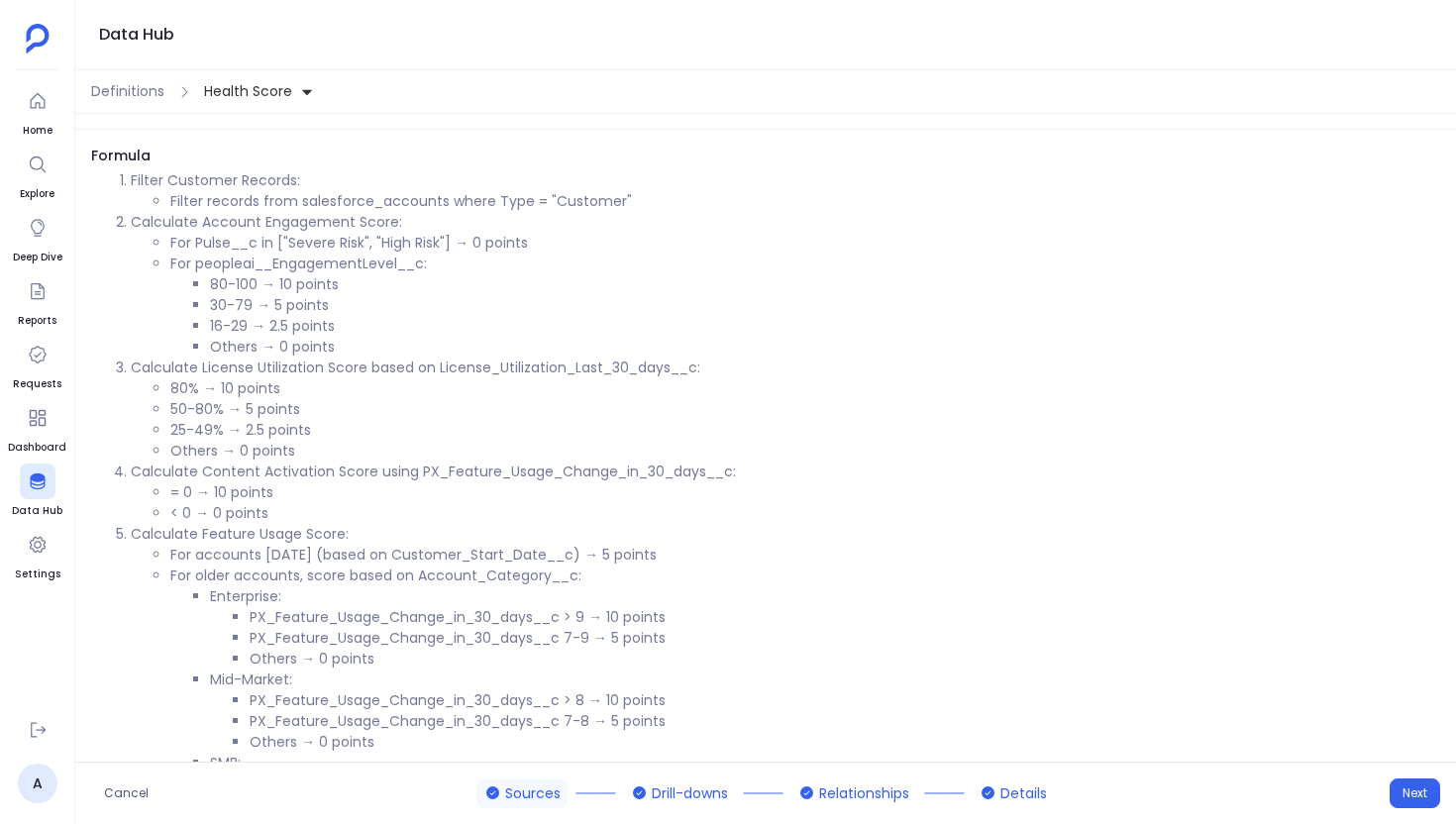 scroll, scrollTop: 36, scrollLeft: 0, axis: vertical 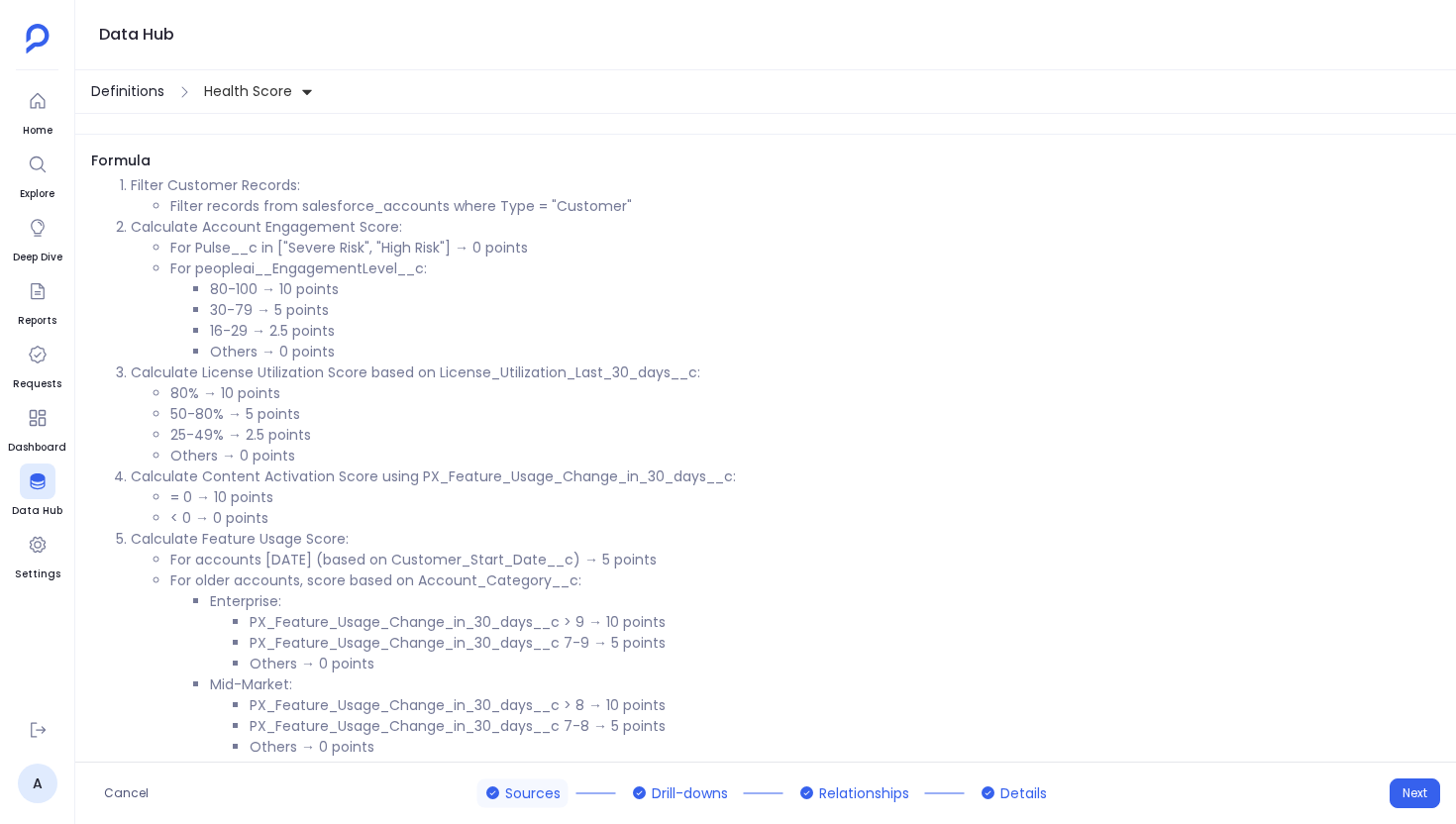 click on "Definitions" at bounding box center (128, 91) 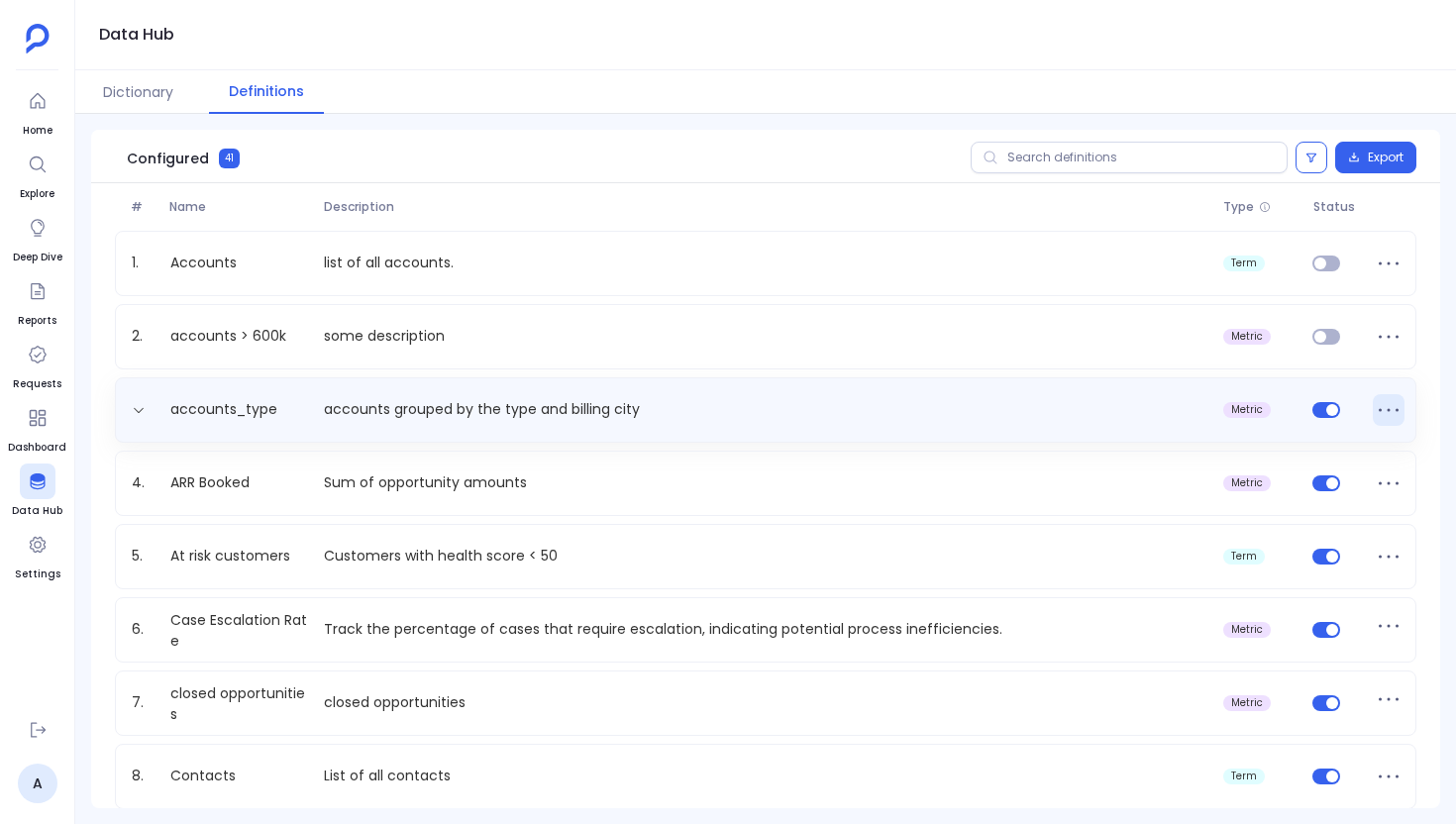 click 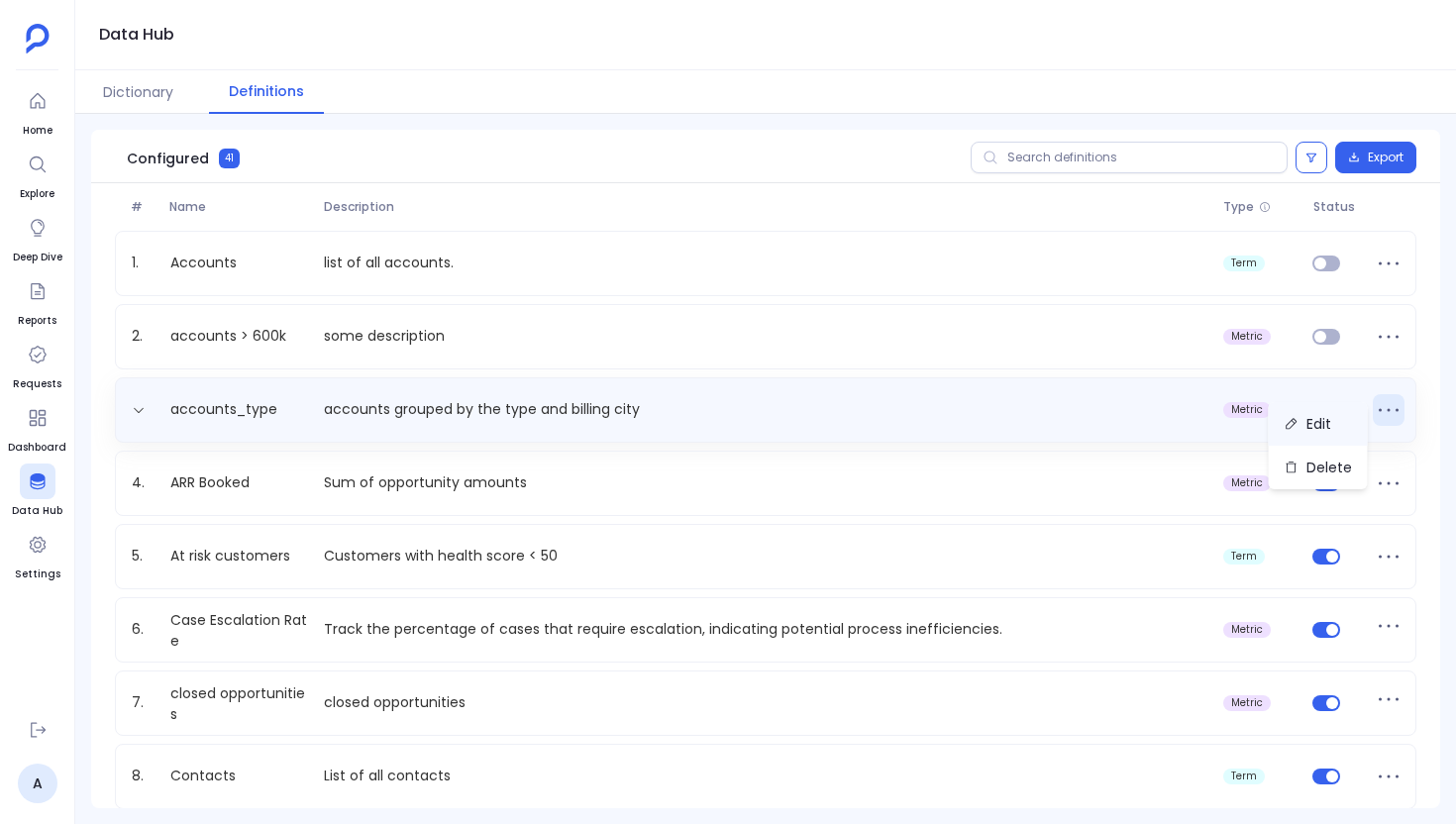 click on "Edit" at bounding box center (1318, 424) 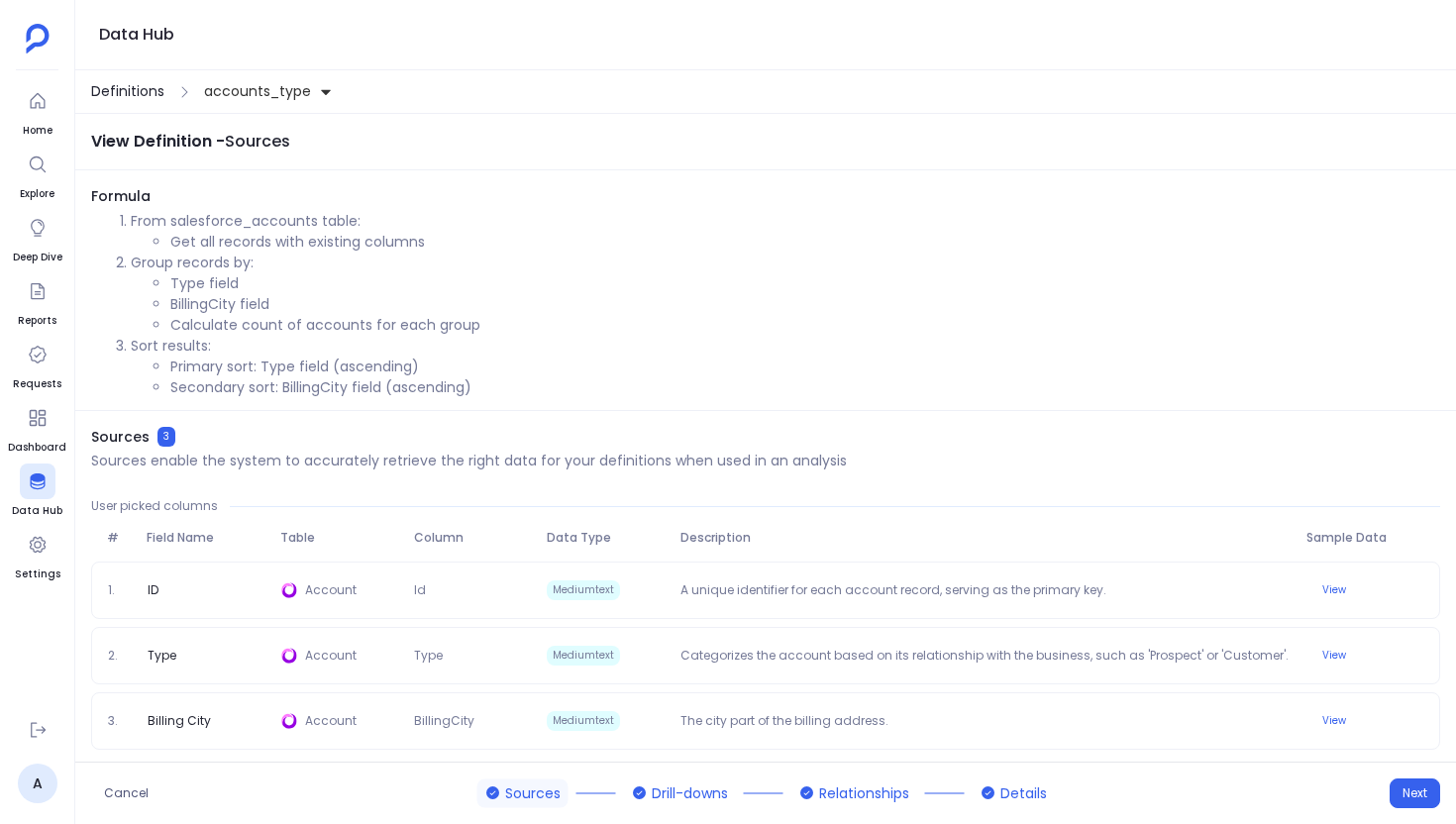 click on "Definitions" at bounding box center [128, 91] 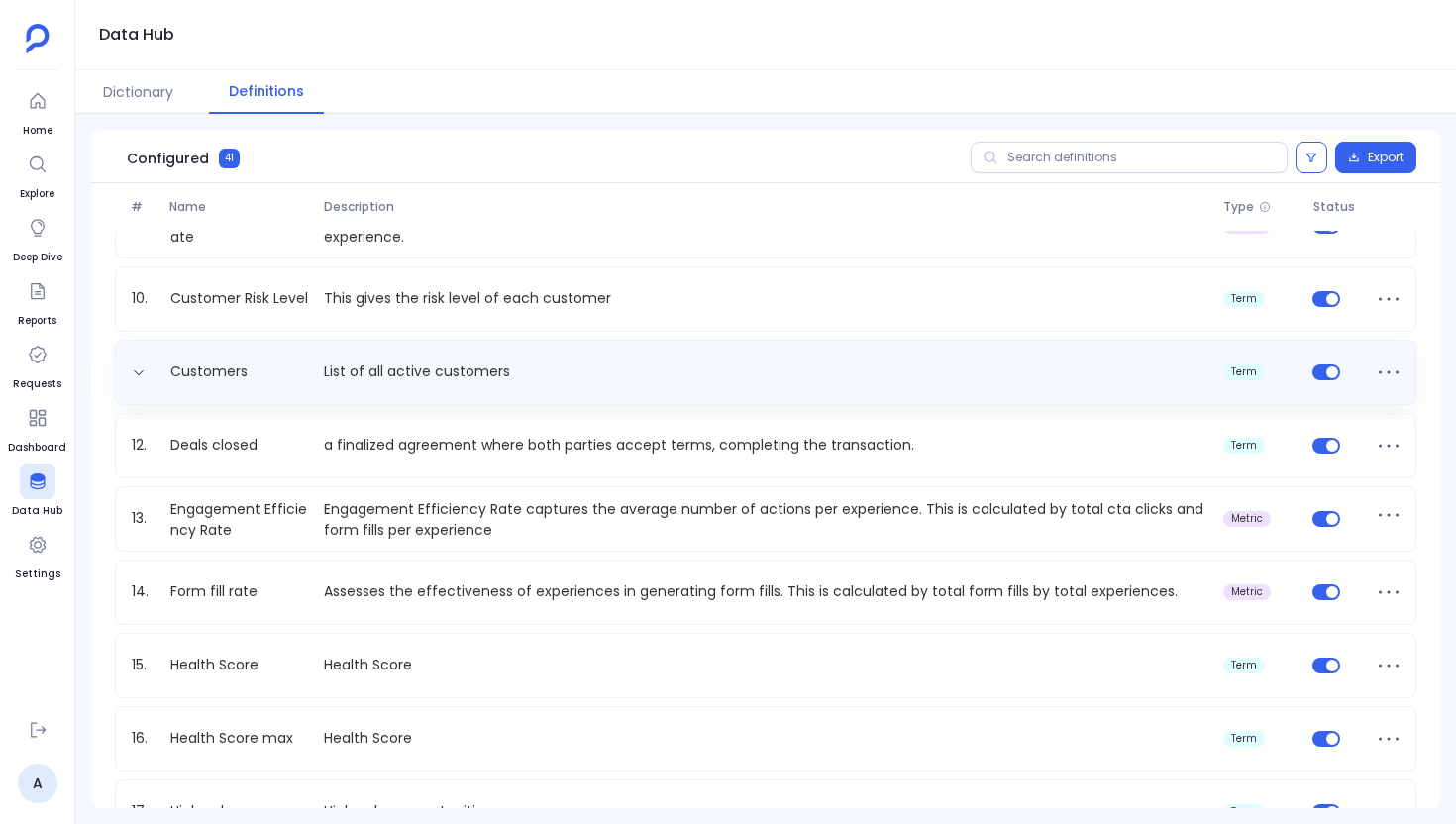 scroll, scrollTop: 620, scrollLeft: 0, axis: vertical 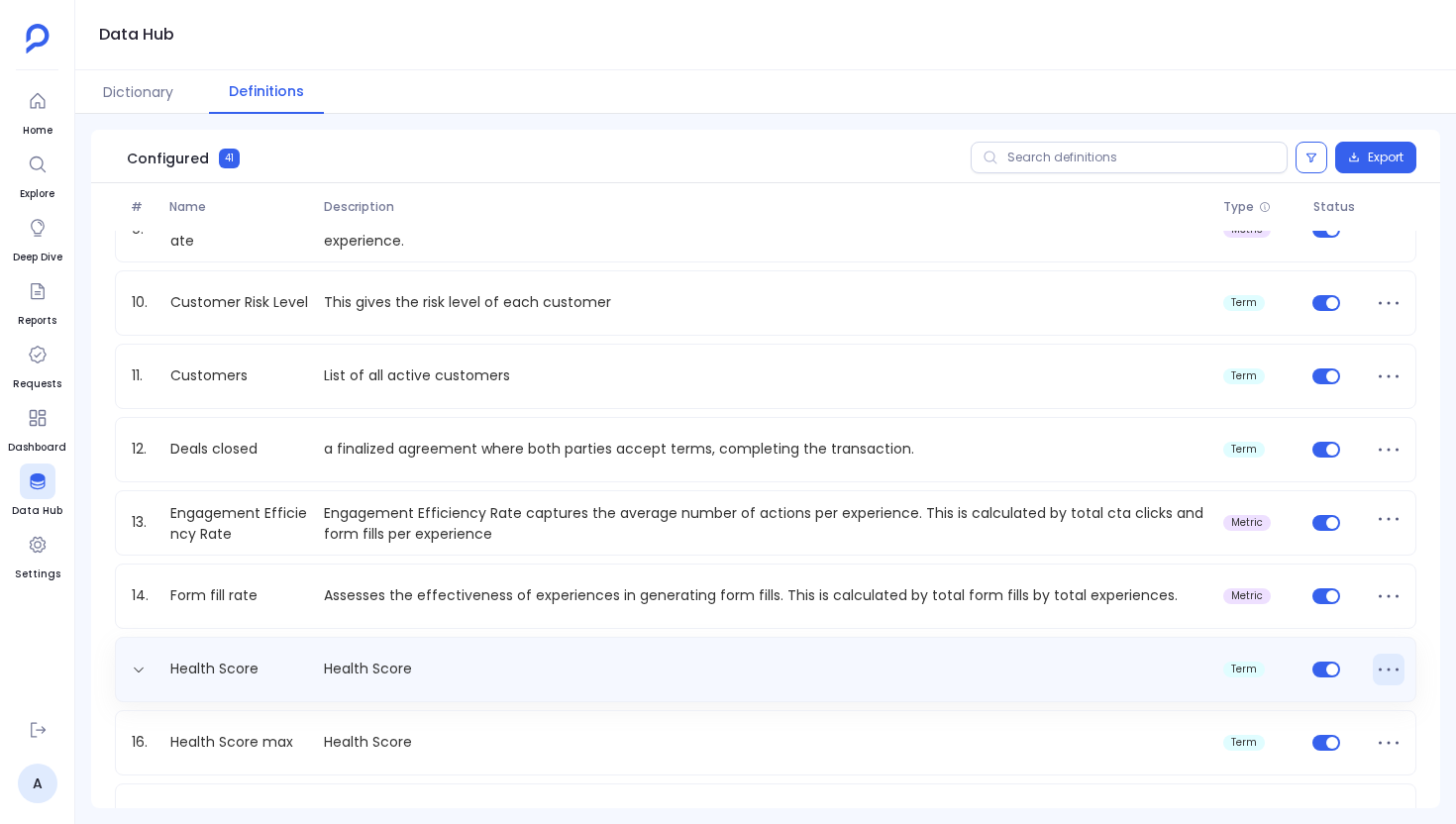 click 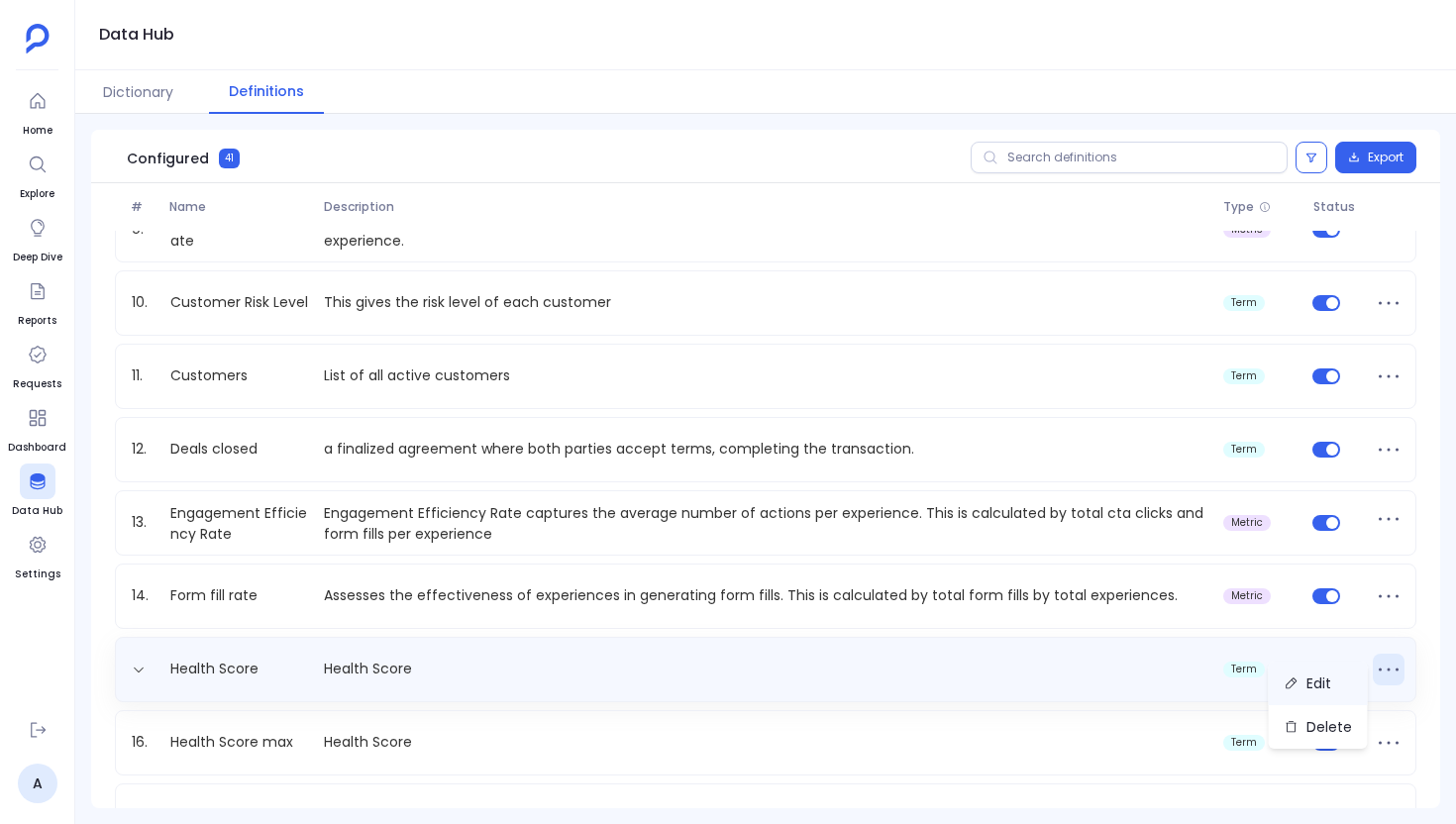 click on "Edit" at bounding box center (1318, 683) 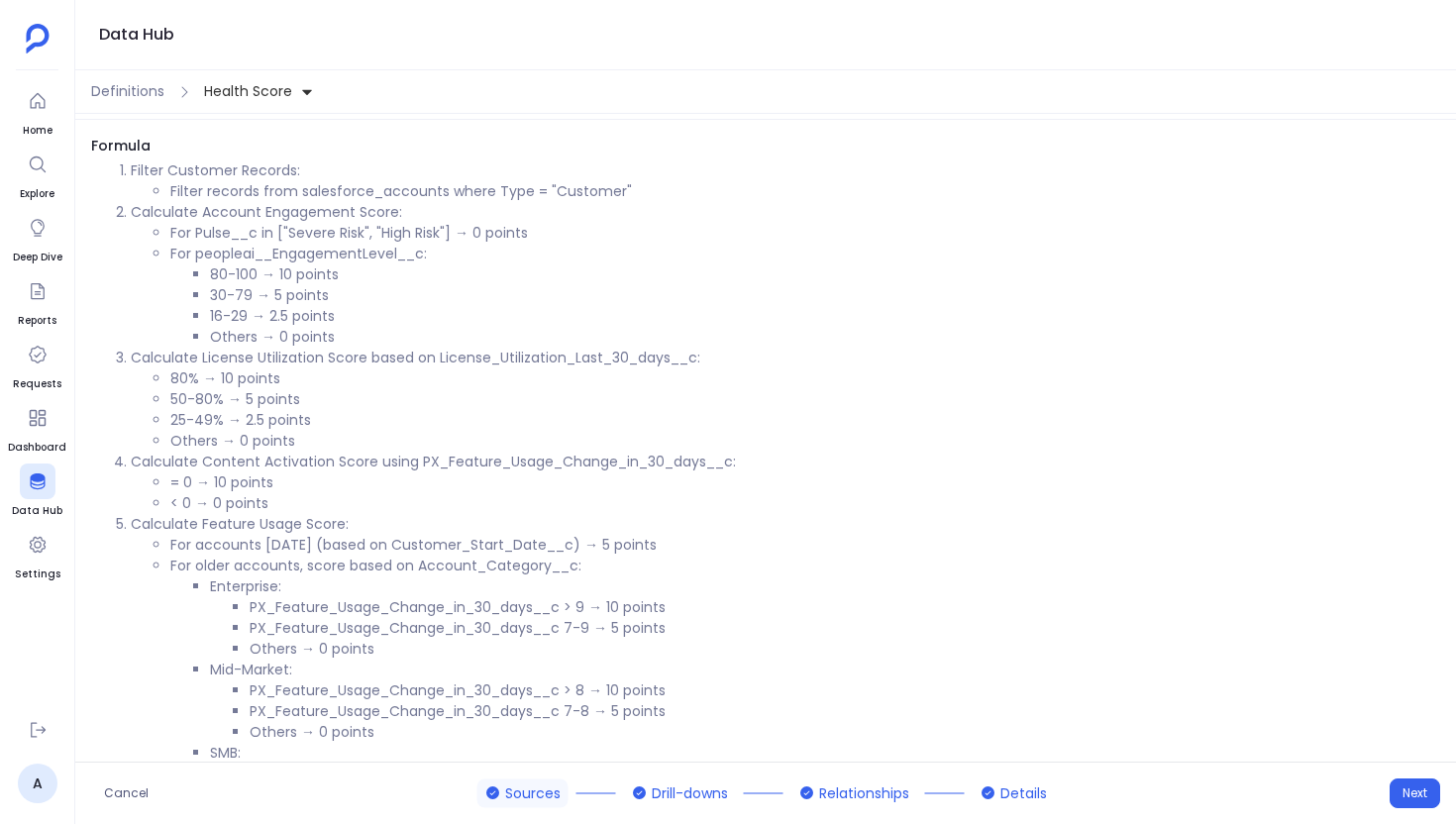 scroll, scrollTop: 60, scrollLeft: 0, axis: vertical 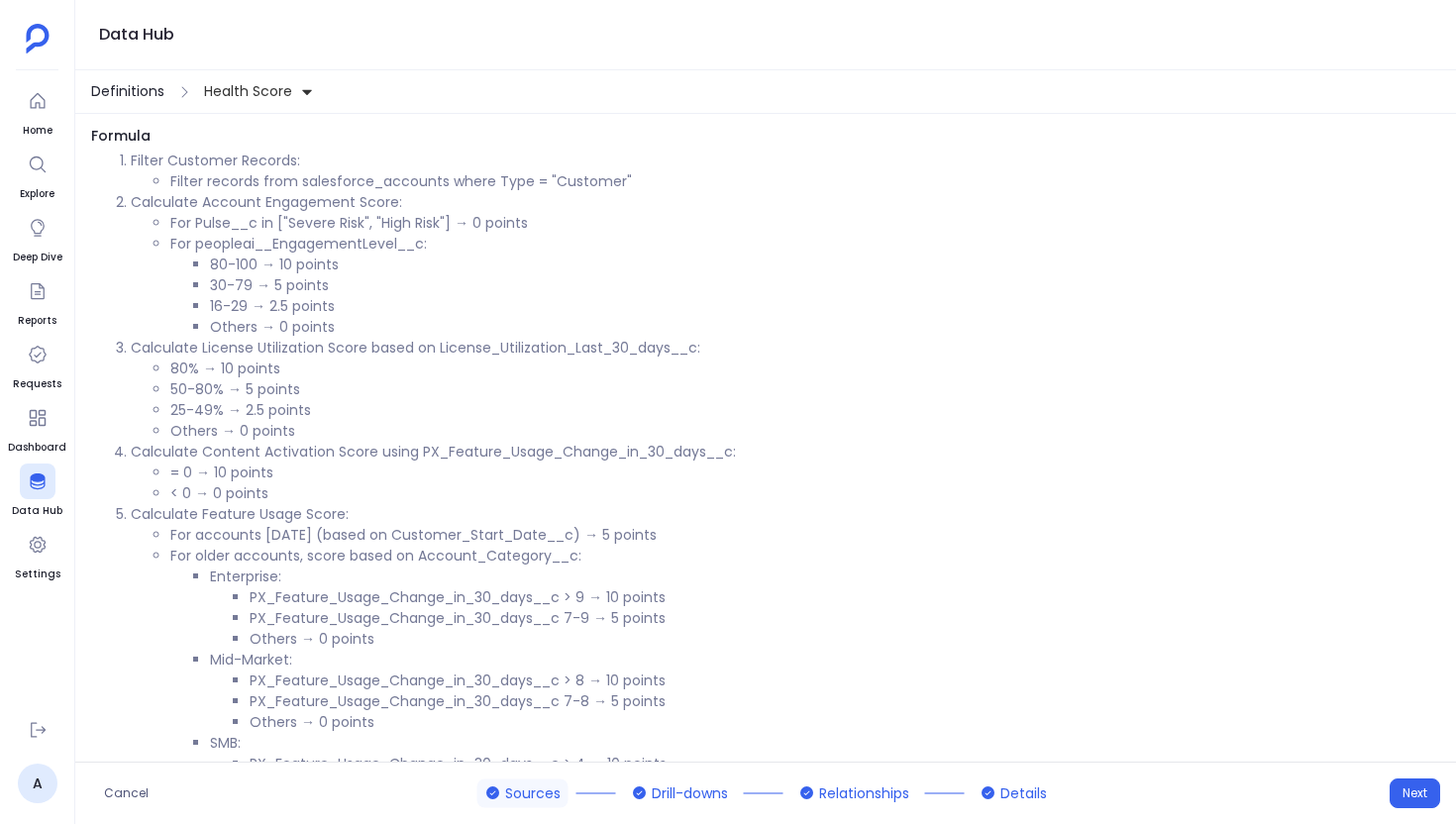 click on "Definitions" at bounding box center [128, 91] 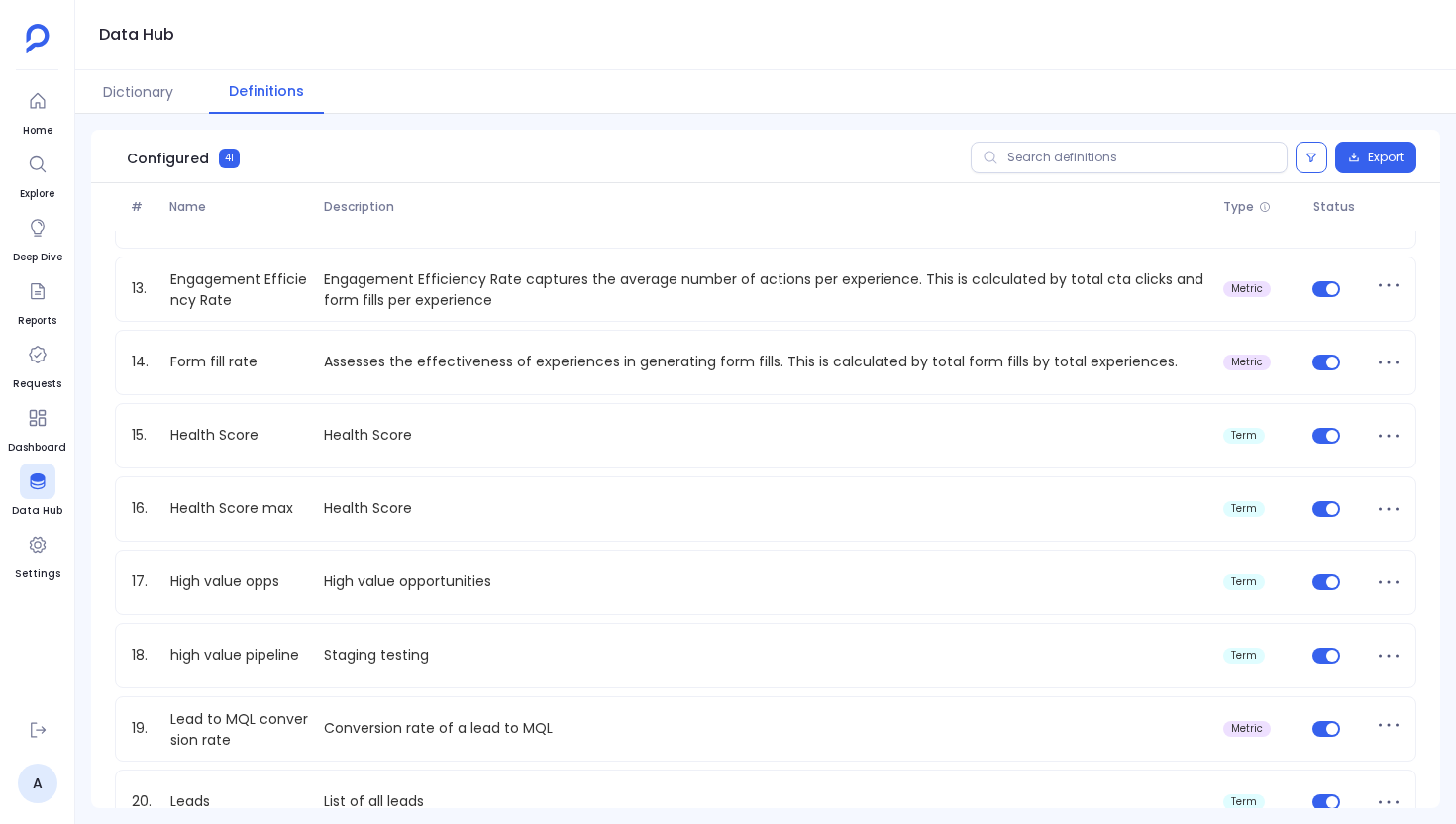 scroll, scrollTop: 968, scrollLeft: 0, axis: vertical 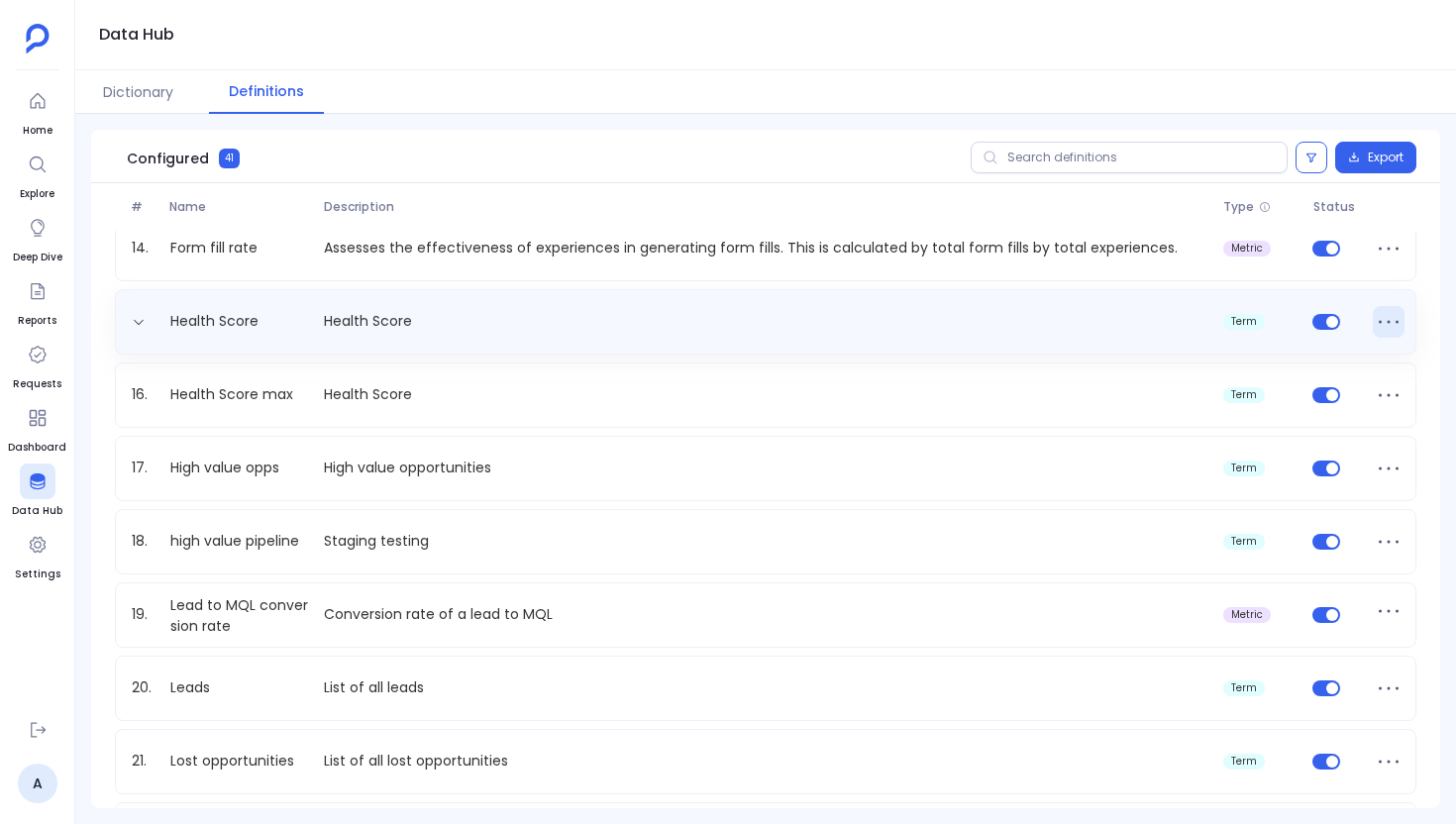 click 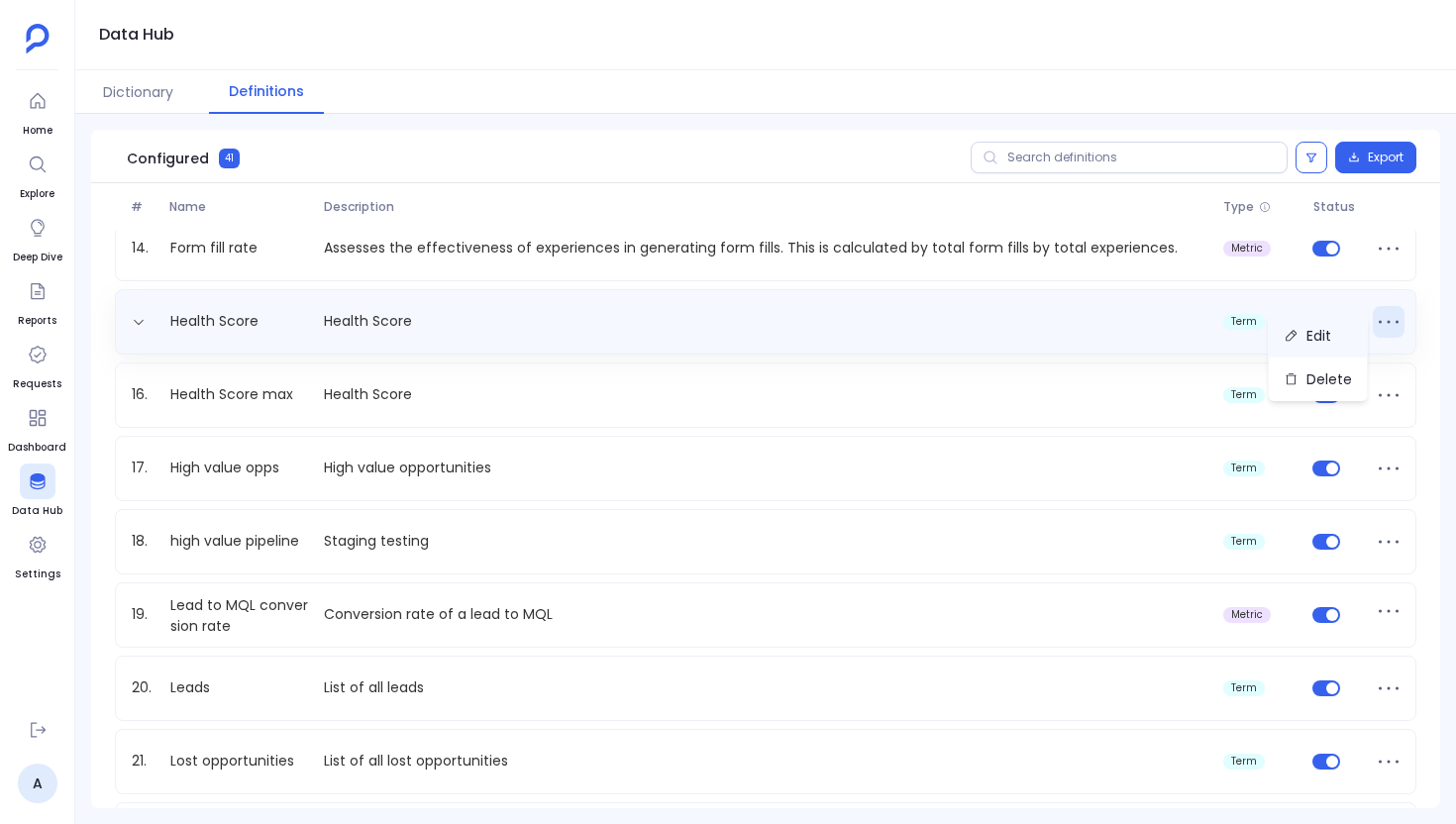 click on "Edit" at bounding box center [1318, 336] 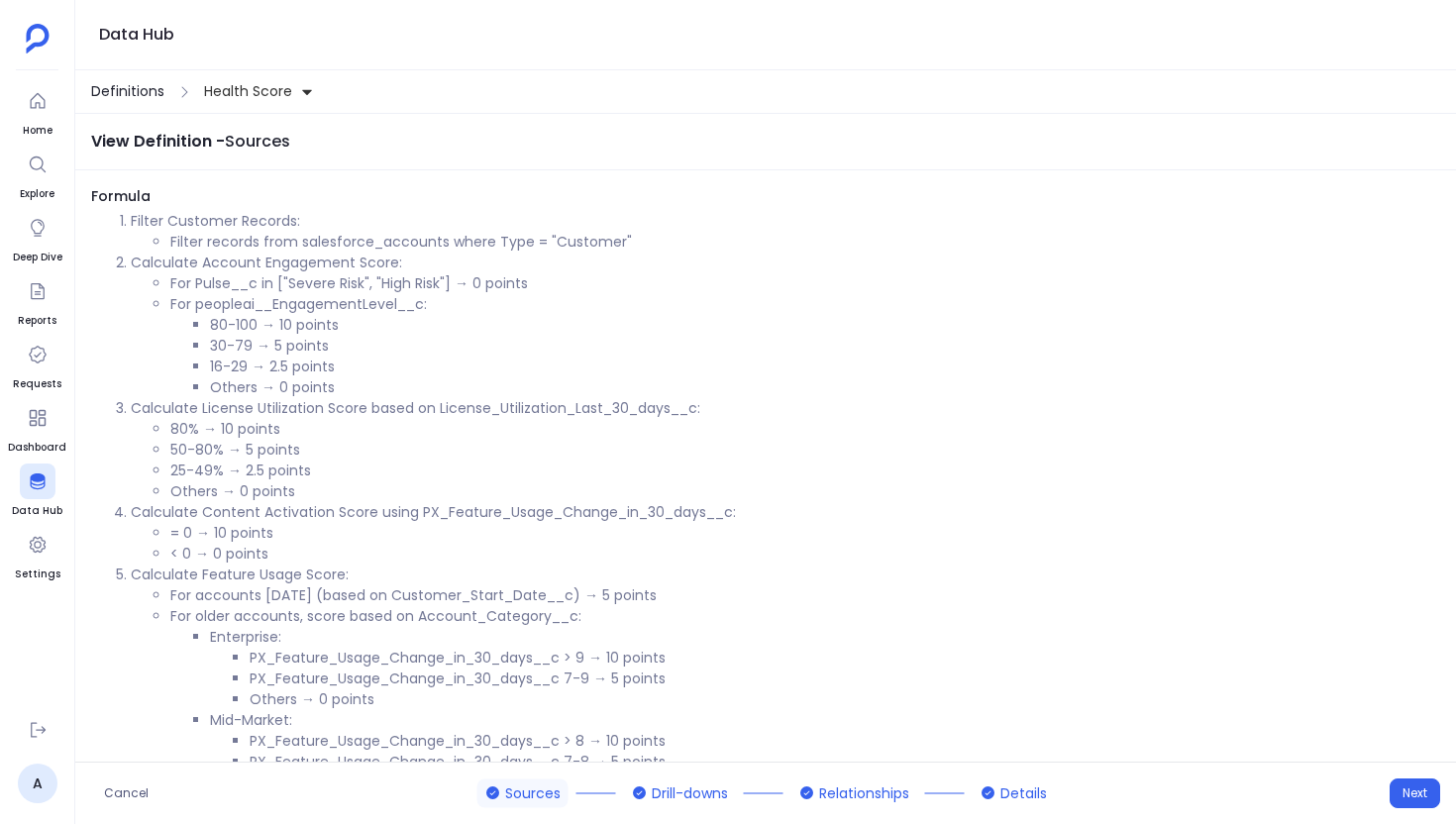 click on "Definitions" at bounding box center [128, 91] 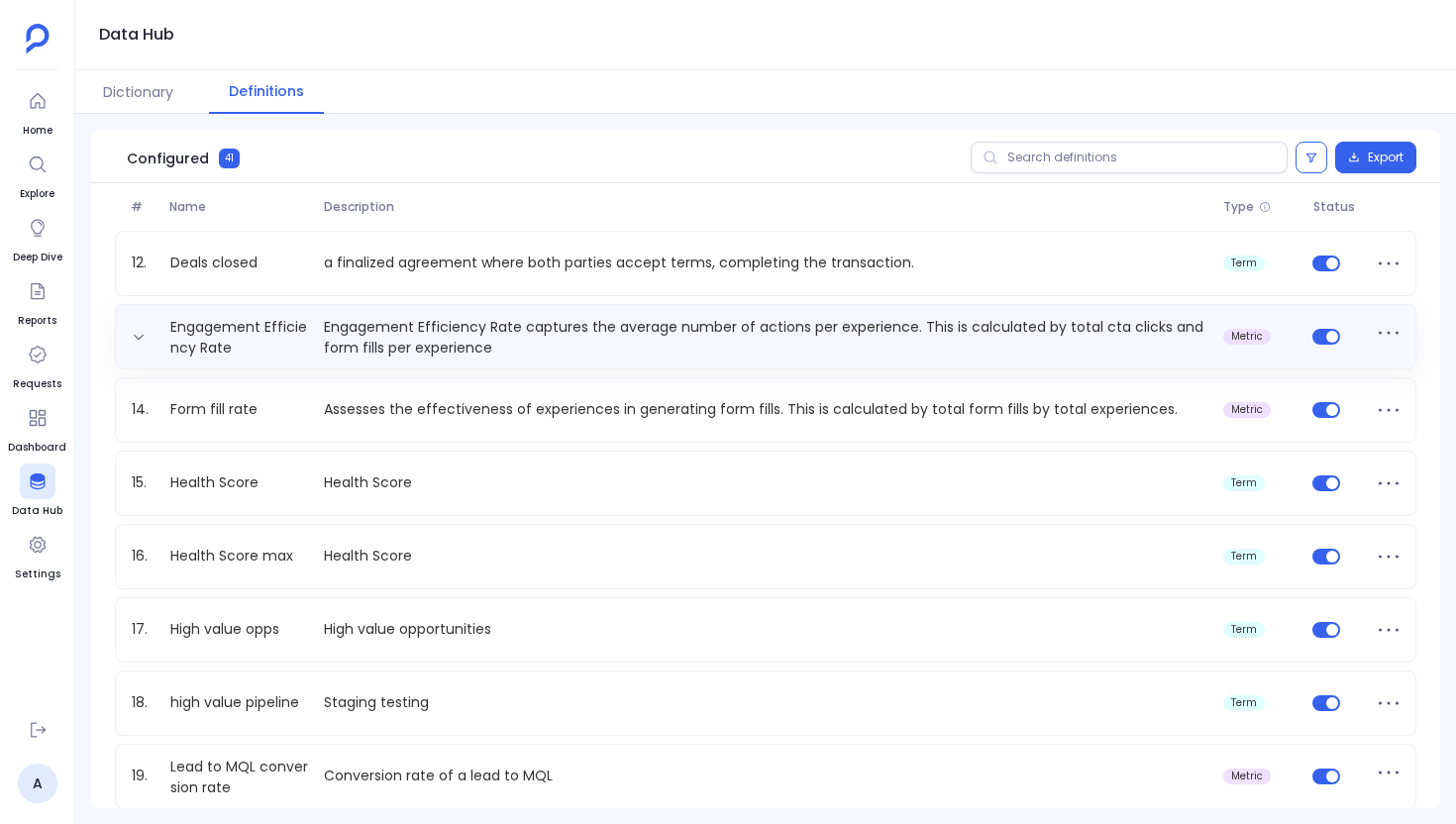 scroll, scrollTop: 853, scrollLeft: 0, axis: vertical 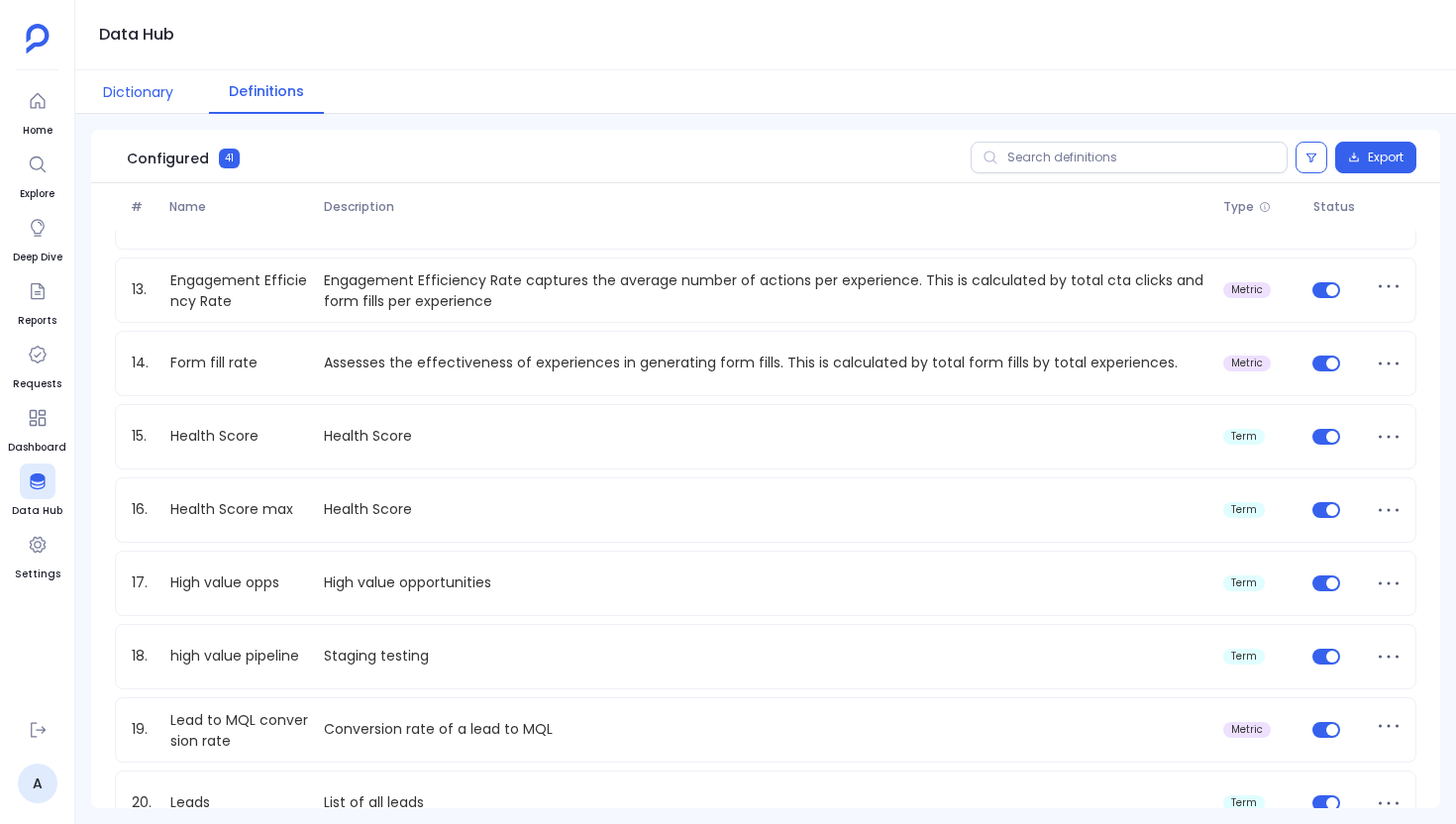 click on "Dictionary" at bounding box center [138, 92] 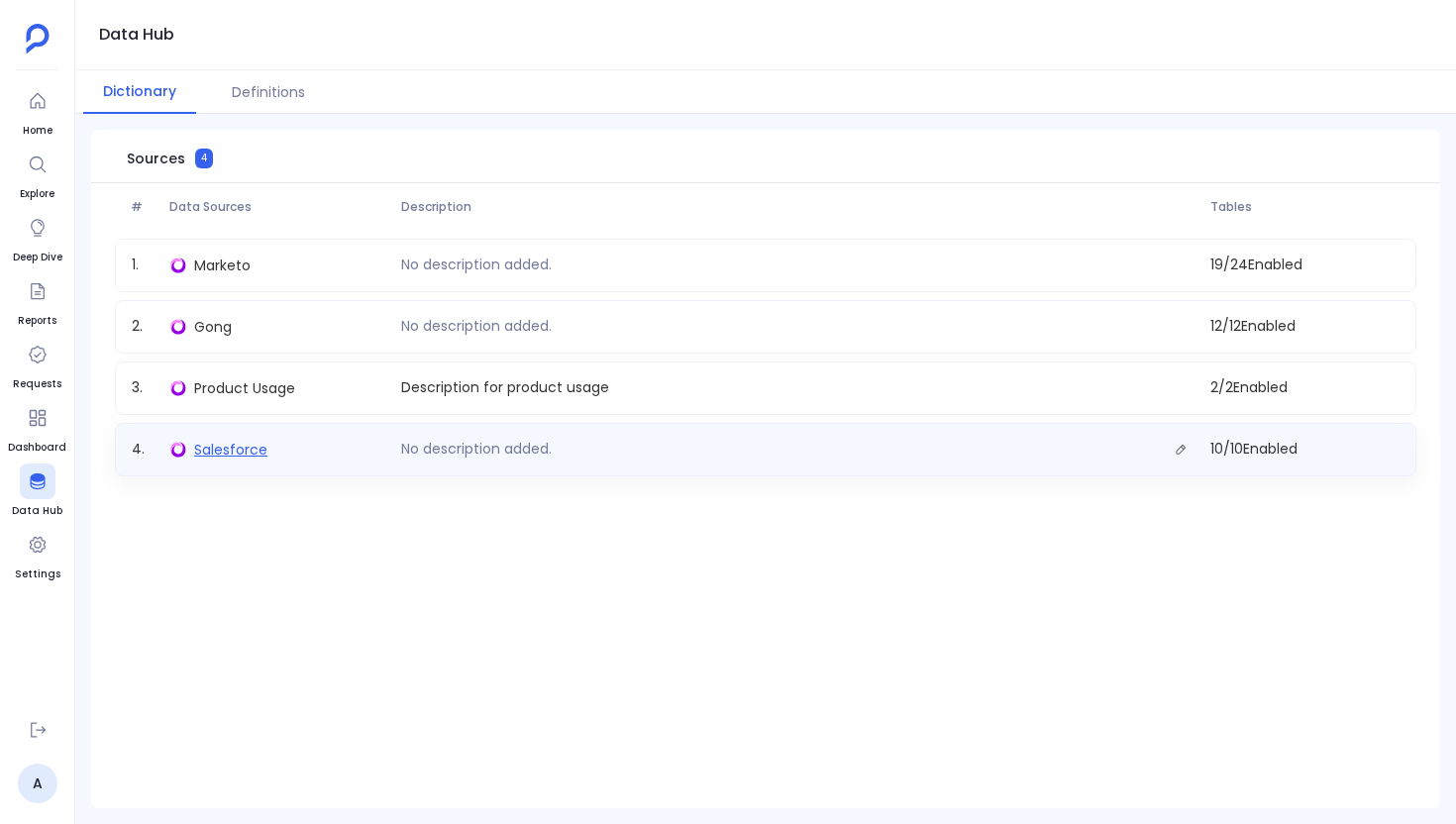 click on "Salesforce" at bounding box center [231, 450] 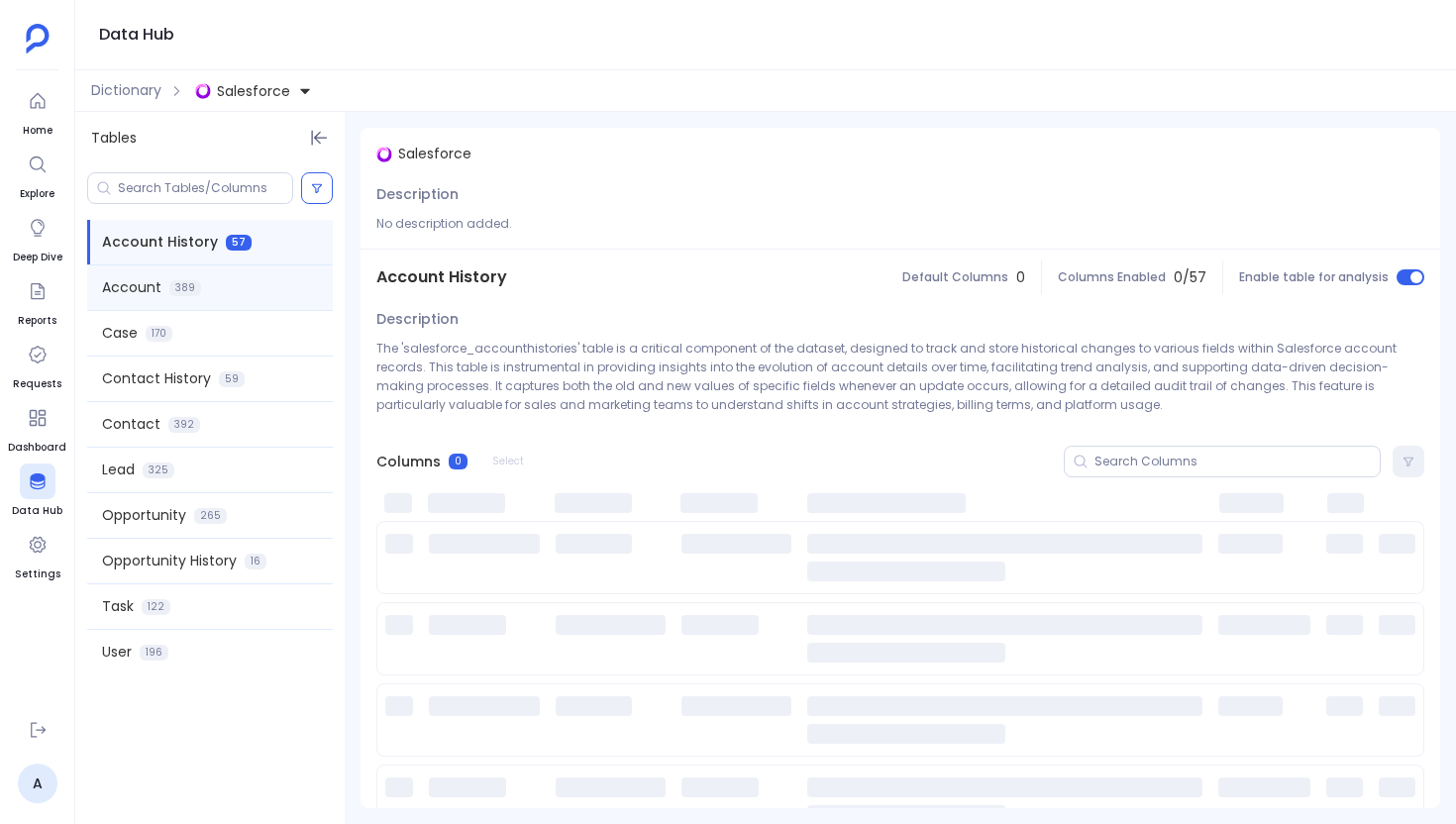 click on "Account" at bounding box center (132, 287) 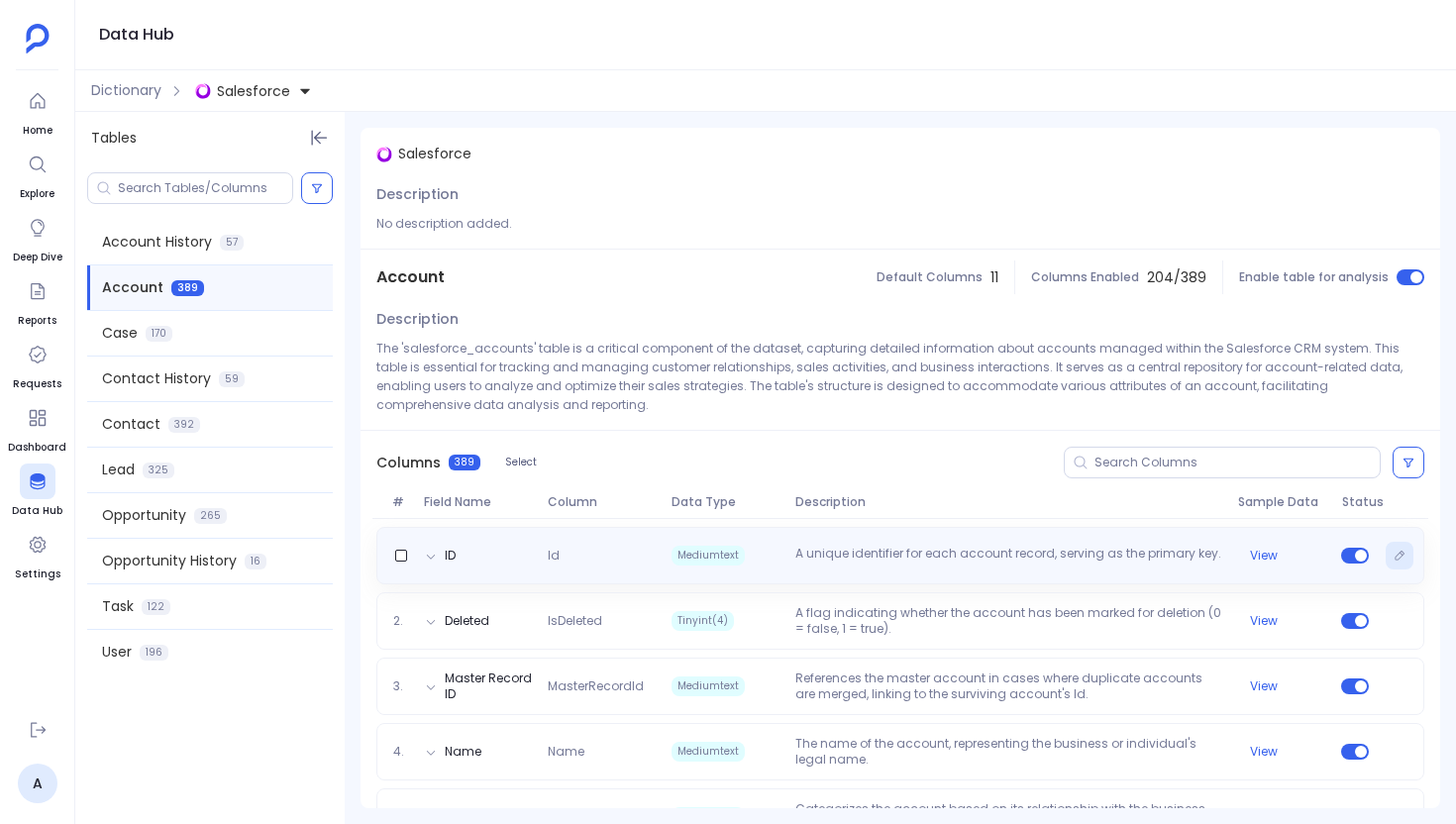 click 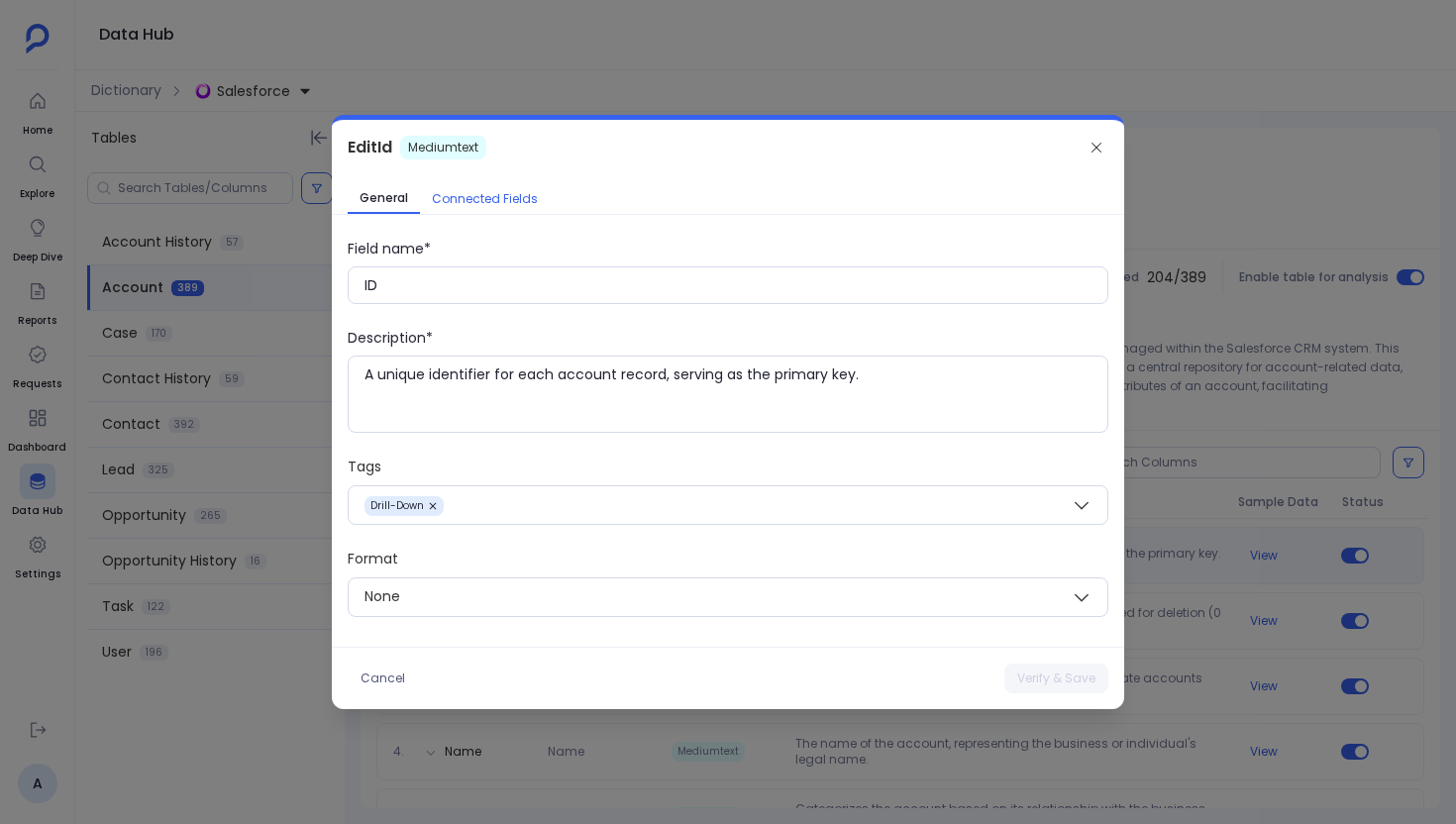 click on "Connected Fields" at bounding box center [484, 199] 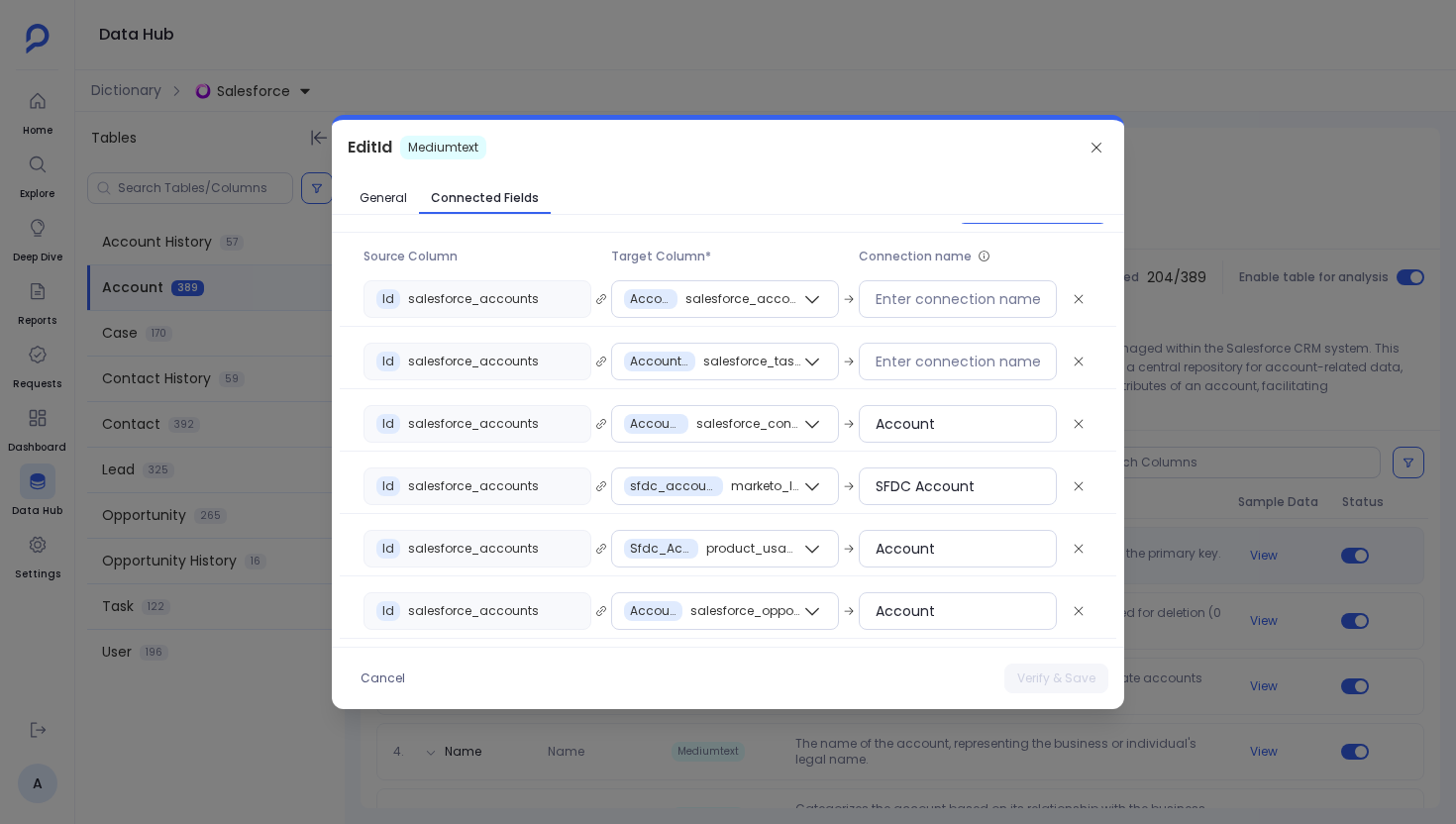 scroll, scrollTop: 0, scrollLeft: 0, axis: both 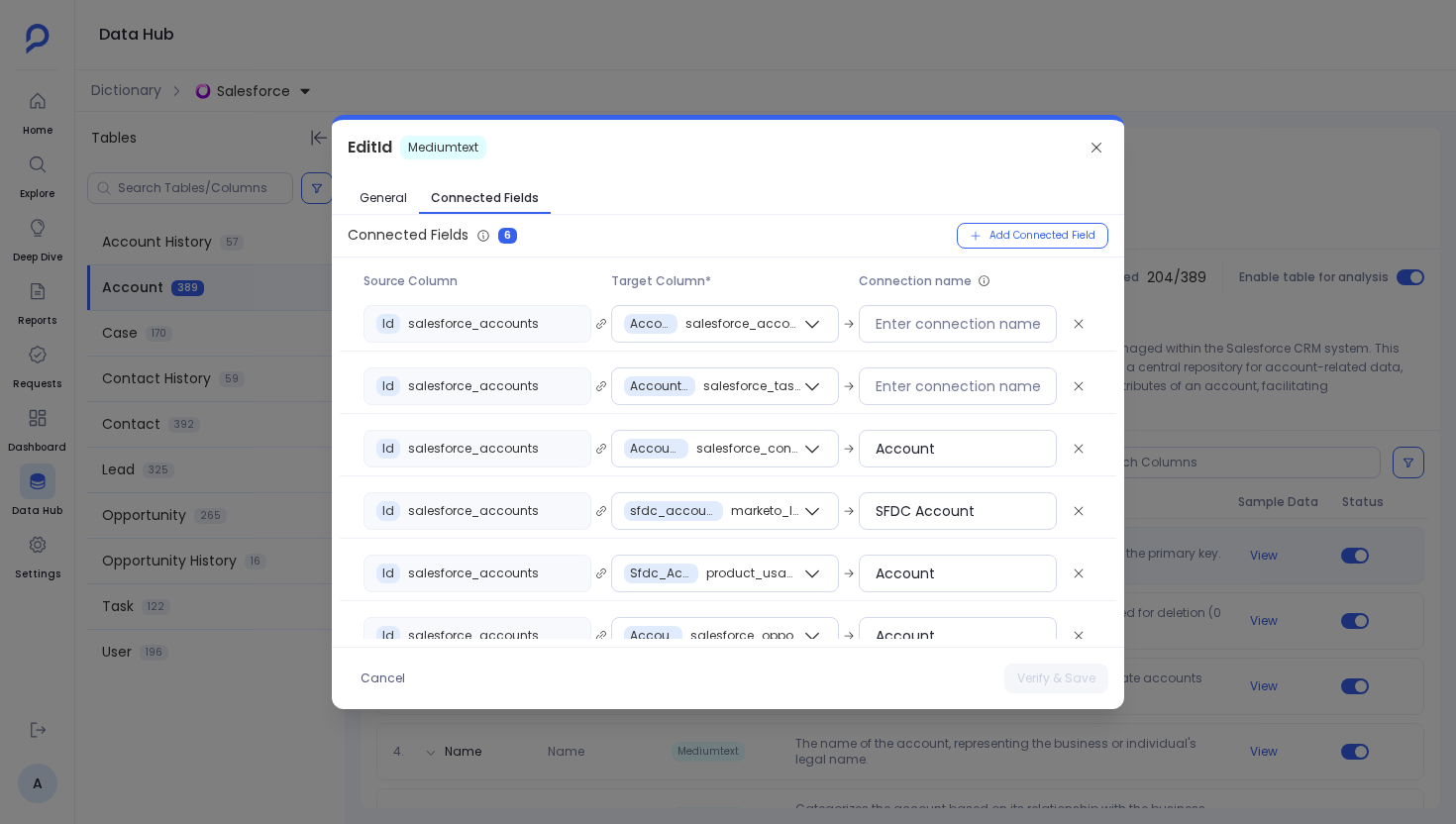 click on "salesforce_accounts" at bounding box center (473, 449) 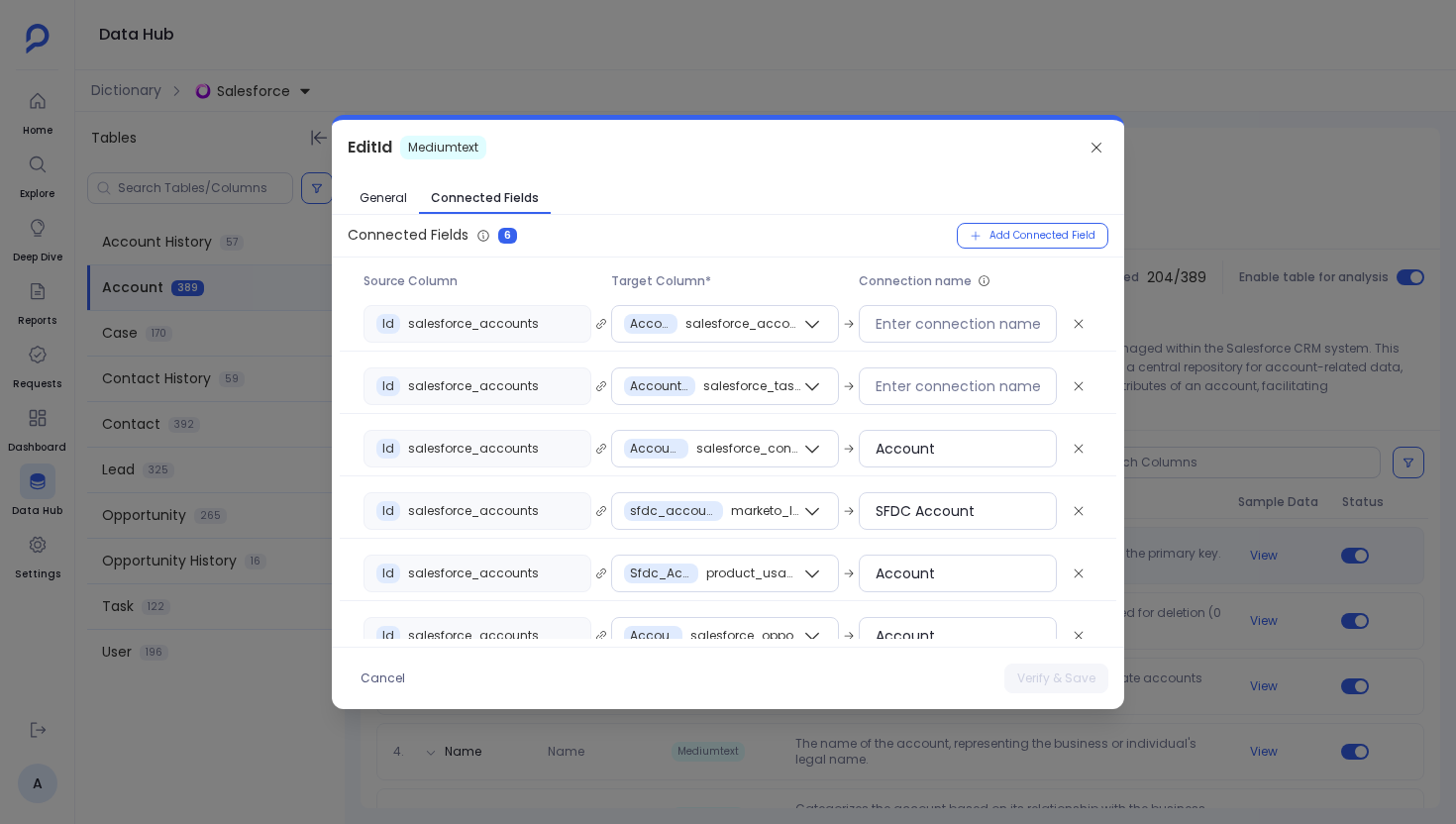 click on "Id salesforce_accounts" at bounding box center (477, 449) 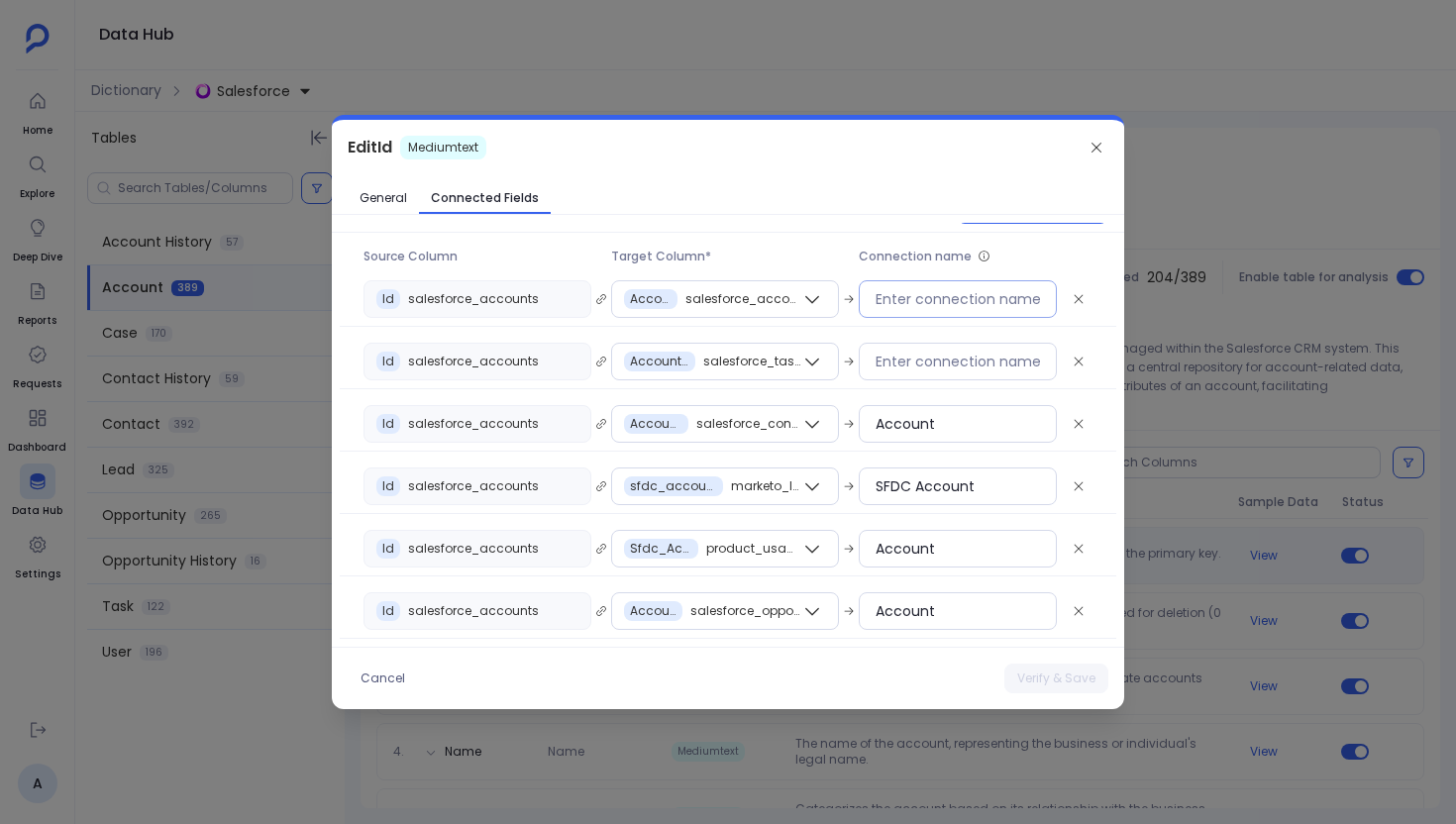 scroll, scrollTop: 0, scrollLeft: 0, axis: both 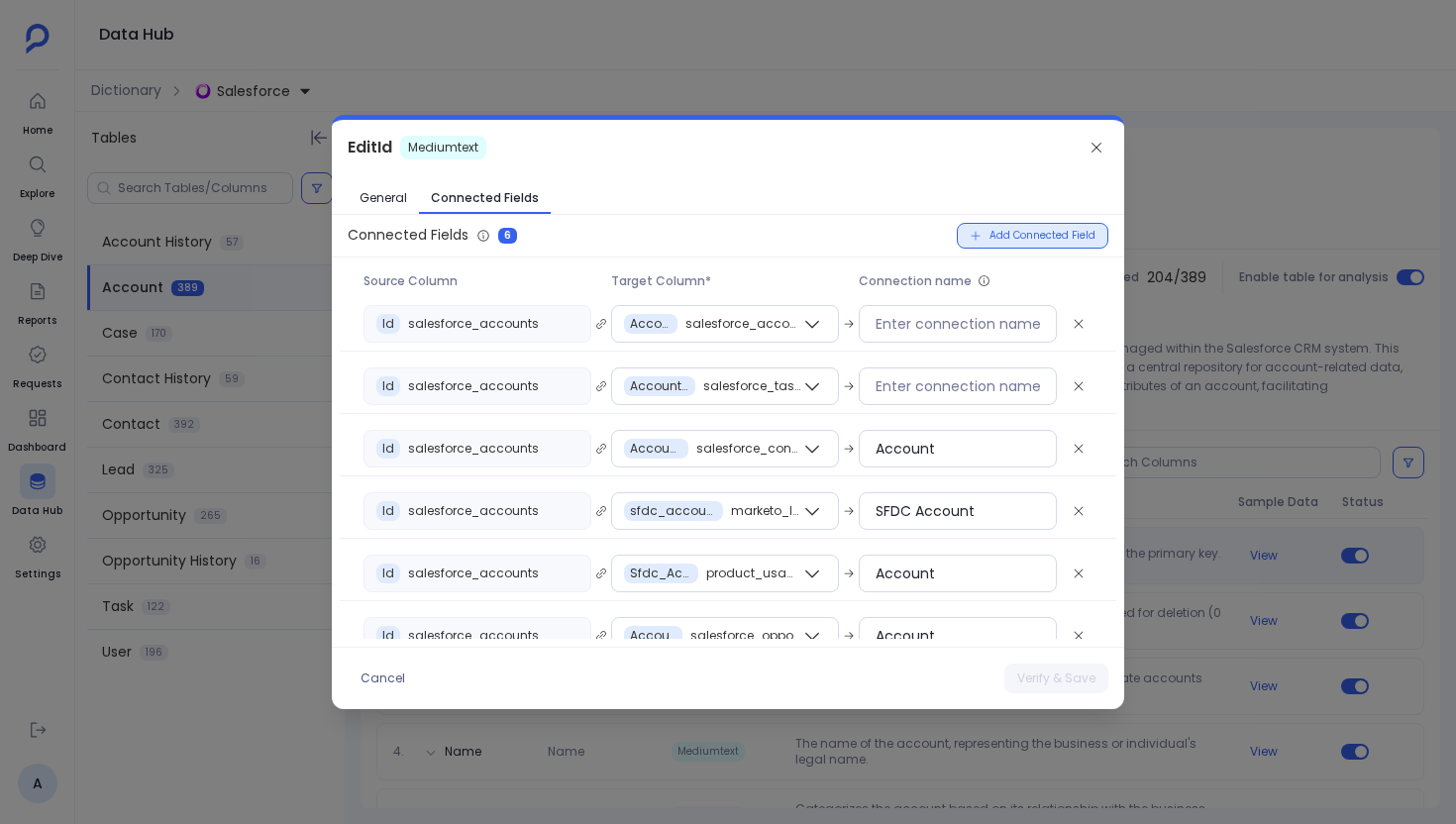 click on "Add Connected Field" at bounding box center [1042, 236] 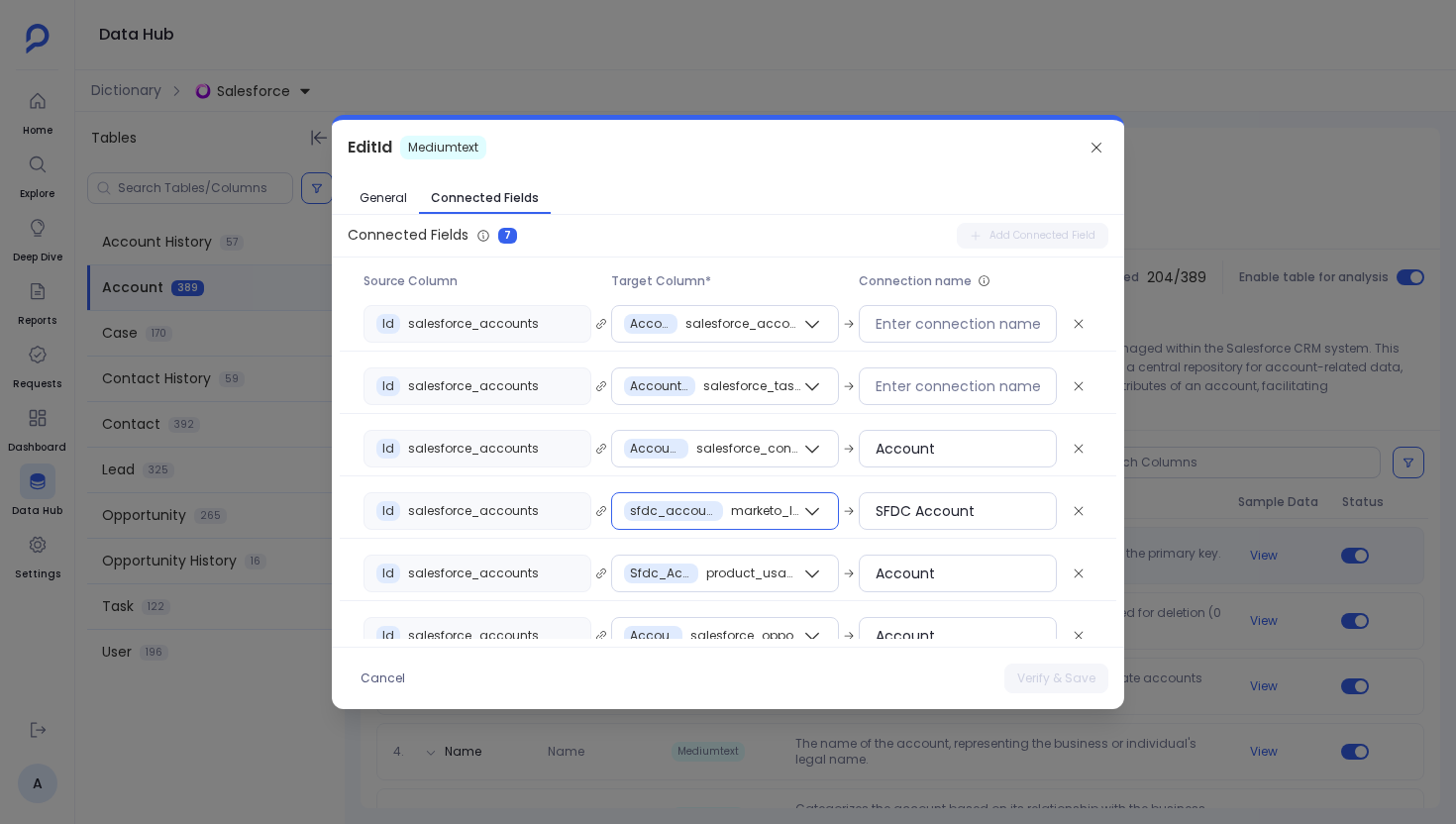scroll, scrollTop: 87, scrollLeft: 0, axis: vertical 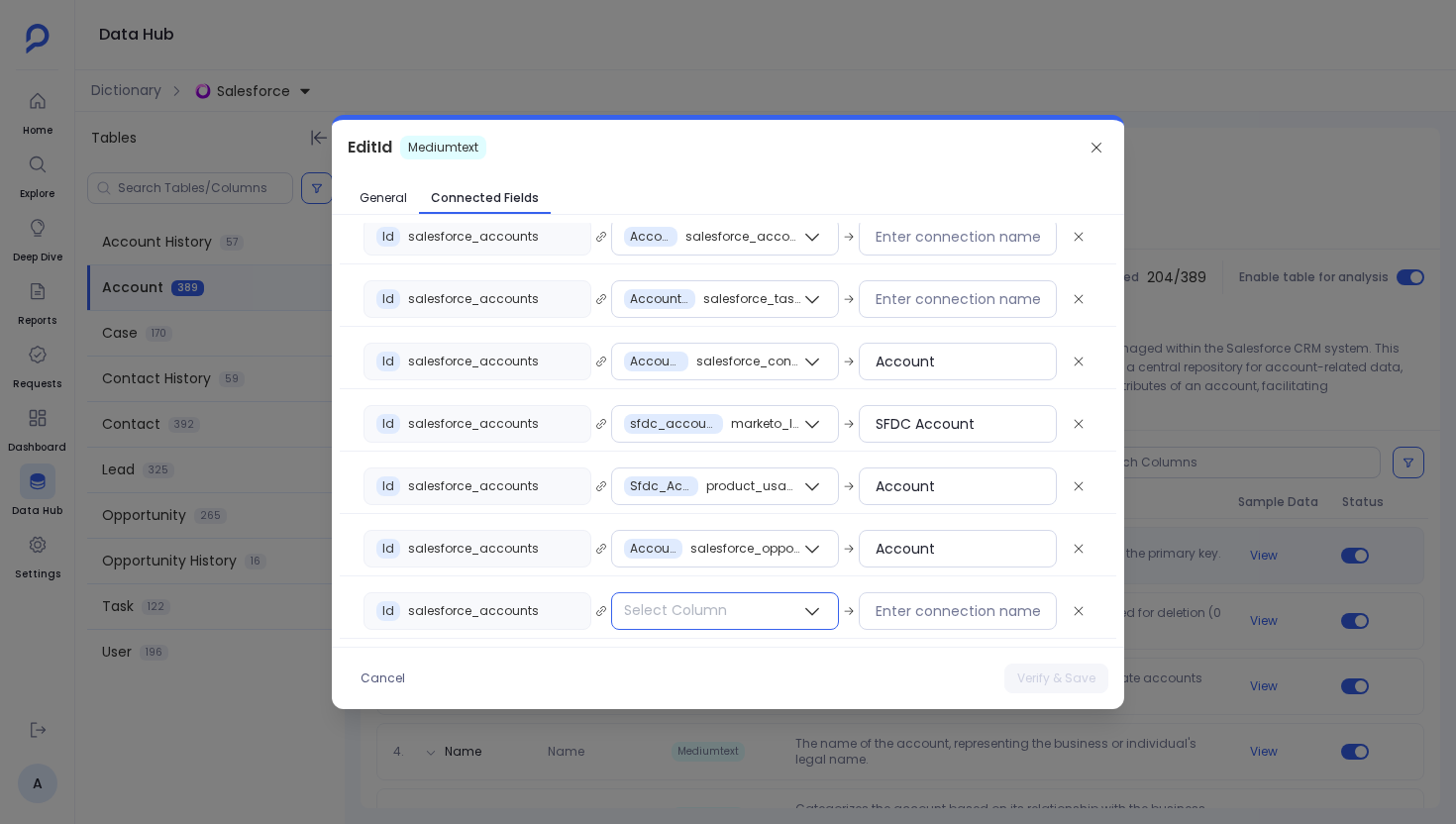 click on "Select Column" at bounding box center [725, 611] 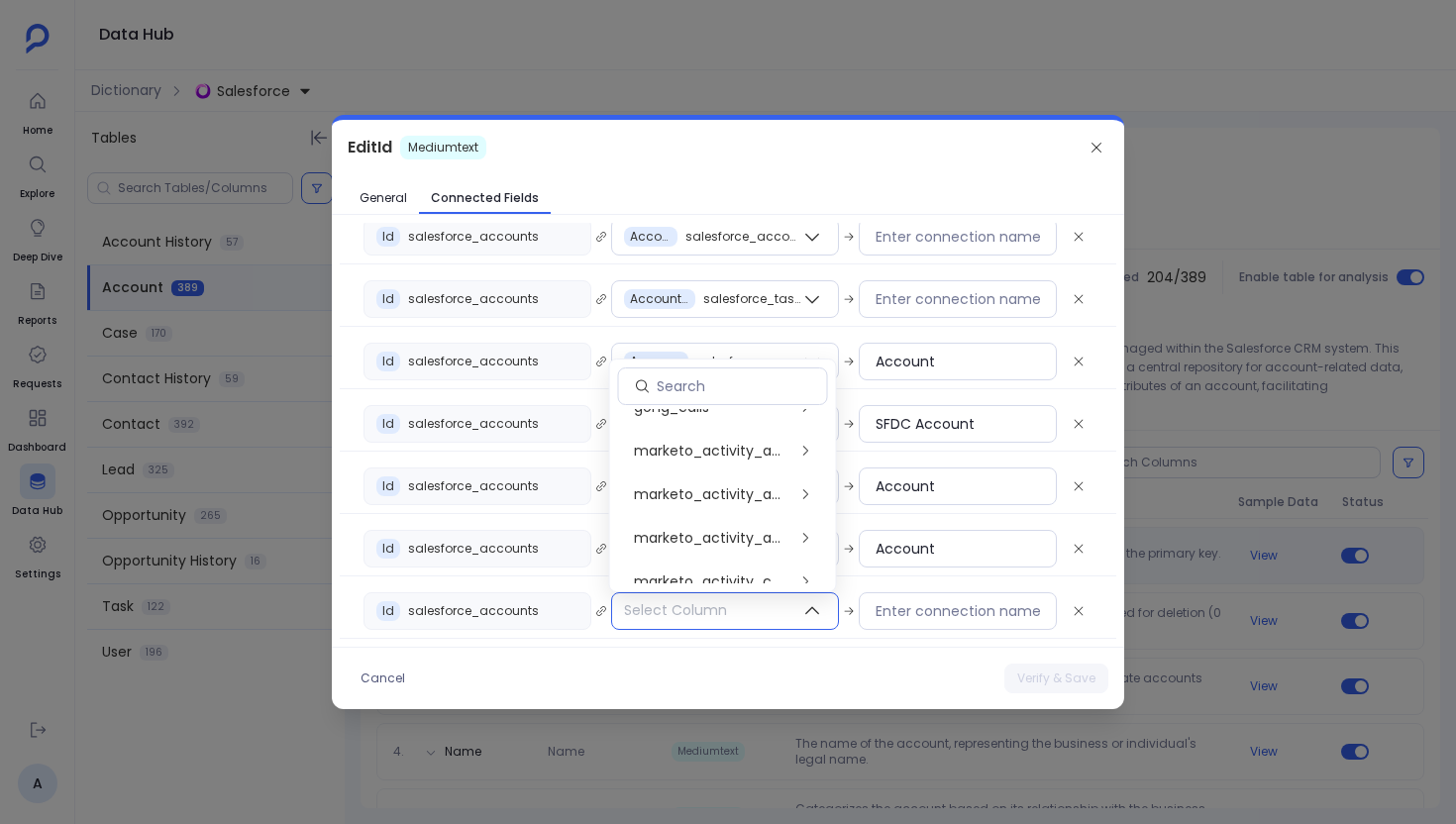 scroll, scrollTop: 510, scrollLeft: 0, axis: vertical 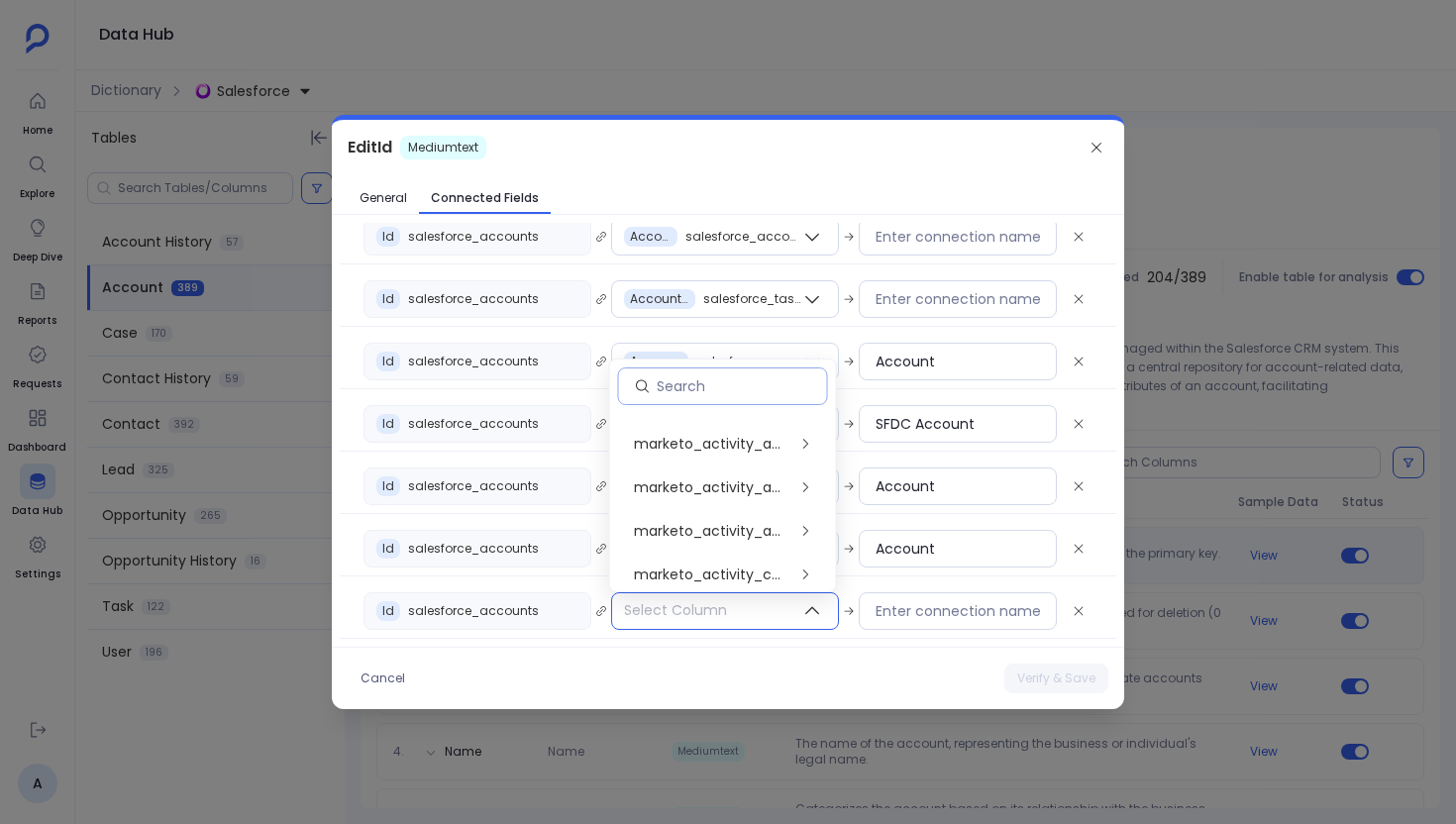click at bounding box center [742, 386] 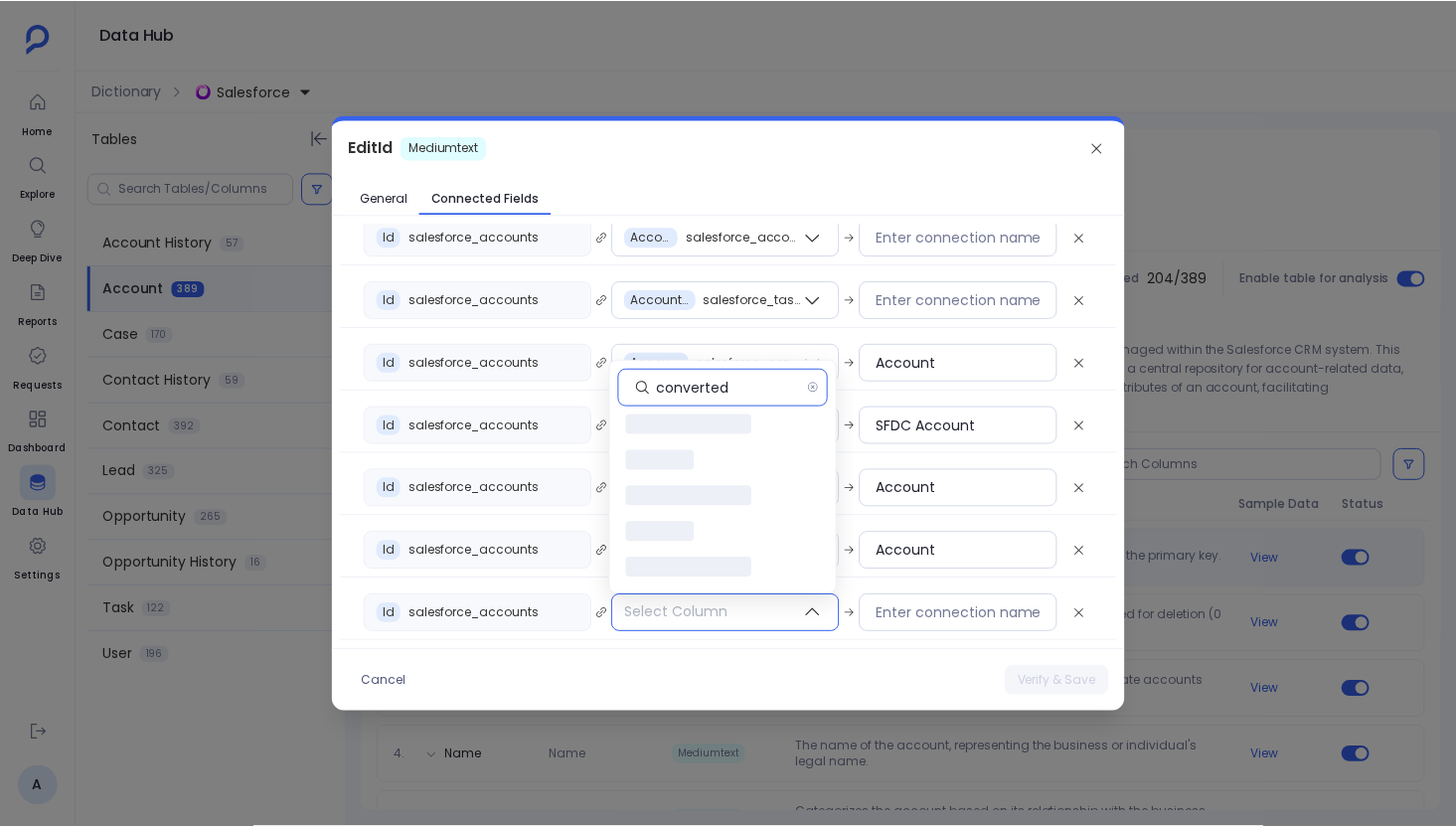 scroll, scrollTop: 0, scrollLeft: 0, axis: both 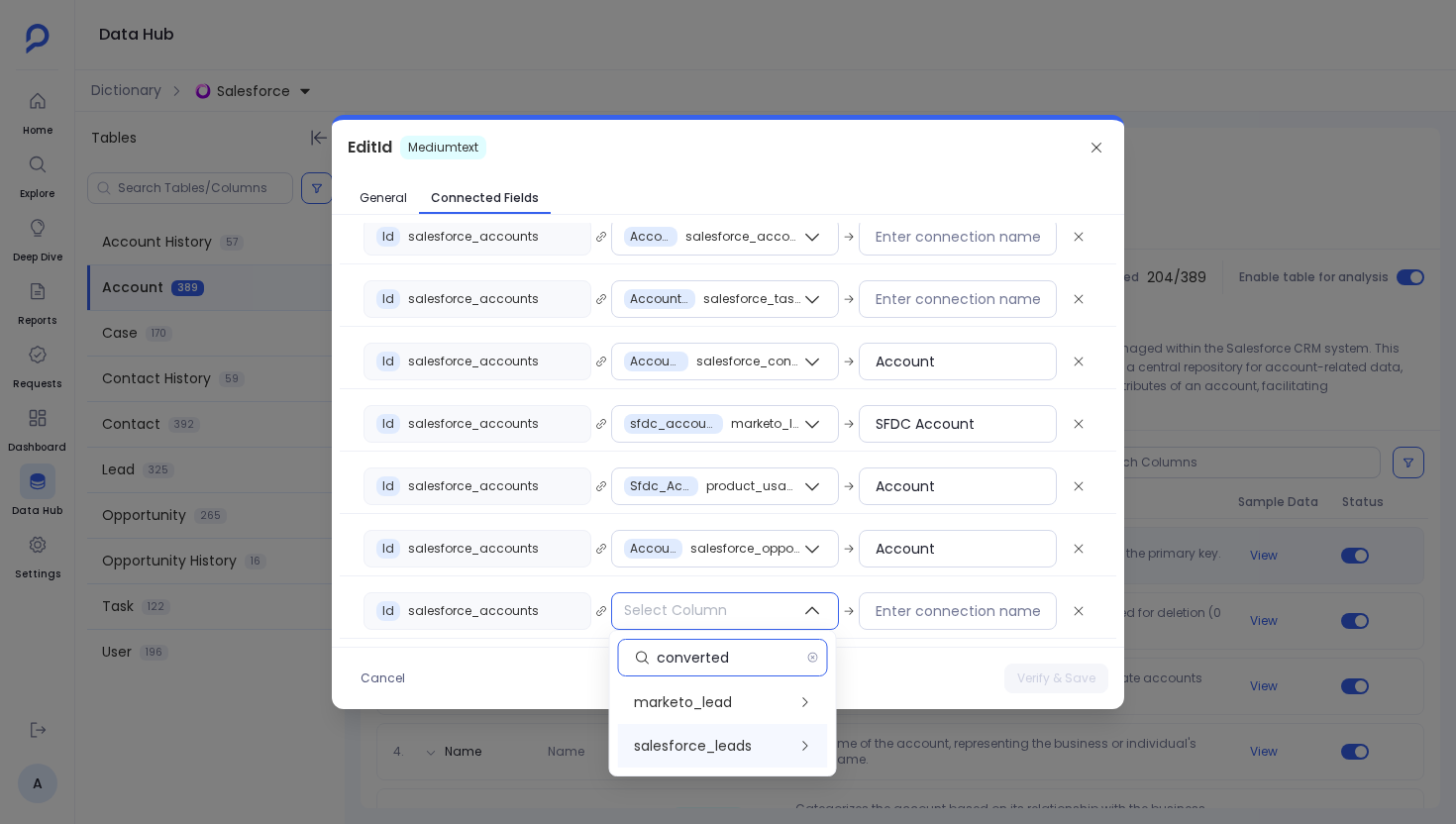 type on "converted" 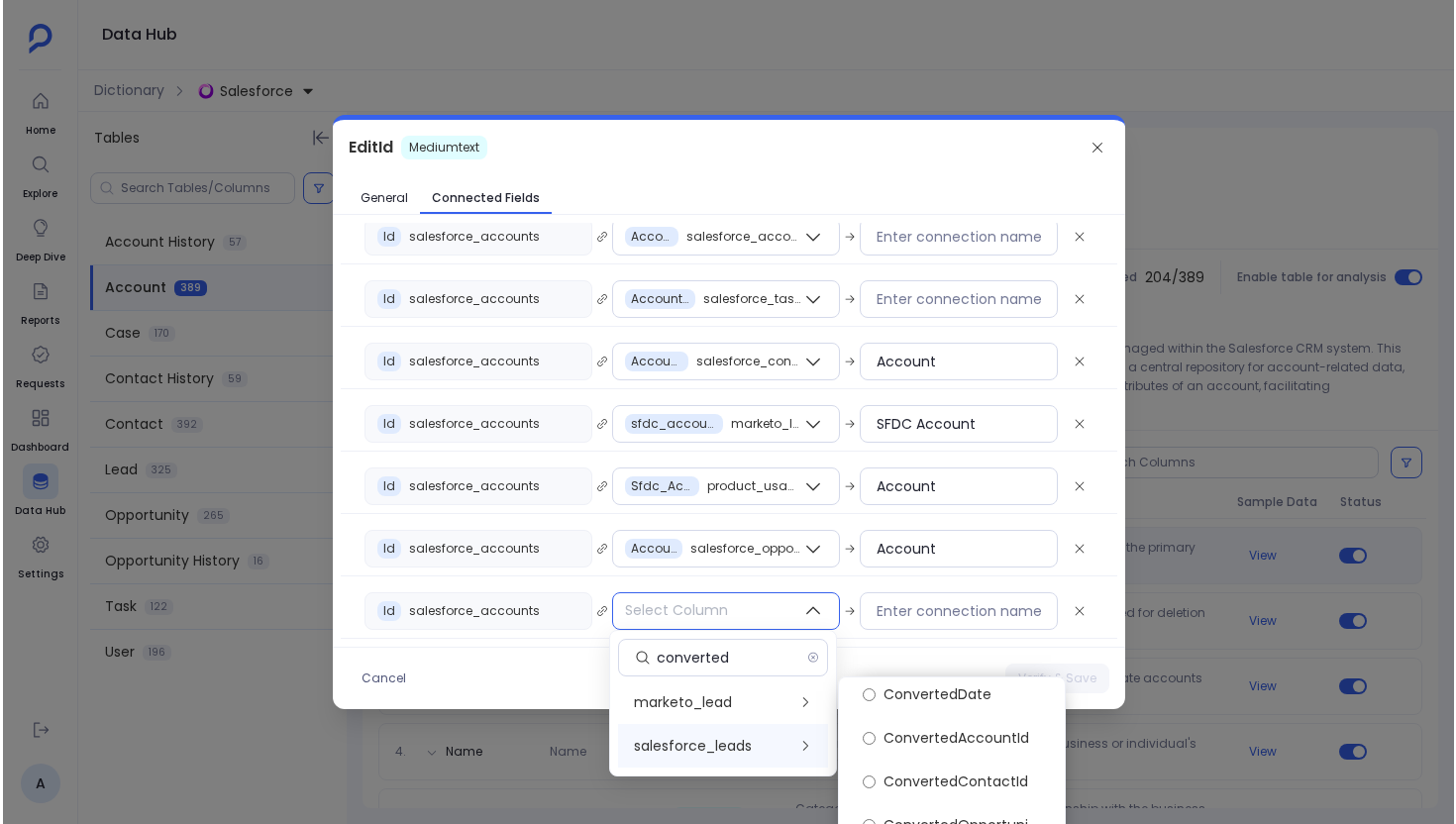 scroll, scrollTop: 57, scrollLeft: 0, axis: vertical 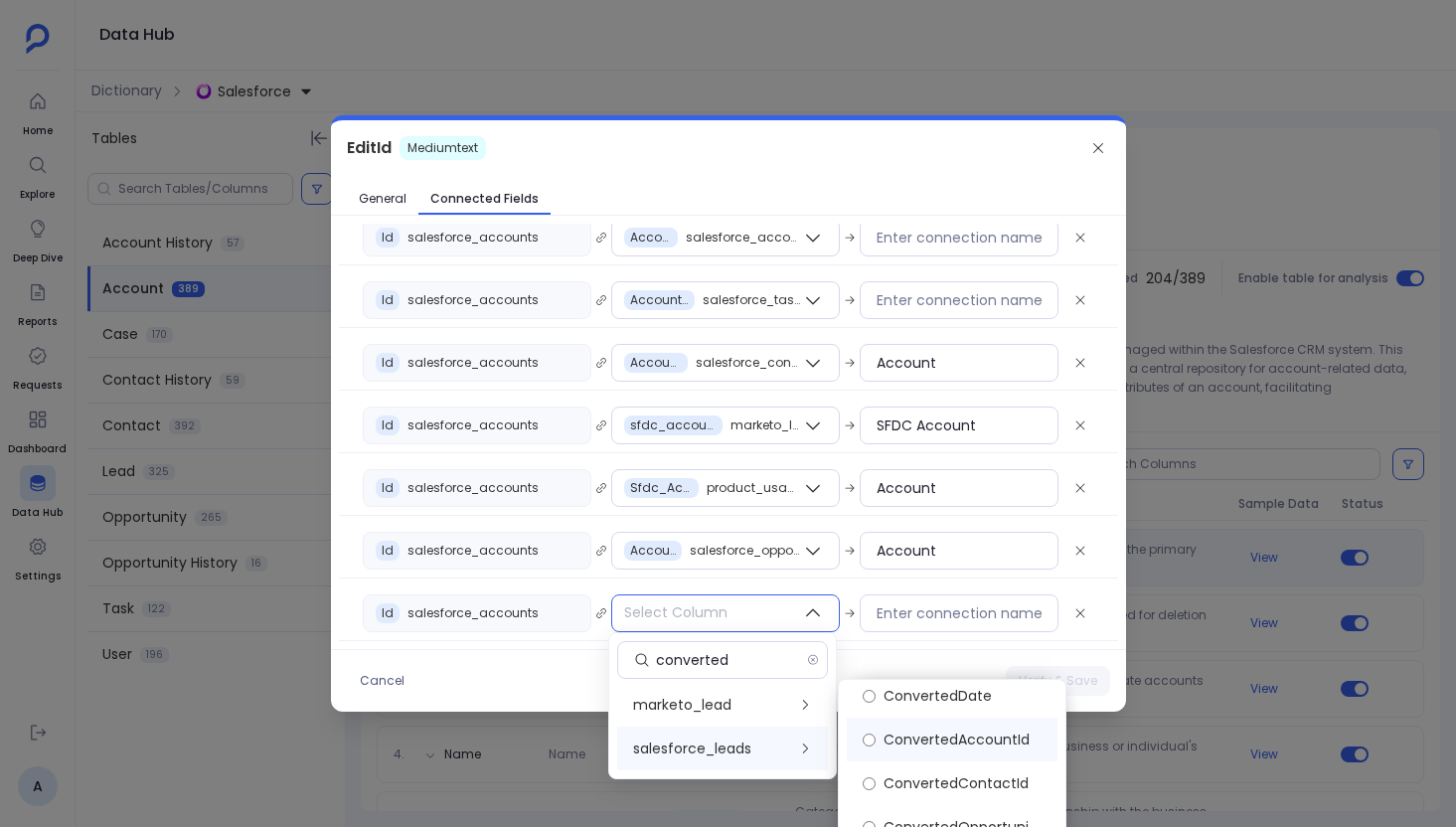 click on "ConvertedAccountId" at bounding box center (956, 740) 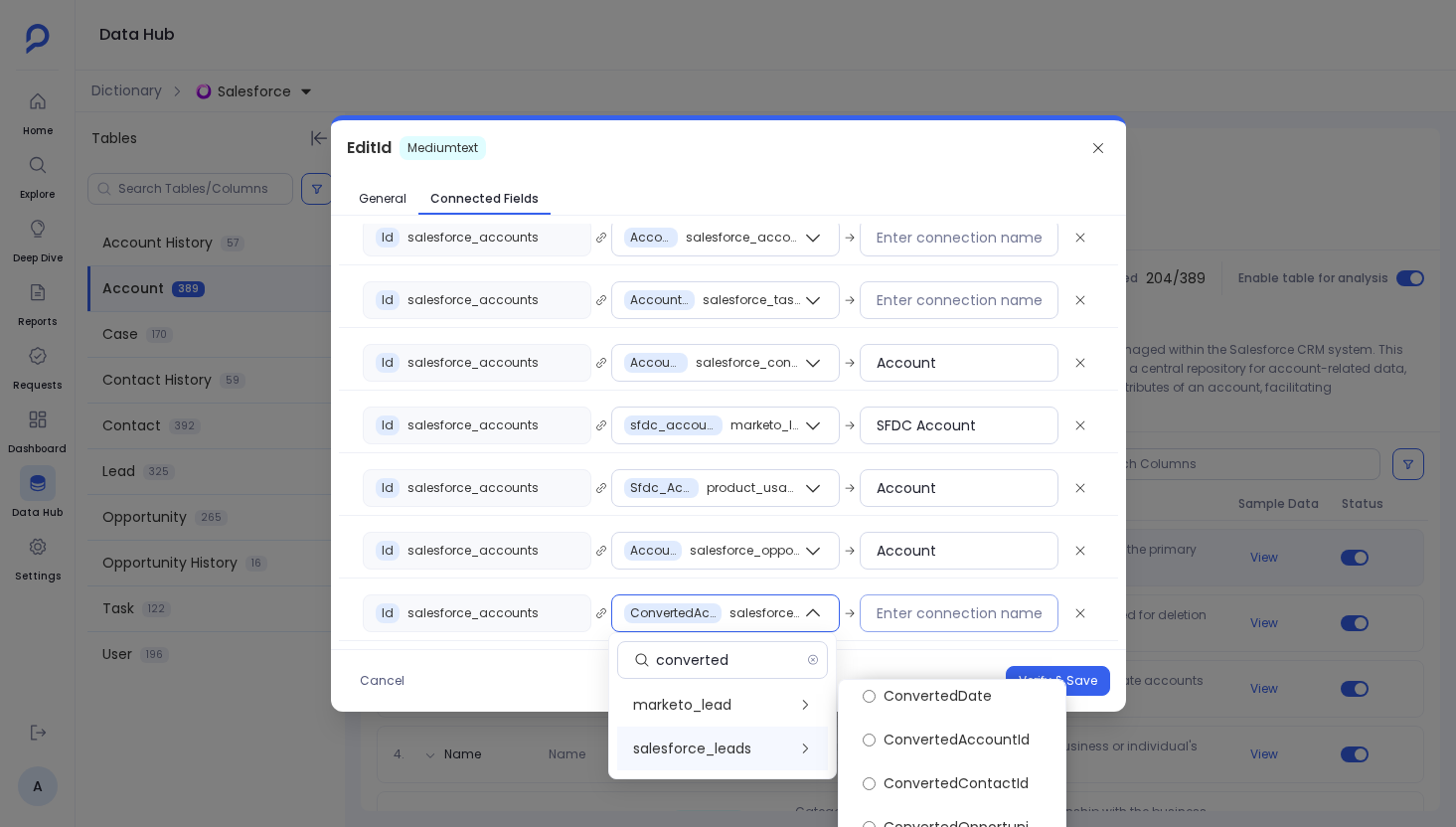 click at bounding box center (959, 613) 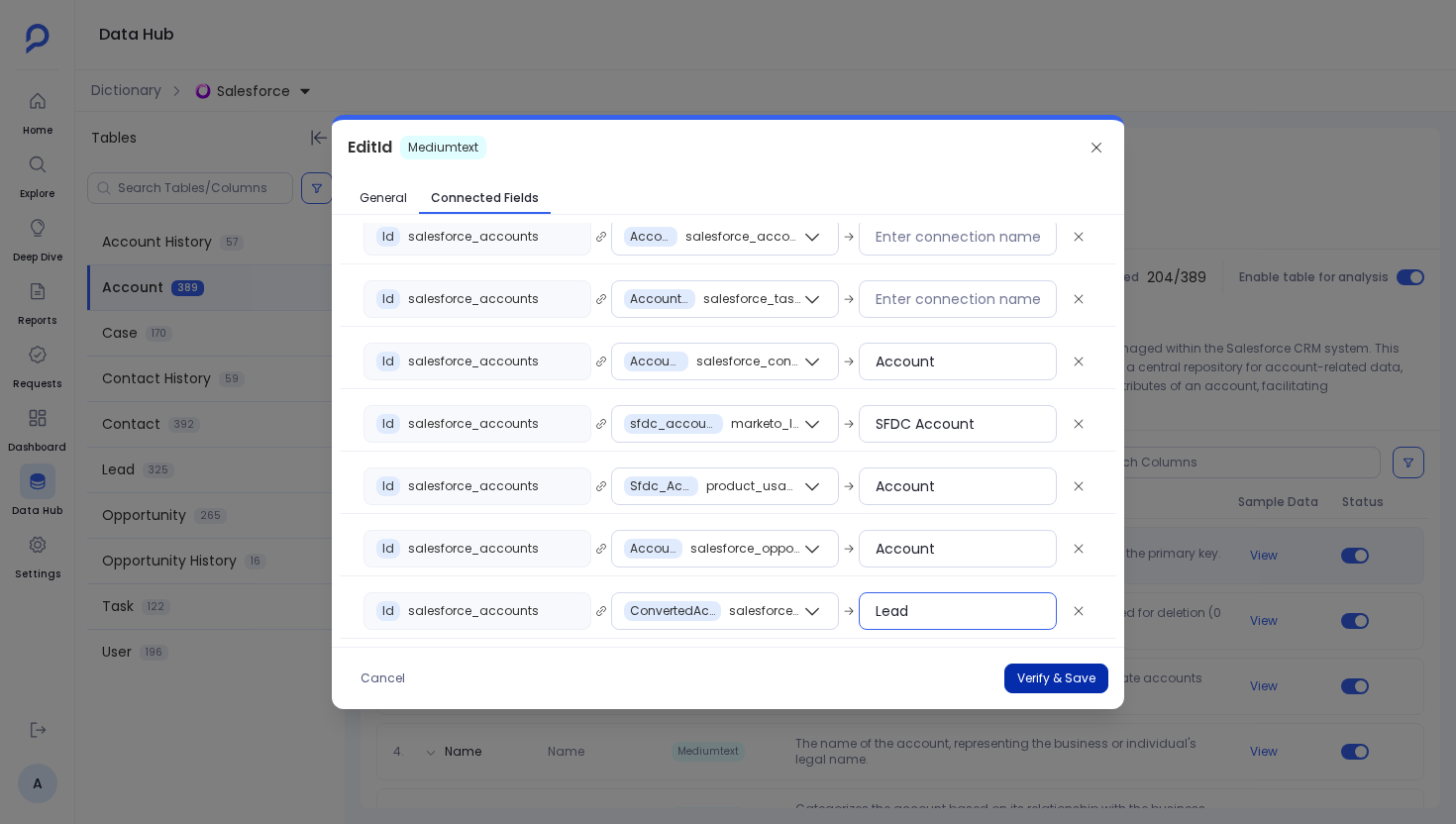 type on "Lead" 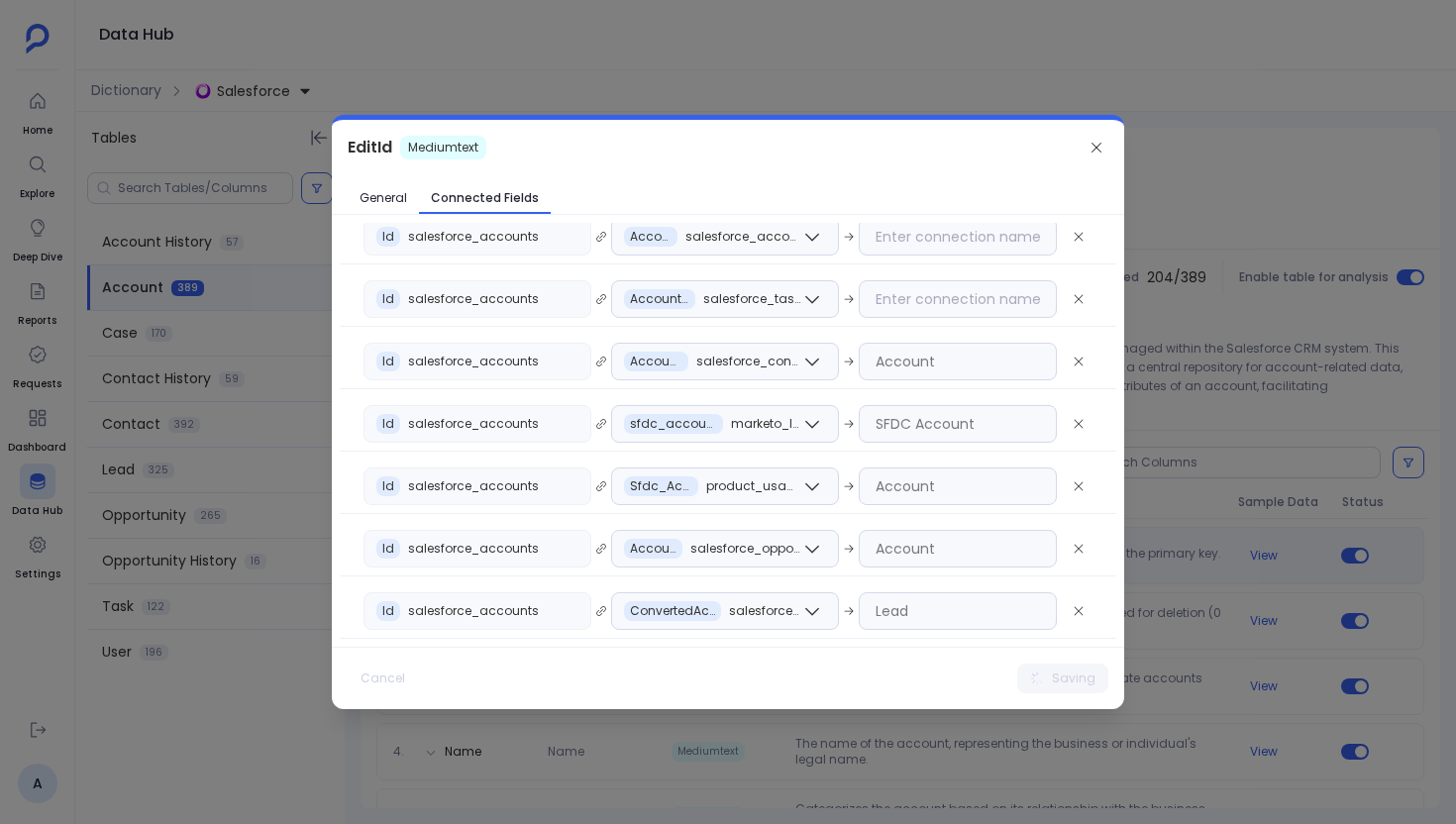 scroll, scrollTop: 0, scrollLeft: 0, axis: both 